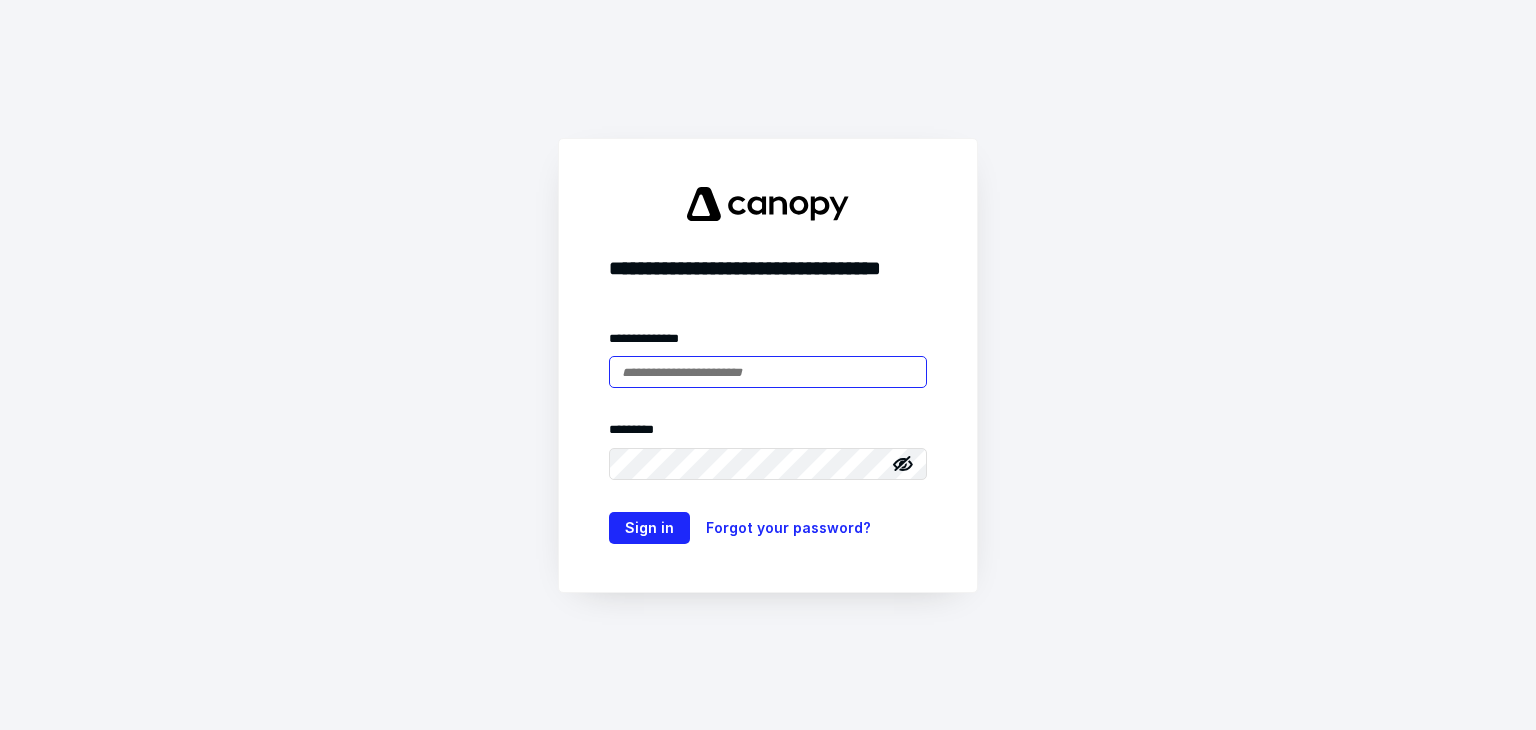 scroll, scrollTop: 0, scrollLeft: 0, axis: both 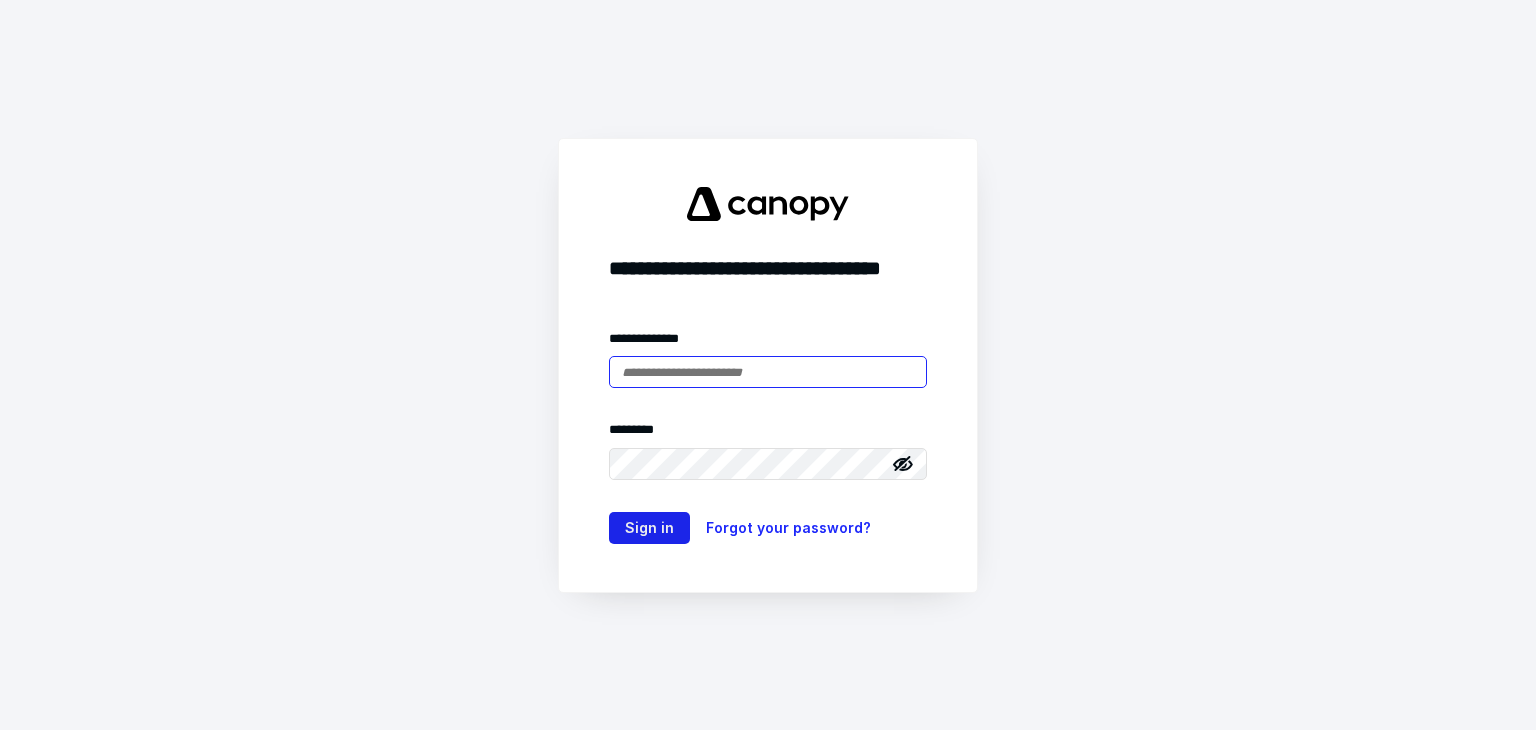 type on "**********" 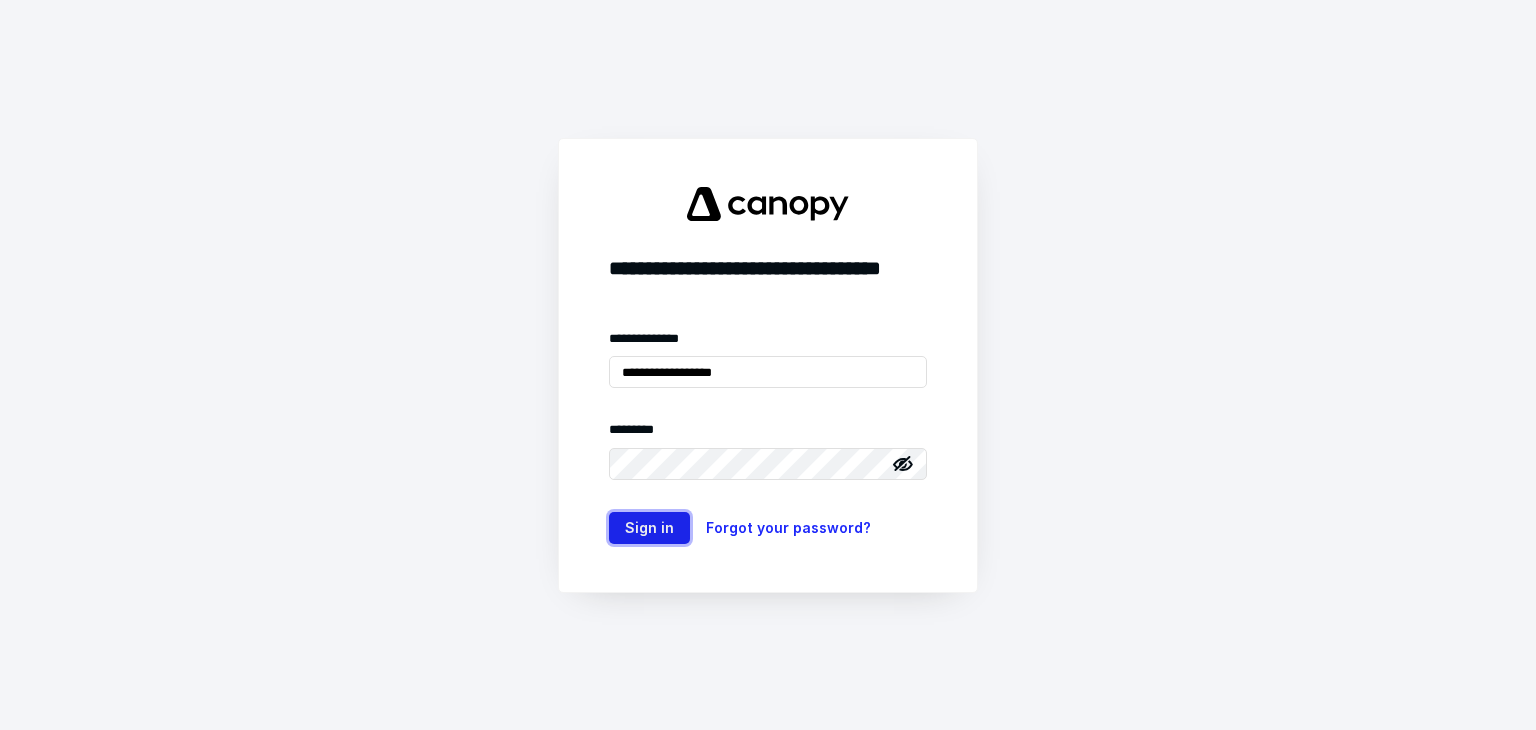 click on "Sign in" at bounding box center (649, 528) 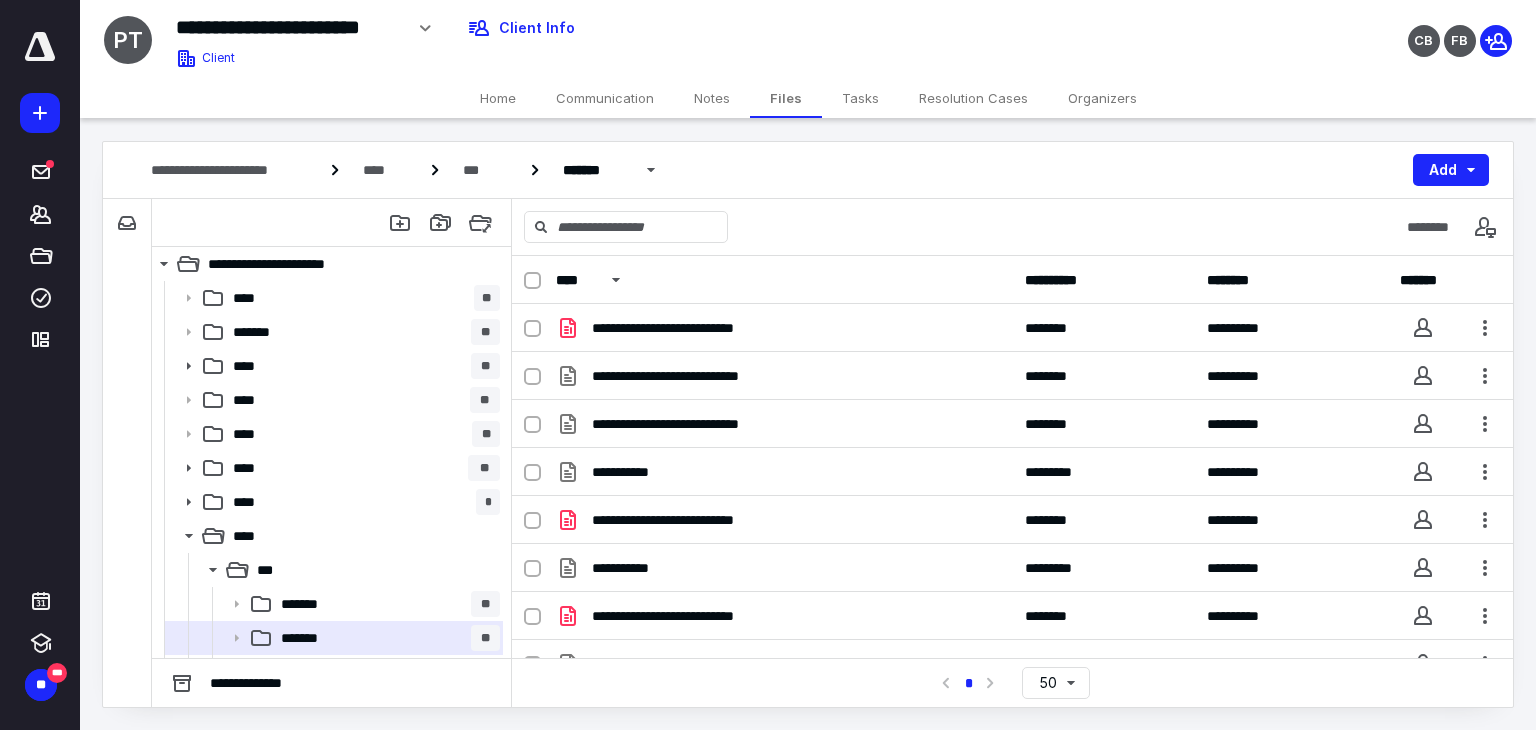scroll, scrollTop: 0, scrollLeft: 0, axis: both 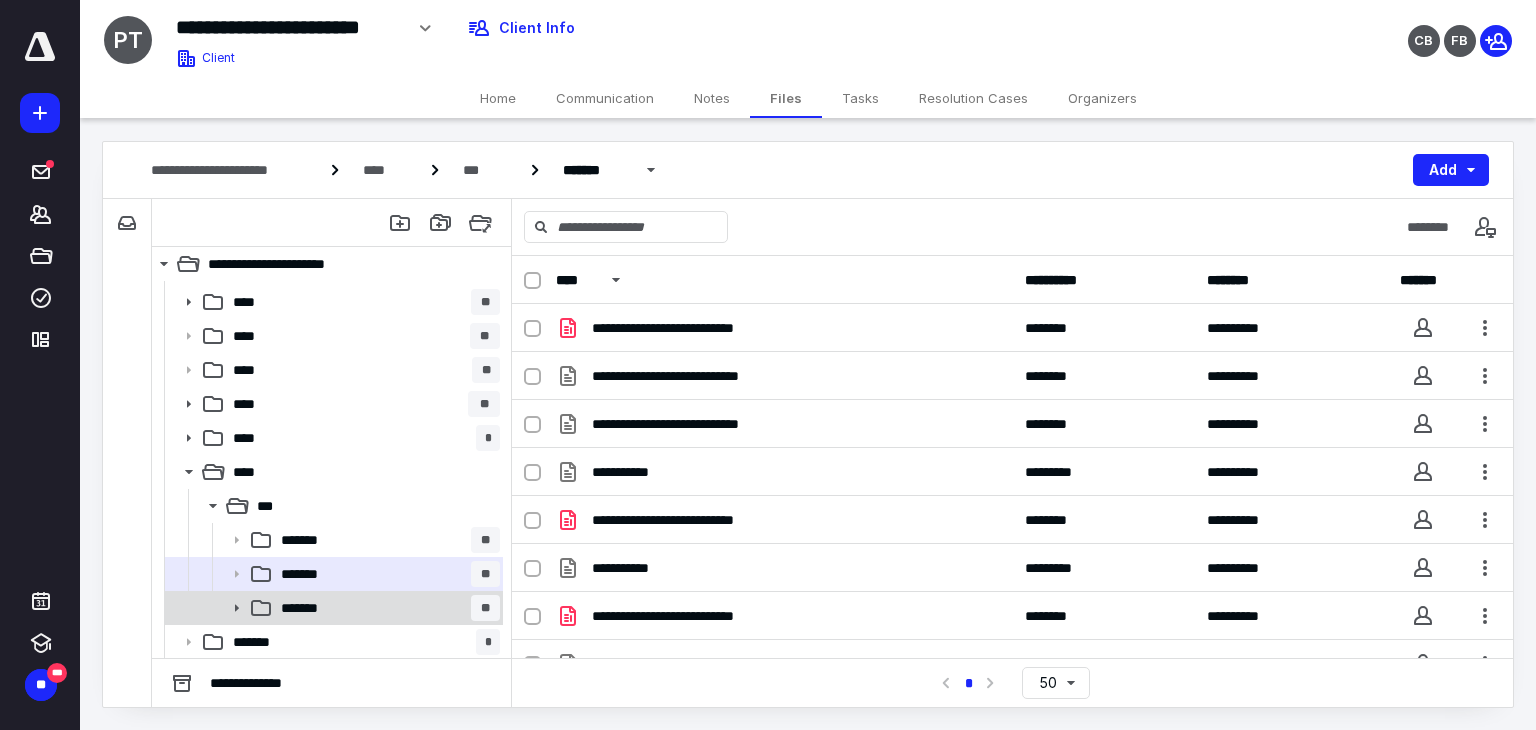 click on "******* **" at bounding box center [386, 608] 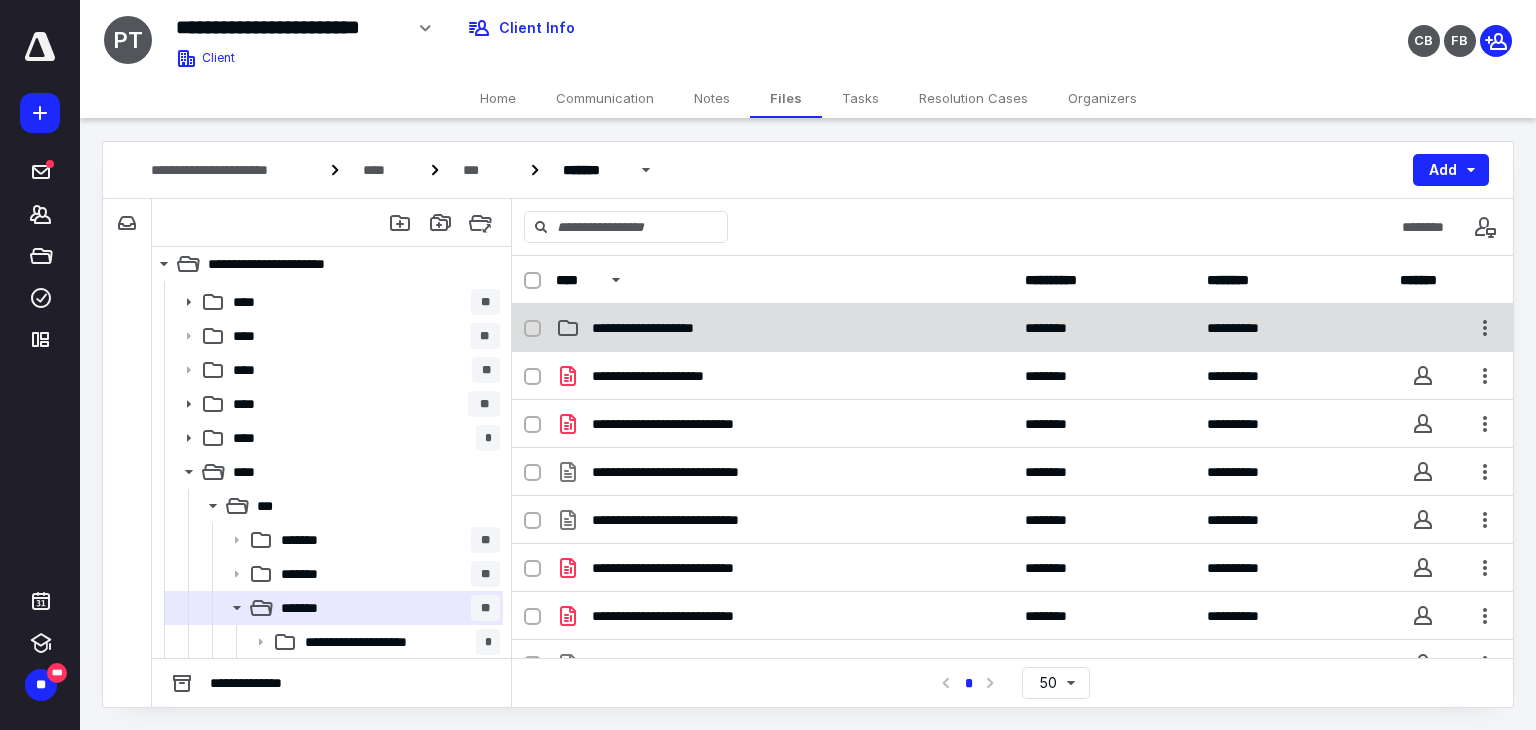 click on "**********" at bounding box center (784, 328) 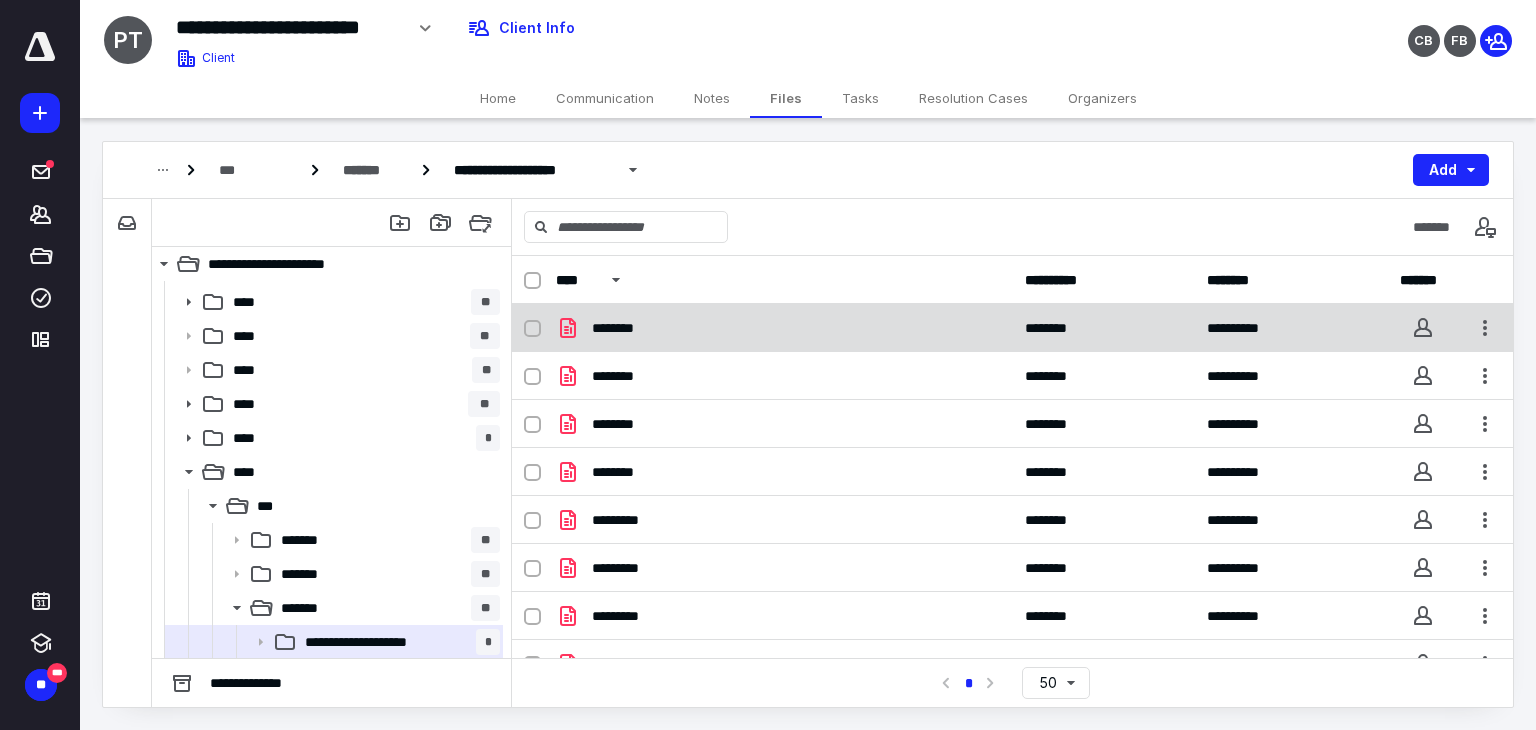 click on "********" at bounding box center (784, 328) 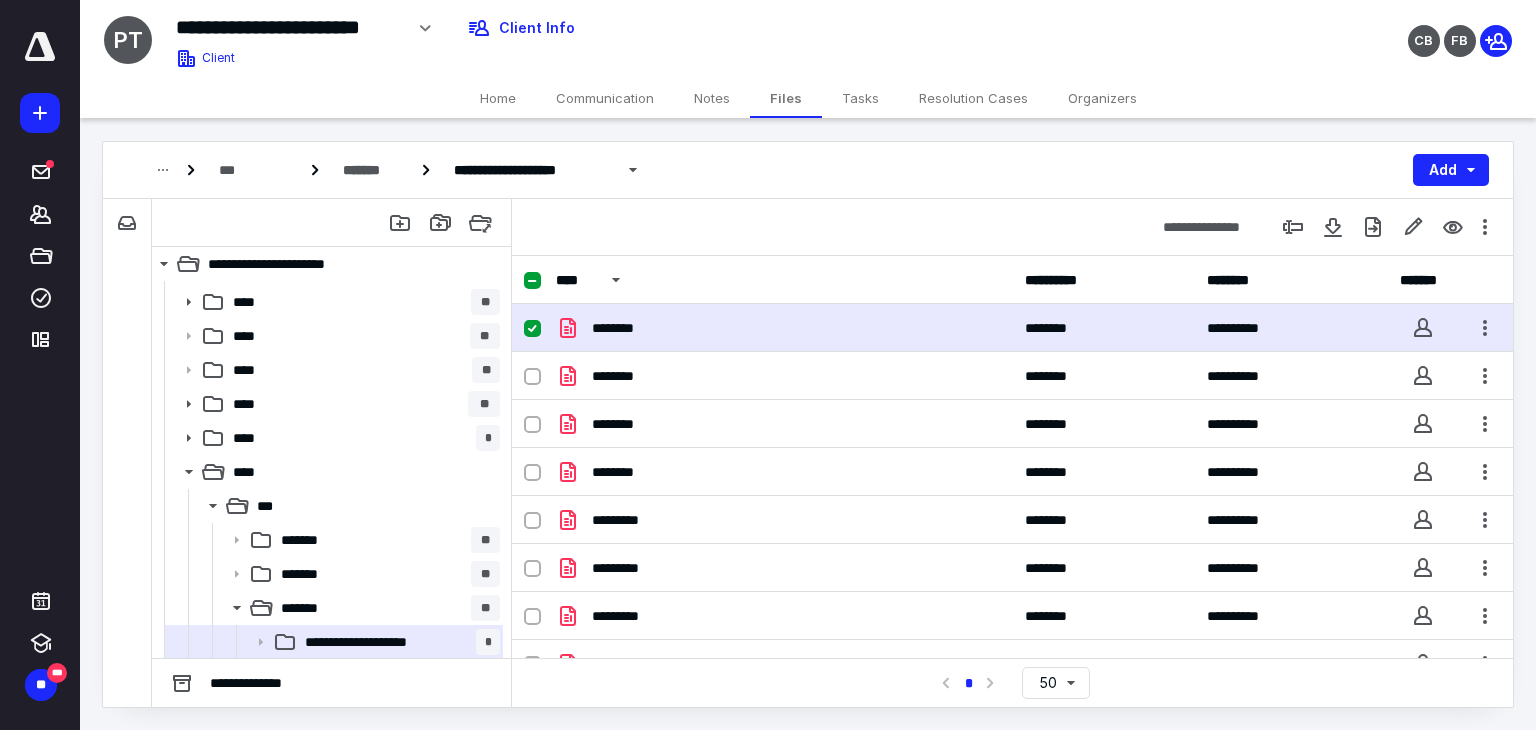 click on "********" at bounding box center (784, 328) 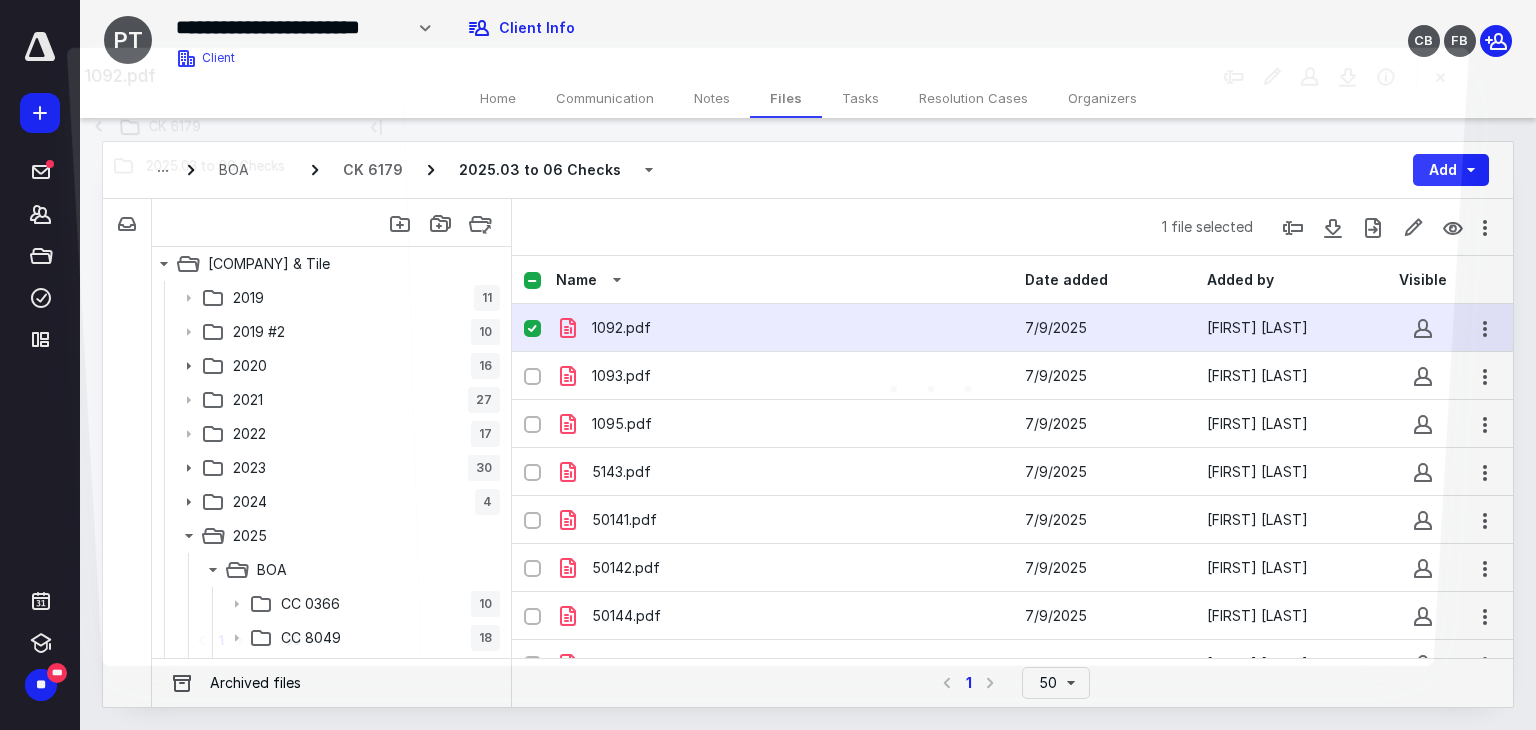 scroll, scrollTop: 64, scrollLeft: 0, axis: vertical 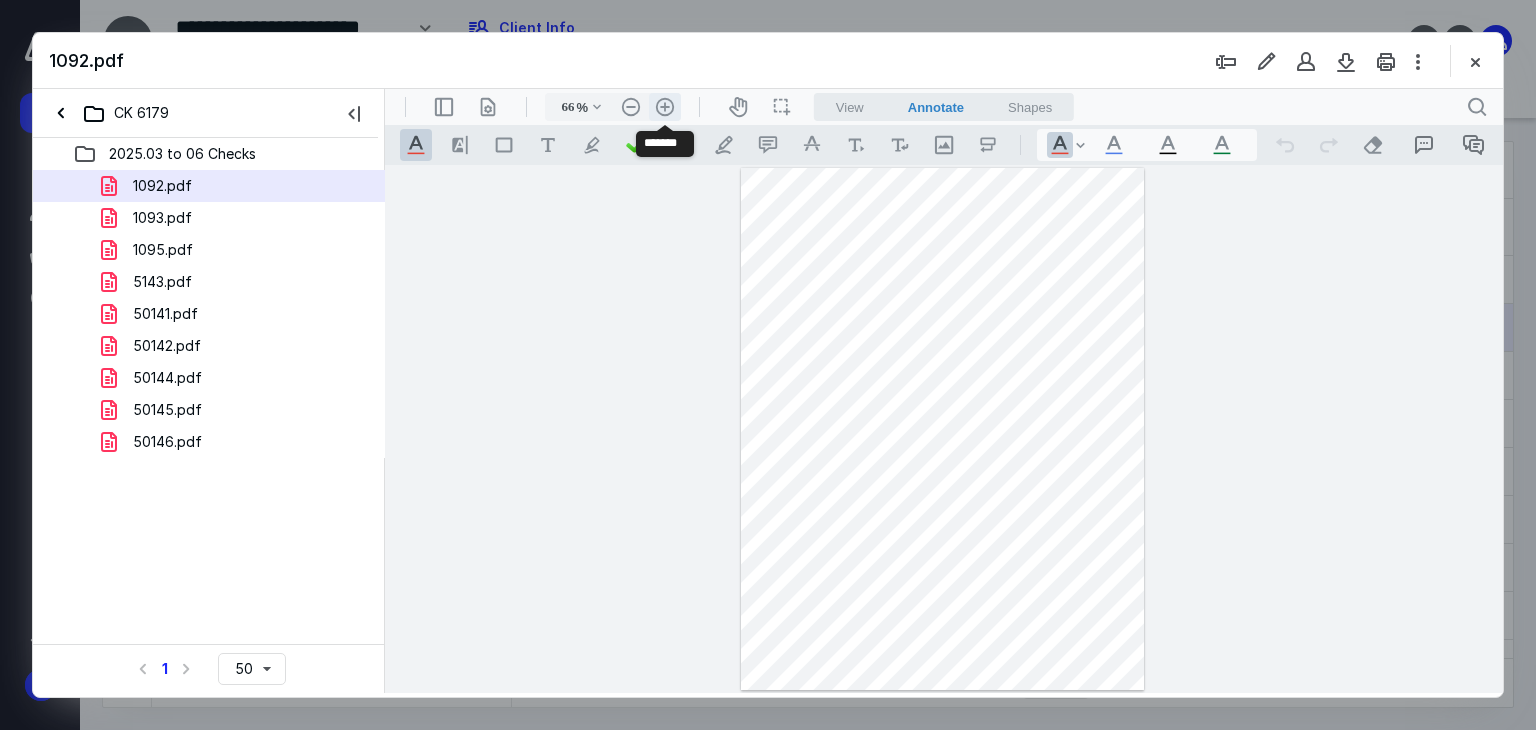 click on ".cls-1{fill:#abb0c4;} icon - header - zoom - in - line" at bounding box center [665, 107] 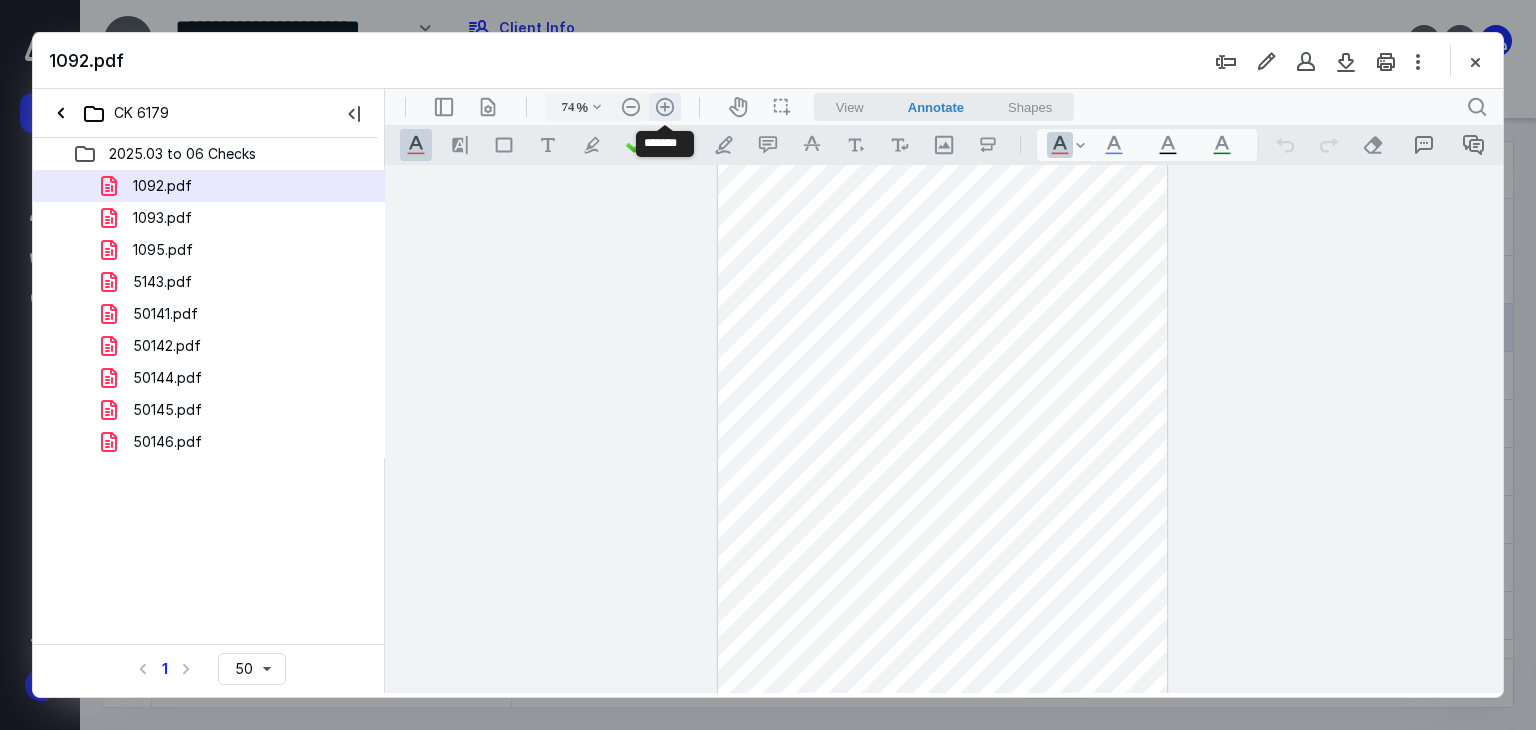 click on ".cls-1{fill:#abb0c4;} icon - header - zoom - in - line" at bounding box center [665, 107] 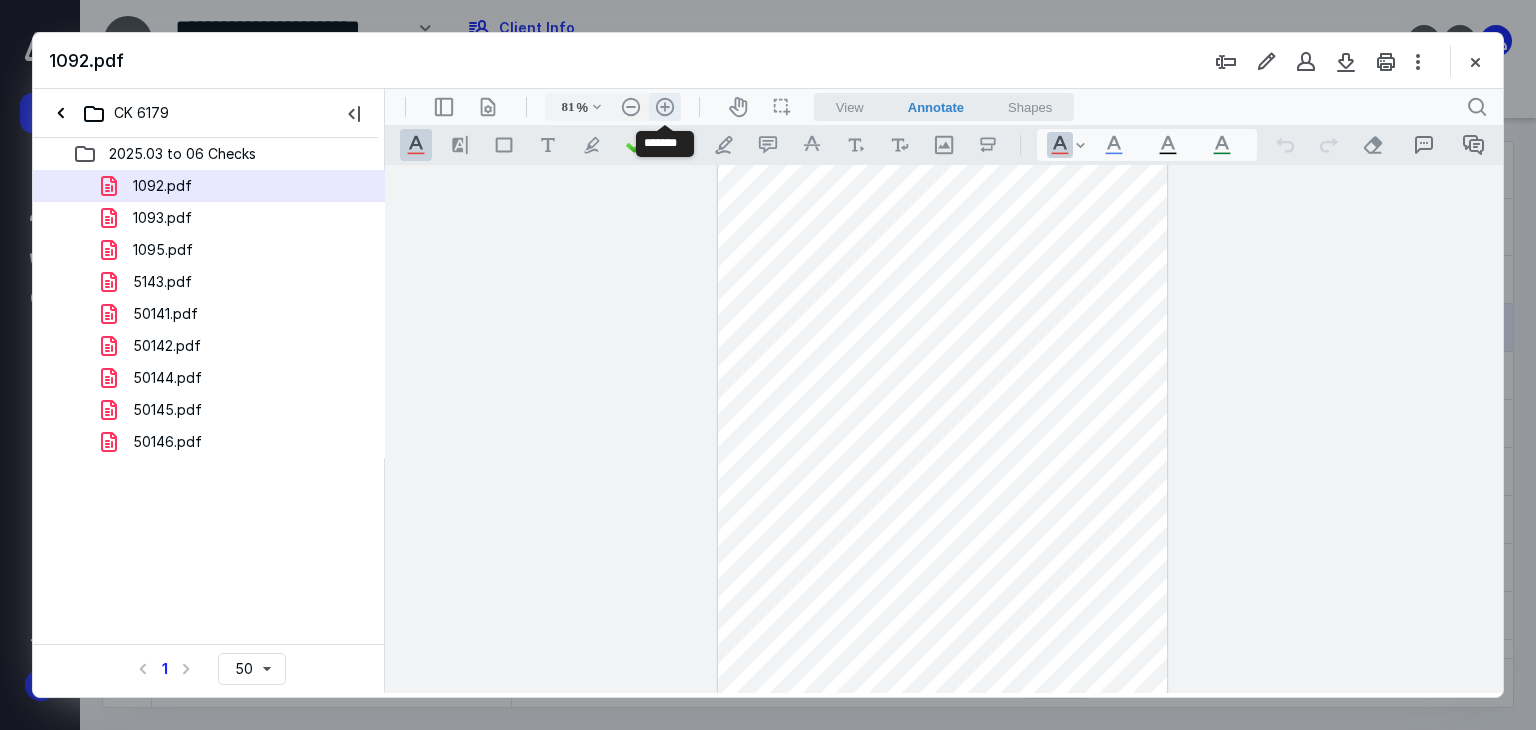 click on ".cls-1{fill:#abb0c4;} icon - header - zoom - in - line" at bounding box center (665, 107) 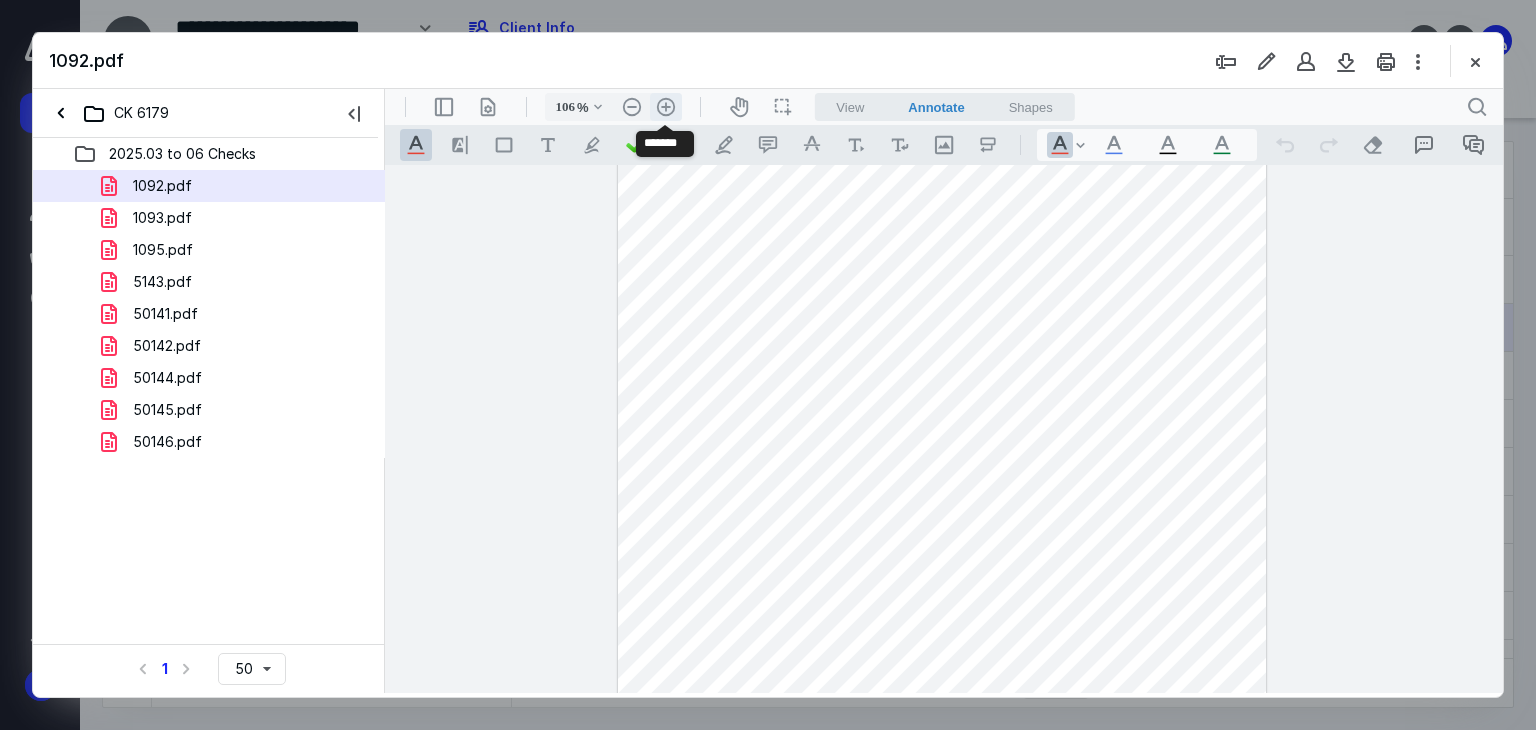 click on ".cls-1{fill:#abb0c4;} icon - header - zoom - in - line" at bounding box center [666, 107] 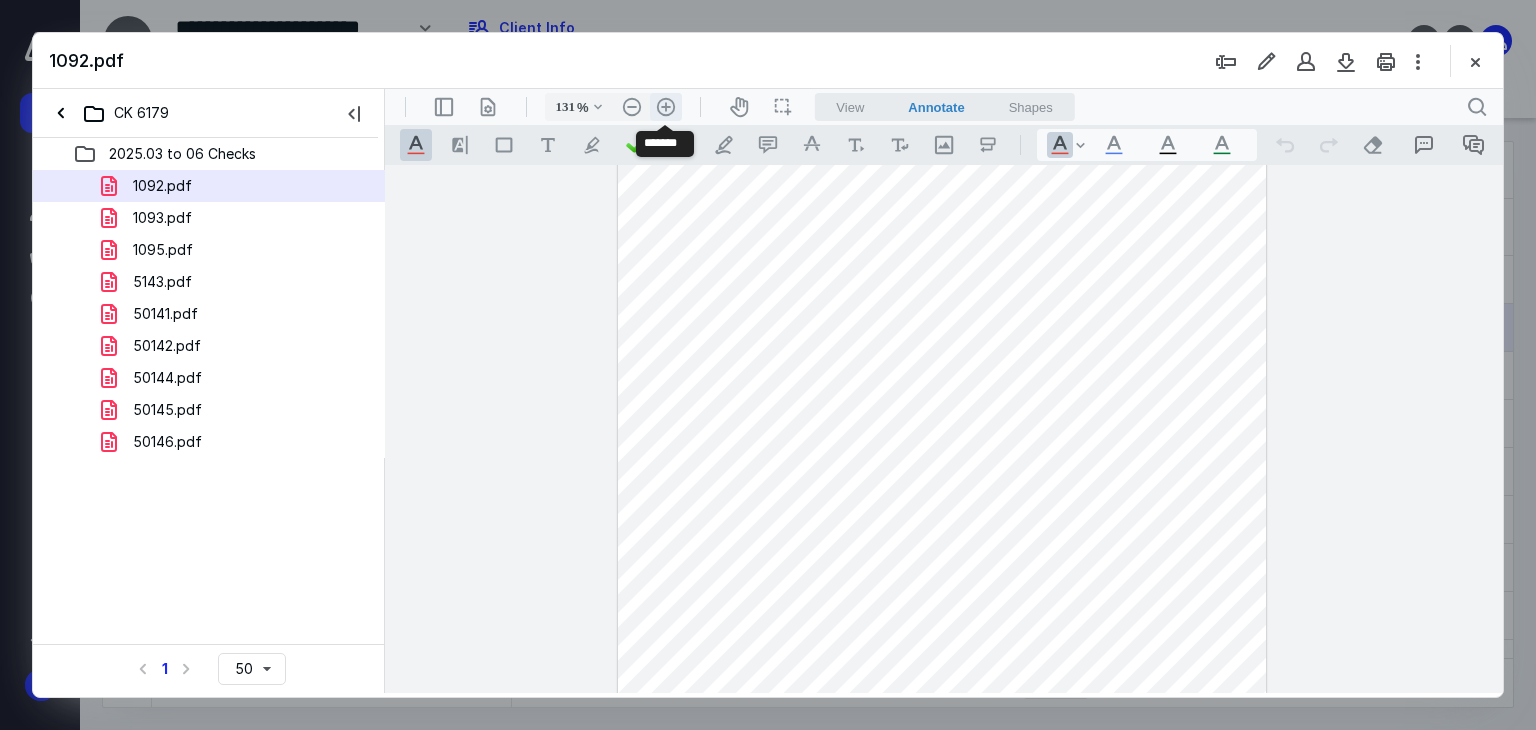 scroll, scrollTop: 222, scrollLeft: 0, axis: vertical 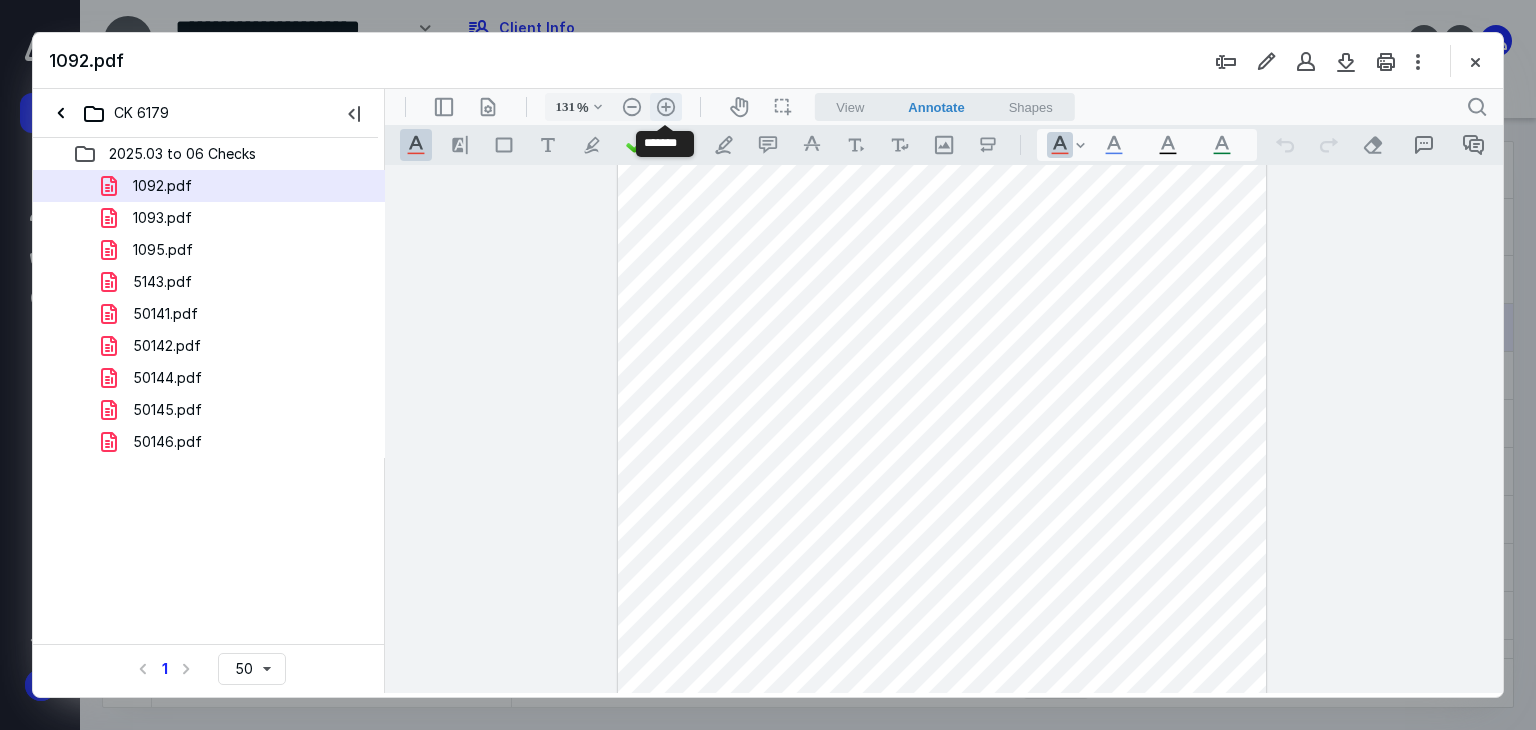 click on ".cls-1{fill:#abb0c4;} icon - header - zoom - in - line" at bounding box center (666, 107) 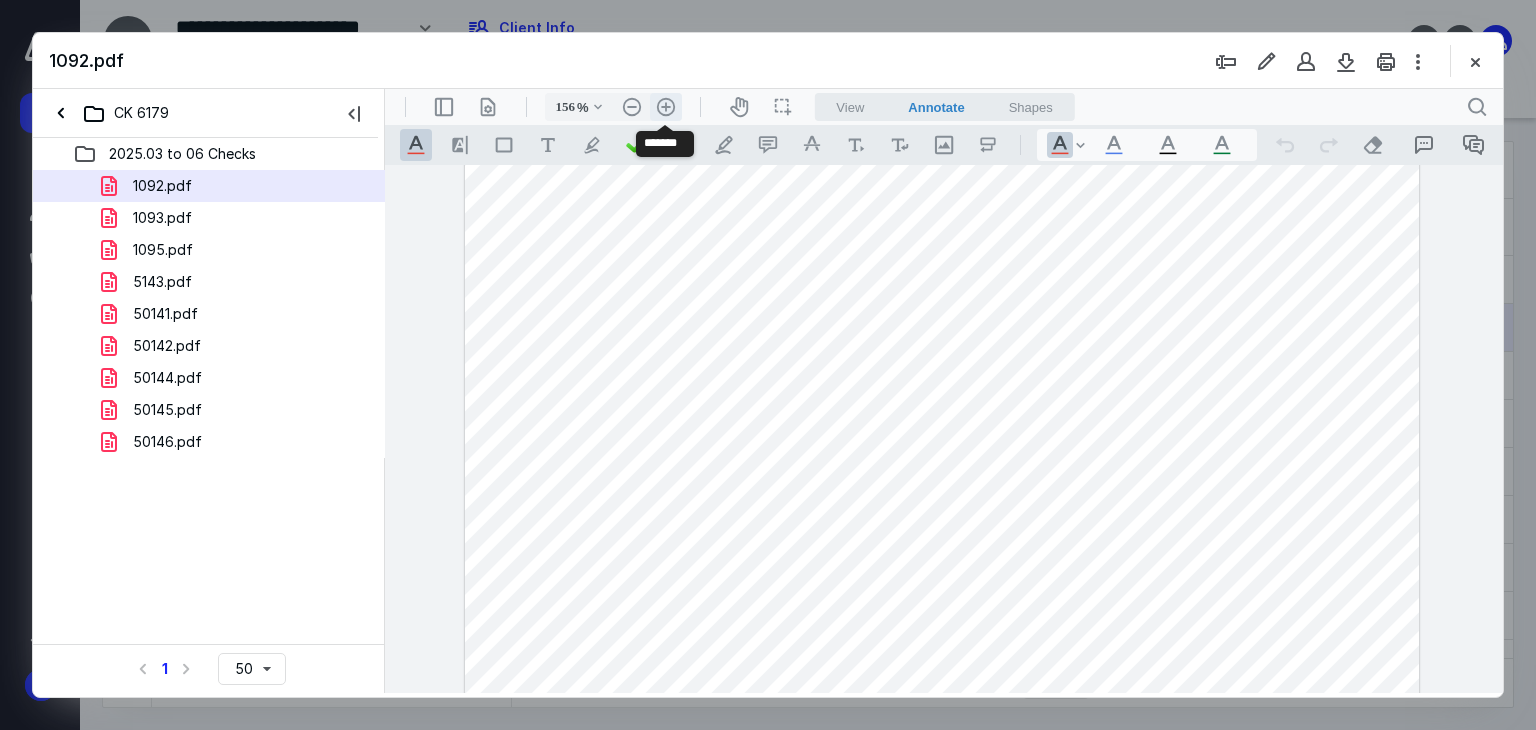 click on ".cls-1{fill:#abb0c4;} icon - header - zoom - in - line" at bounding box center (666, 107) 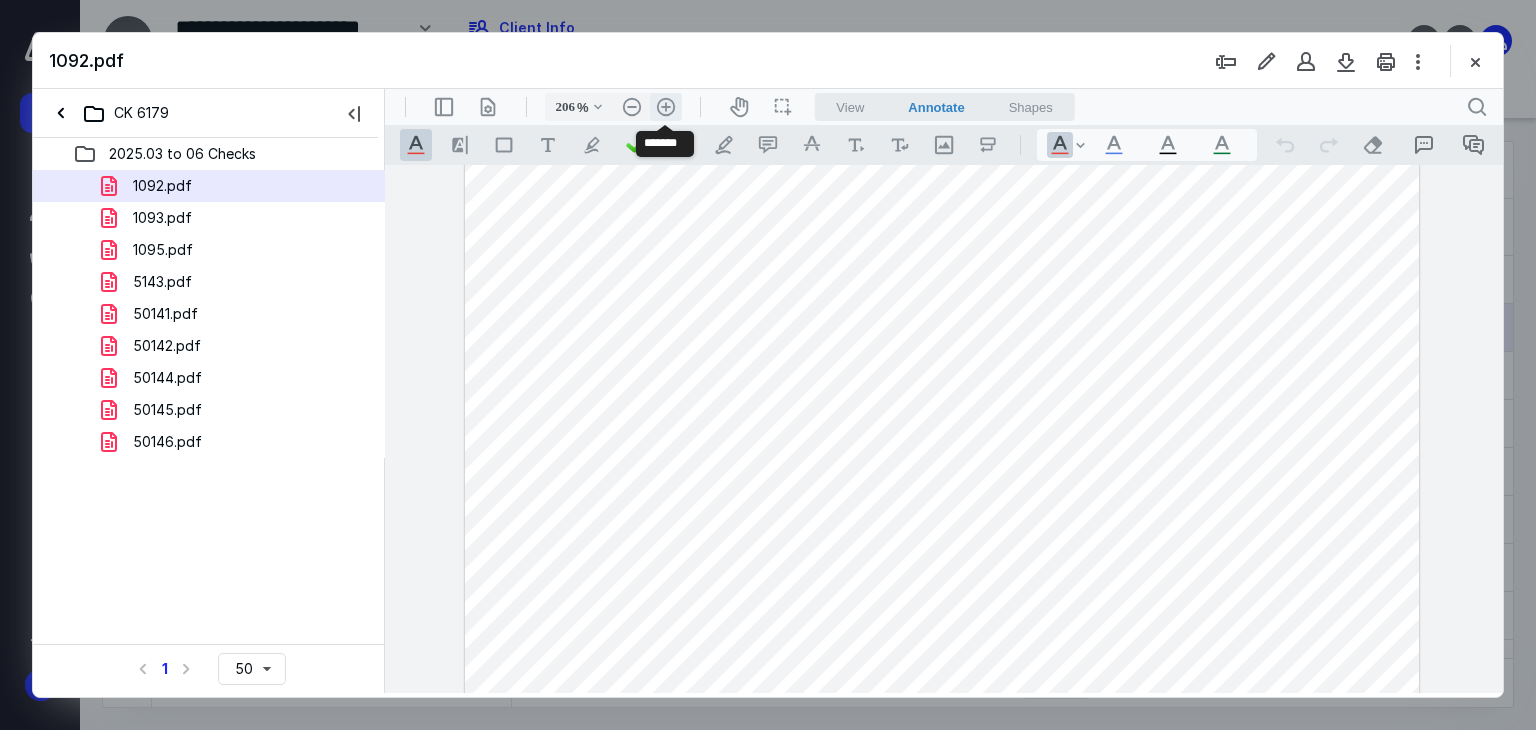click on ".cls-1{fill:#abb0c4;} icon - header - zoom - in - line" at bounding box center [666, 107] 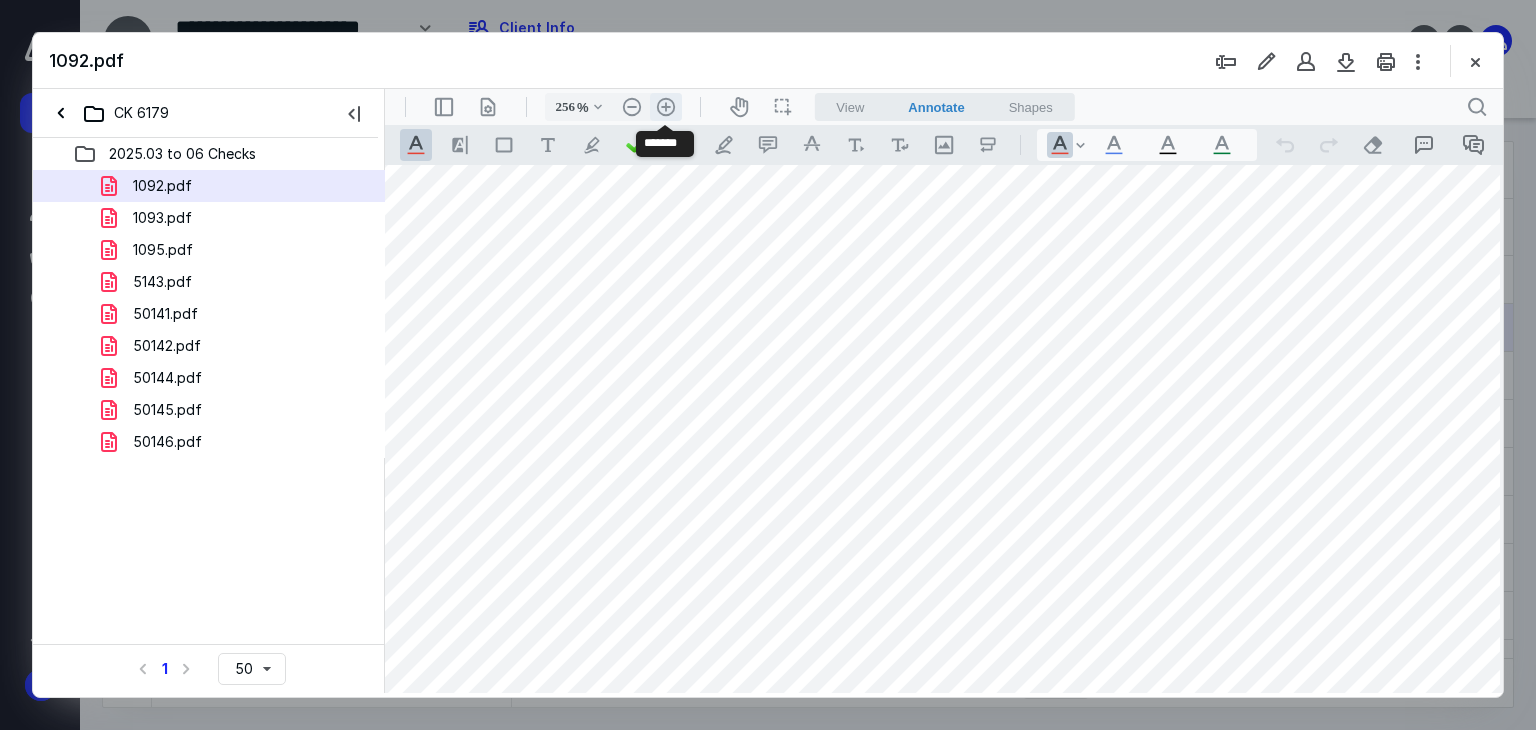 scroll, scrollTop: 650, scrollLeft: 242, axis: both 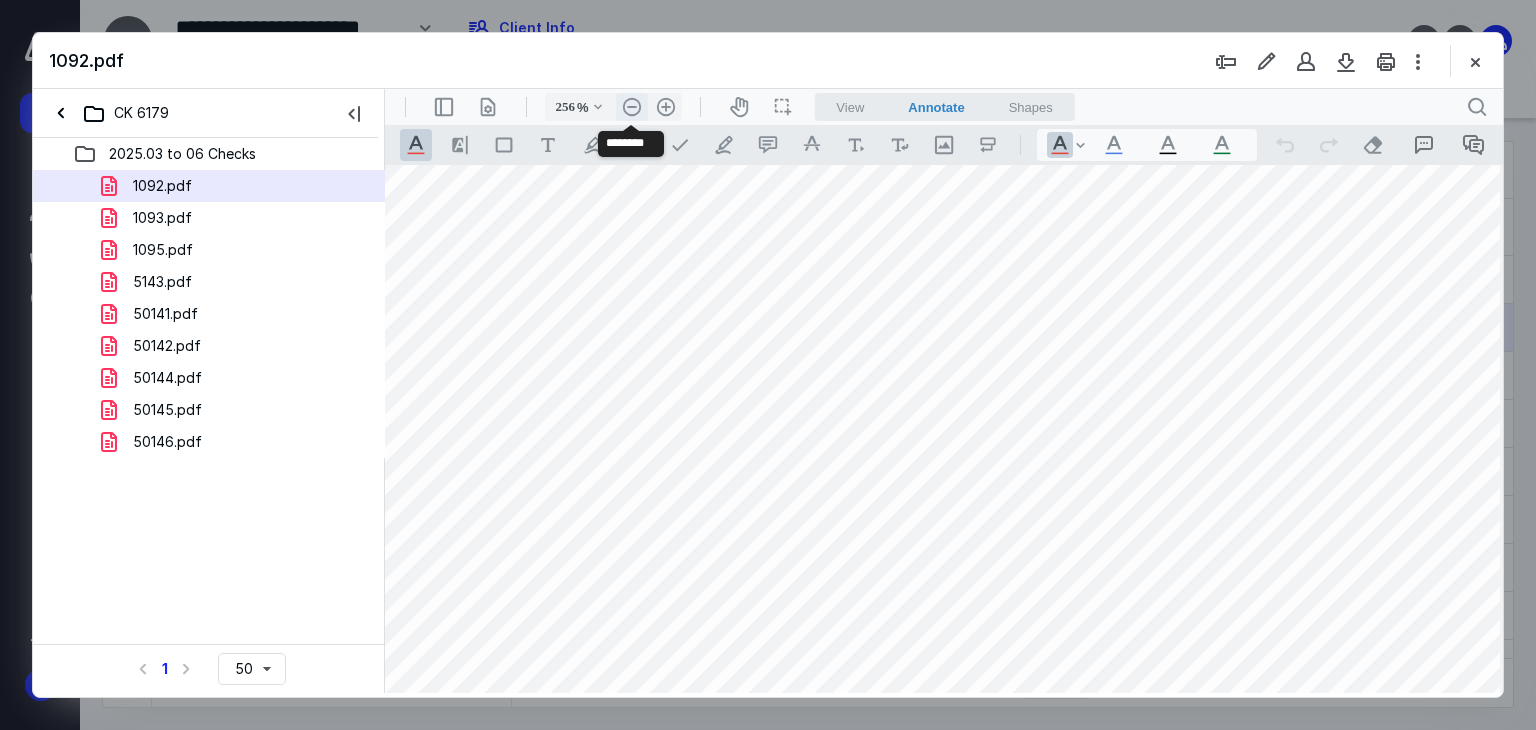 click on ".cls-1{fill:#abb0c4;} icon - header - zoom - out - line" at bounding box center (632, 107) 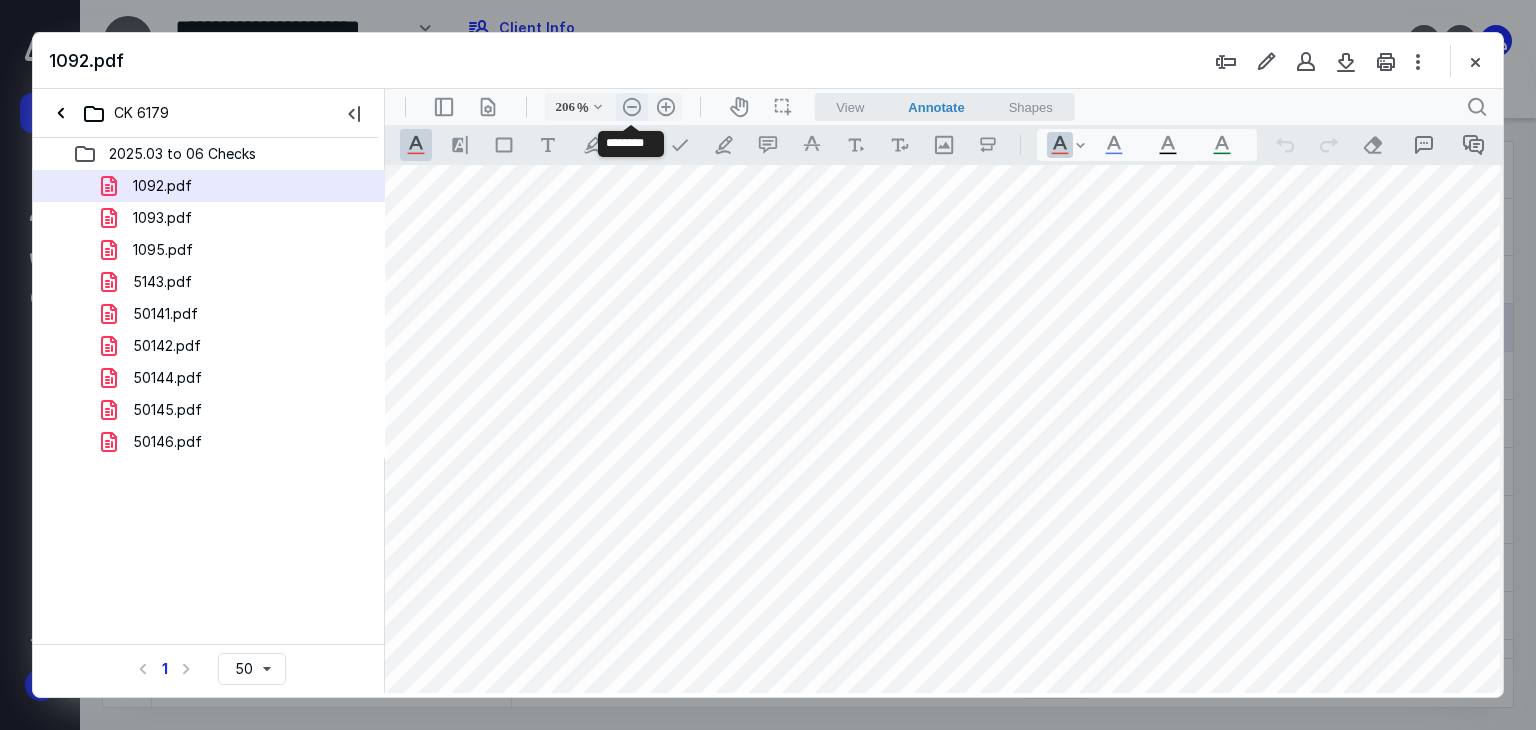 scroll, scrollTop: 479, scrollLeft: 85, axis: both 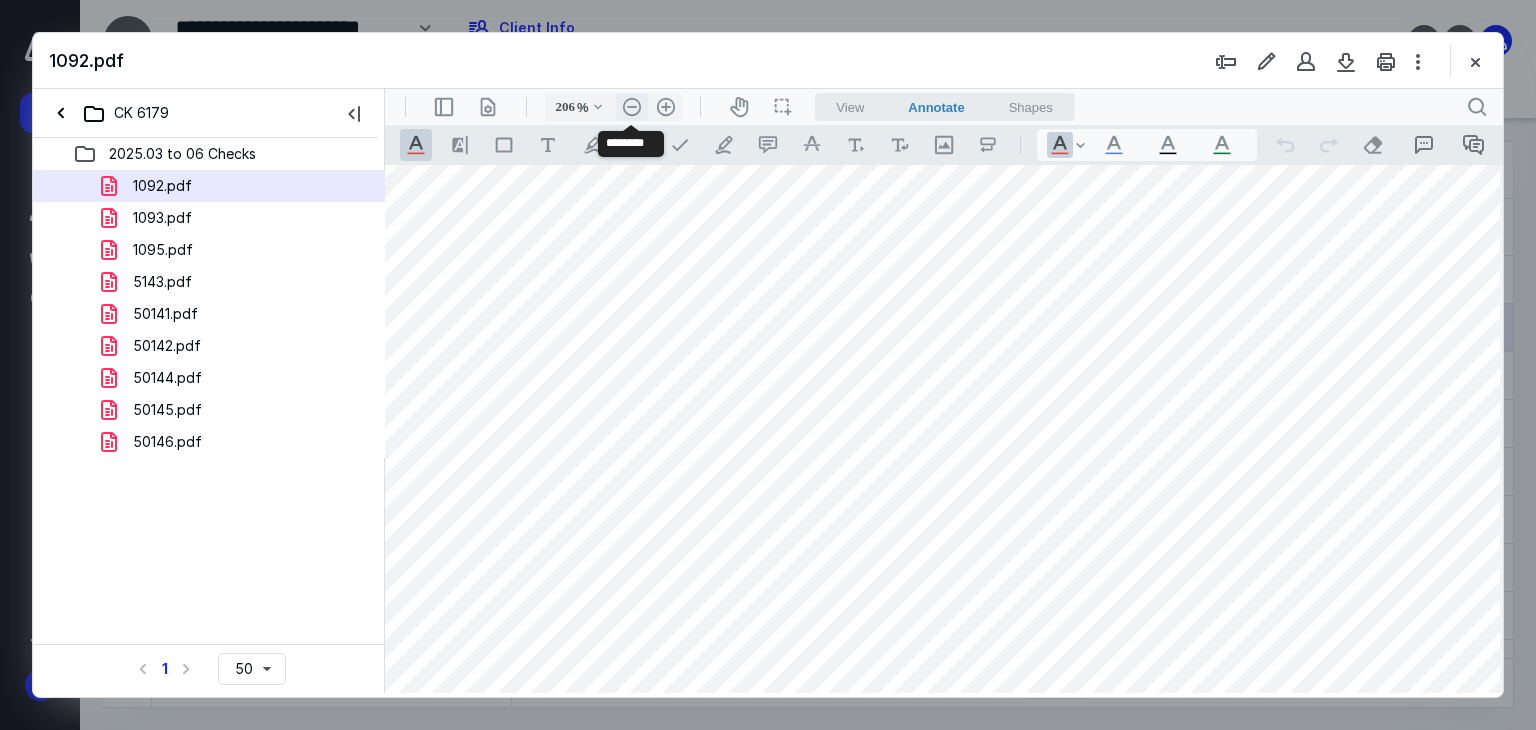 click on ".cls-1{fill:#abb0c4;} icon - header - zoom - out - line" at bounding box center (632, 107) 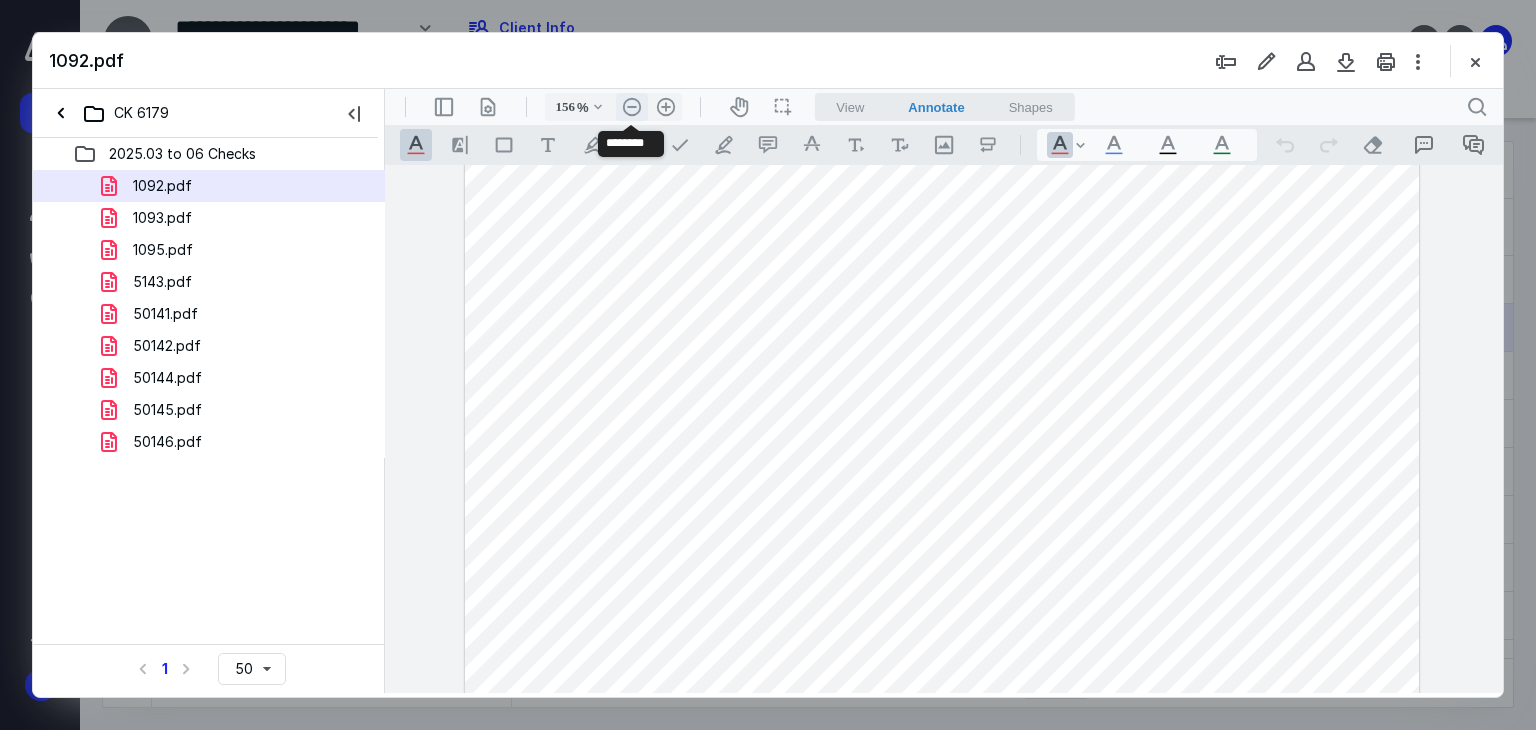 scroll, scrollTop: 308, scrollLeft: 0, axis: vertical 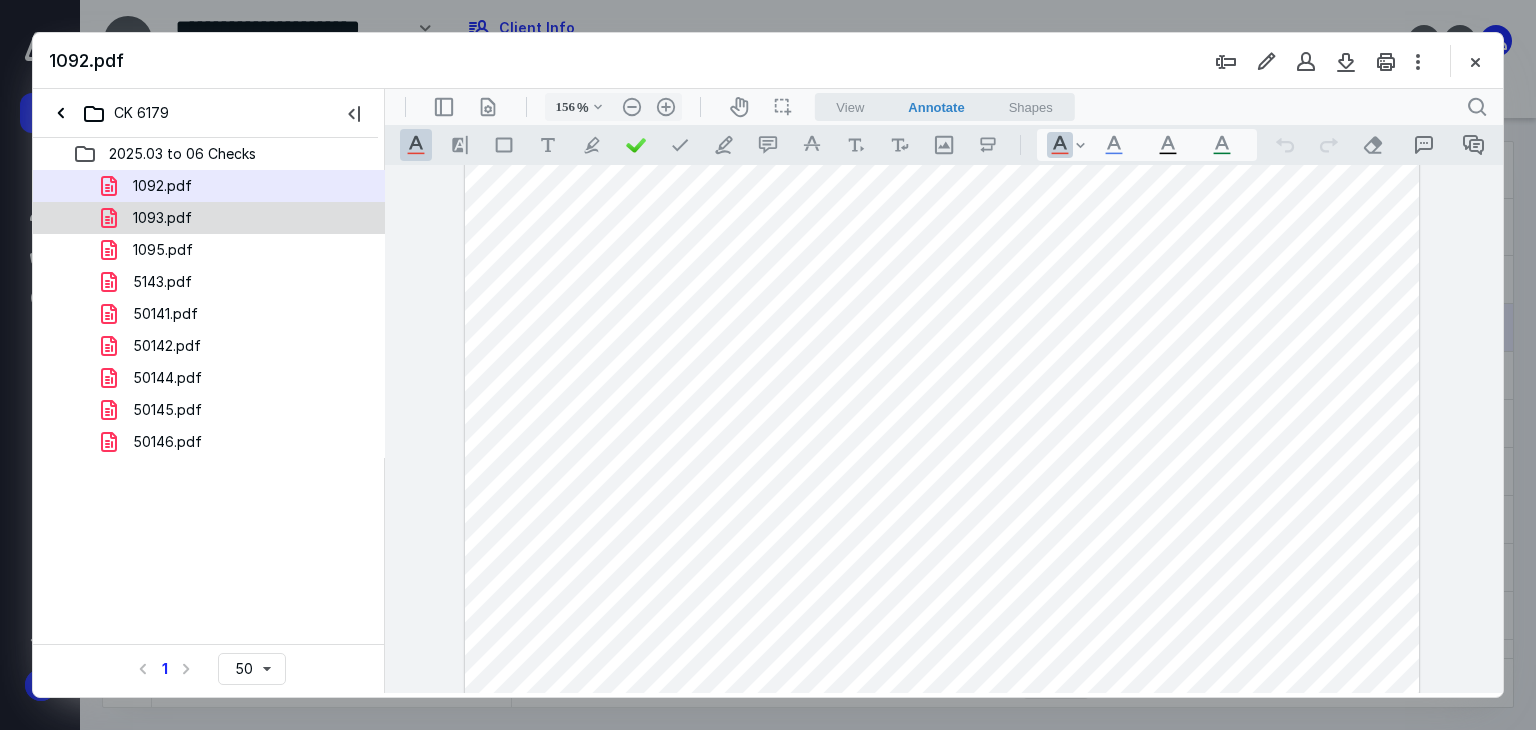 click on "1093.pdf" at bounding box center [162, 218] 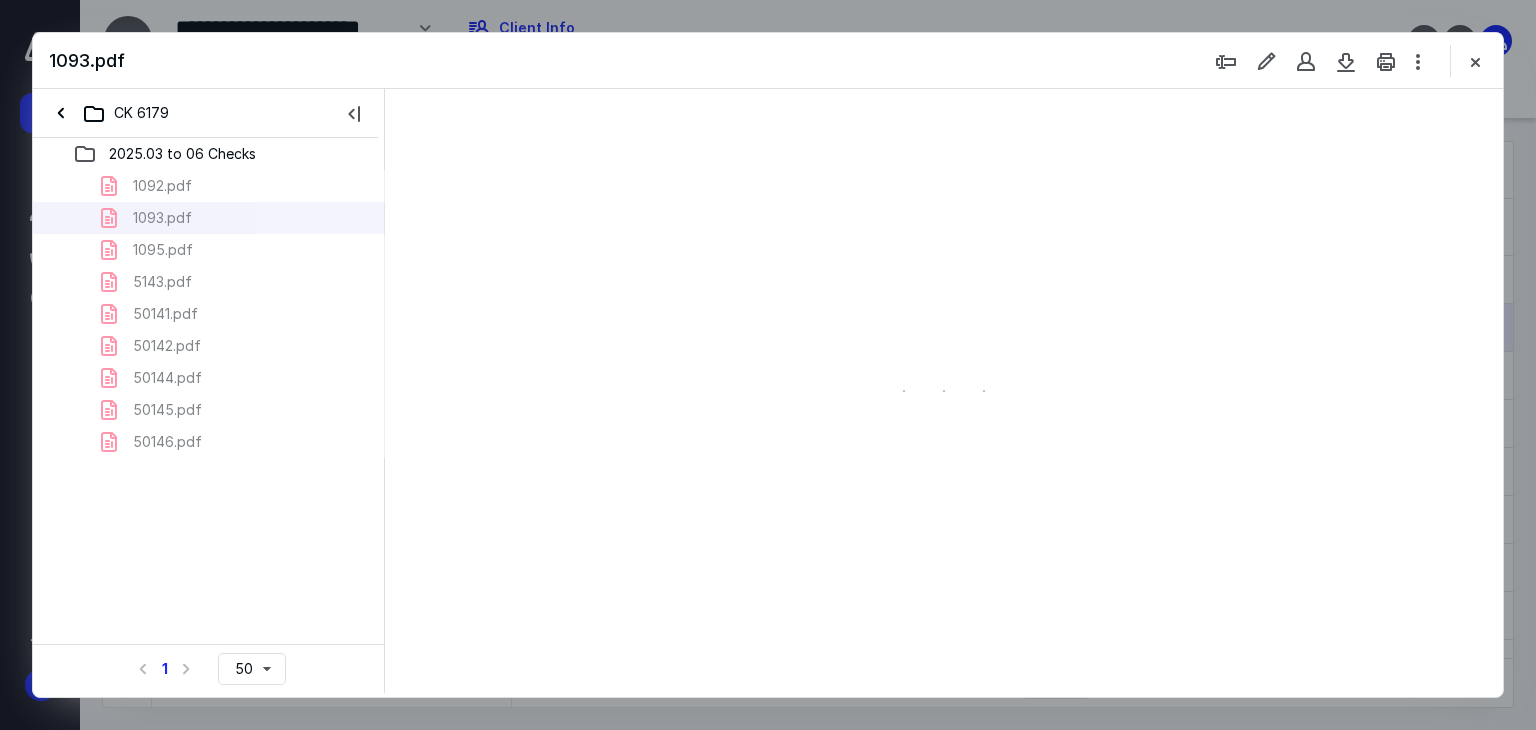 scroll, scrollTop: 0, scrollLeft: 0, axis: both 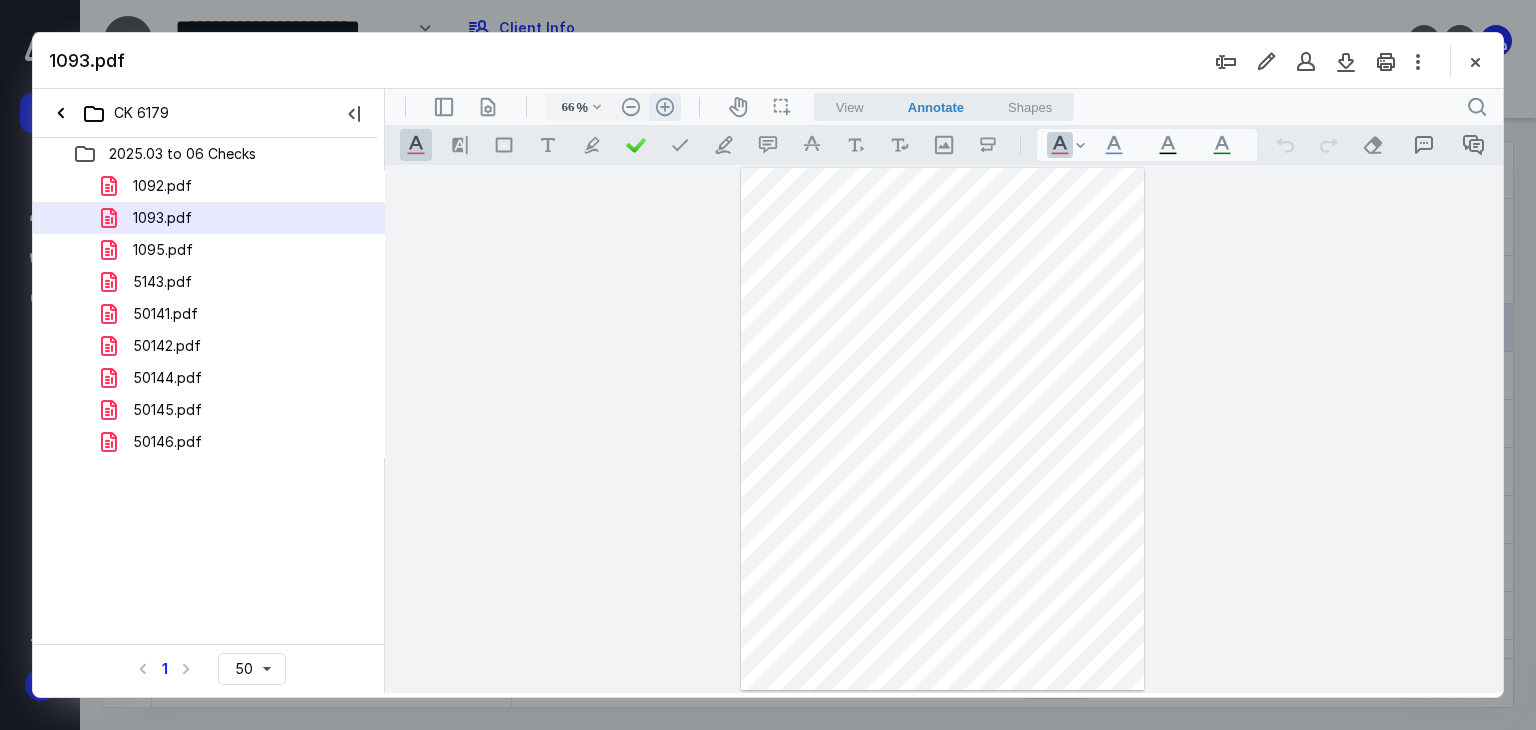 click on ".cls-1{fill:#abb0c4;} icon - header - zoom - in - line" at bounding box center (665, 107) 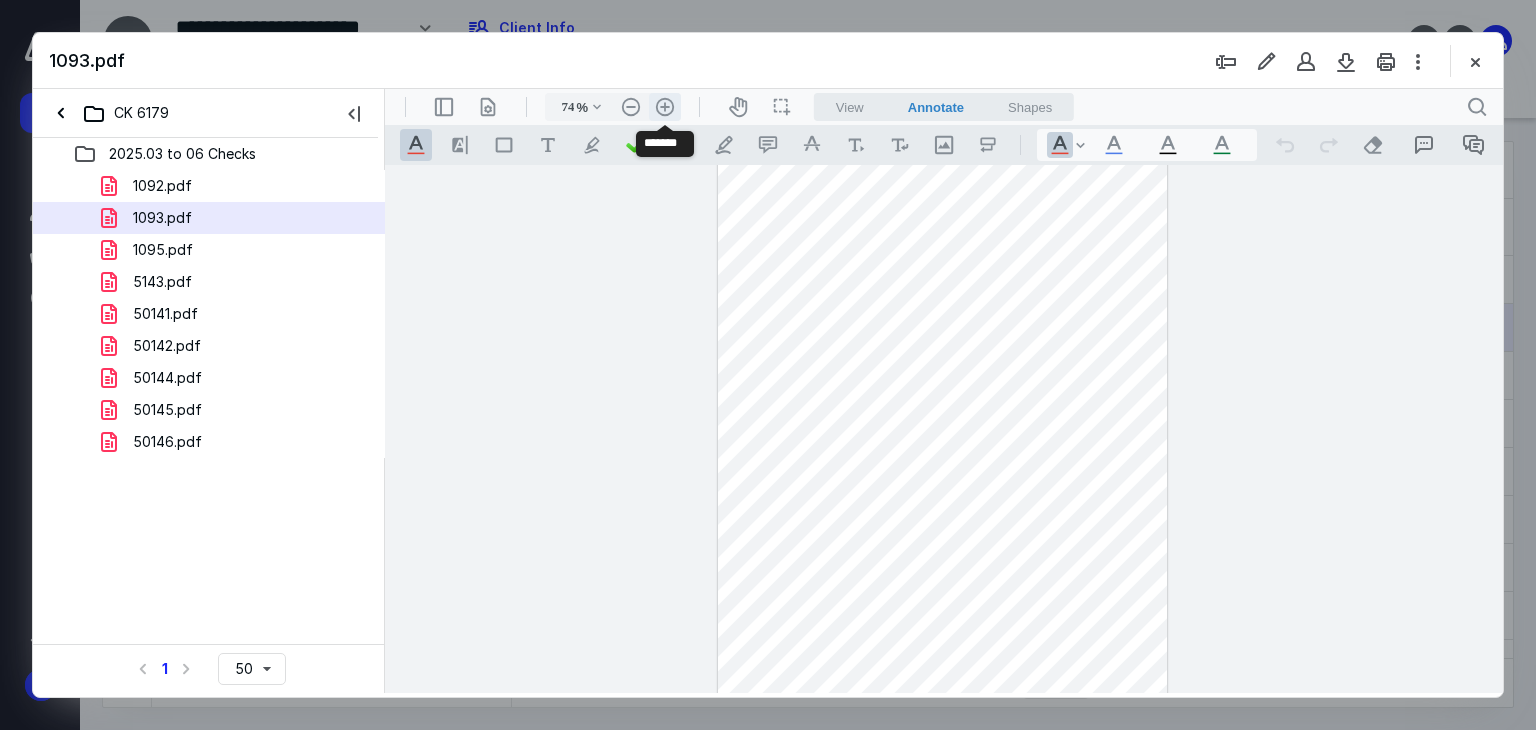 click on ".cls-1{fill:#abb0c4;} icon - header - zoom - in - line" at bounding box center (665, 107) 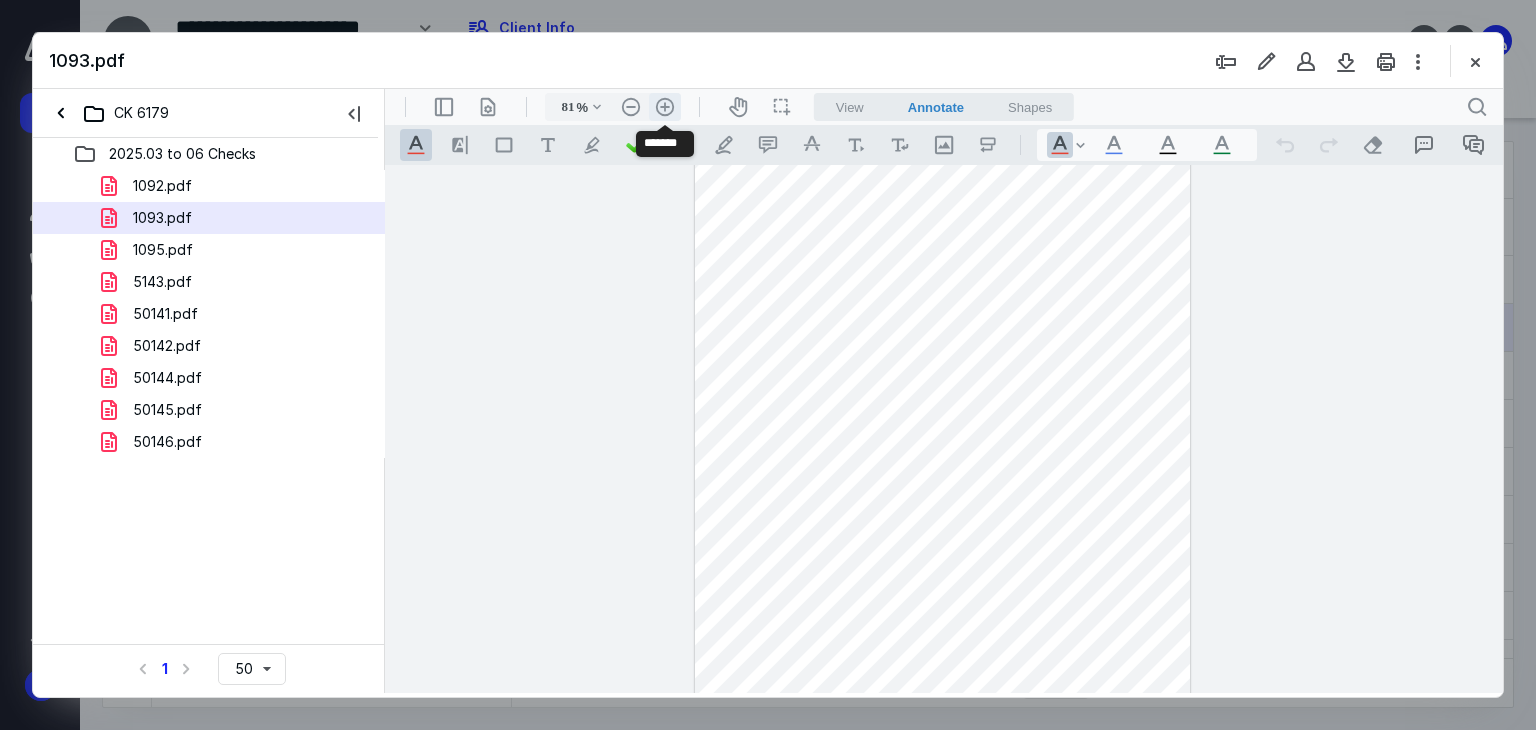 click on ".cls-1{fill:#abb0c4;} icon - header - zoom - in - line" at bounding box center (665, 107) 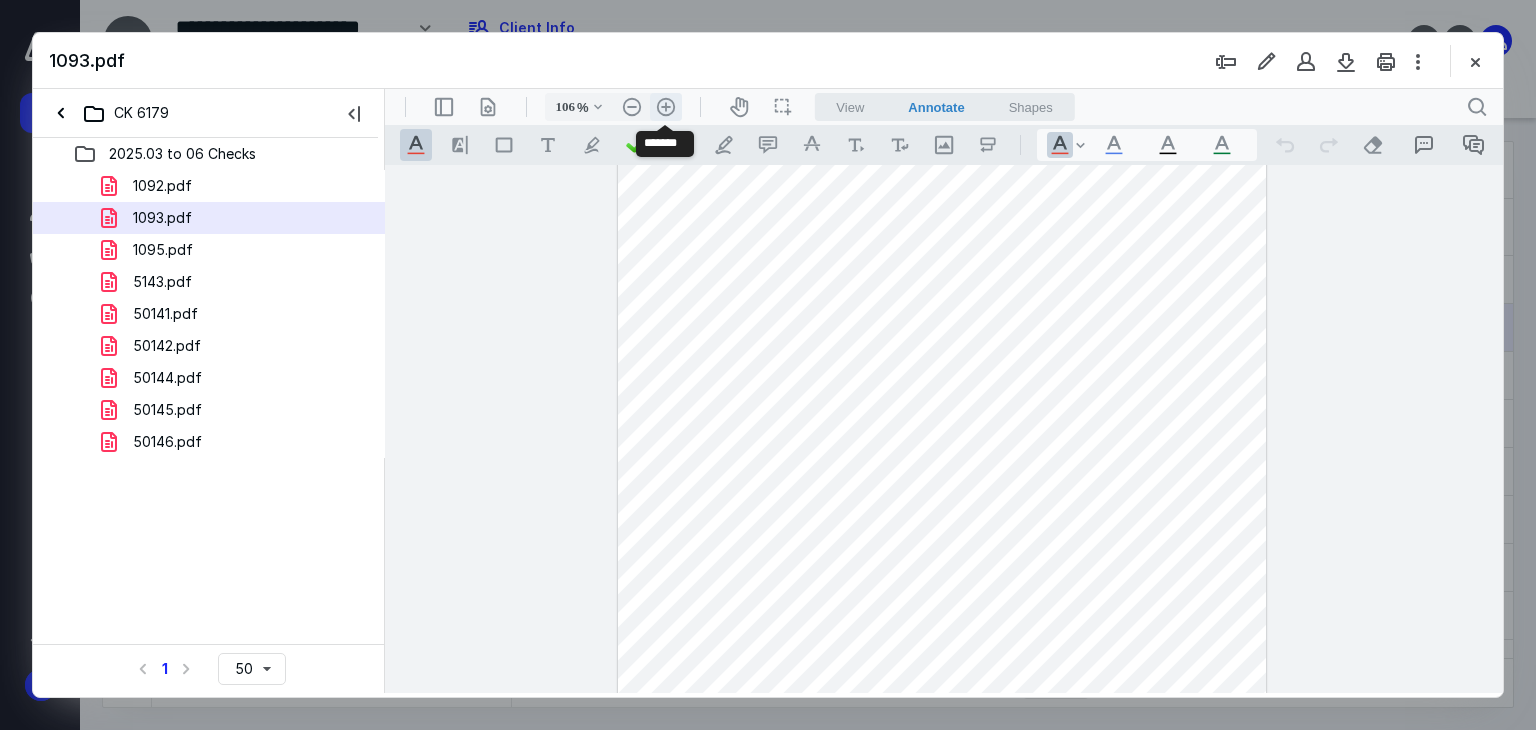 click on ".cls-1{fill:#abb0c4;} icon - header - zoom - in - line" at bounding box center (666, 107) 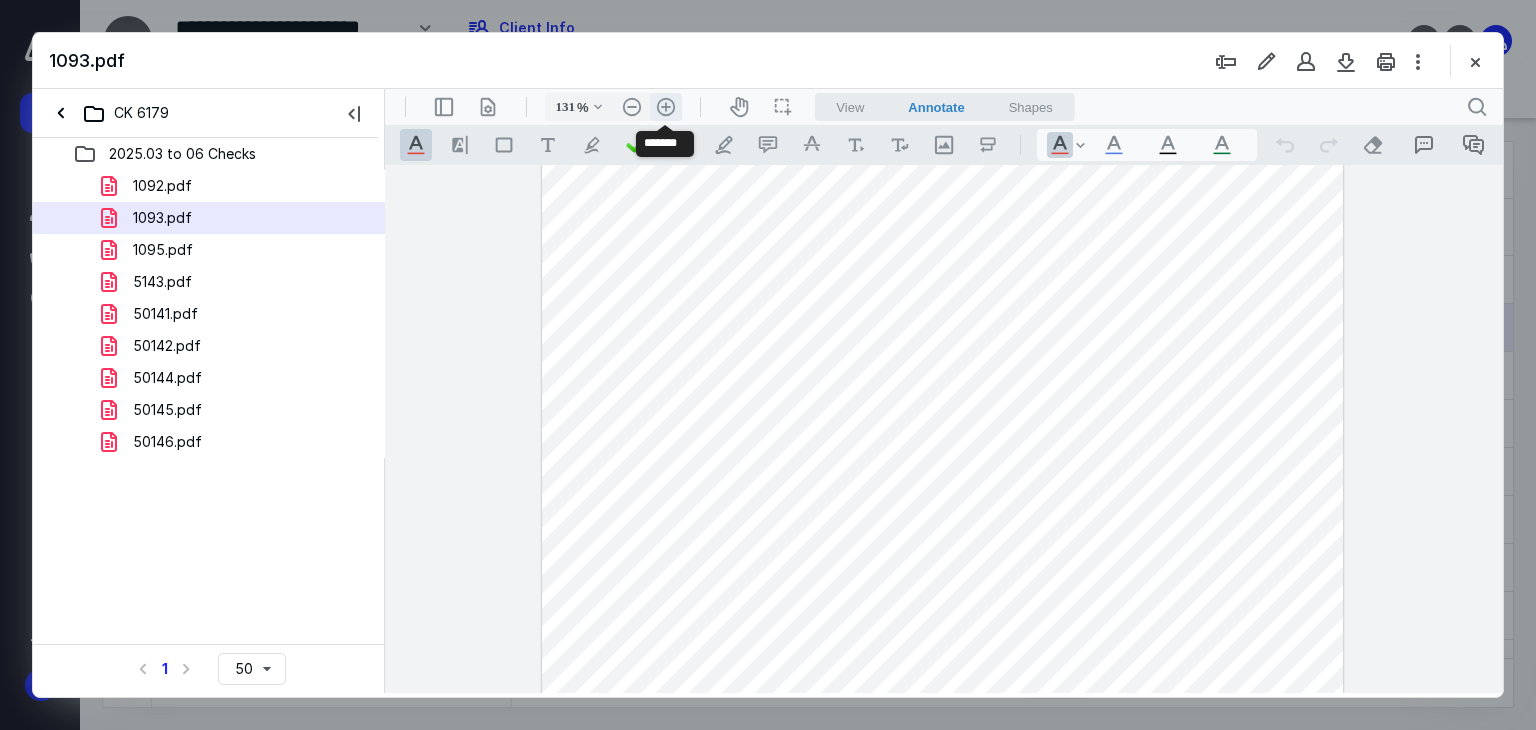 click on ".cls-1{fill:#abb0c4;} icon - header - zoom - in - line" at bounding box center (666, 107) 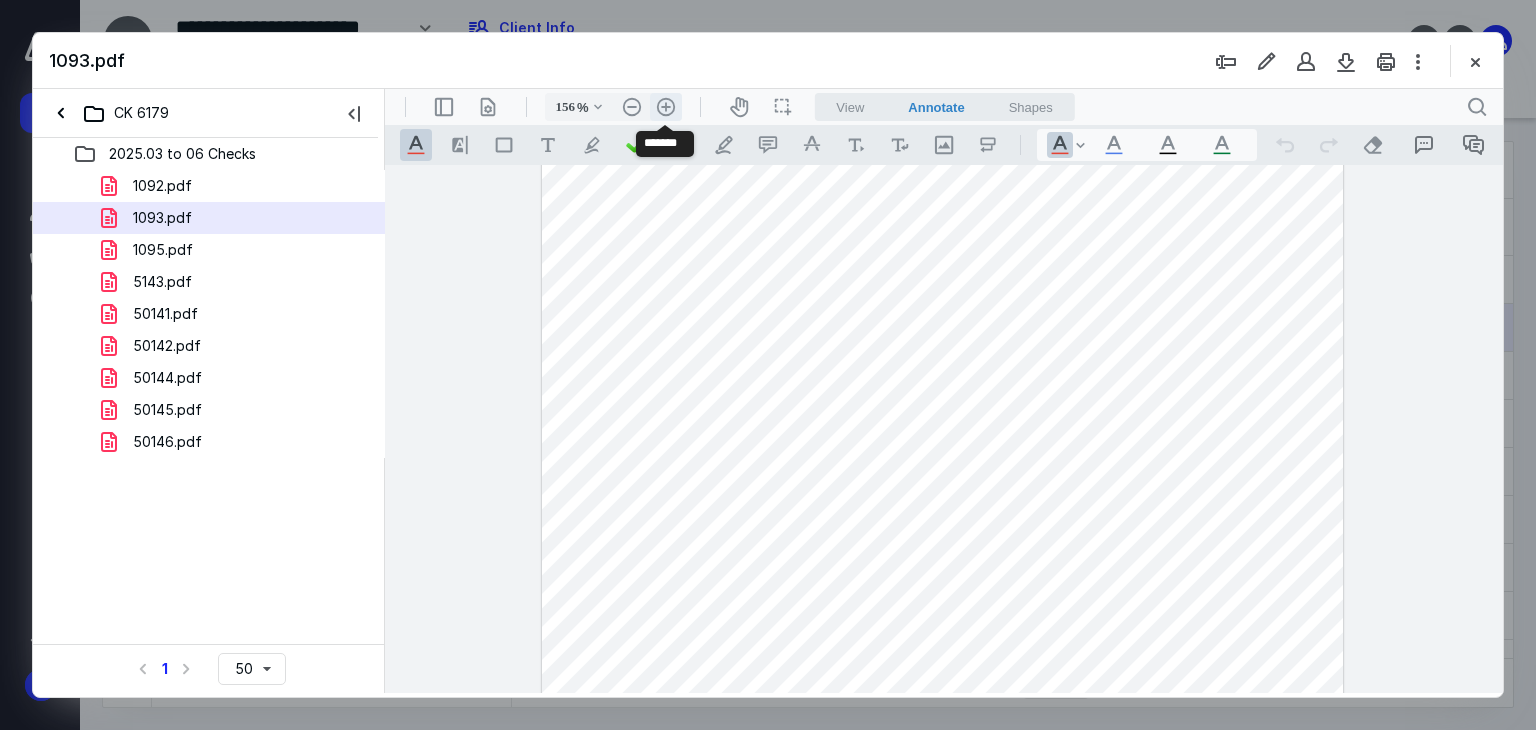 scroll, scrollTop: 308, scrollLeft: 0, axis: vertical 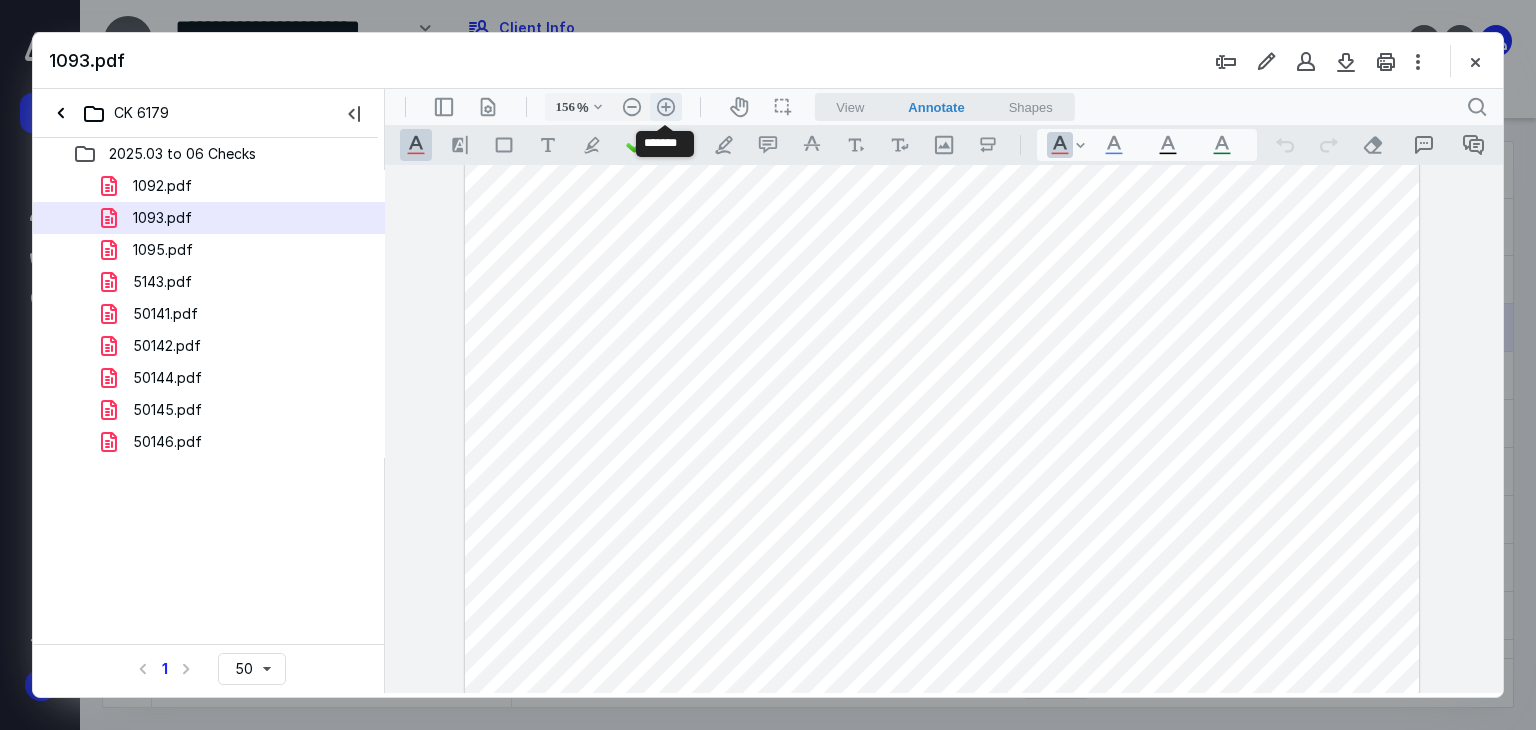 click on ".cls-1{fill:#abb0c4;} icon - header - zoom - in - line" at bounding box center [666, 107] 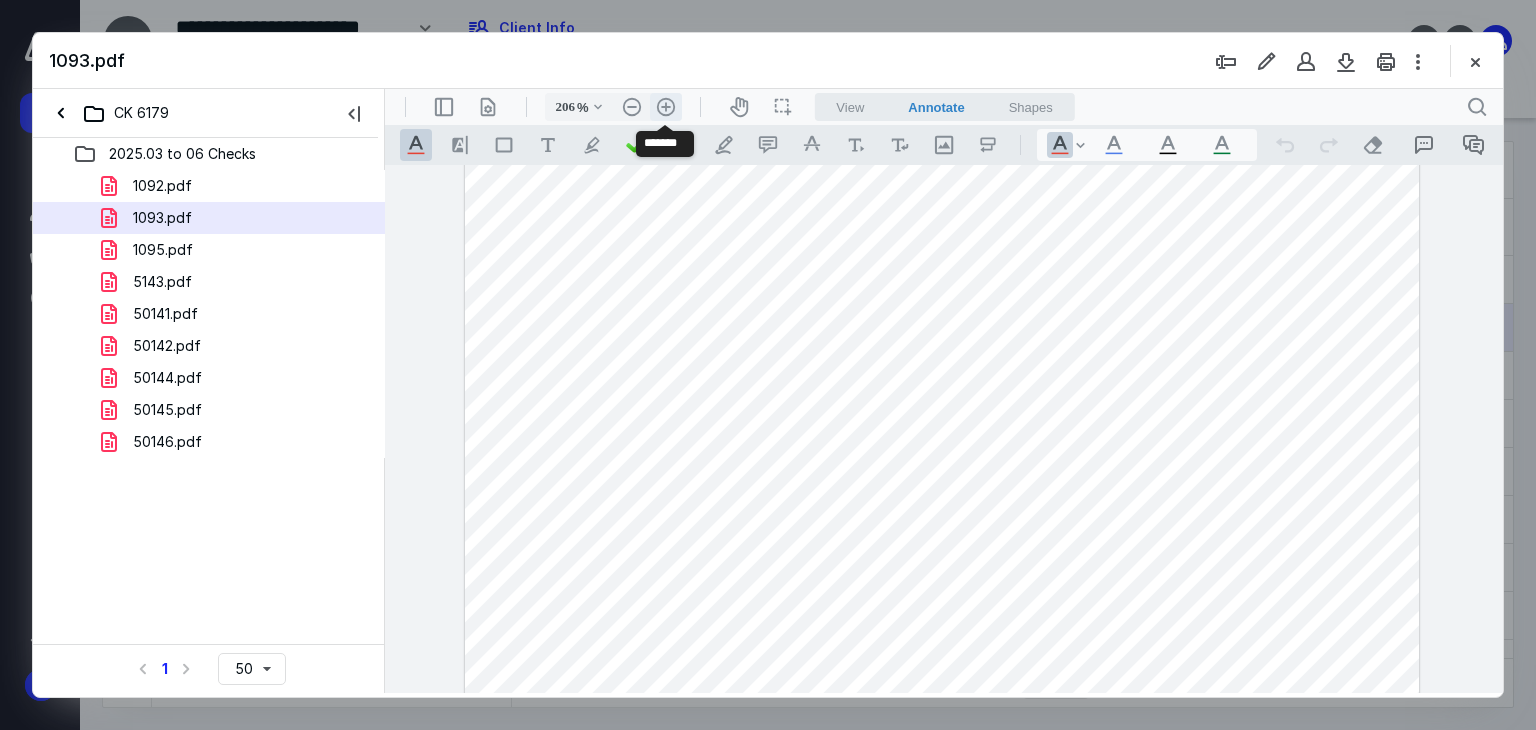 scroll, scrollTop: 479, scrollLeft: 85, axis: both 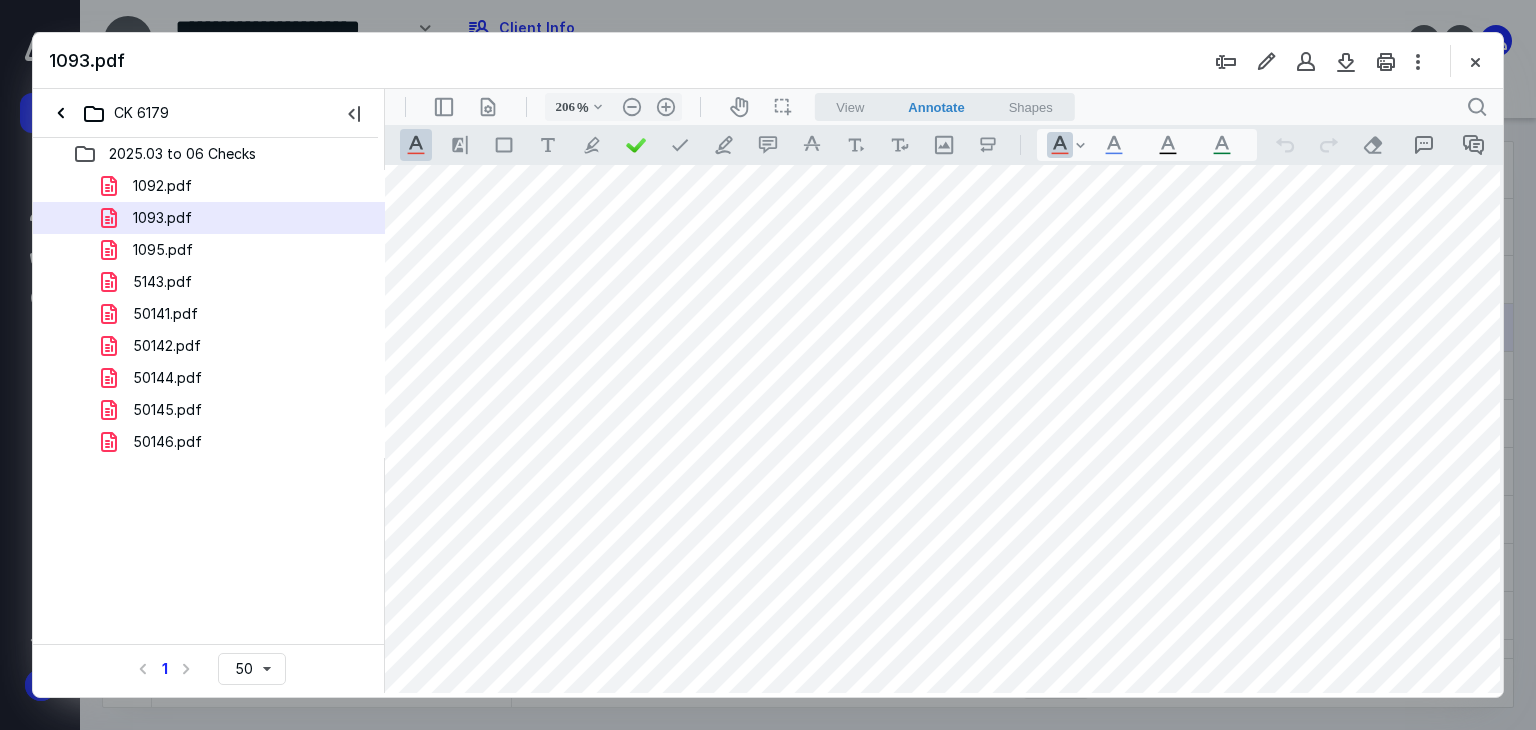 drag, startPoint x: 721, startPoint y: 522, endPoint x: 858, endPoint y: 504, distance: 138.17743 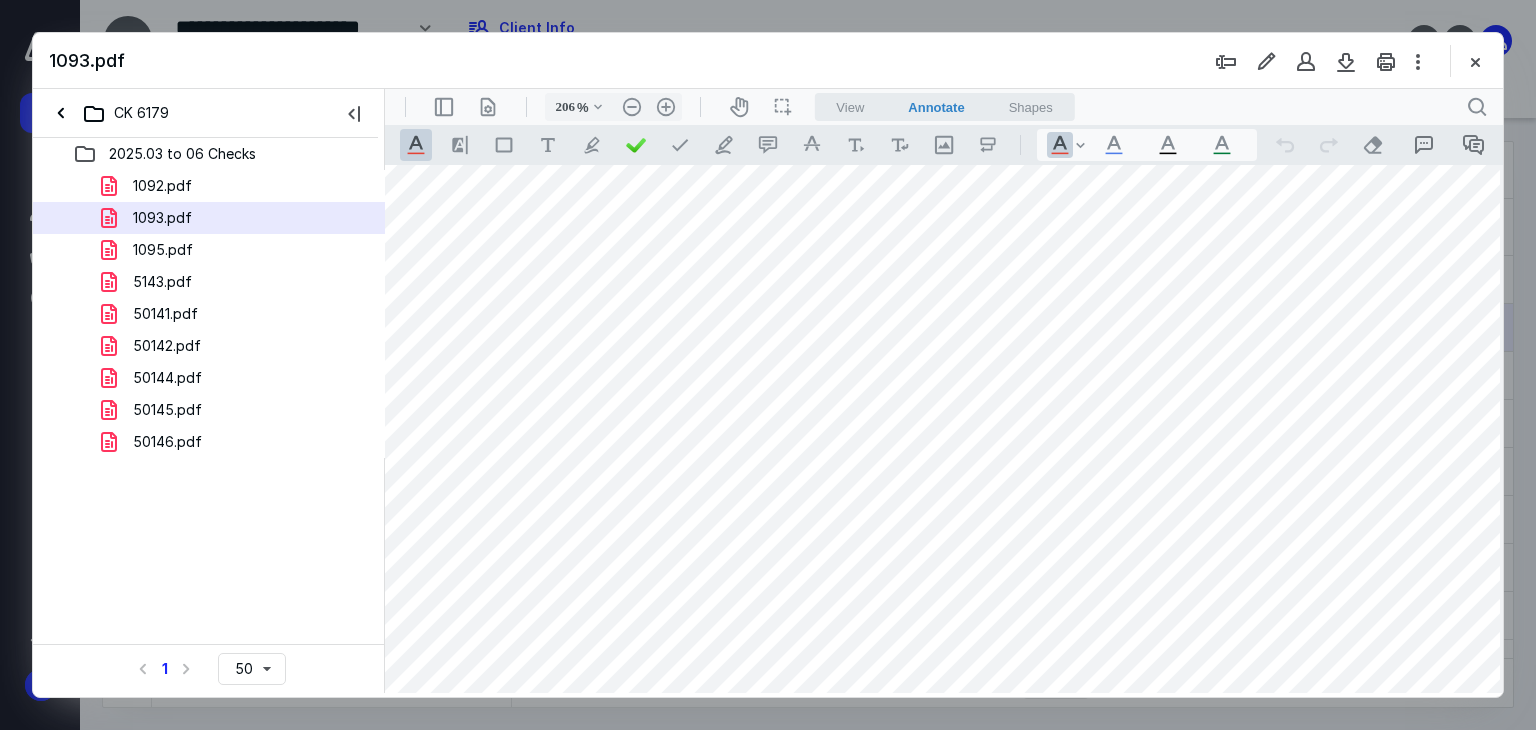 scroll, scrollTop: 479, scrollLeft: 0, axis: vertical 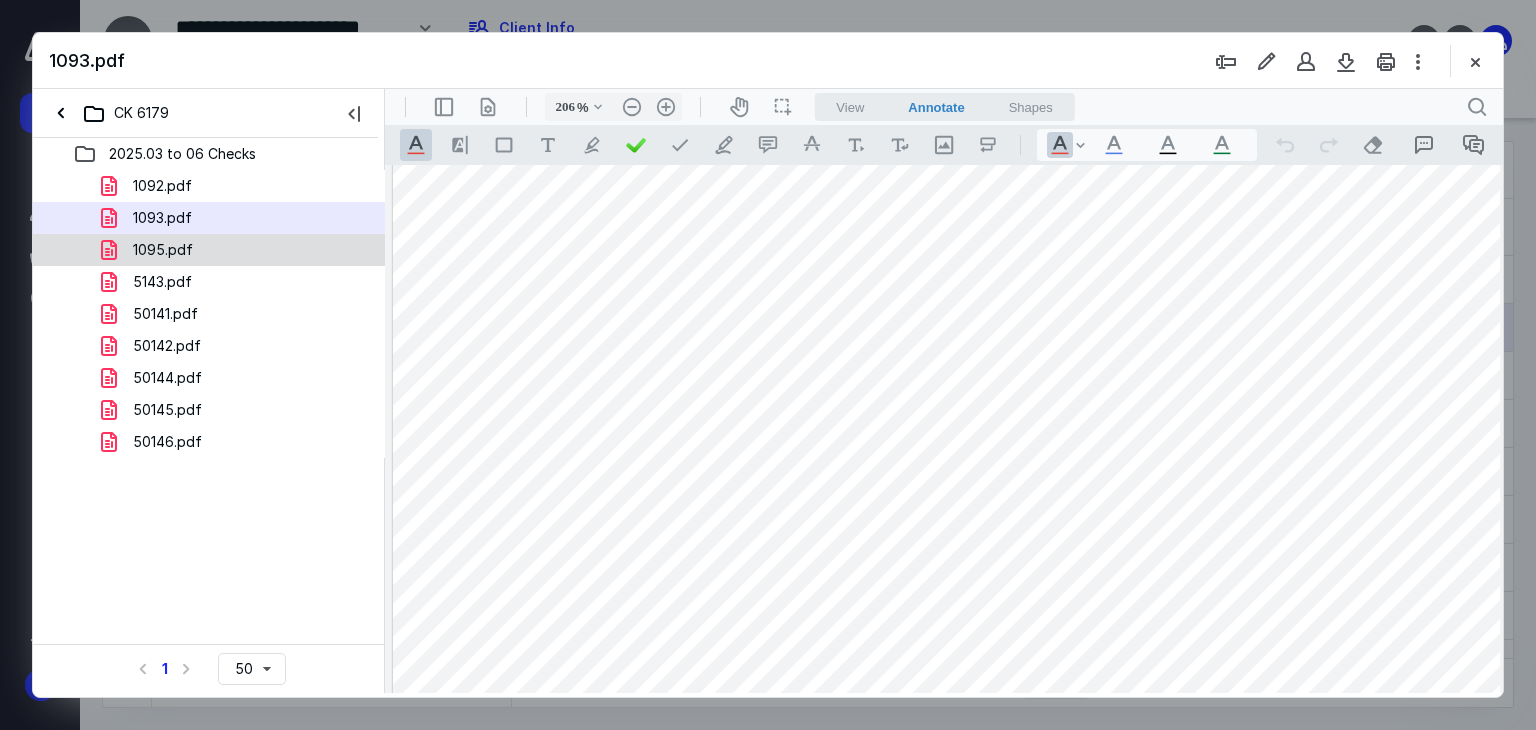 click on "1095.pdf" at bounding box center (237, 250) 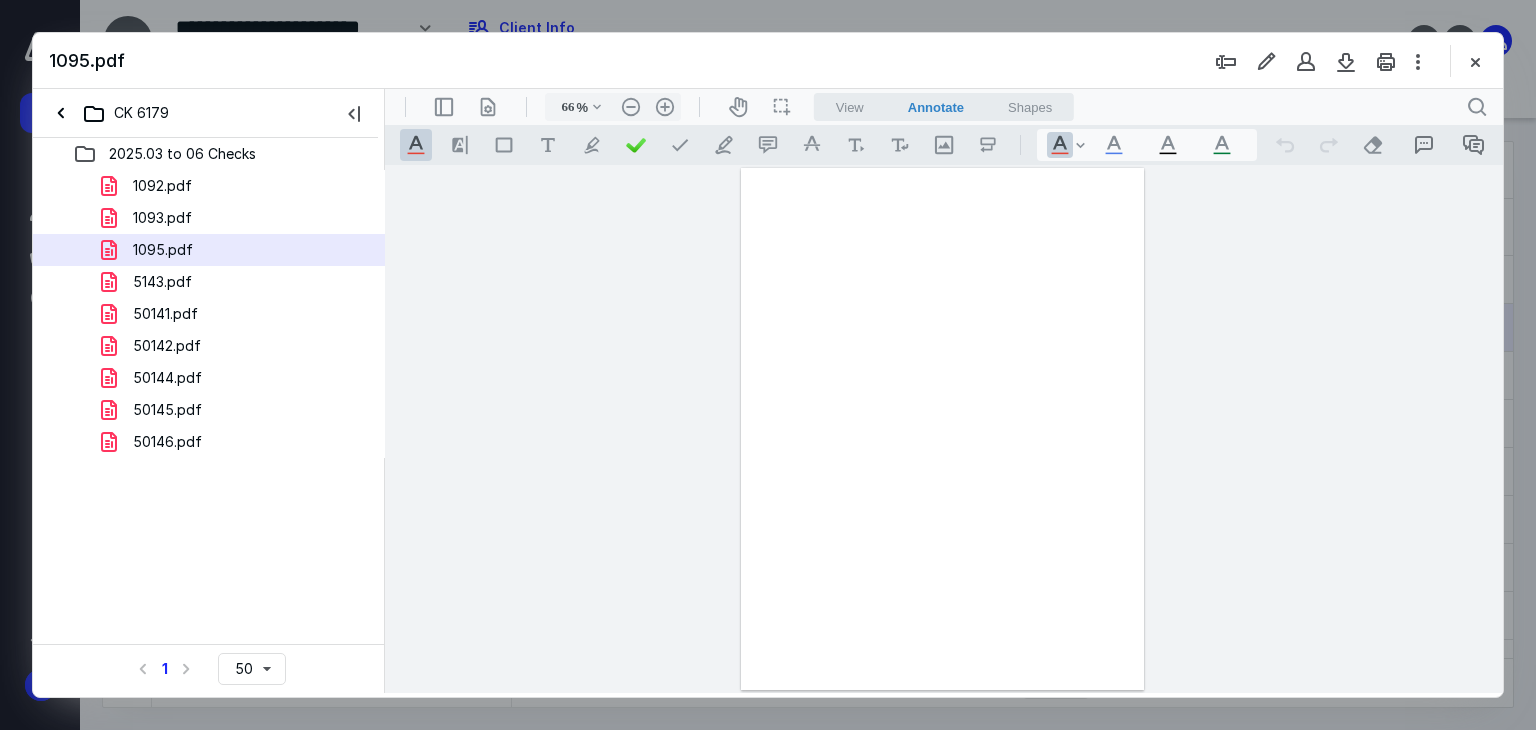 scroll, scrollTop: 0, scrollLeft: 0, axis: both 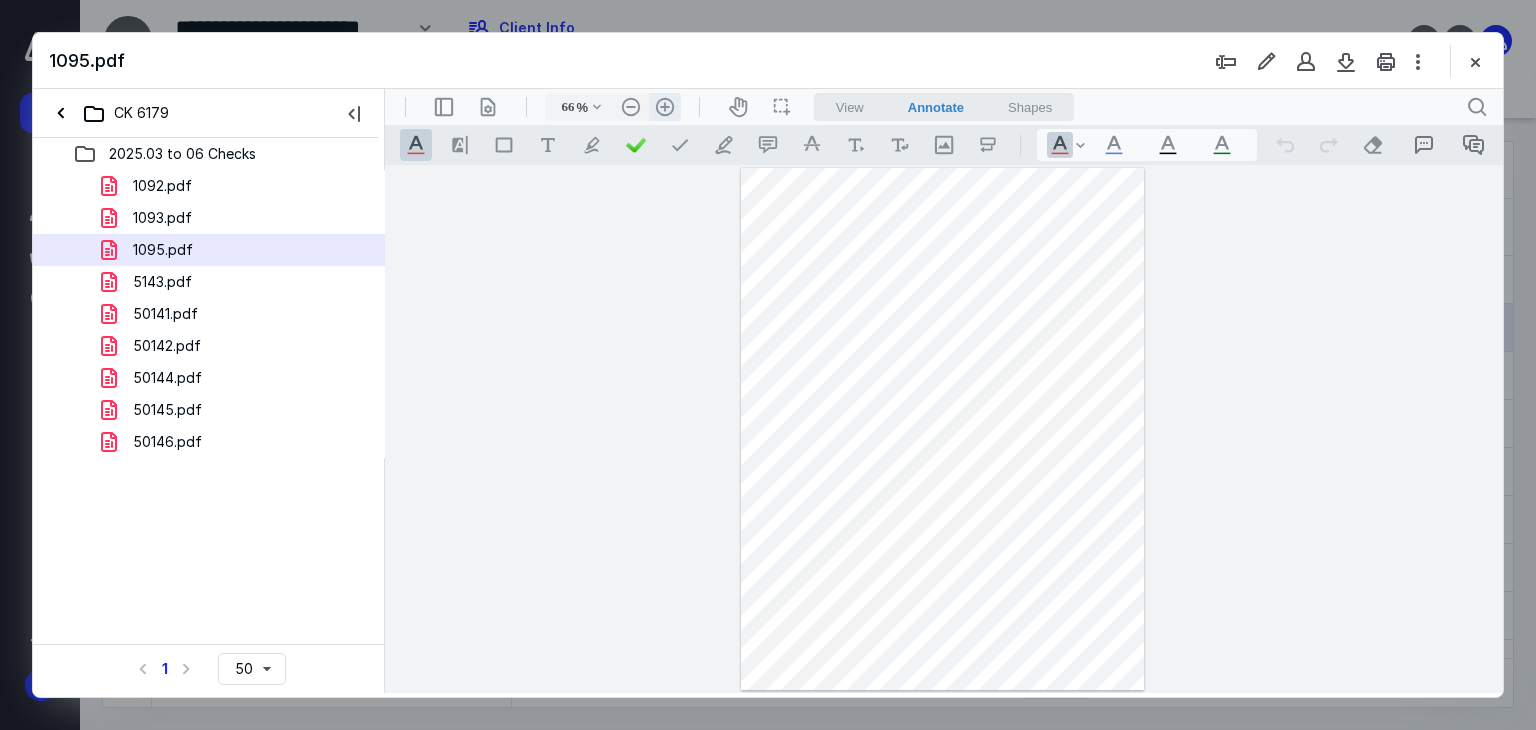 click on ".cls-1{fill:#abb0c4;} icon - header - zoom - in - line" at bounding box center [665, 107] 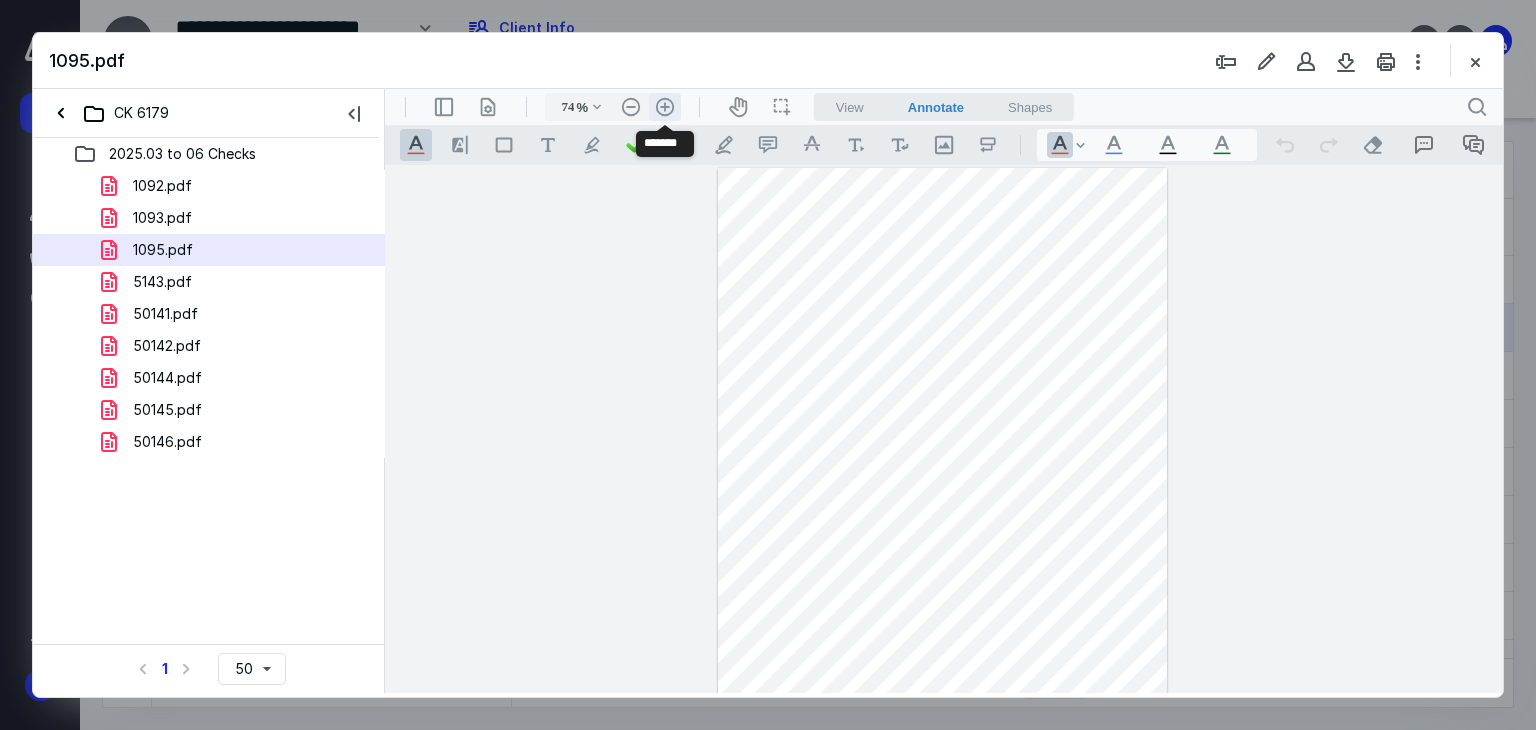 click on ".cls-1{fill:#abb0c4;} icon - header - zoom - in - line" at bounding box center [665, 107] 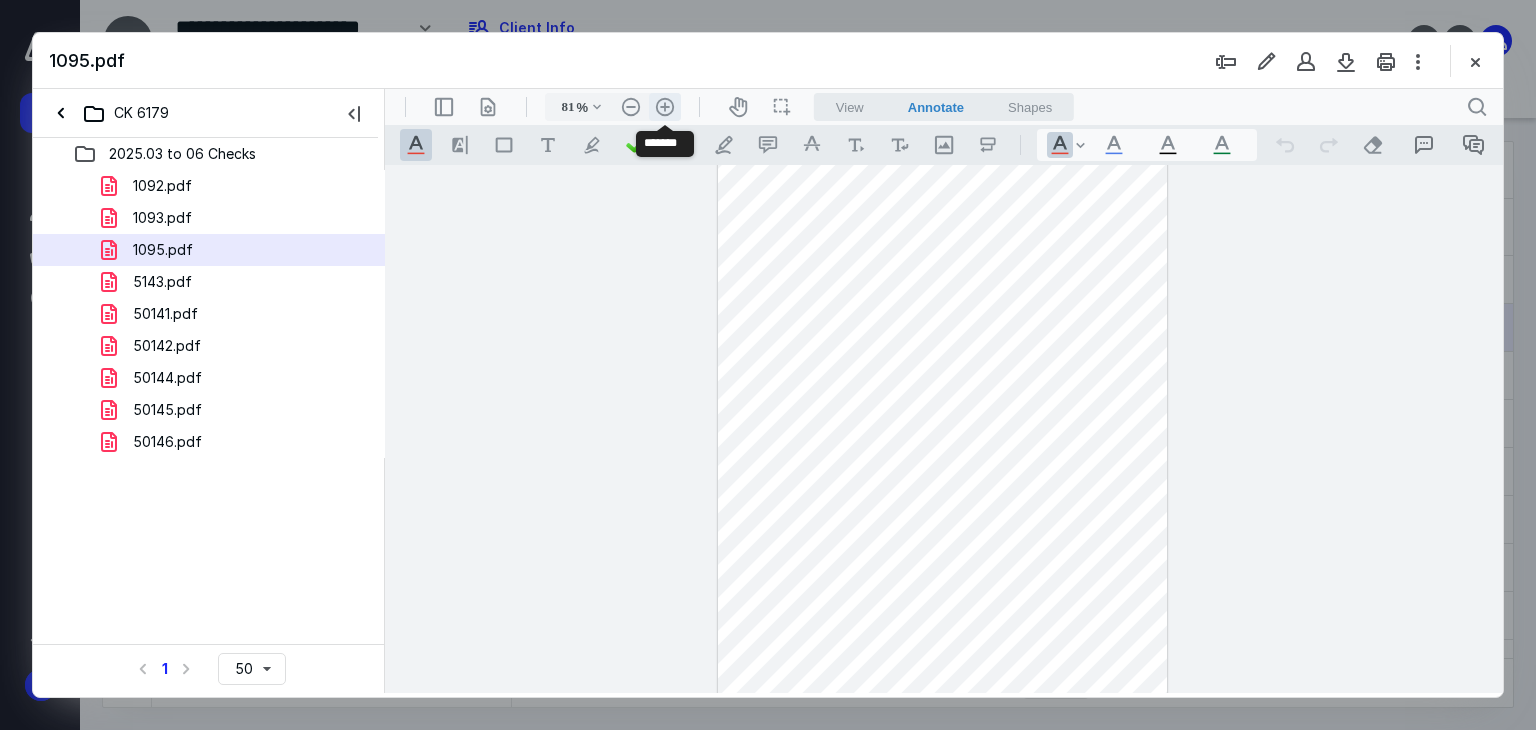 click on ".cls-1{fill:#abb0c4;} icon - header - zoom - in - line" at bounding box center (665, 107) 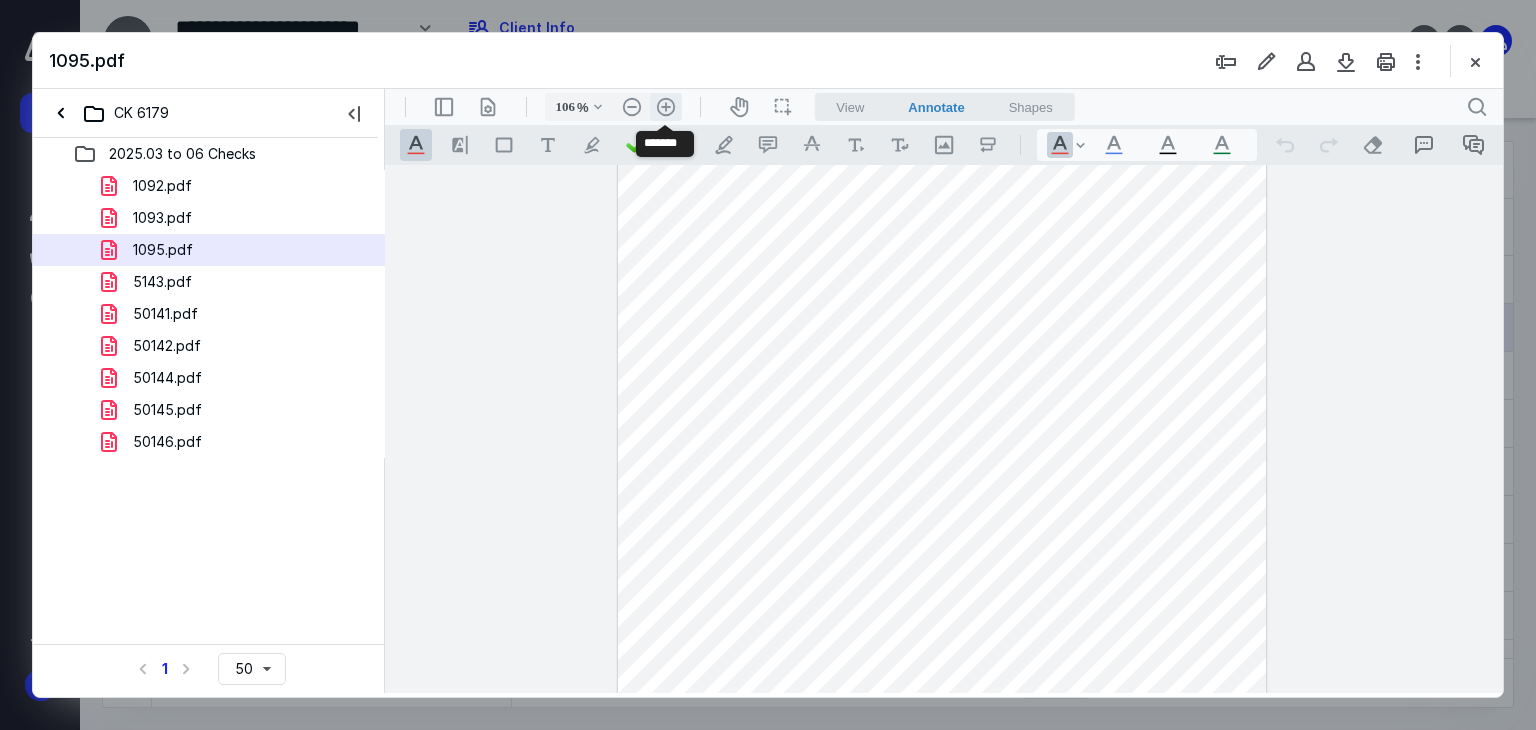 click on ".cls-1{fill:#abb0c4;} icon - header - zoom - in - line" at bounding box center [666, 107] 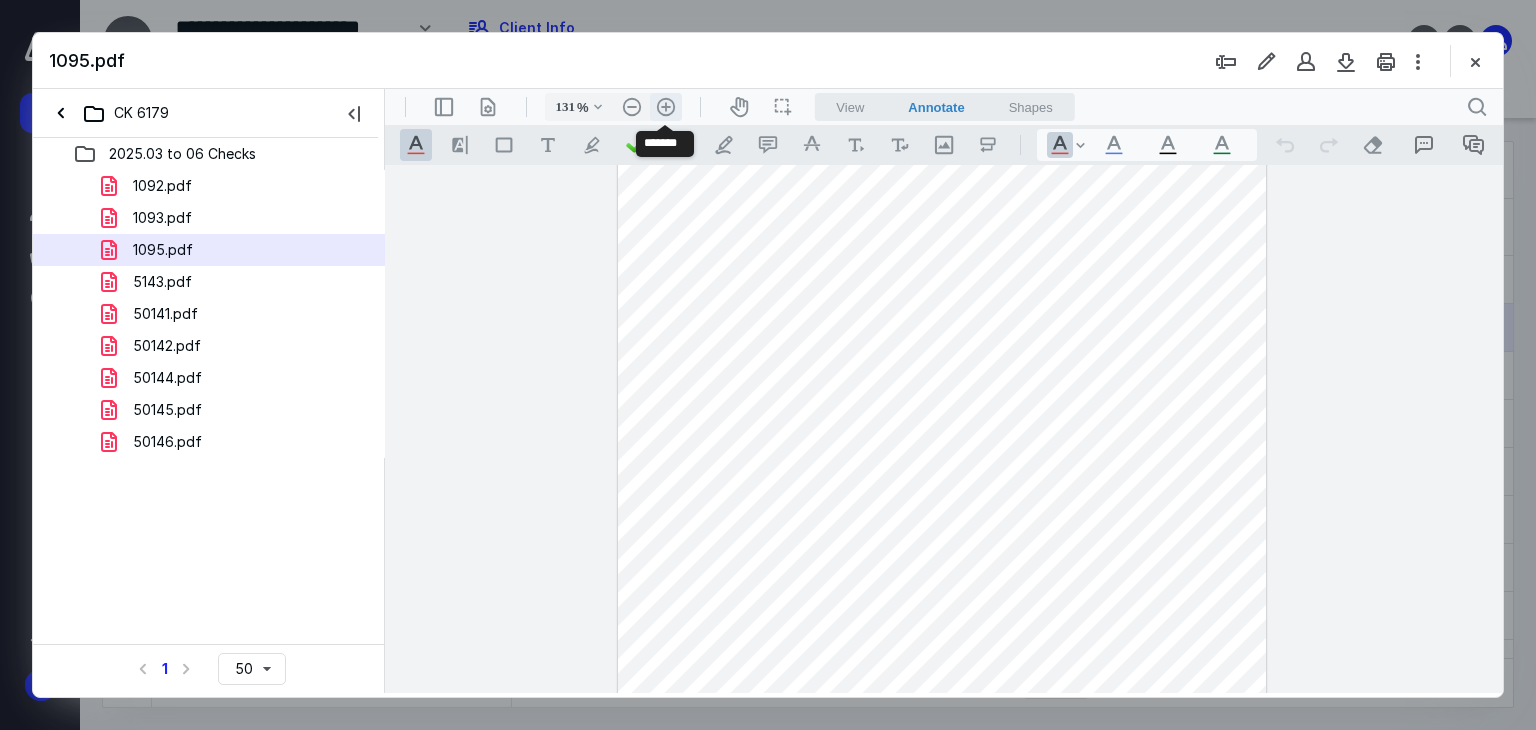 click on ".cls-1{fill:#abb0c4;} icon - header - zoom - in - line" at bounding box center (666, 107) 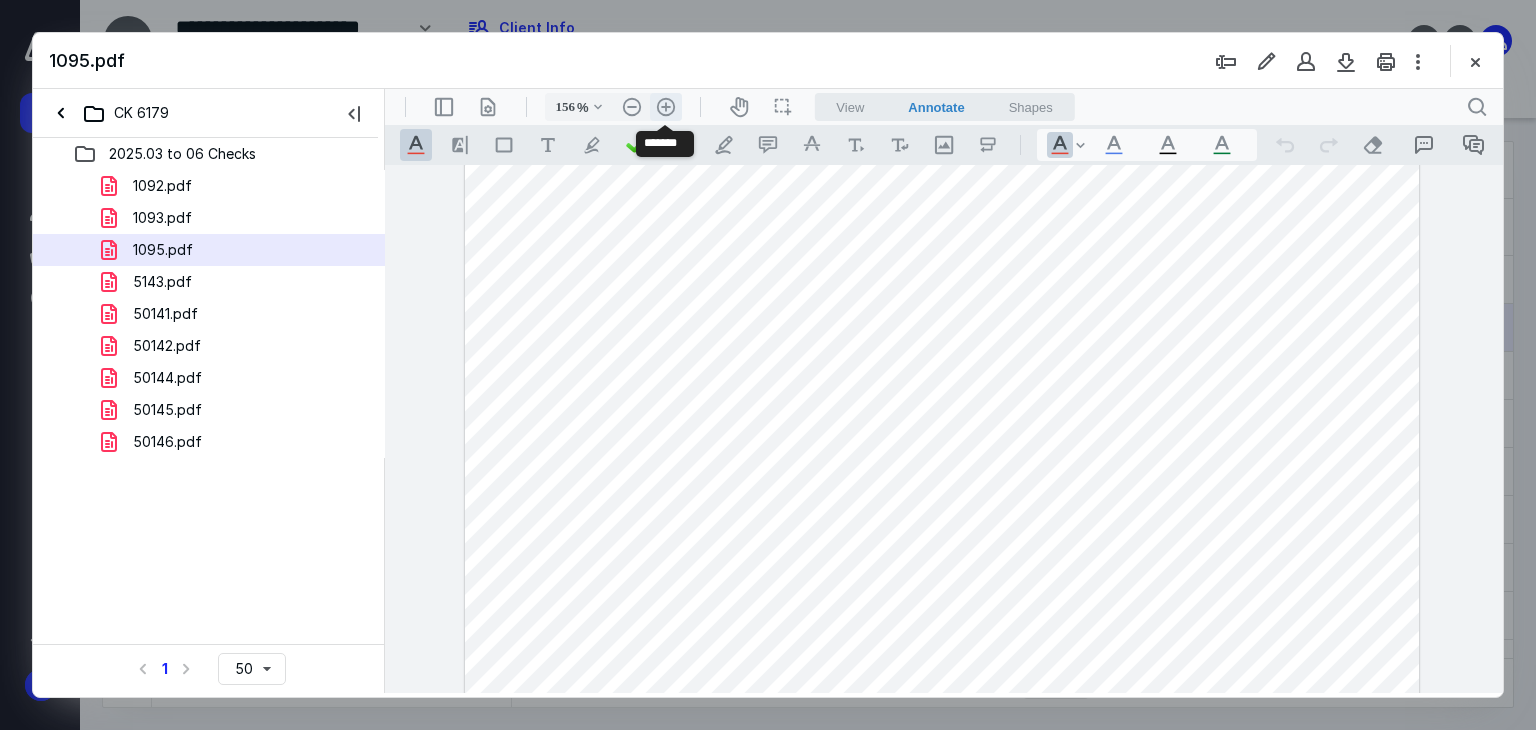 scroll, scrollTop: 308, scrollLeft: 0, axis: vertical 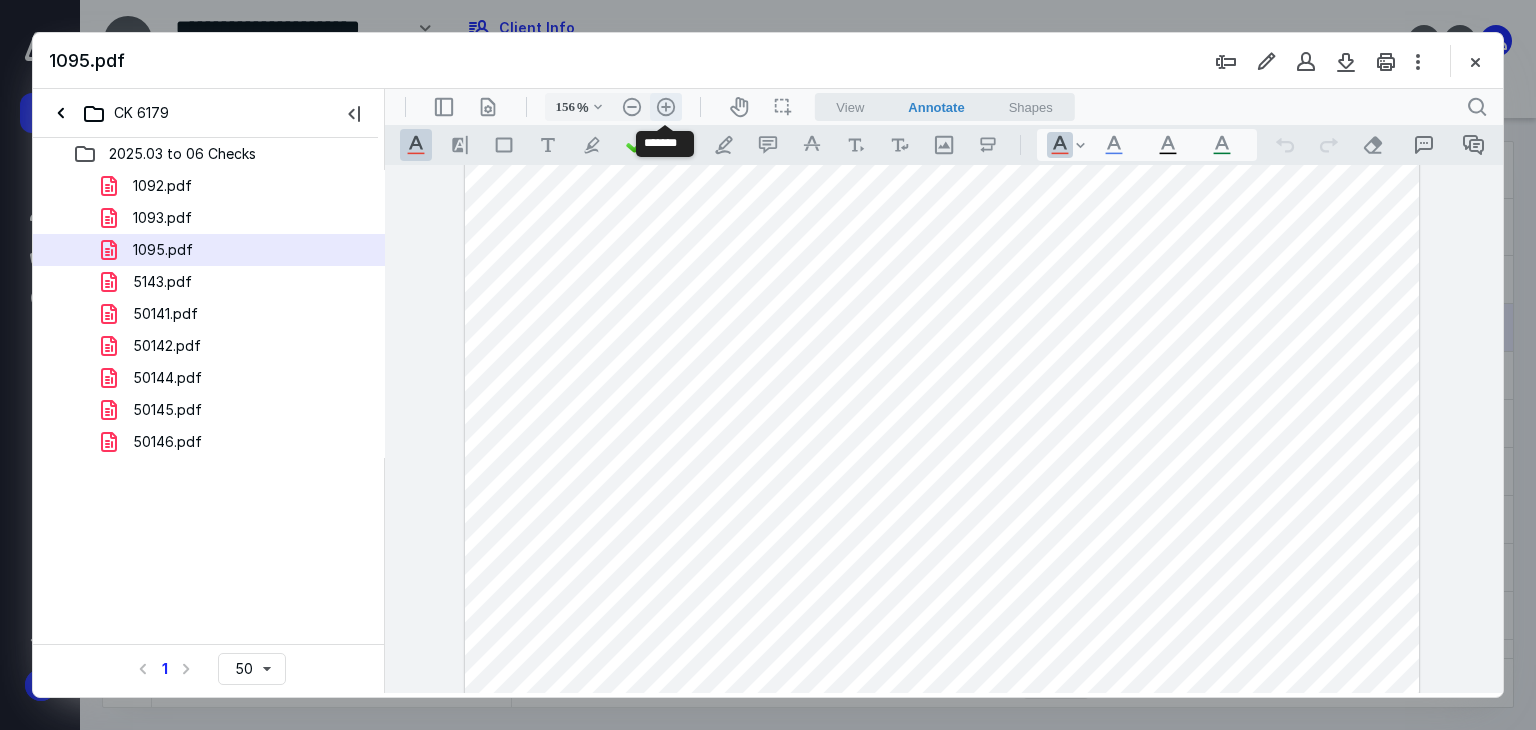 click on ".cls-1{fill:#abb0c4;} icon - header - zoom - in - line" at bounding box center [666, 107] 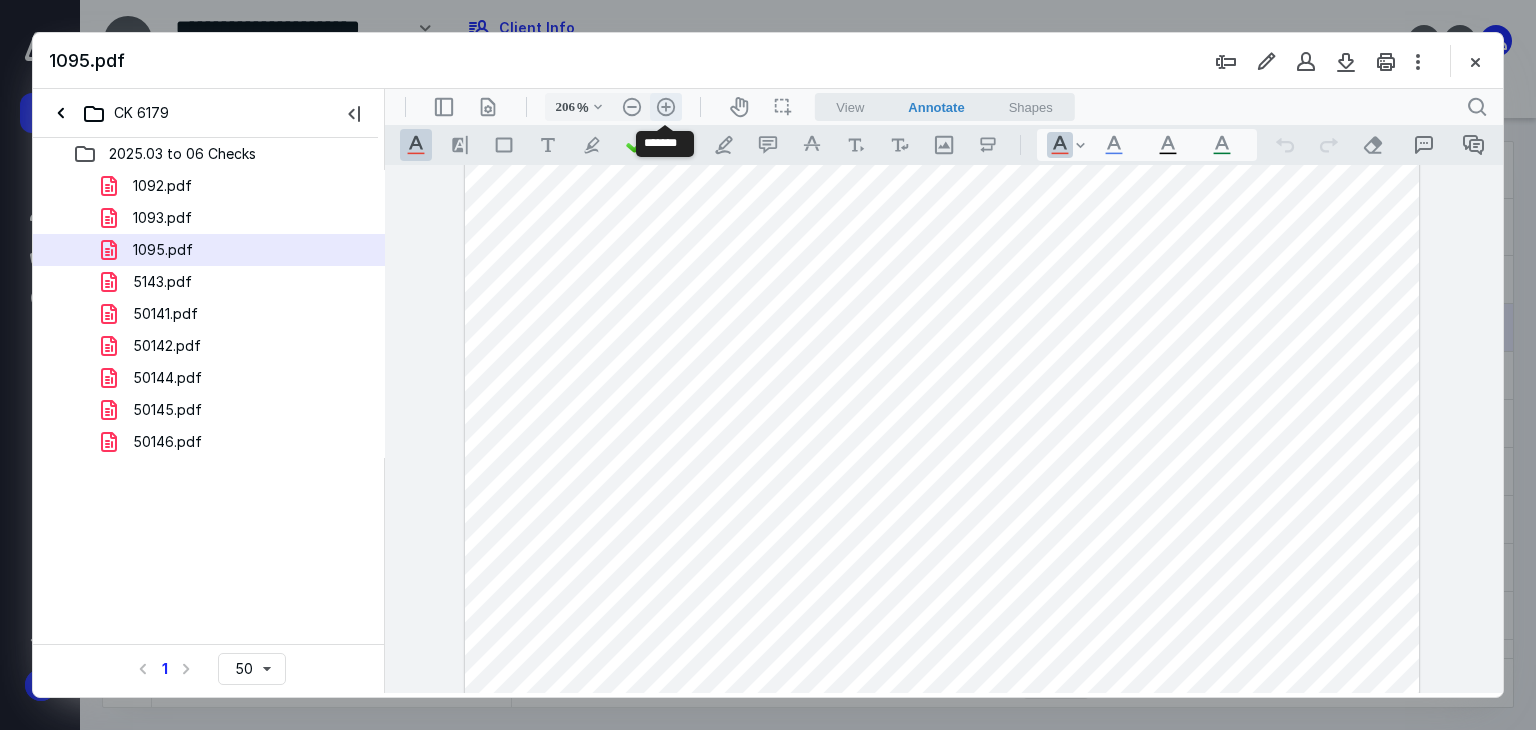 scroll, scrollTop: 479, scrollLeft: 85, axis: both 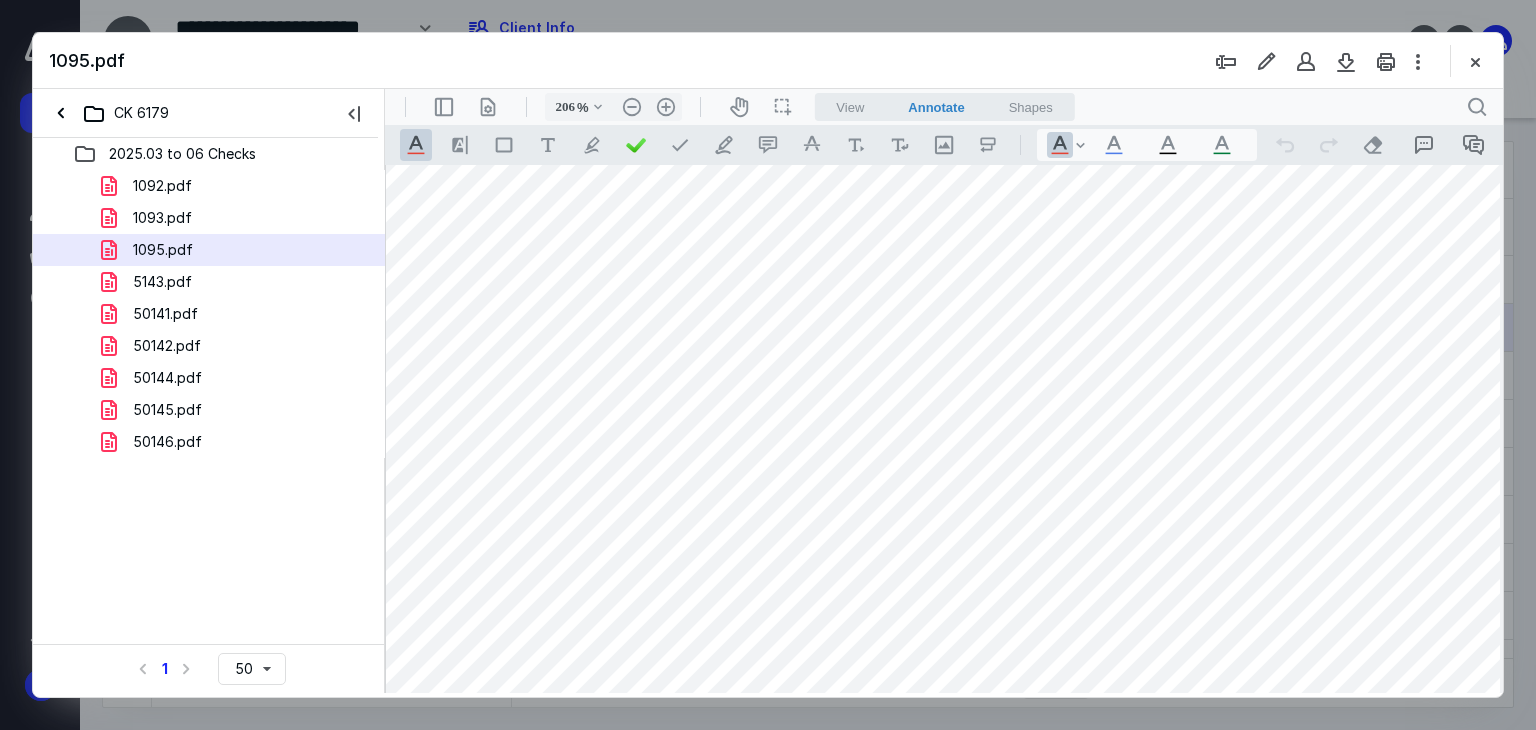 click at bounding box center (1475, 61) 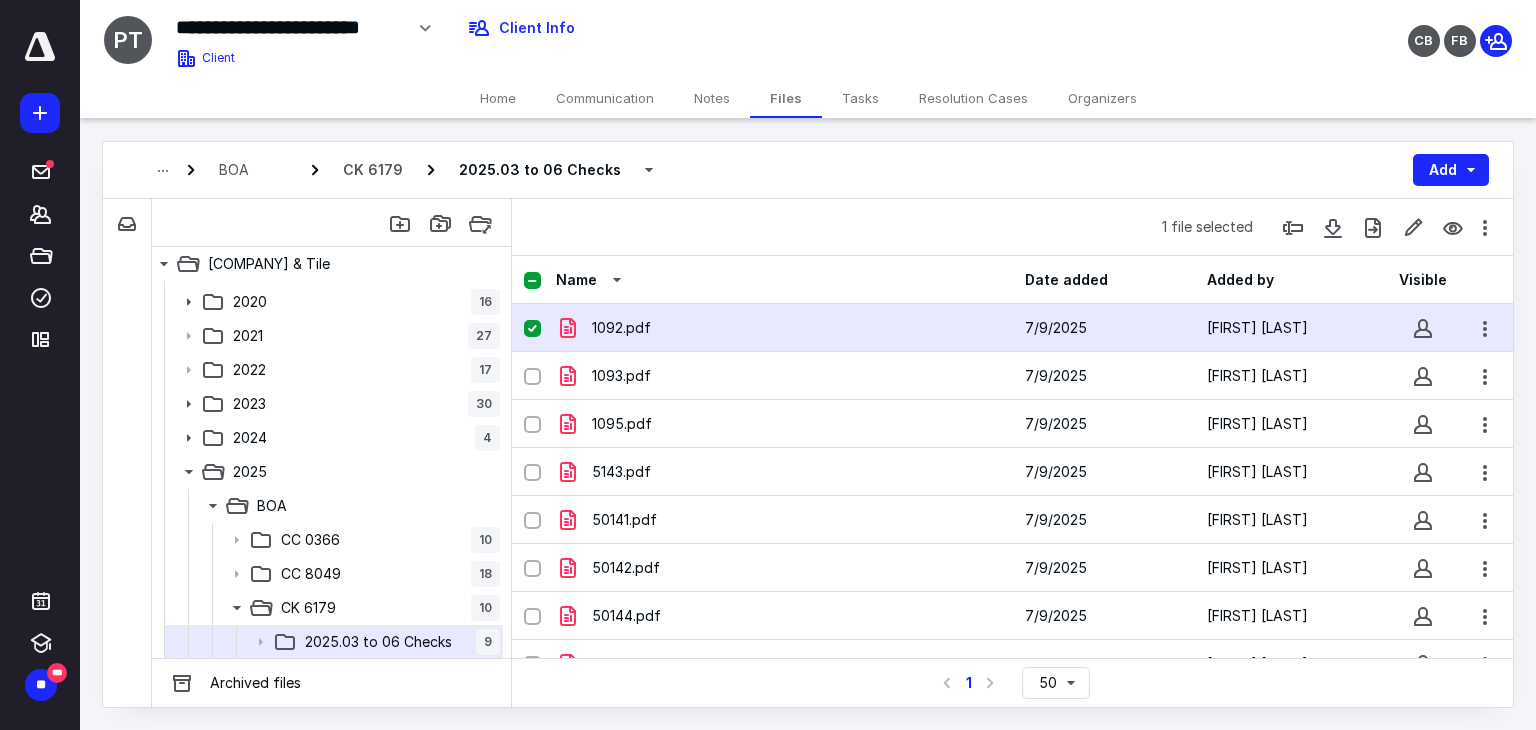 click on "Home" at bounding box center (498, 98) 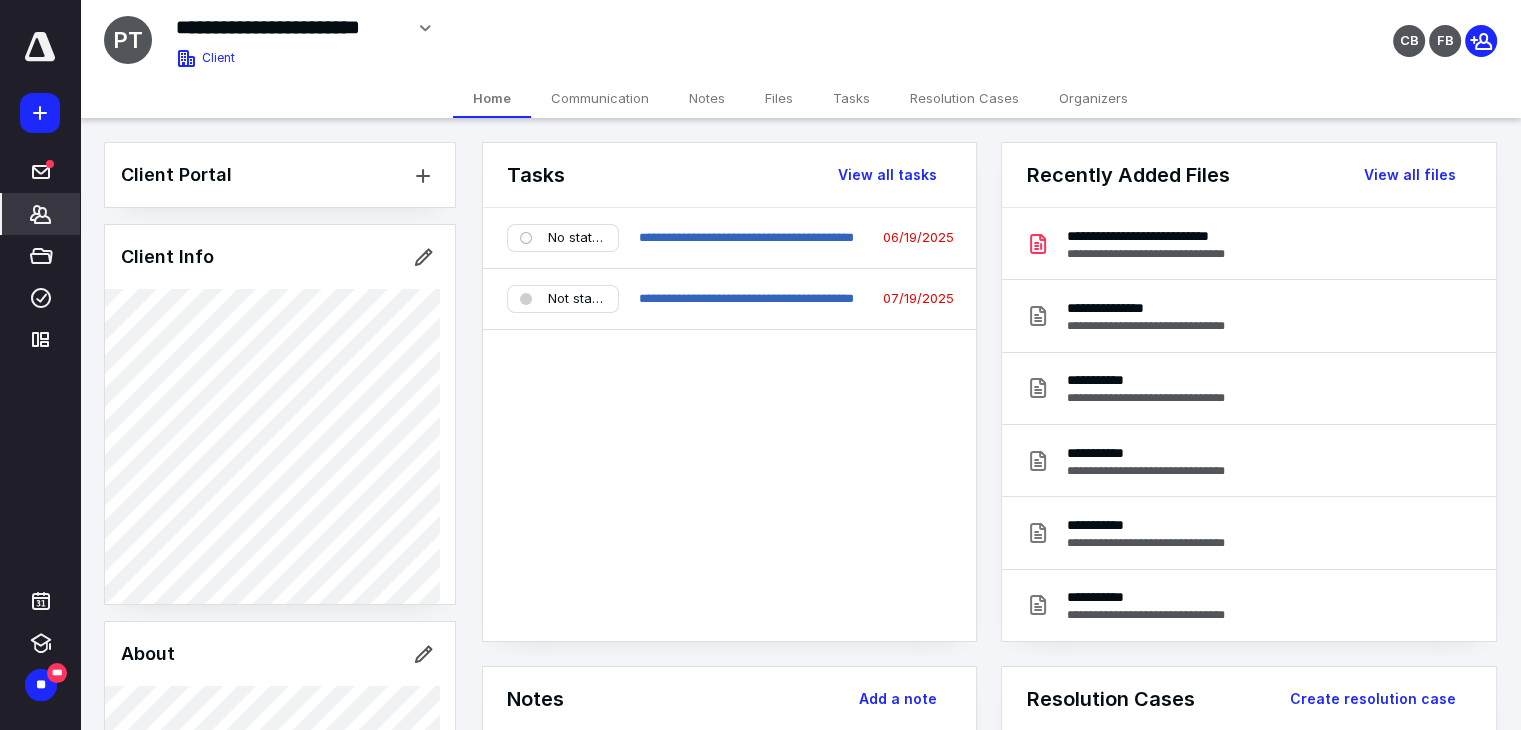 click on "Files" at bounding box center (779, 98) 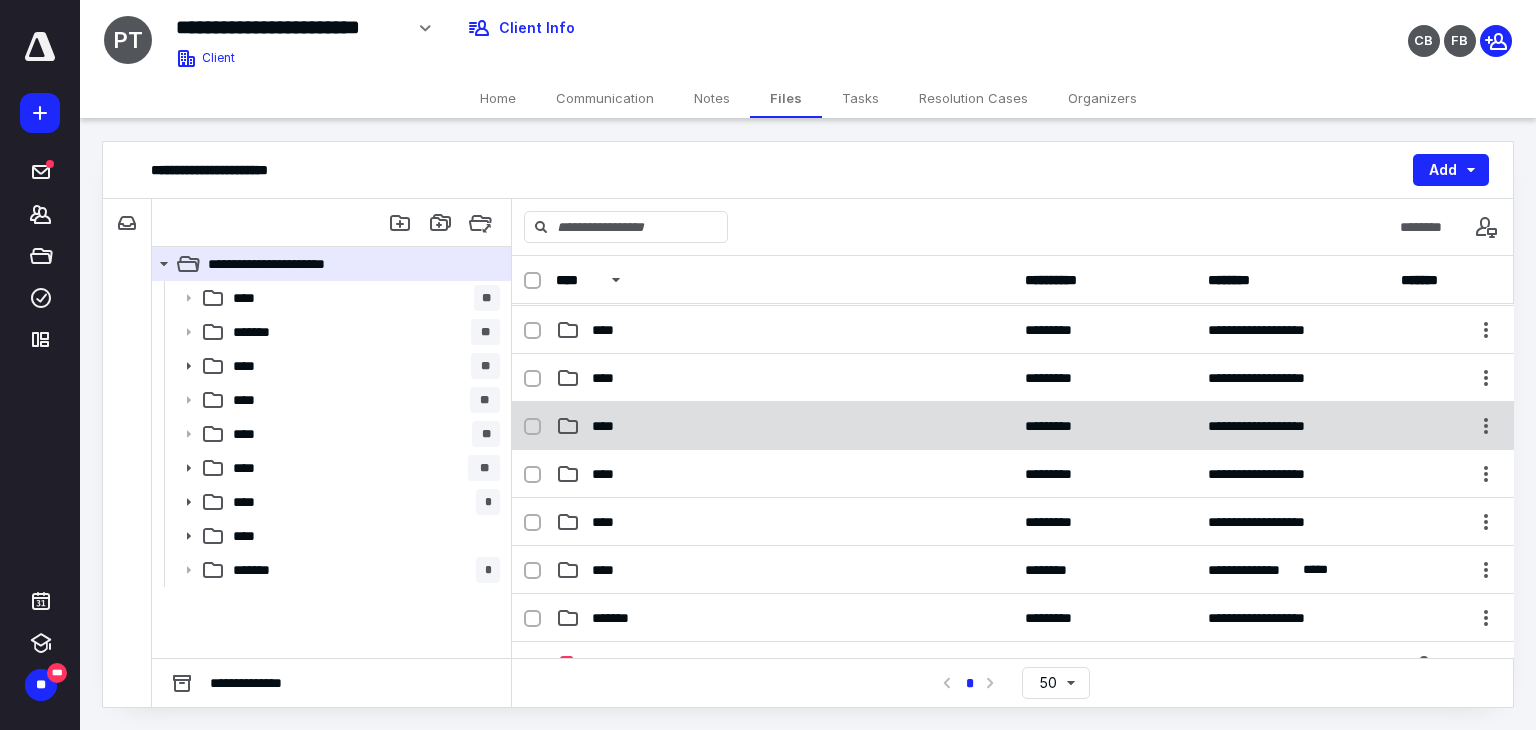 scroll, scrollTop: 200, scrollLeft: 0, axis: vertical 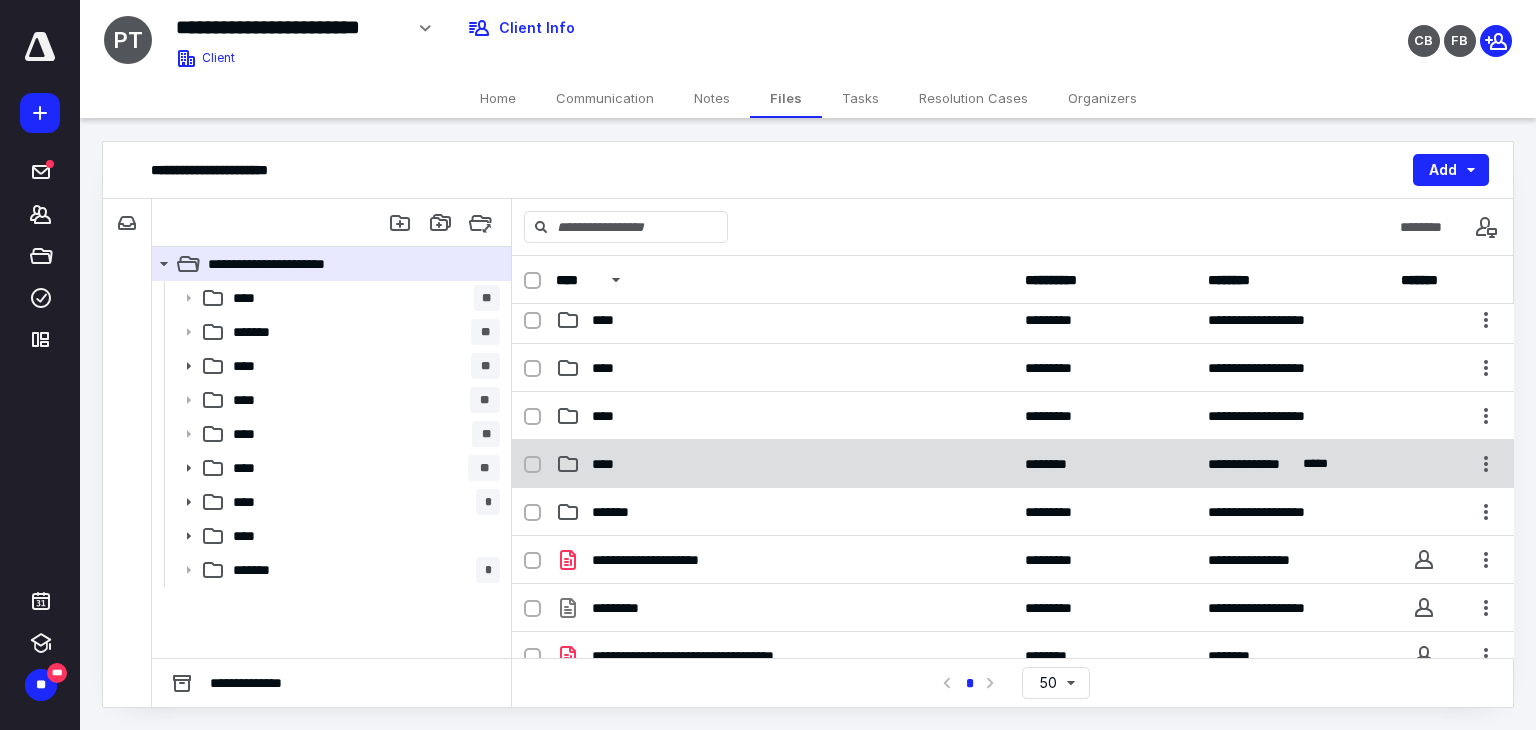 click on "****" at bounding box center (784, 464) 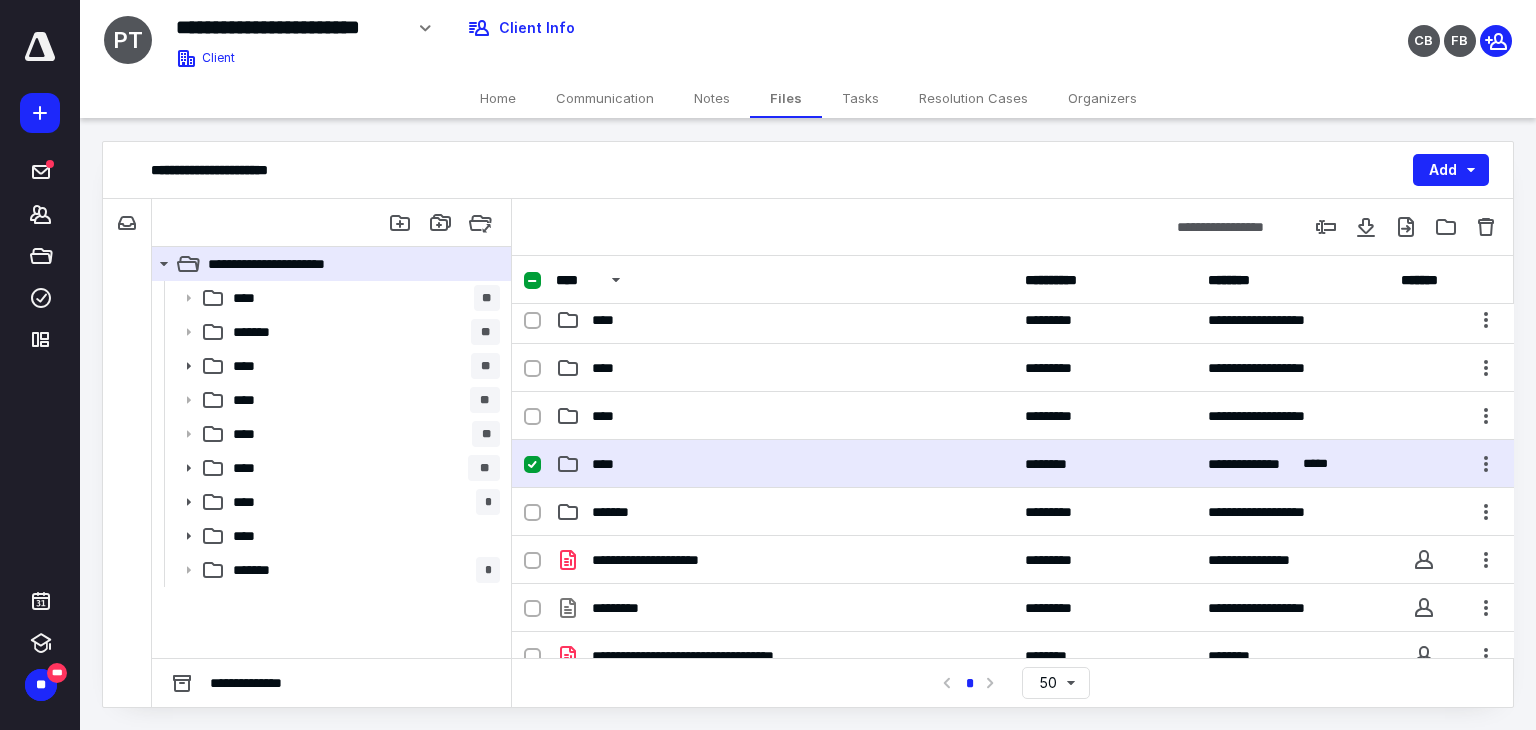click on "****" at bounding box center [784, 464] 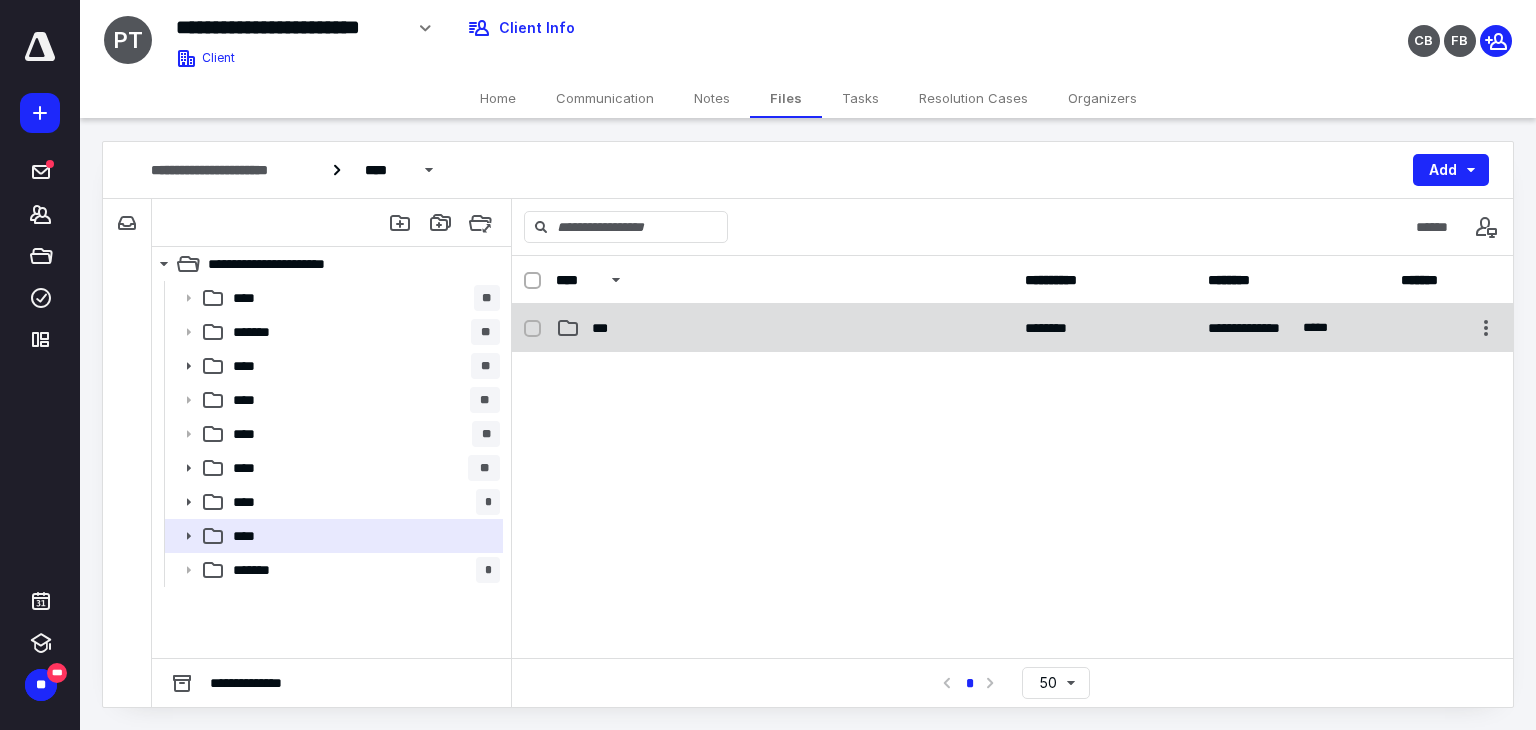 click on "***" at bounding box center (784, 328) 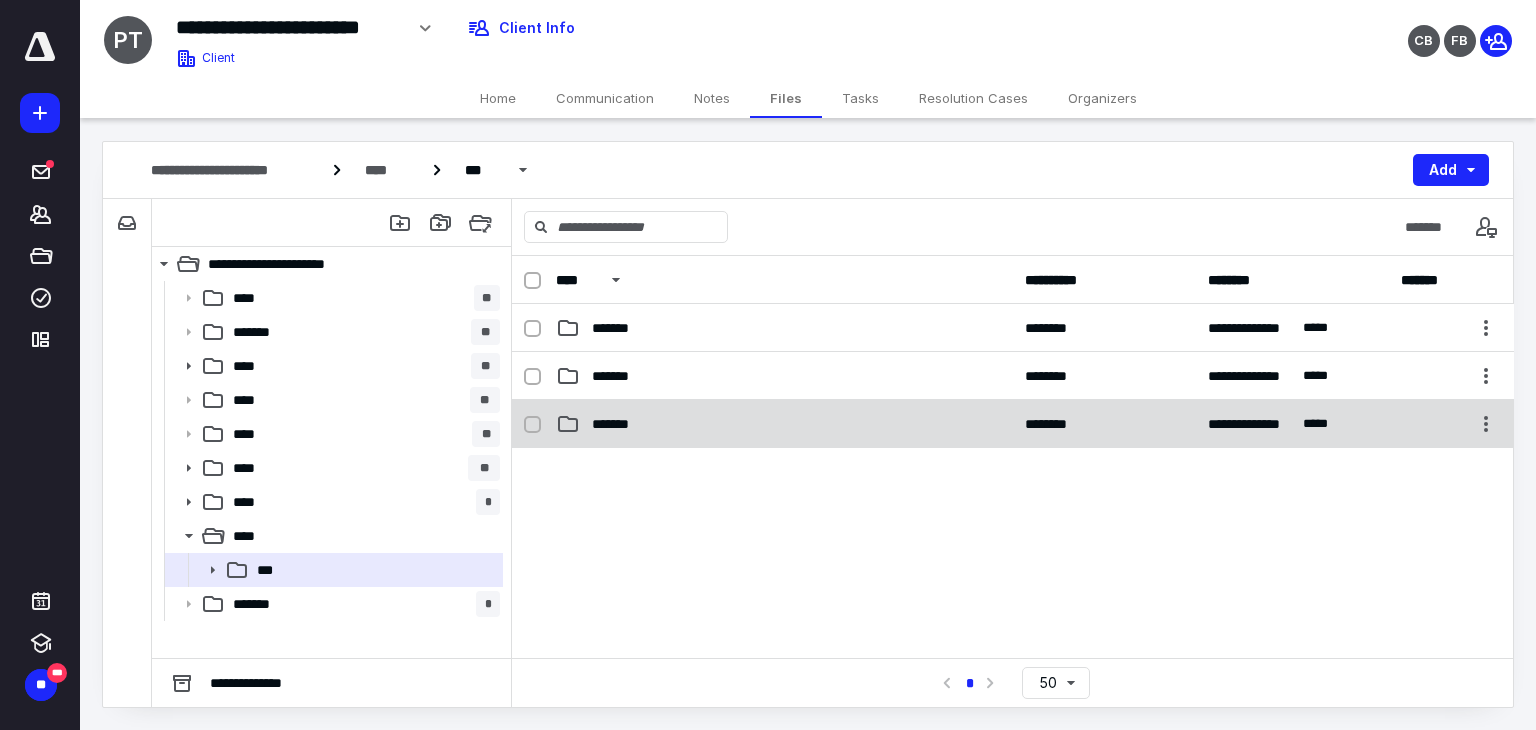 click on "*******" at bounding box center (619, 424) 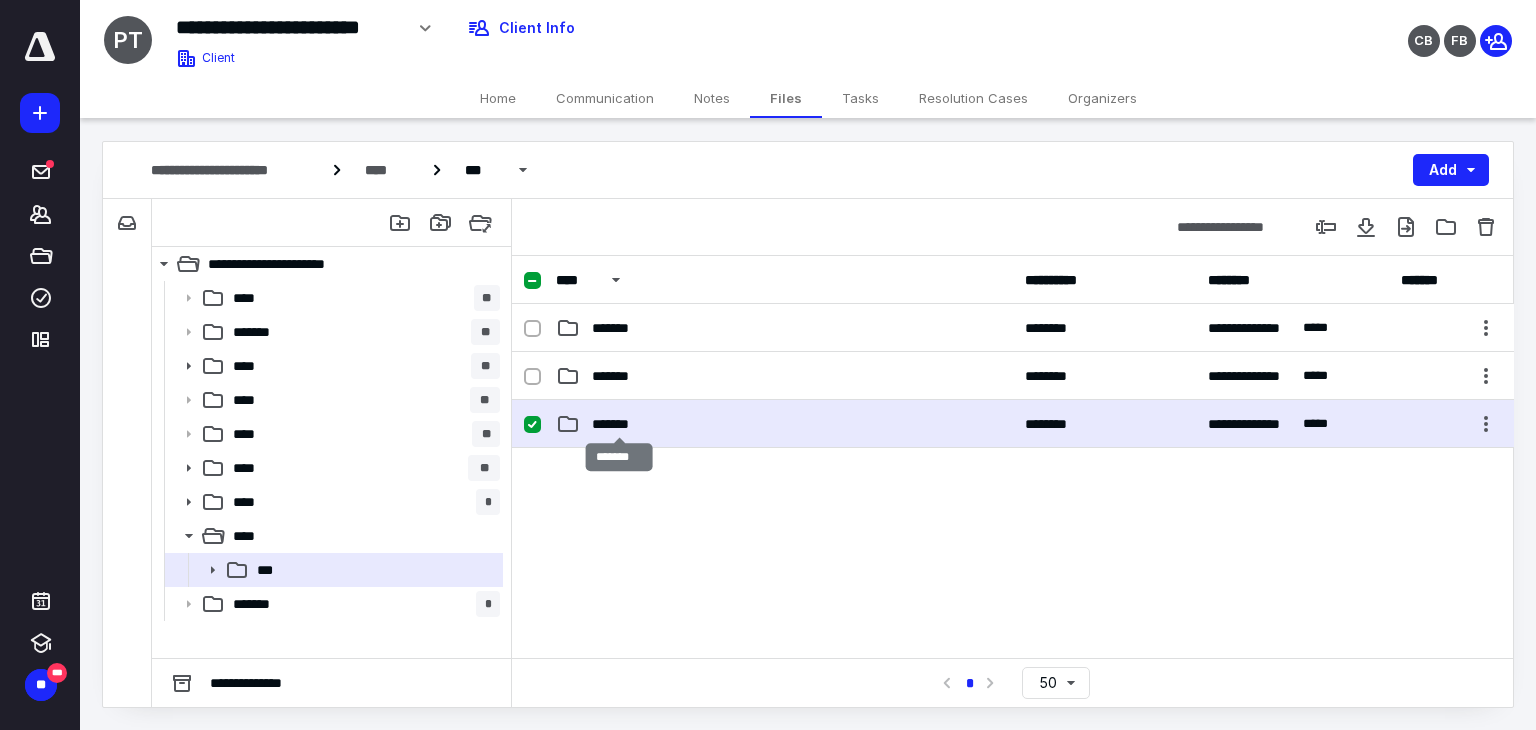 click on "*******" at bounding box center (619, 424) 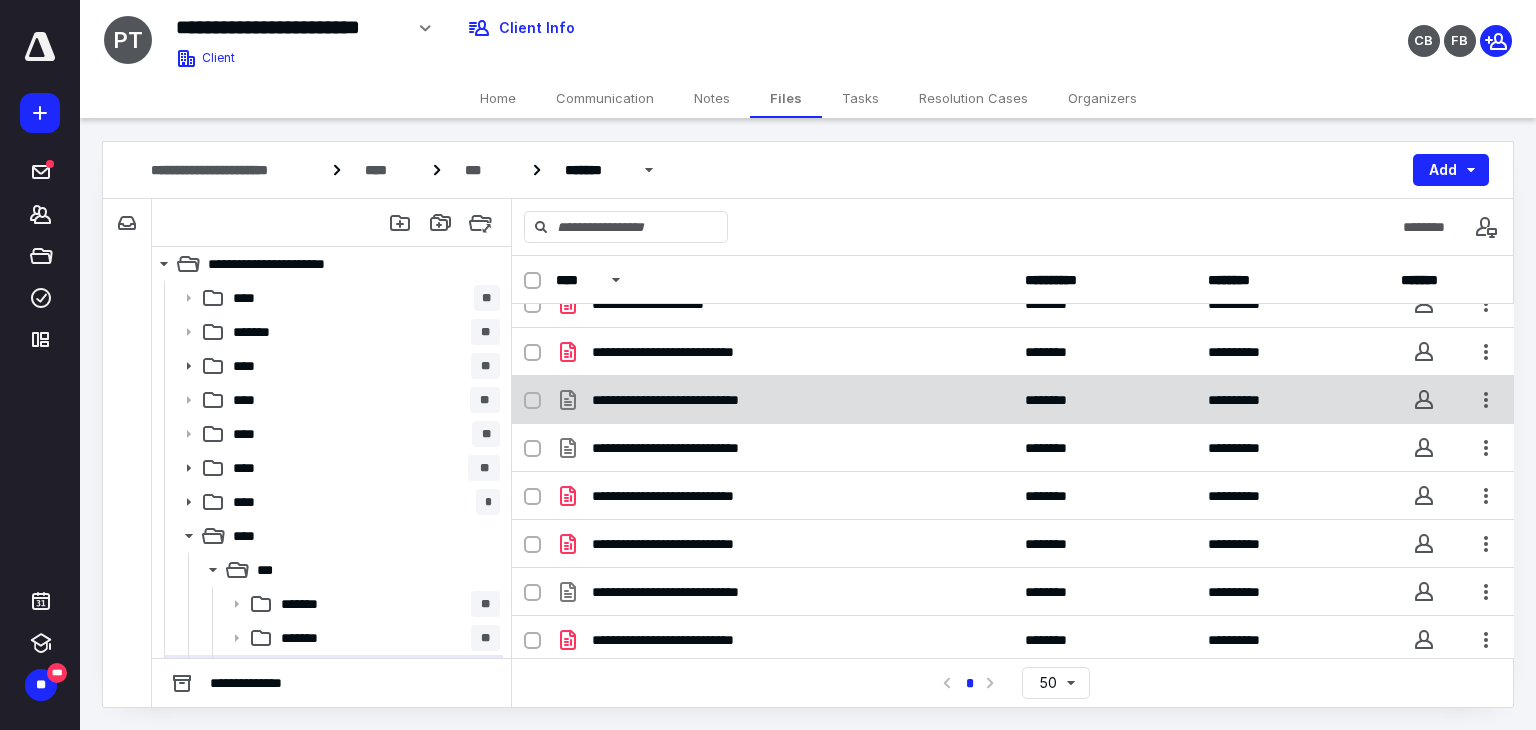 scroll, scrollTop: 0, scrollLeft: 0, axis: both 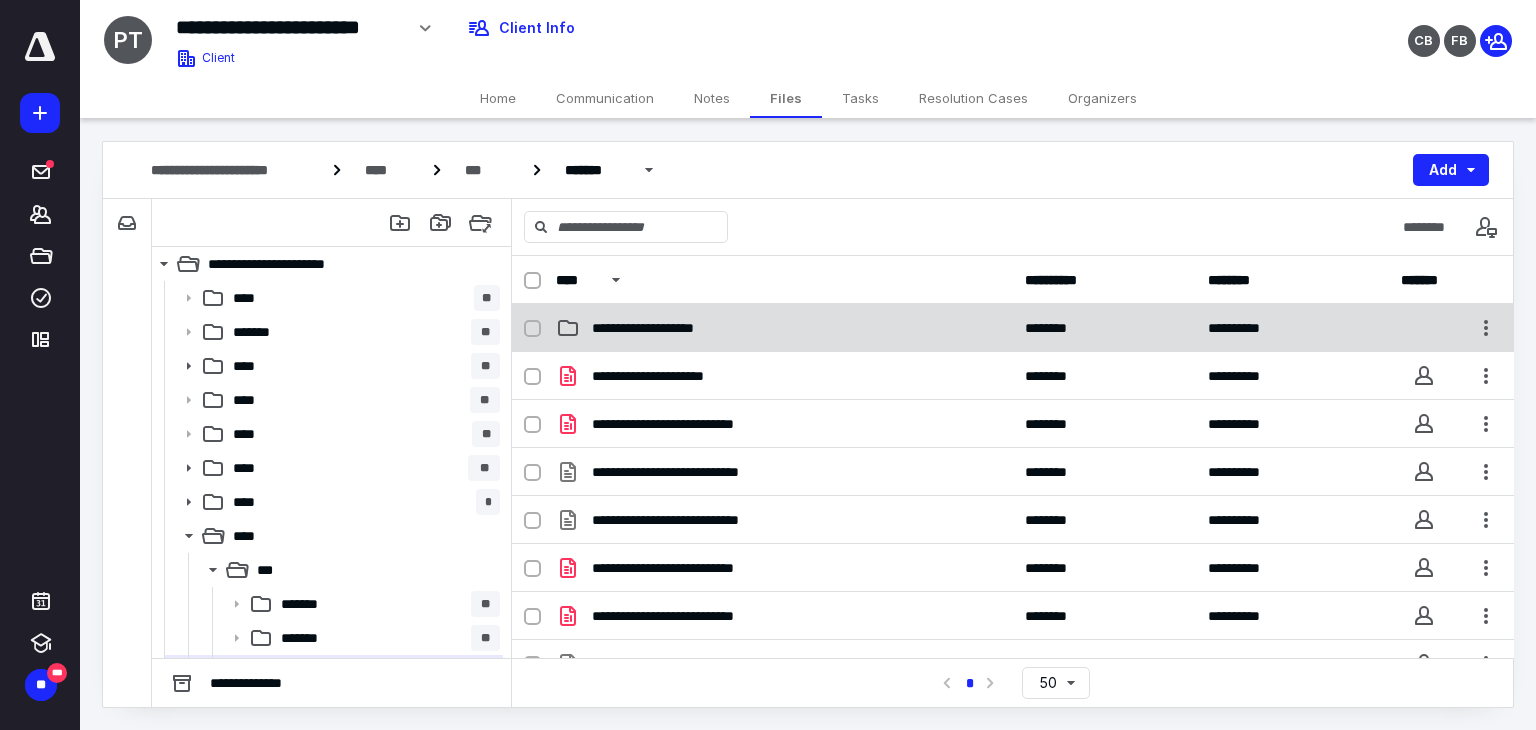 click on "**********" at bounding box center (1013, 328) 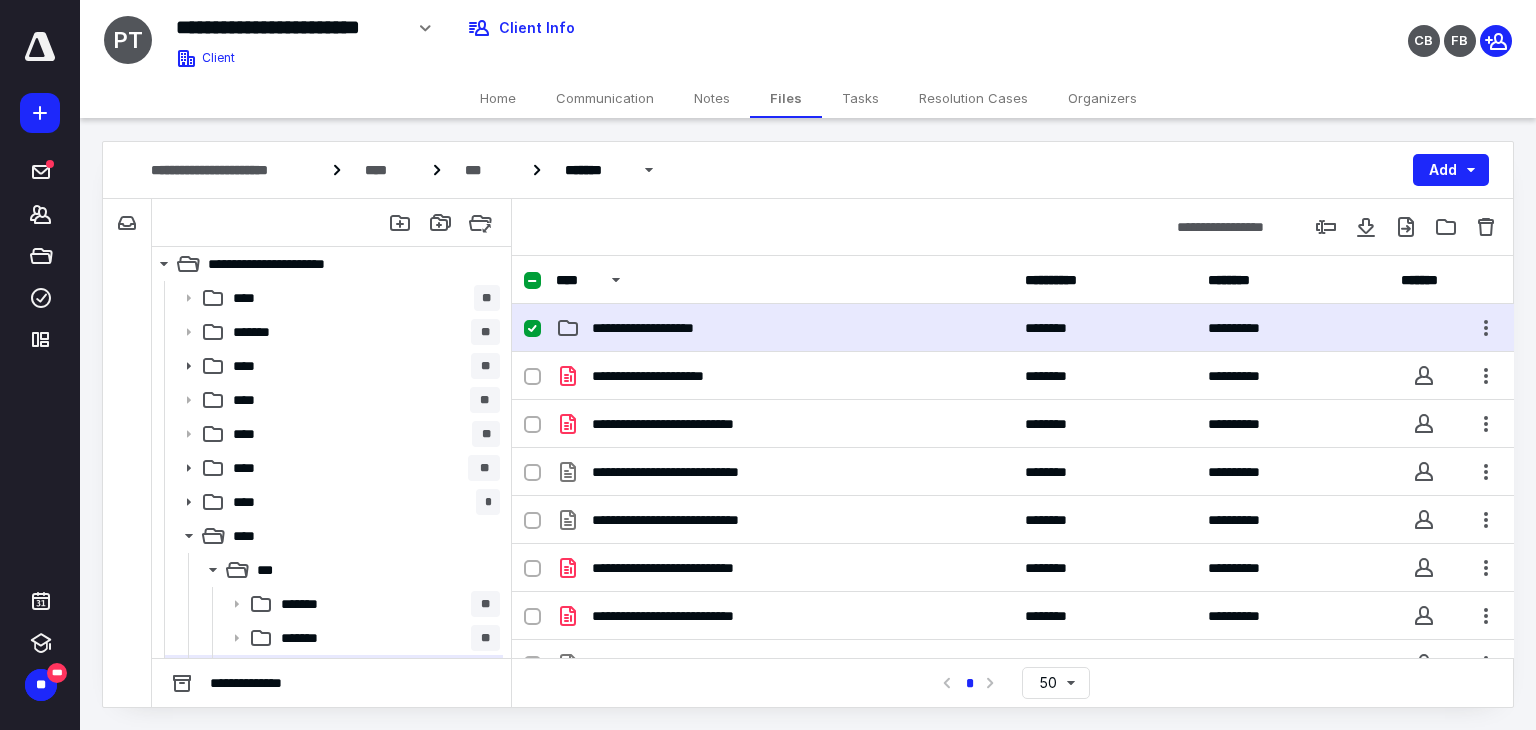 click on "**********" at bounding box center (1013, 328) 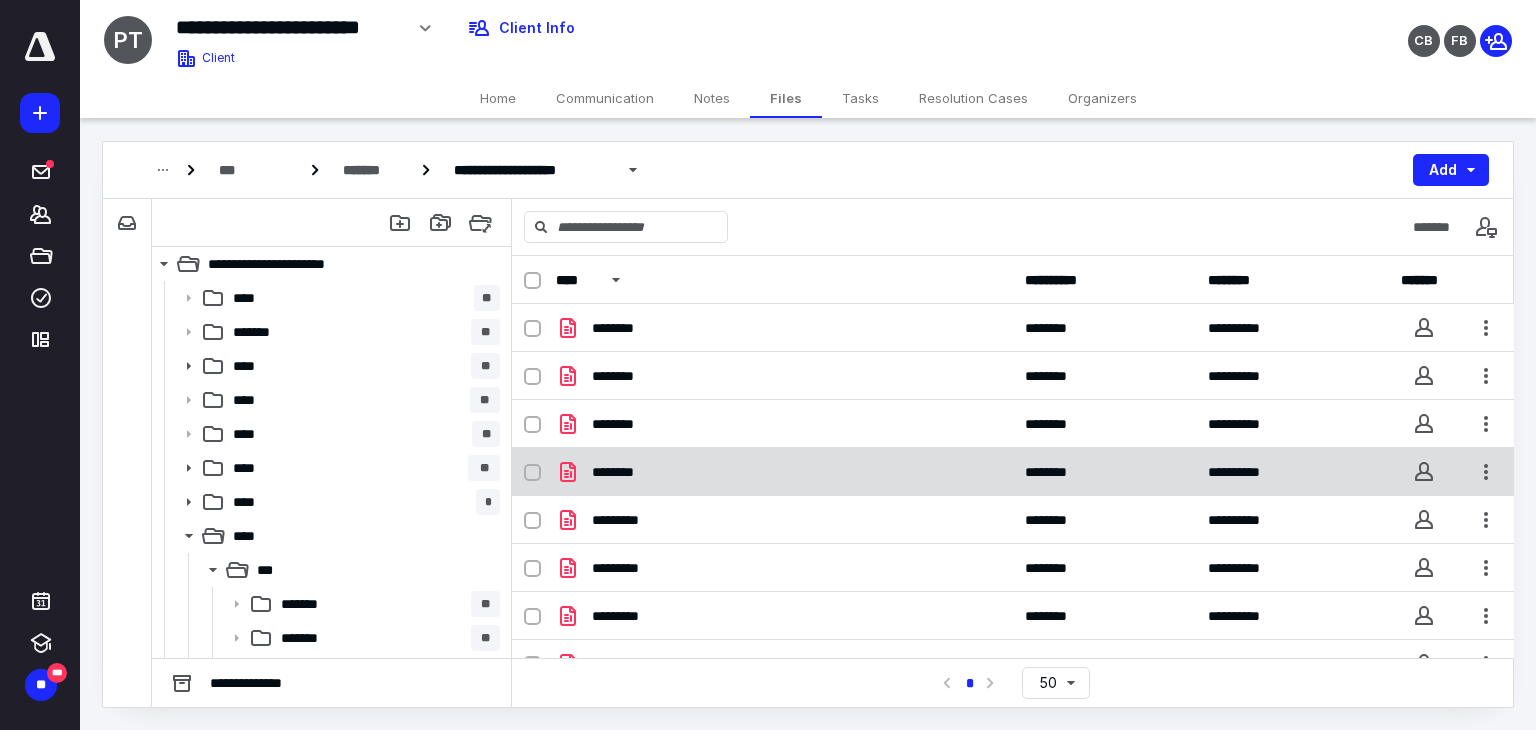 click on "********" at bounding box center [784, 472] 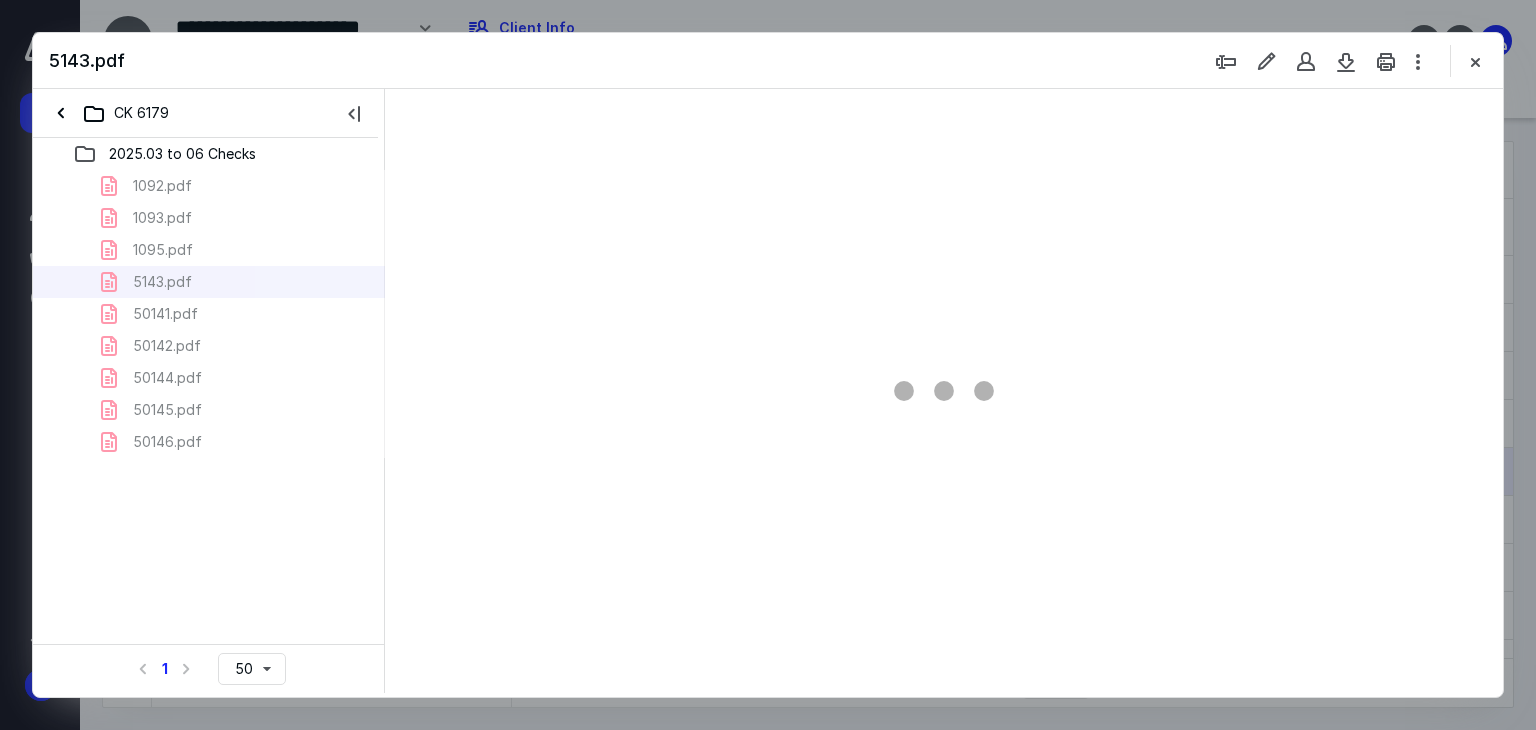 scroll, scrollTop: 0, scrollLeft: 0, axis: both 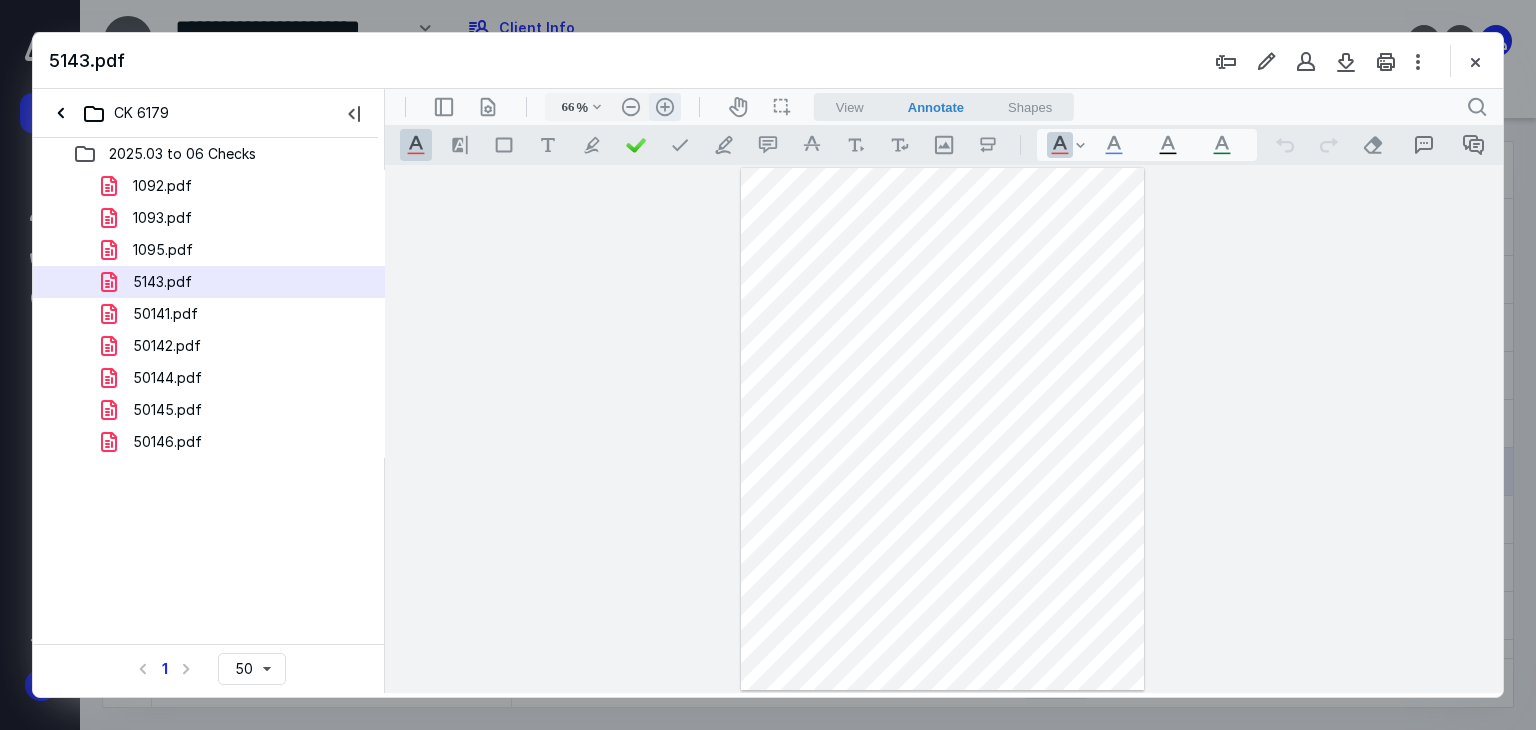 click on ".cls-1{fill:#abb0c4;} icon - header - zoom - in - line" at bounding box center (665, 107) 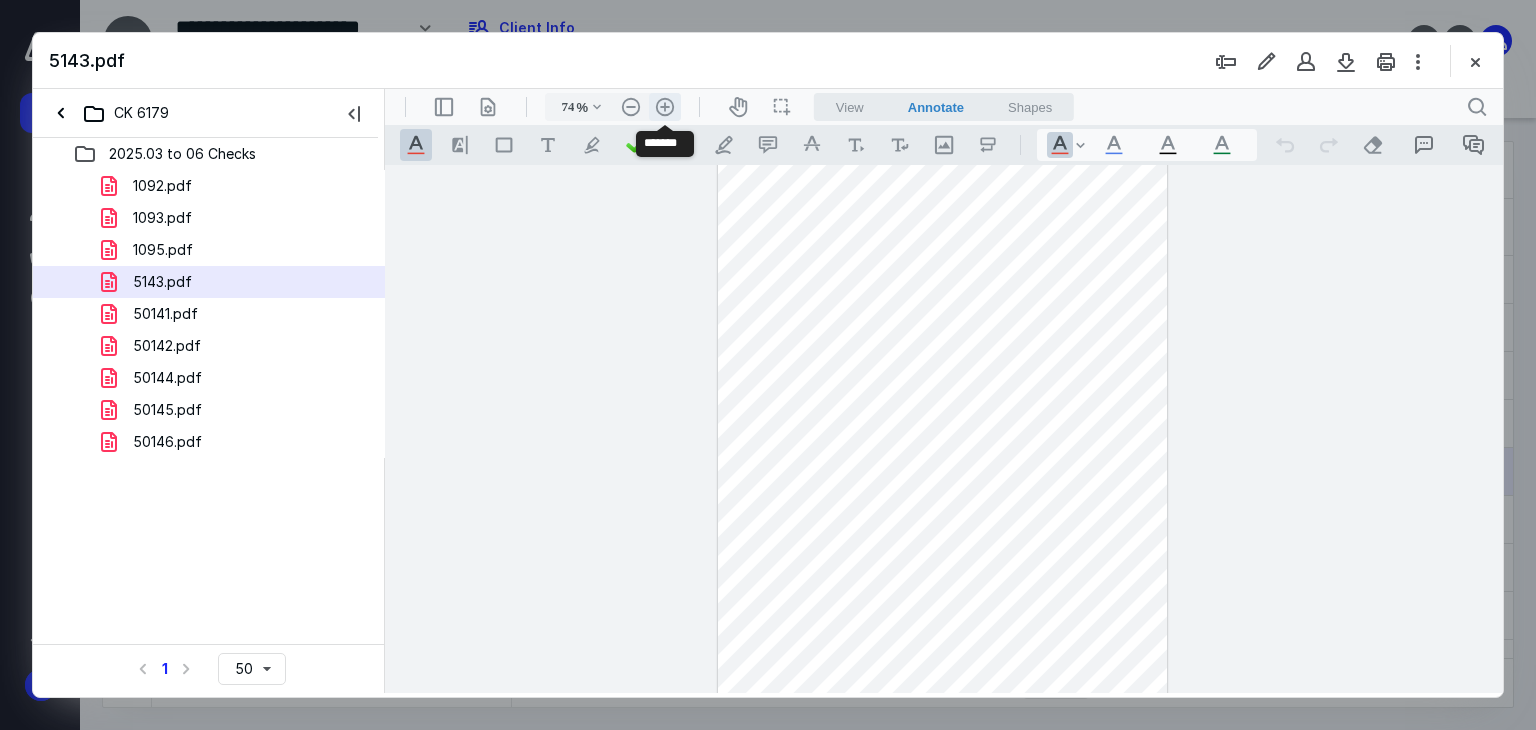 click on ".cls-1{fill:#abb0c4;} icon - header - zoom - in - line" at bounding box center [665, 107] 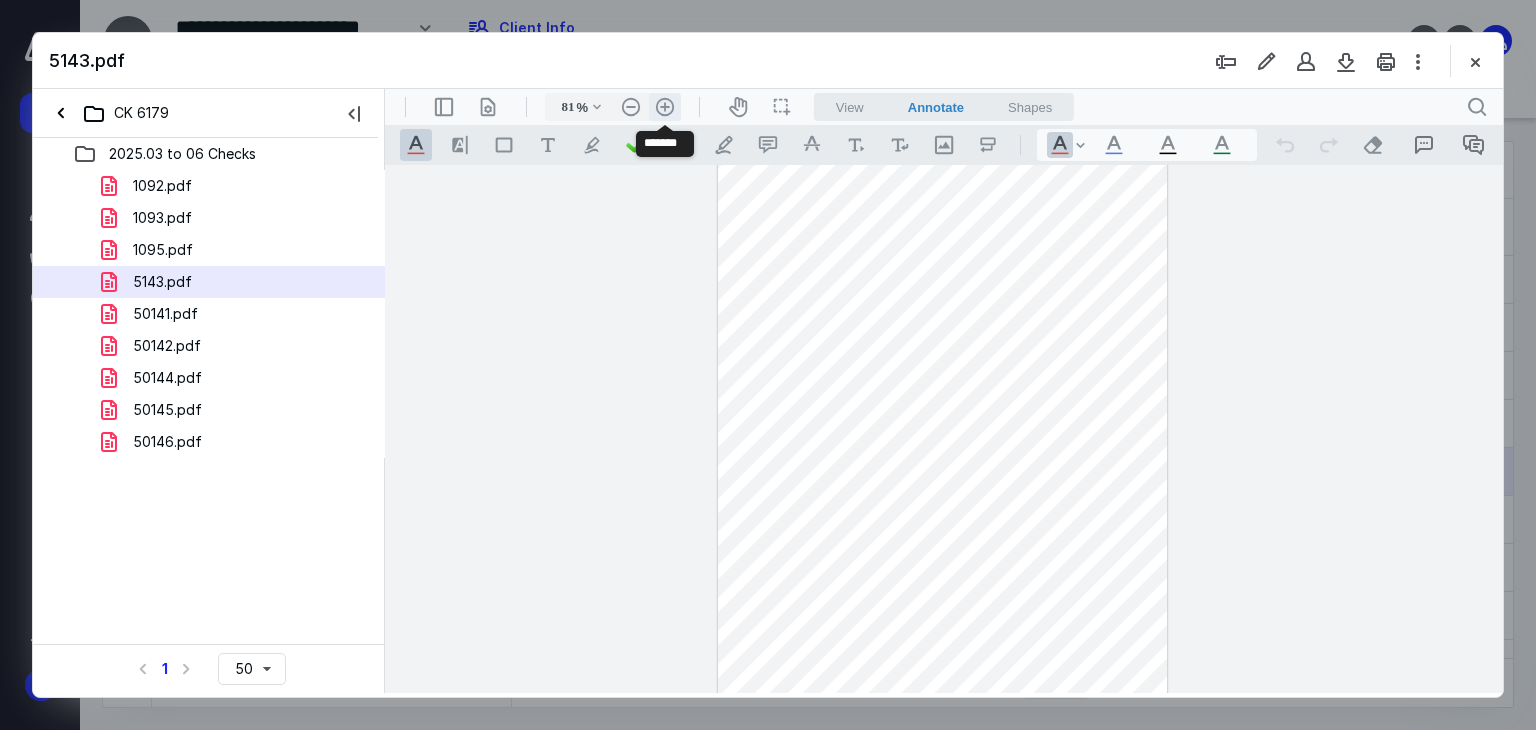 click on ".cls-1{fill:#abb0c4;} icon - header - zoom - in - line" at bounding box center [665, 107] 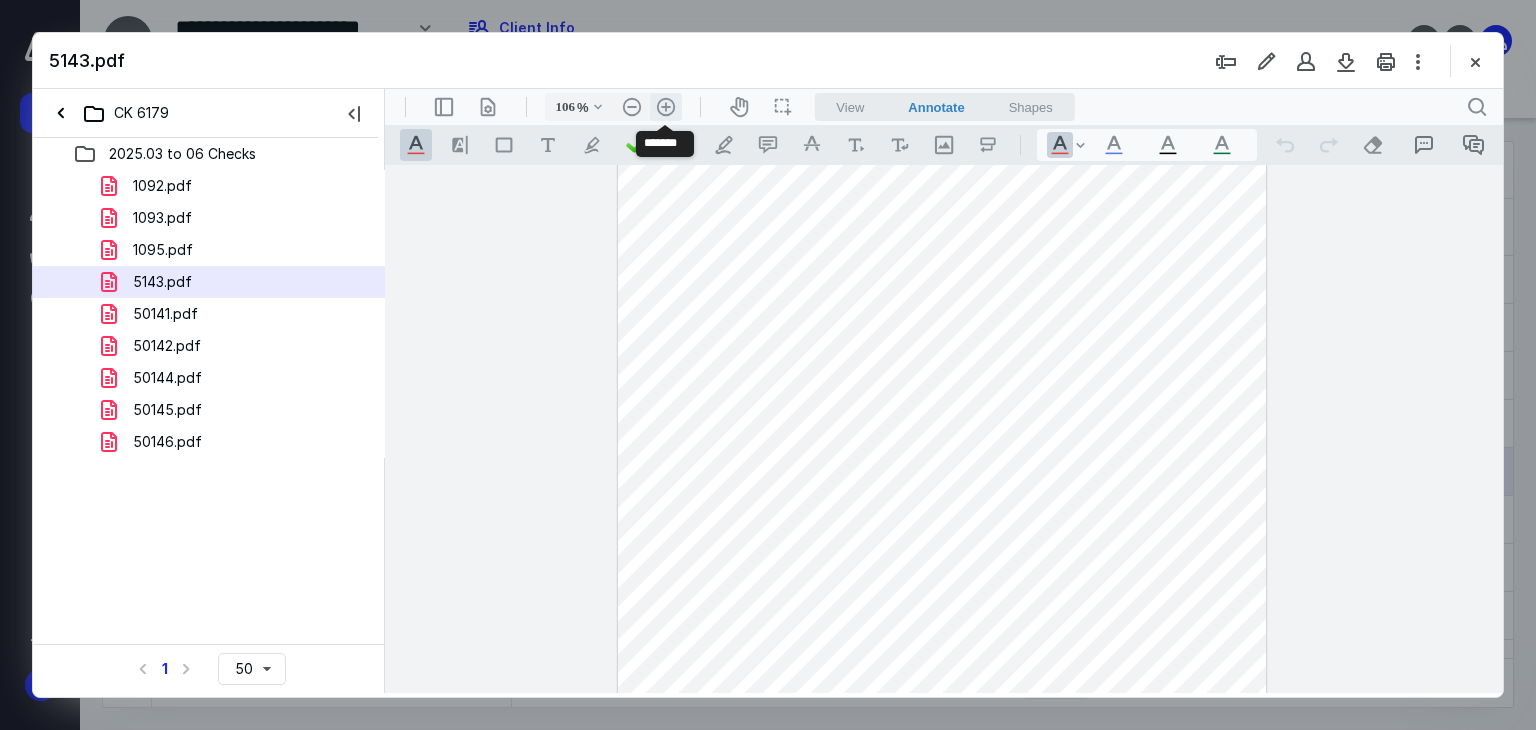 click on ".cls-1{fill:#abb0c4;} icon - header - zoom - in - line" at bounding box center [666, 107] 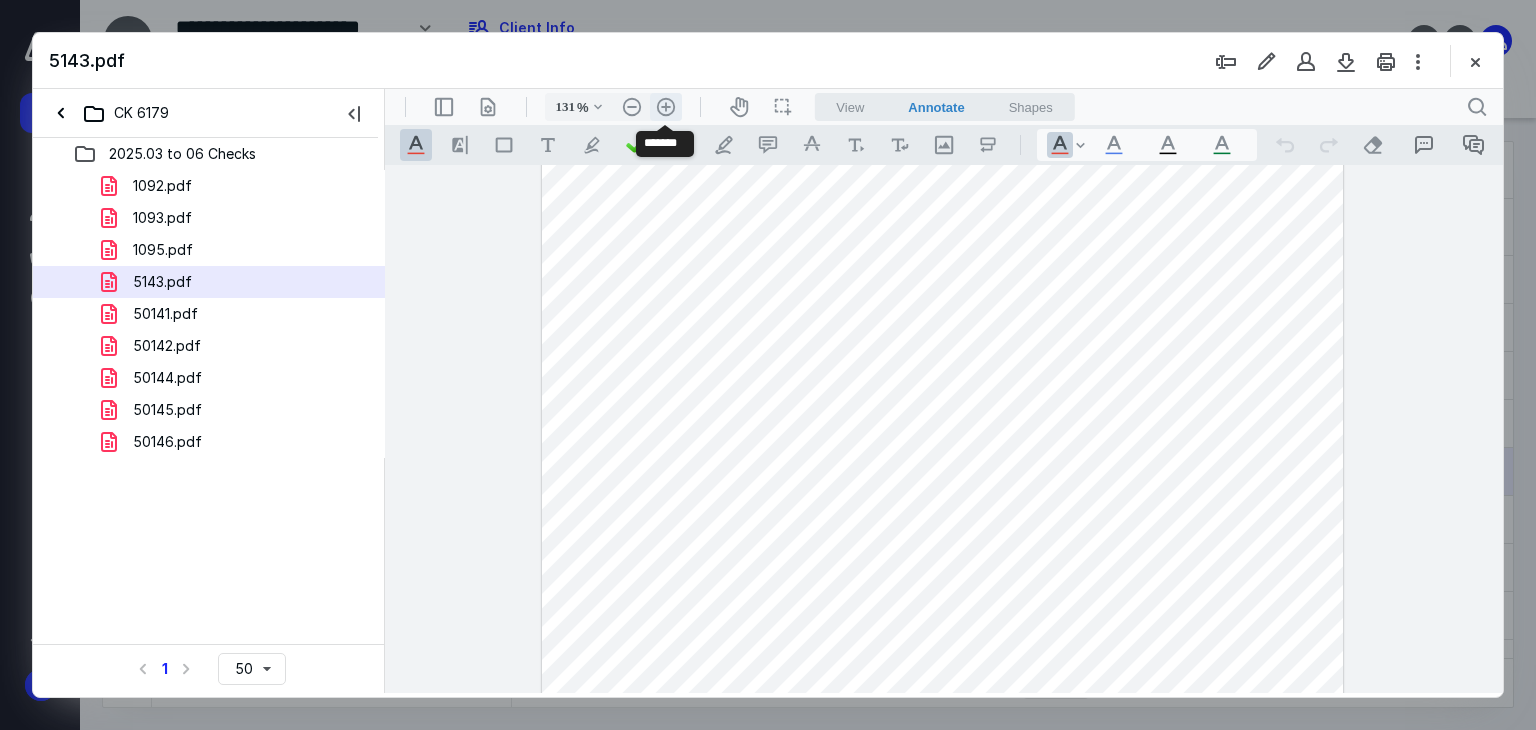 click on ".cls-1{fill:#abb0c4;} icon - header - zoom - in - line" at bounding box center [666, 107] 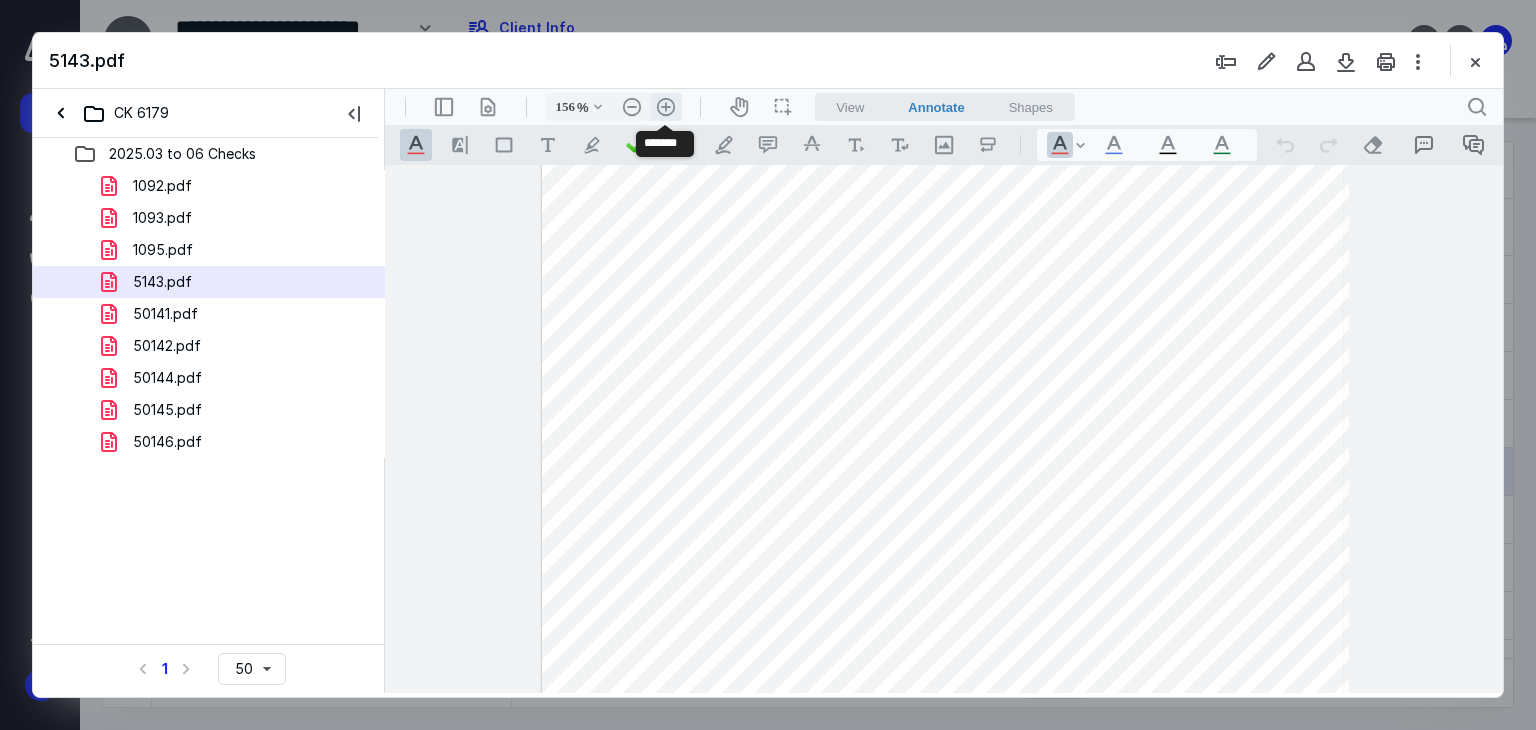 scroll, scrollTop: 308, scrollLeft: 0, axis: vertical 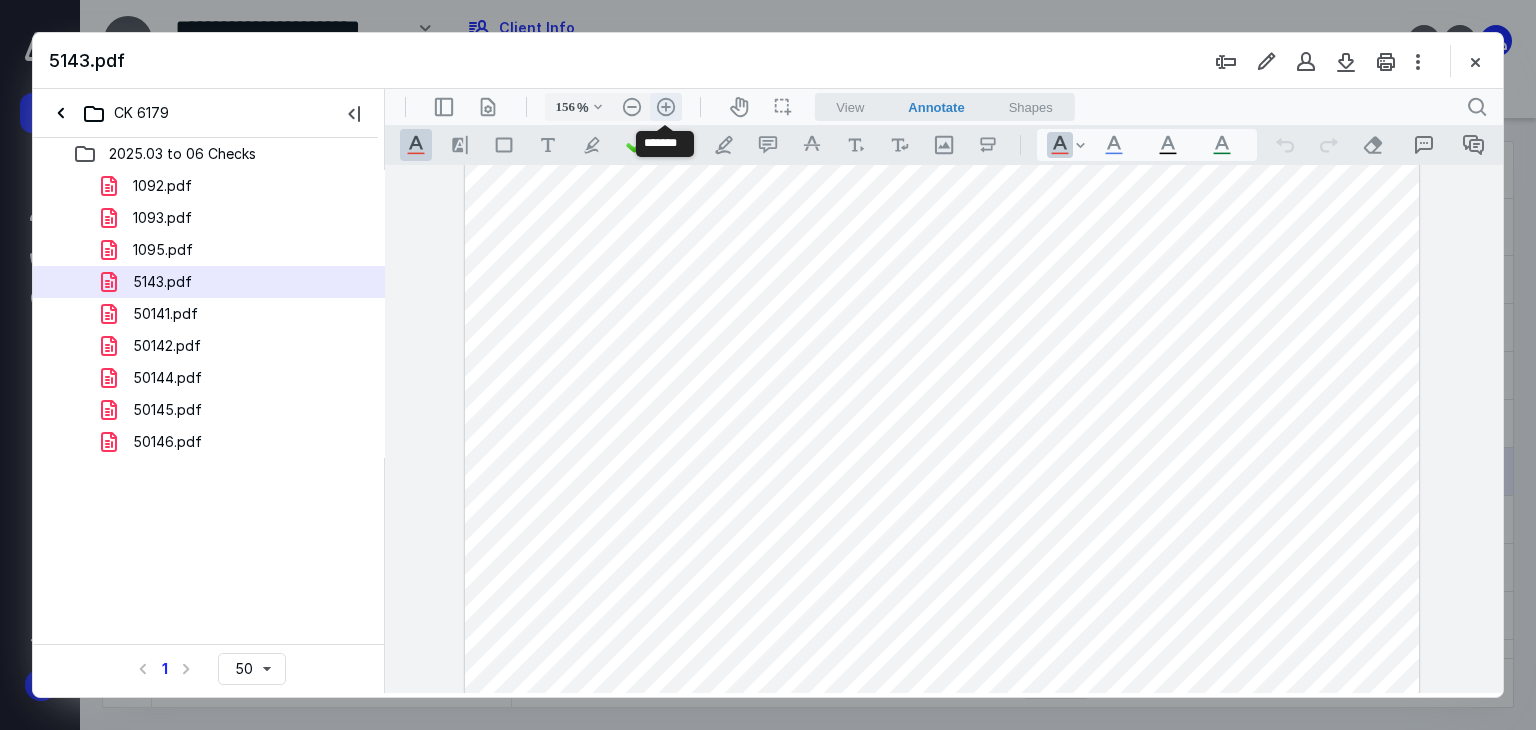 click on ".cls-1{fill:#abb0c4;} icon - header - zoom - in - line" at bounding box center [666, 107] 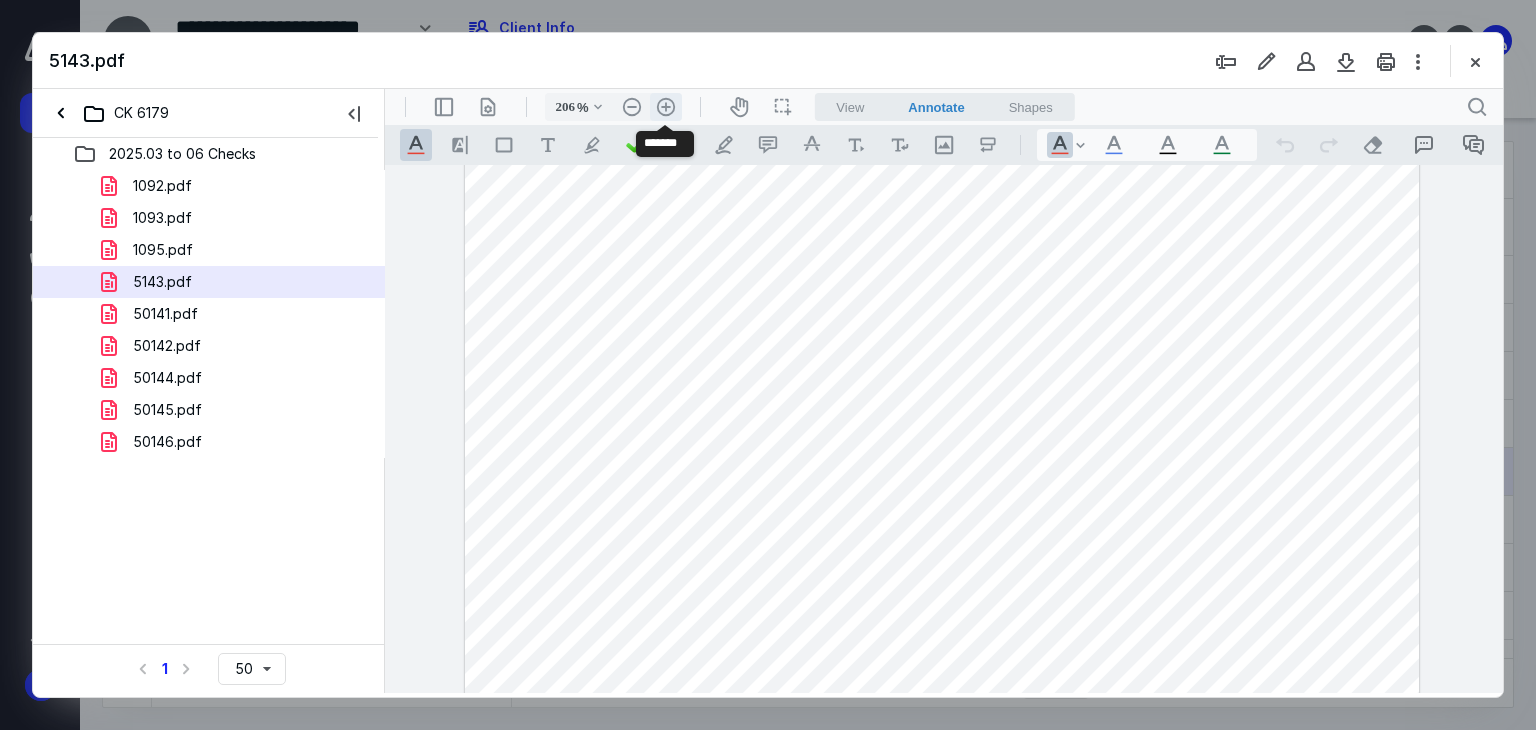scroll, scrollTop: 479, scrollLeft: 85, axis: both 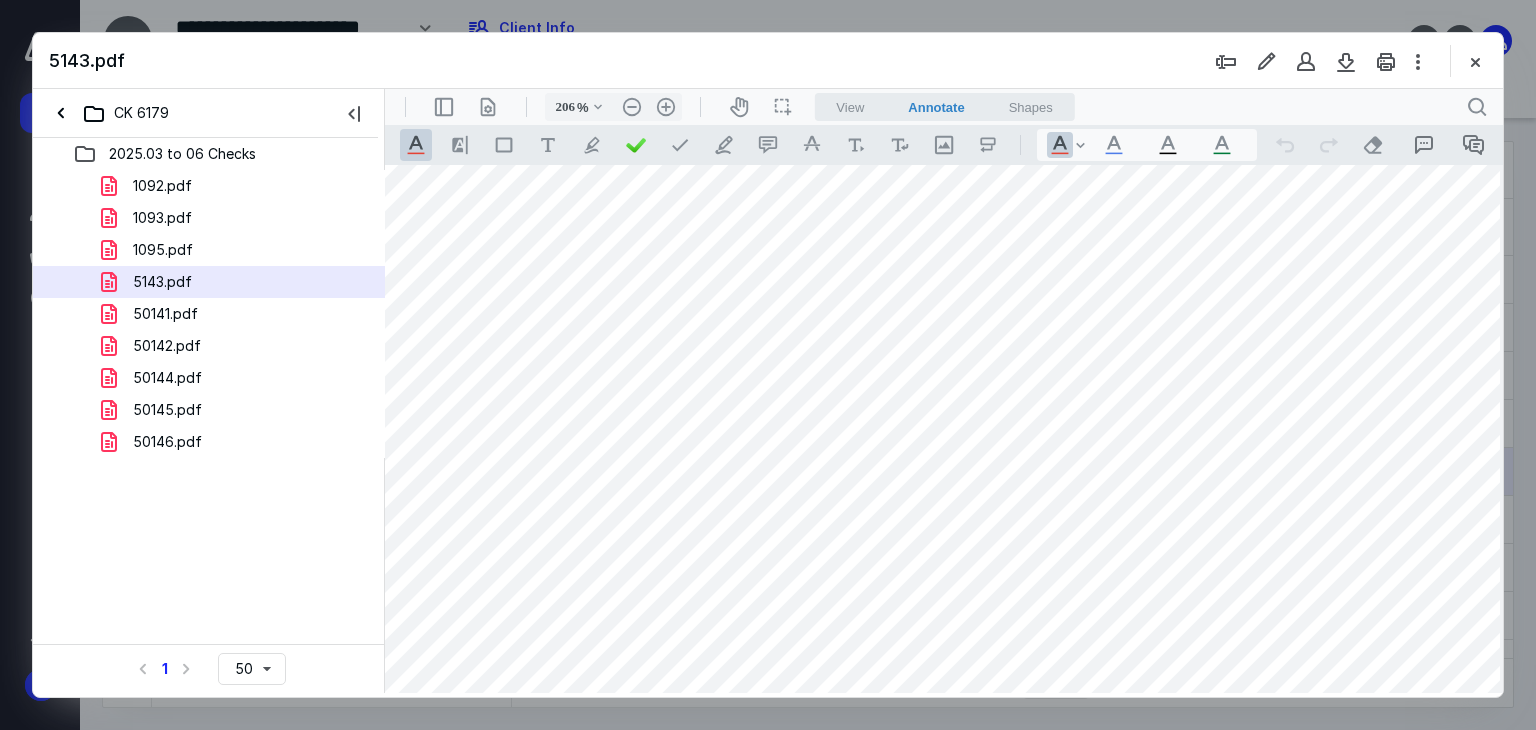 click at bounding box center [938, 510] 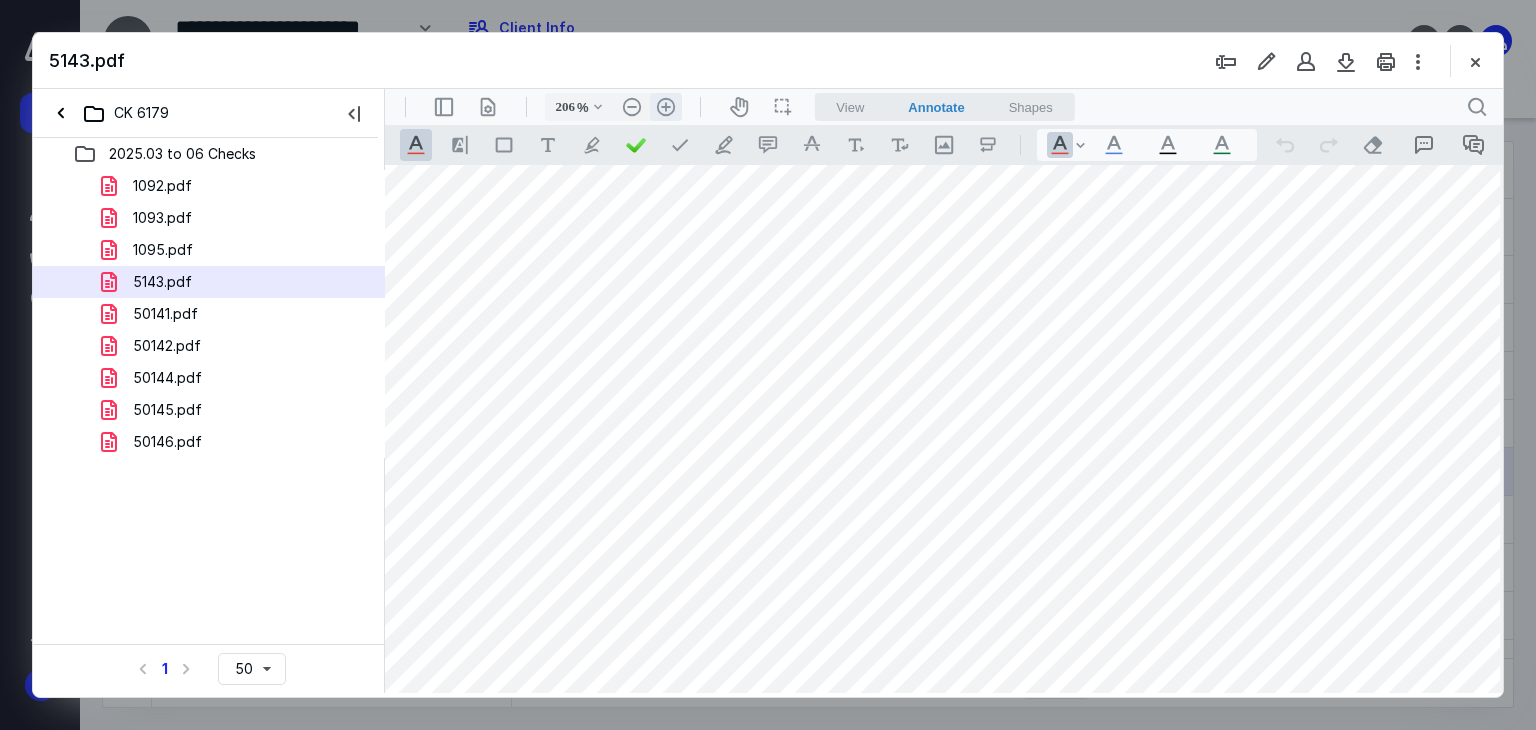 click on ".cls-1{fill:#abb0c4;} icon - header - zoom - in - line" at bounding box center [666, 107] 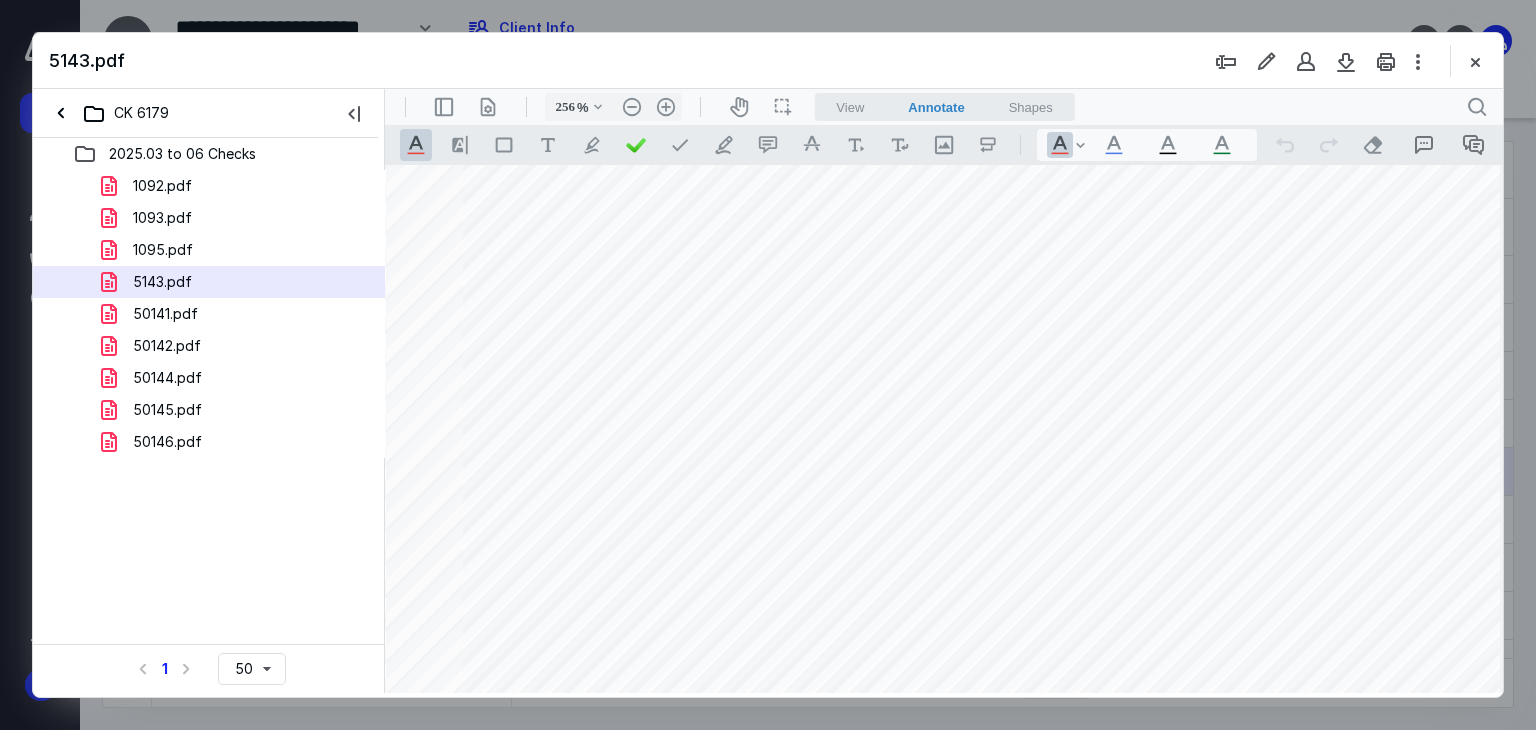 scroll, scrollTop: 650, scrollLeft: 60, axis: both 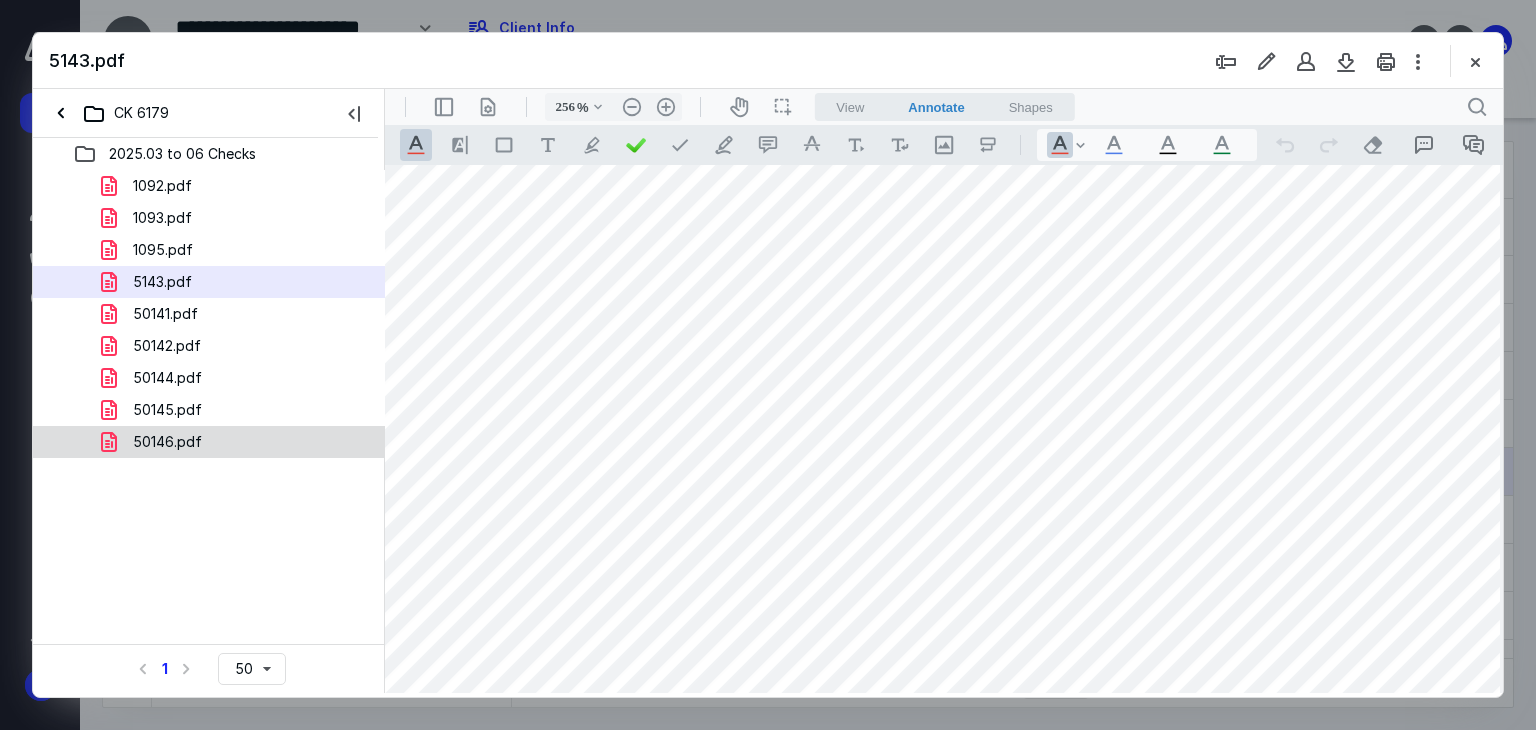 click on "50146.pdf" at bounding box center (167, 442) 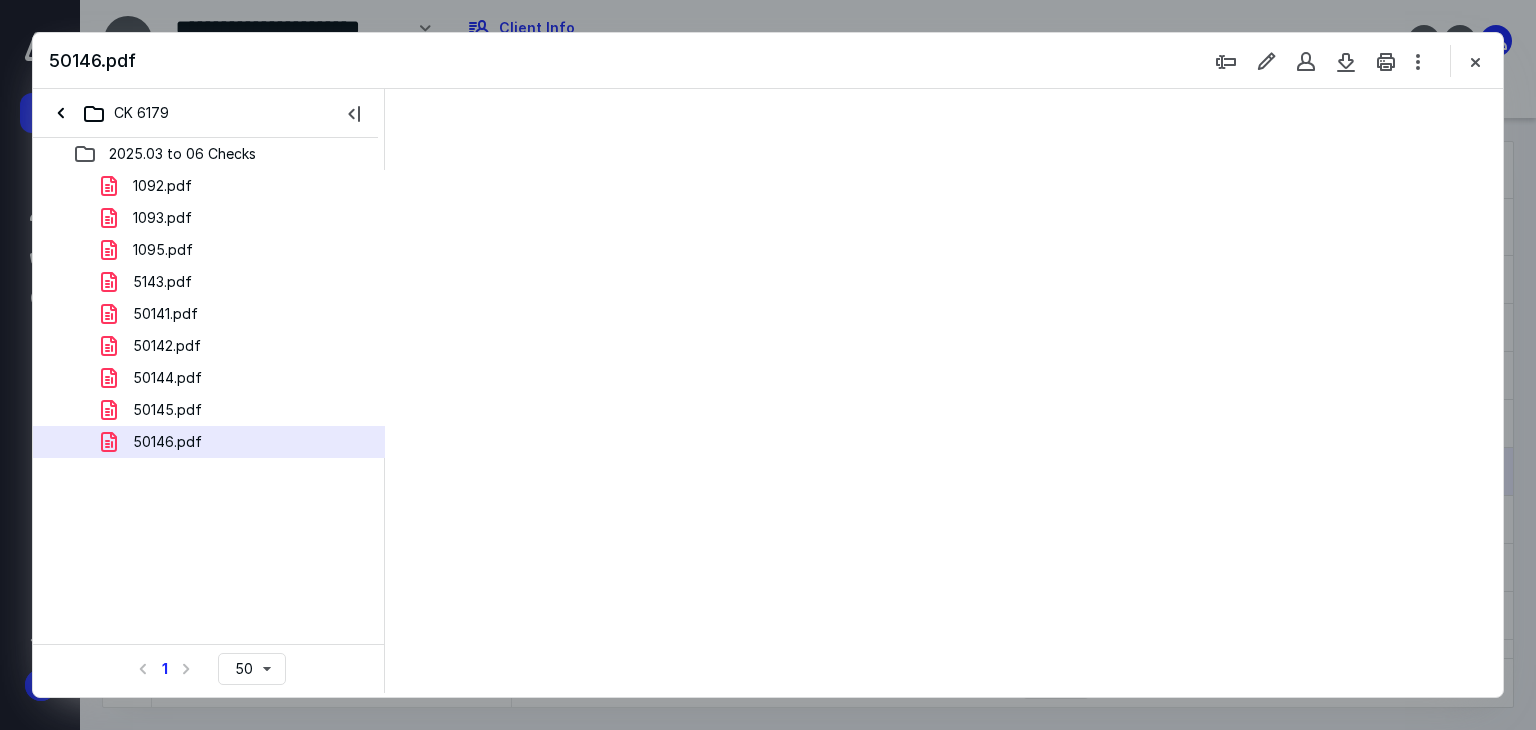 scroll, scrollTop: 0, scrollLeft: 0, axis: both 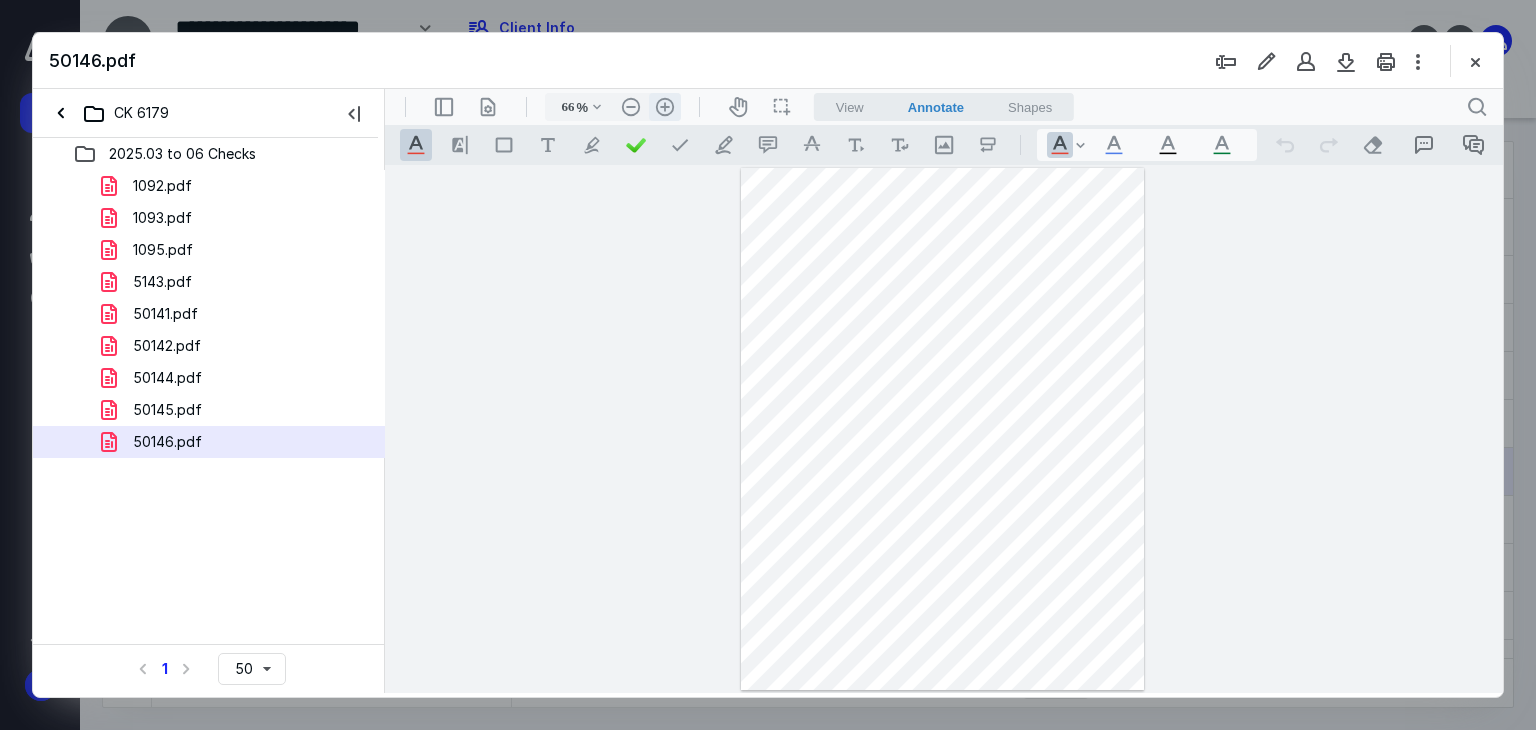 click on ".cls-1{fill:#abb0c4;} icon - header - zoom - in - line" at bounding box center (665, 107) 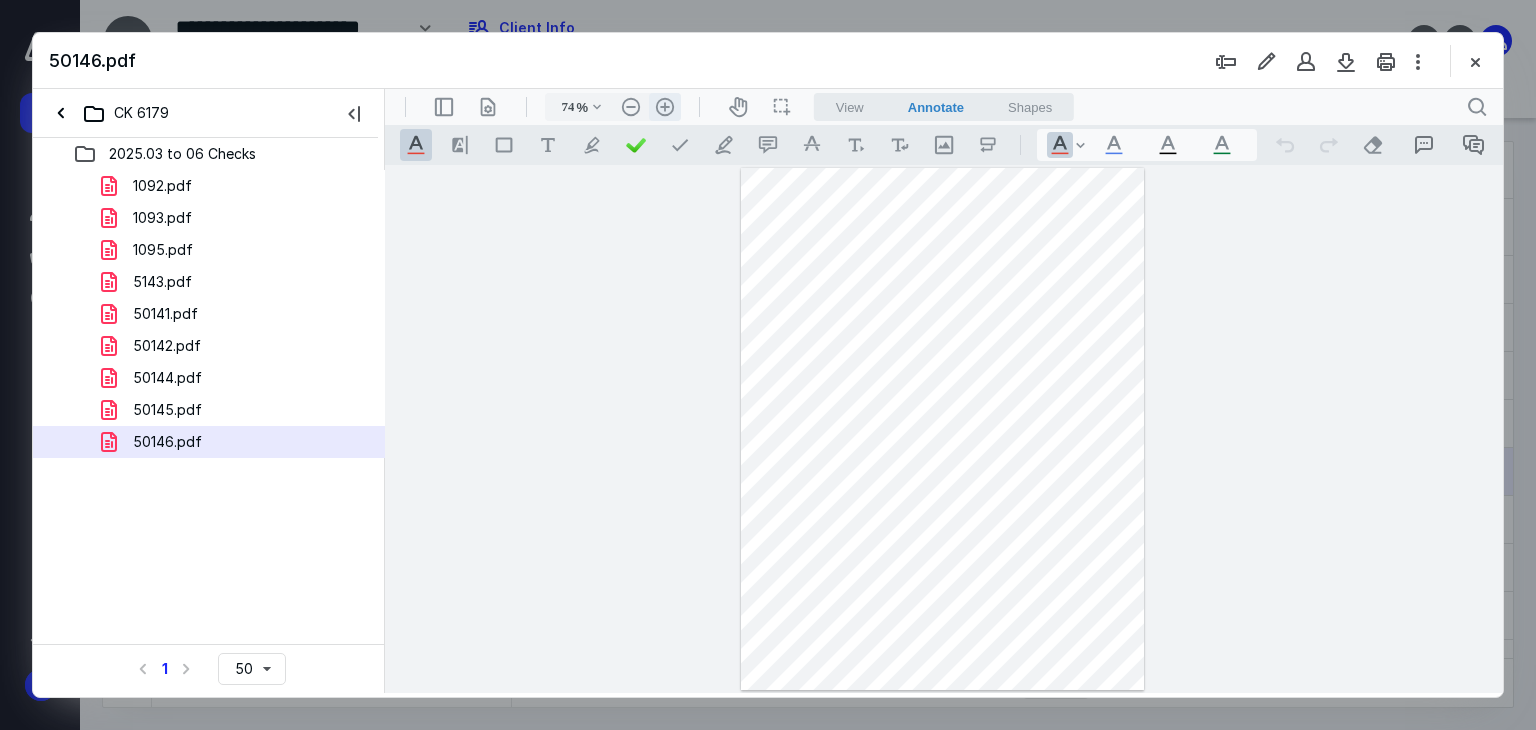 click on ".cls-1{fill:#abb0c4;} icon - header - zoom - in - line" at bounding box center (665, 107) 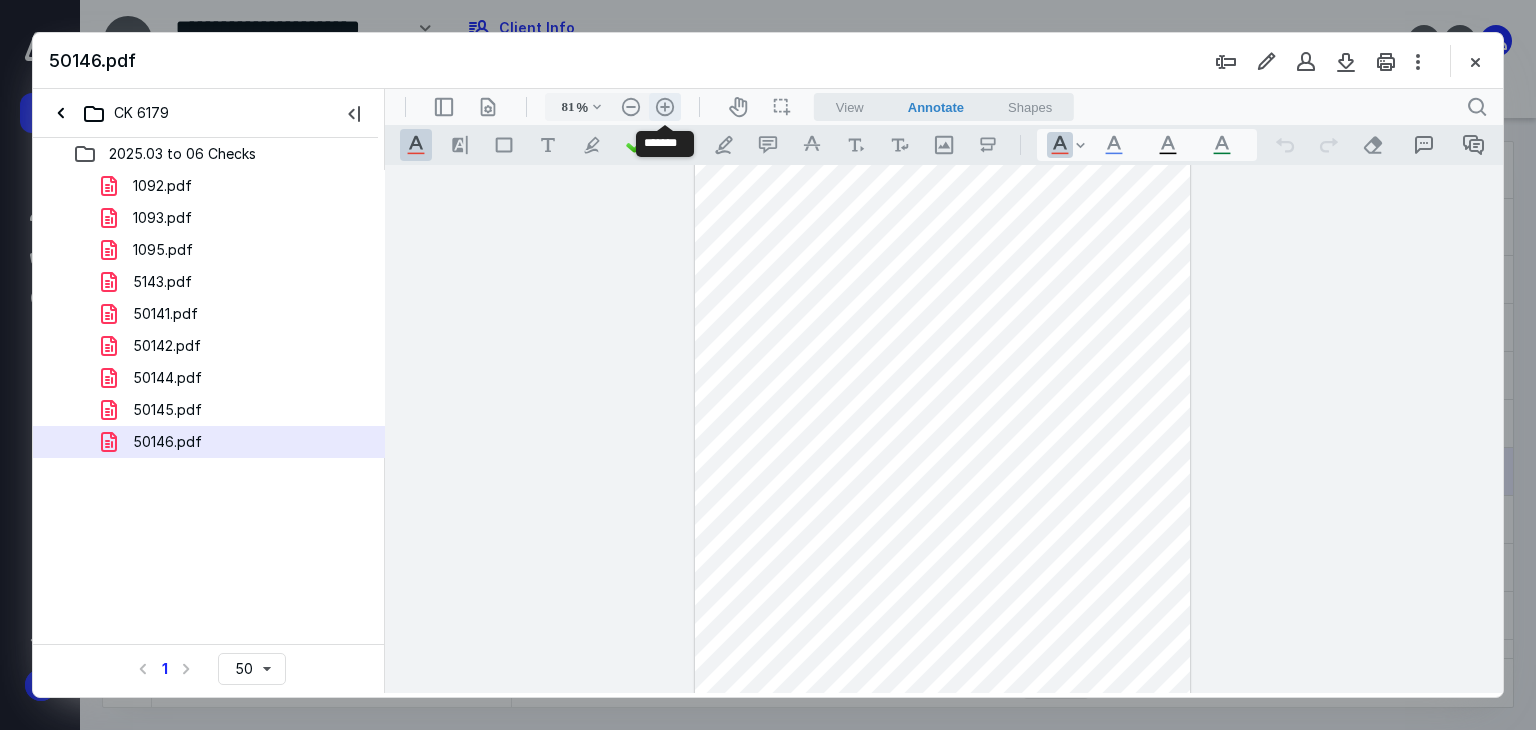 click on ".cls-1{fill:#abb0c4;} icon - header - zoom - in - line" at bounding box center [665, 107] 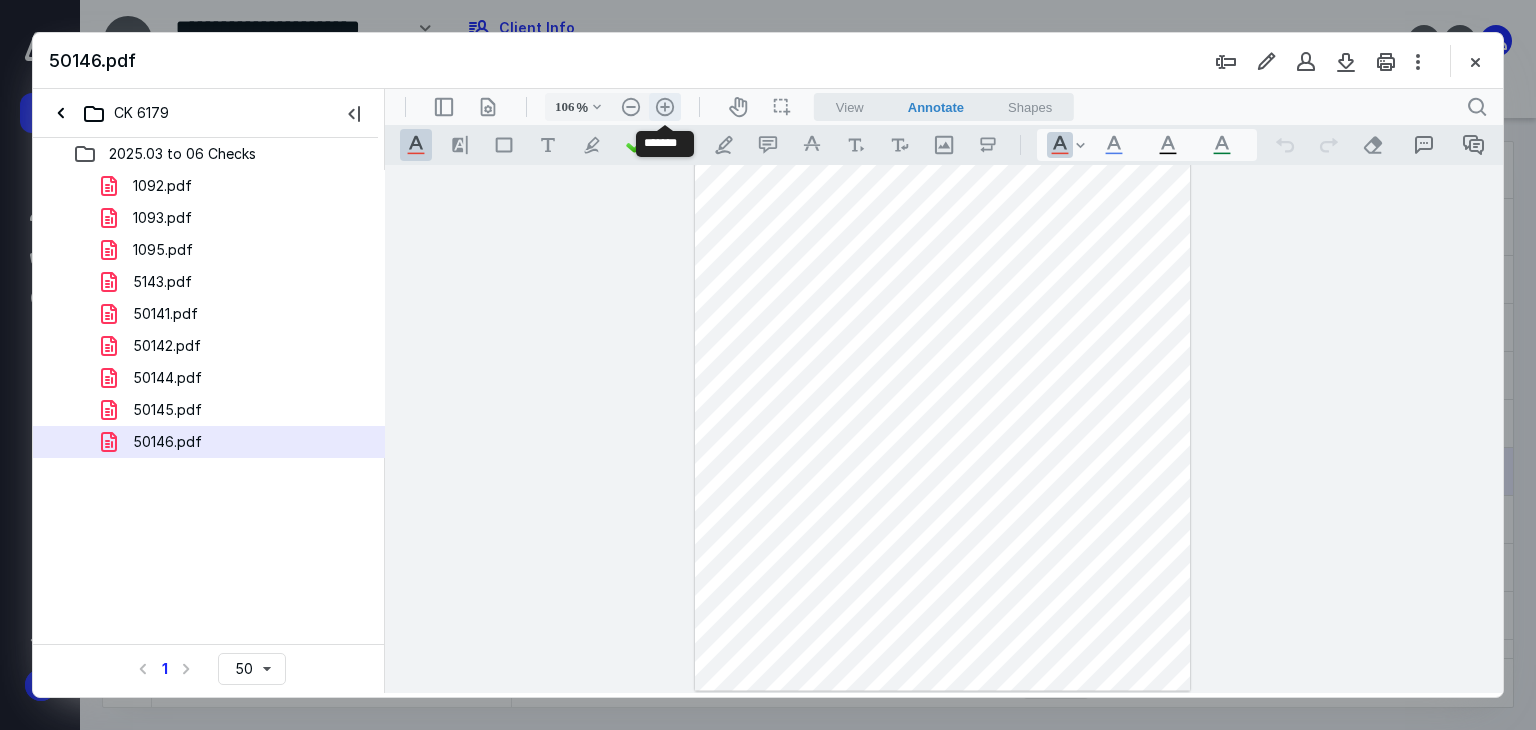 click on ".cls-1{fill:#abb0c4;} icon - header - zoom - in - line" at bounding box center [665, 107] 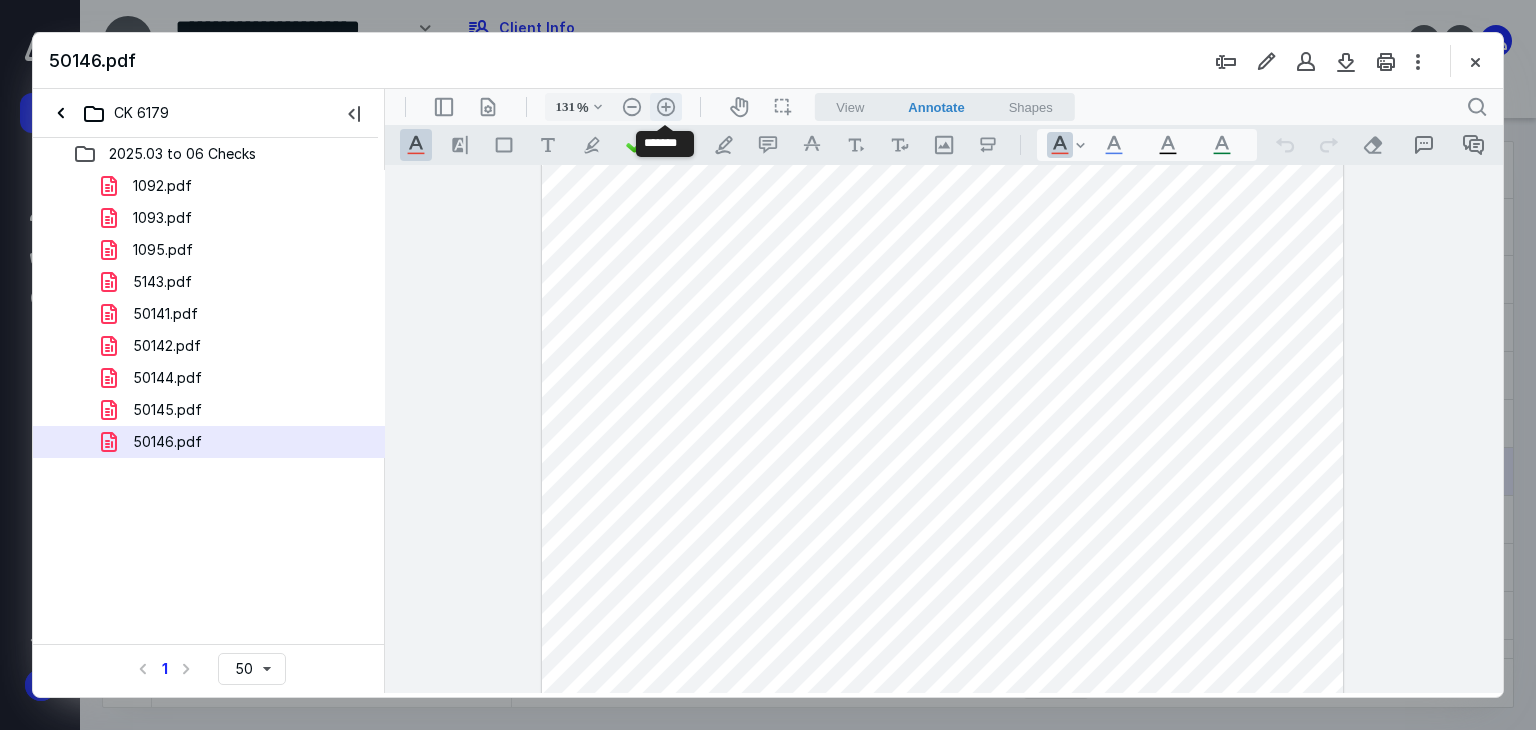 scroll, scrollTop: 308, scrollLeft: 0, axis: vertical 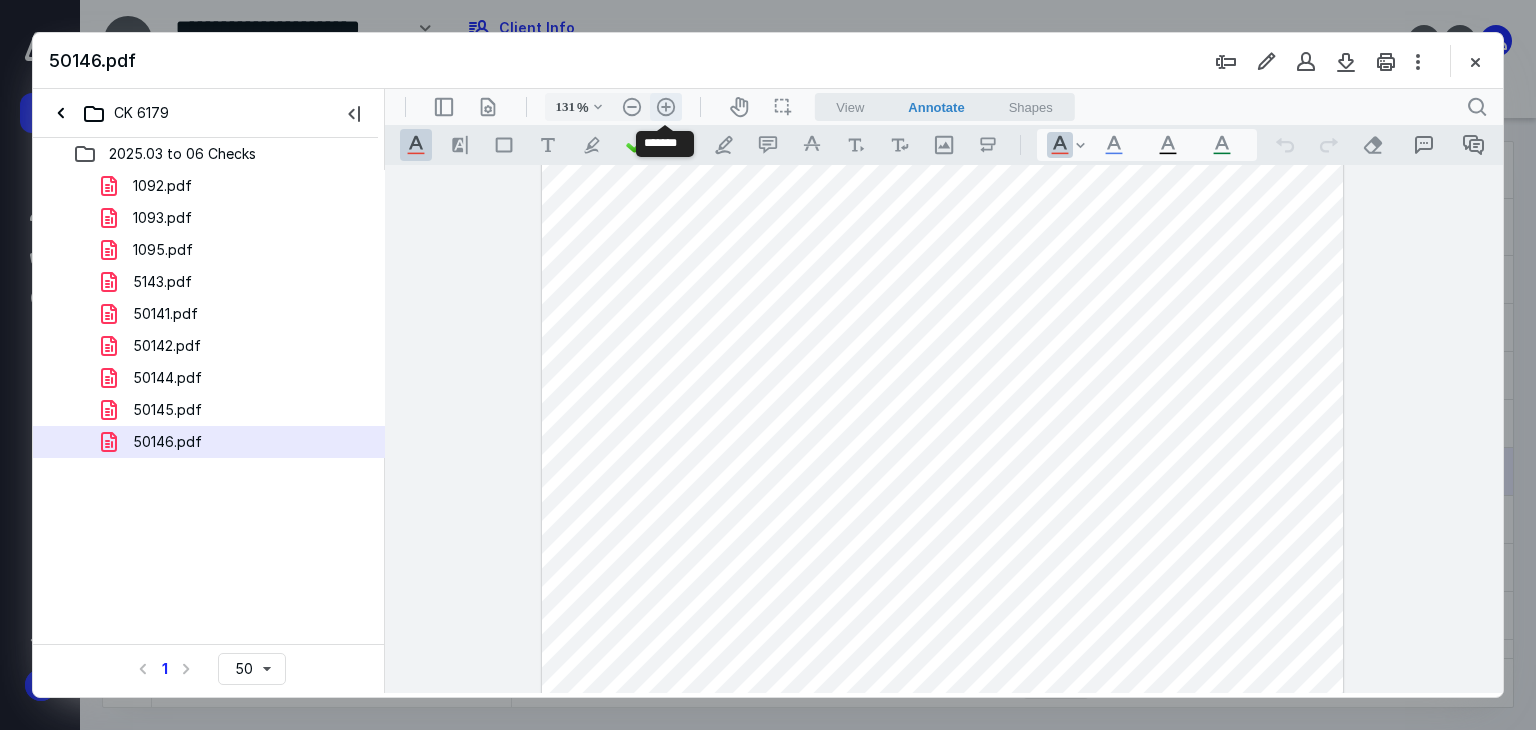 click on ".cls-1{fill:#abb0c4;} icon - header - zoom - in - line" at bounding box center [666, 107] 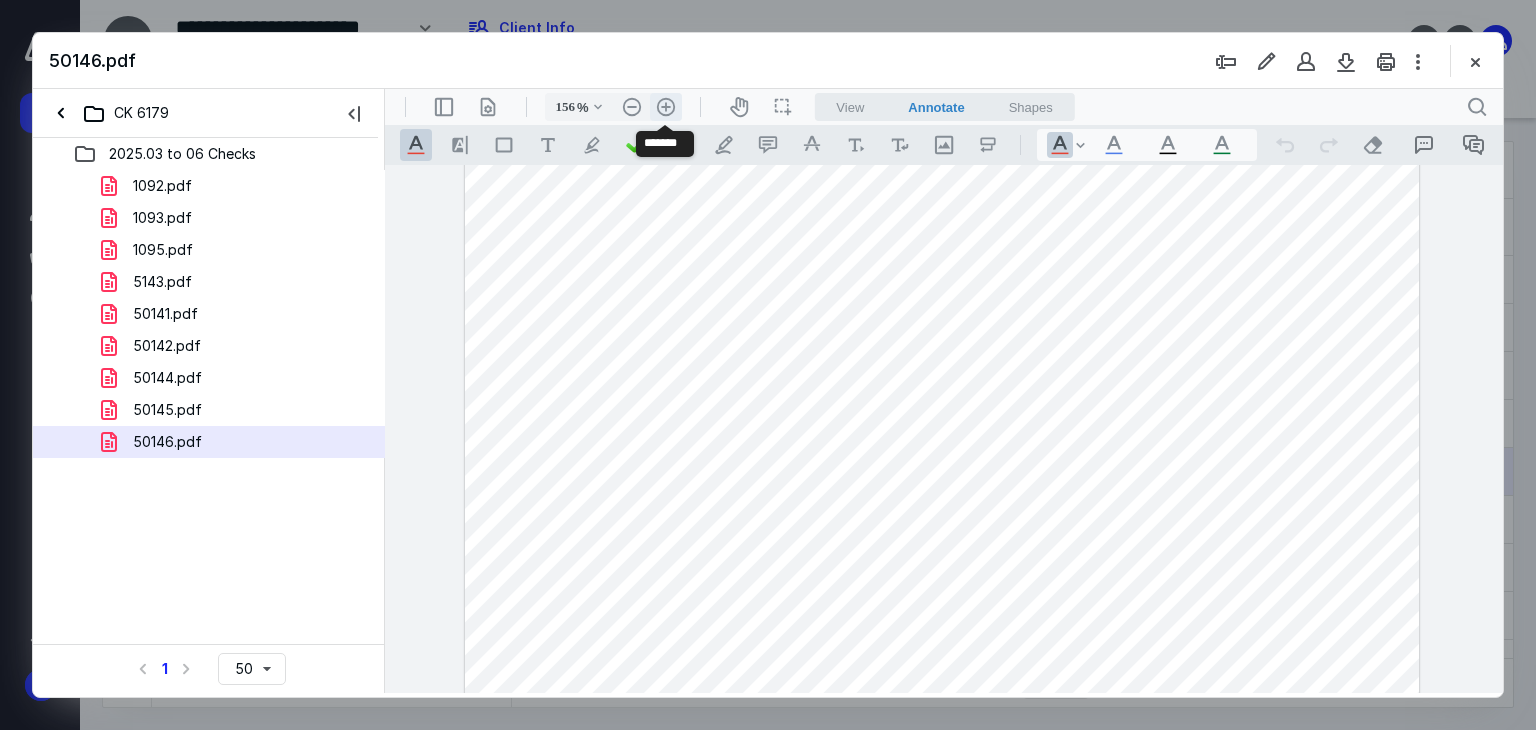 click on ".cls-1{fill:#abb0c4;} icon - header - zoom - in - line" at bounding box center (666, 107) 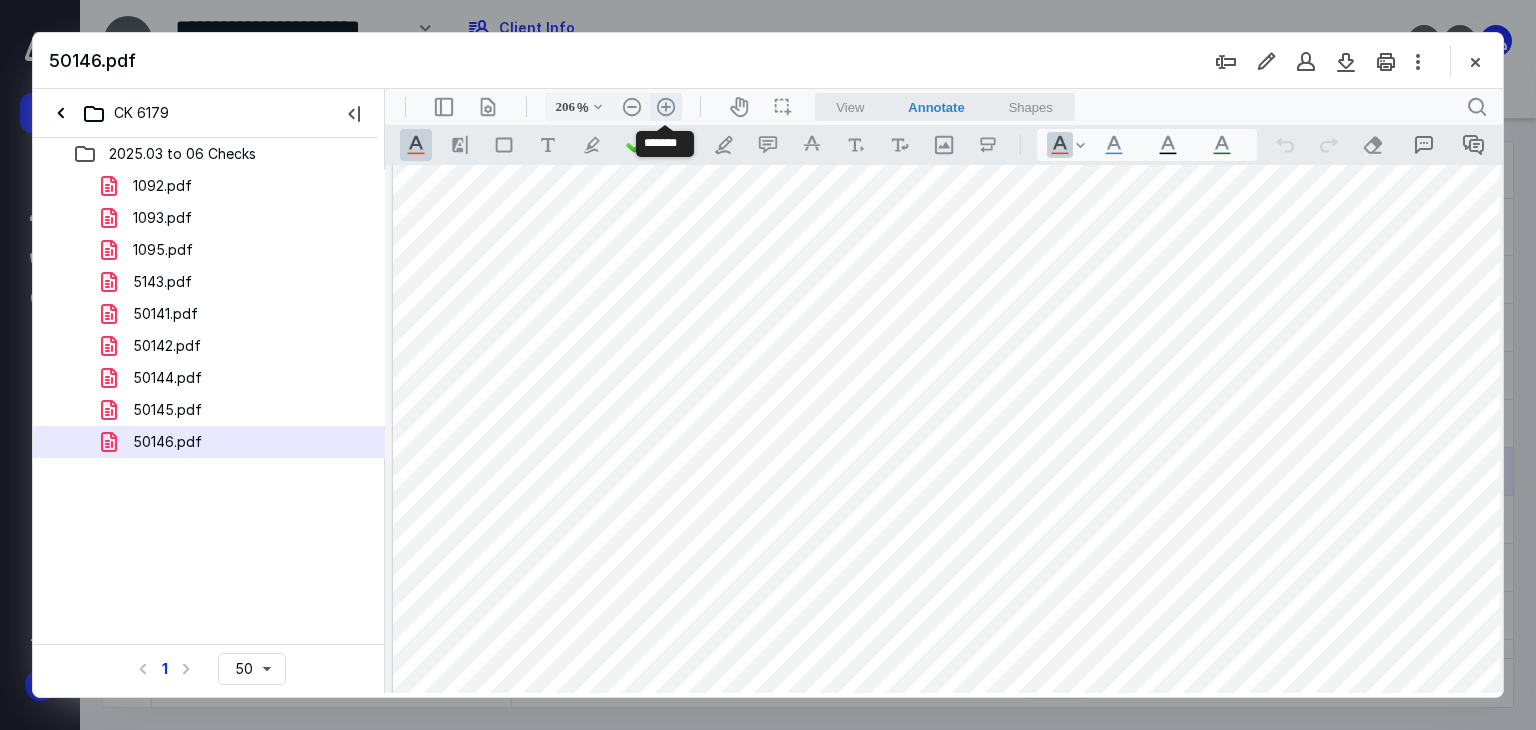 scroll, scrollTop: 479, scrollLeft: 85, axis: both 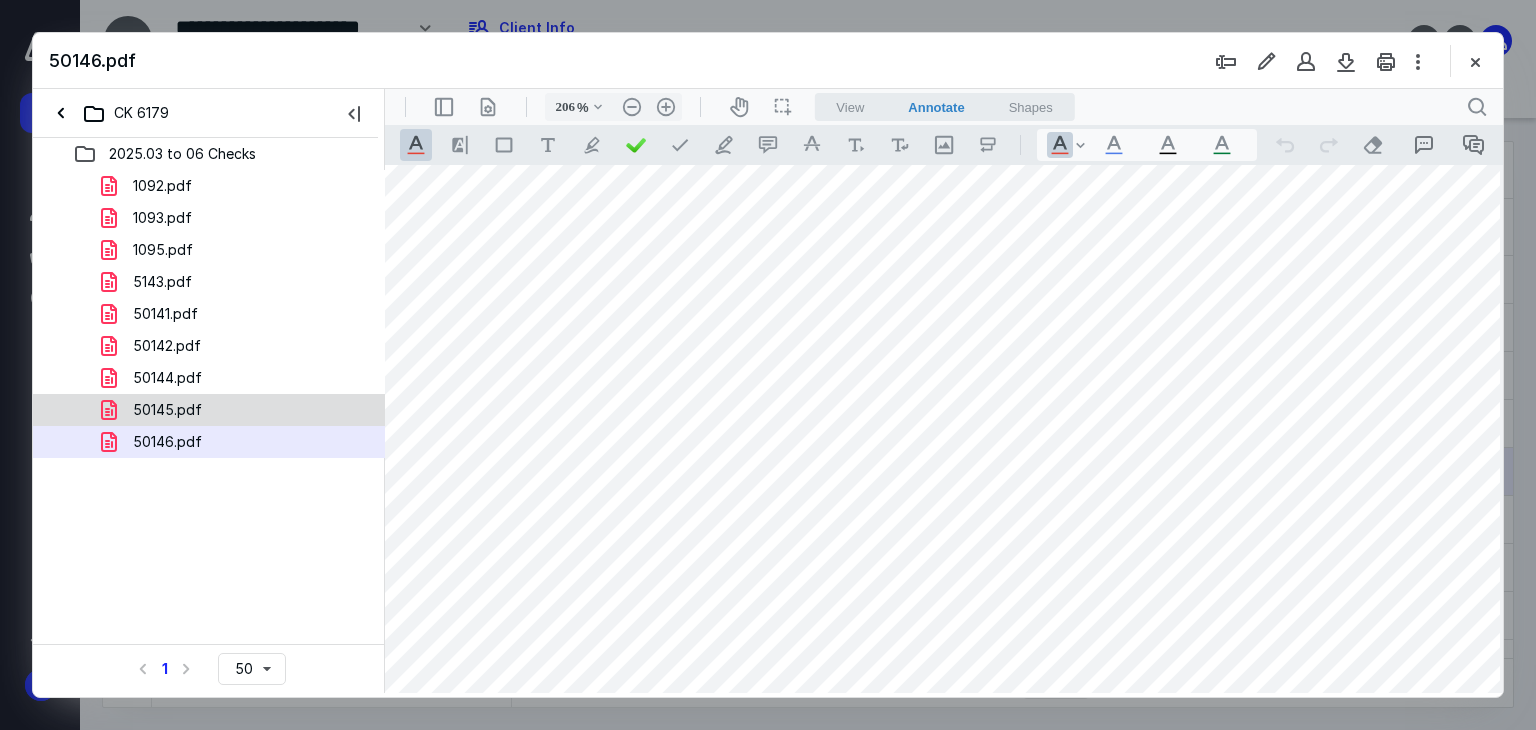 click on "50145.pdf" at bounding box center (167, 410) 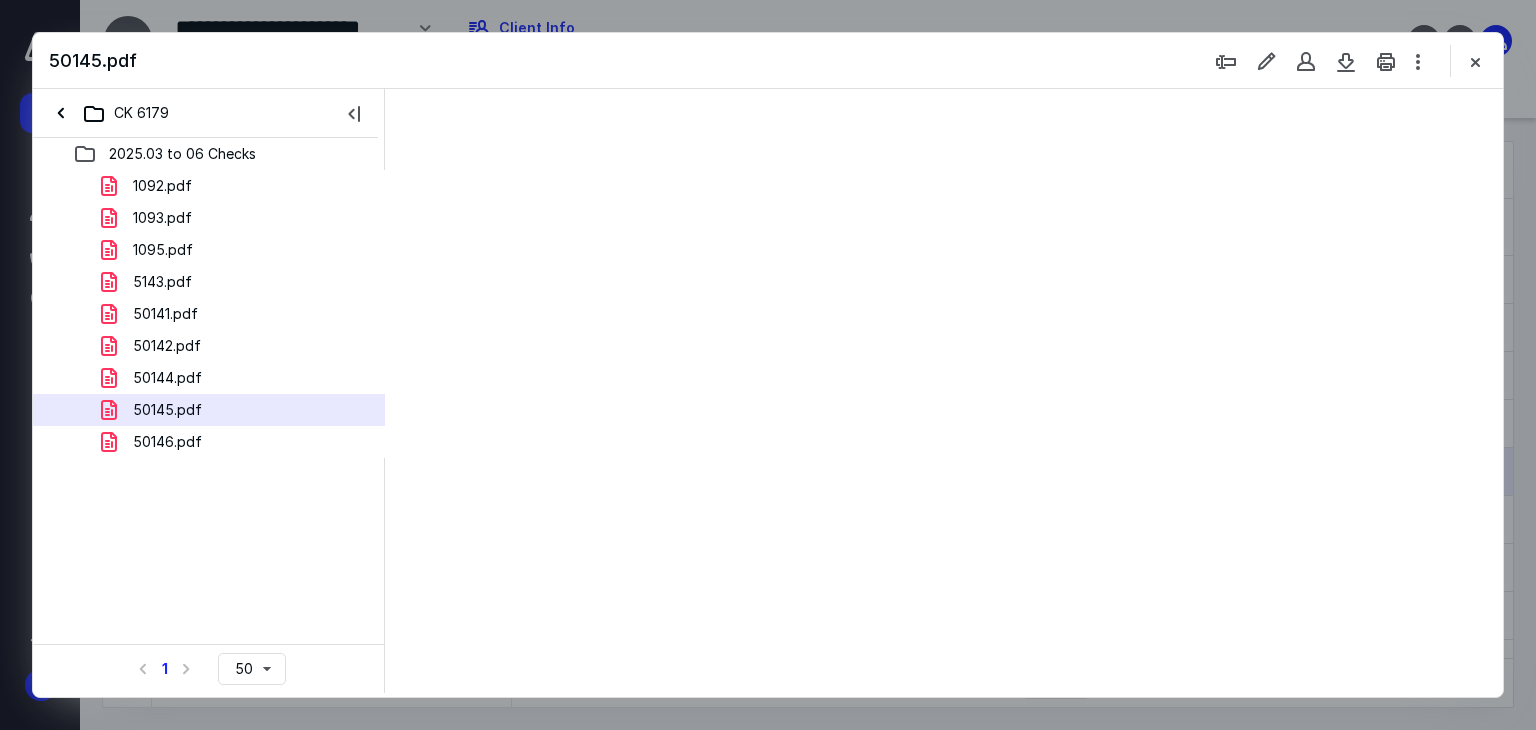 scroll, scrollTop: 0, scrollLeft: 0, axis: both 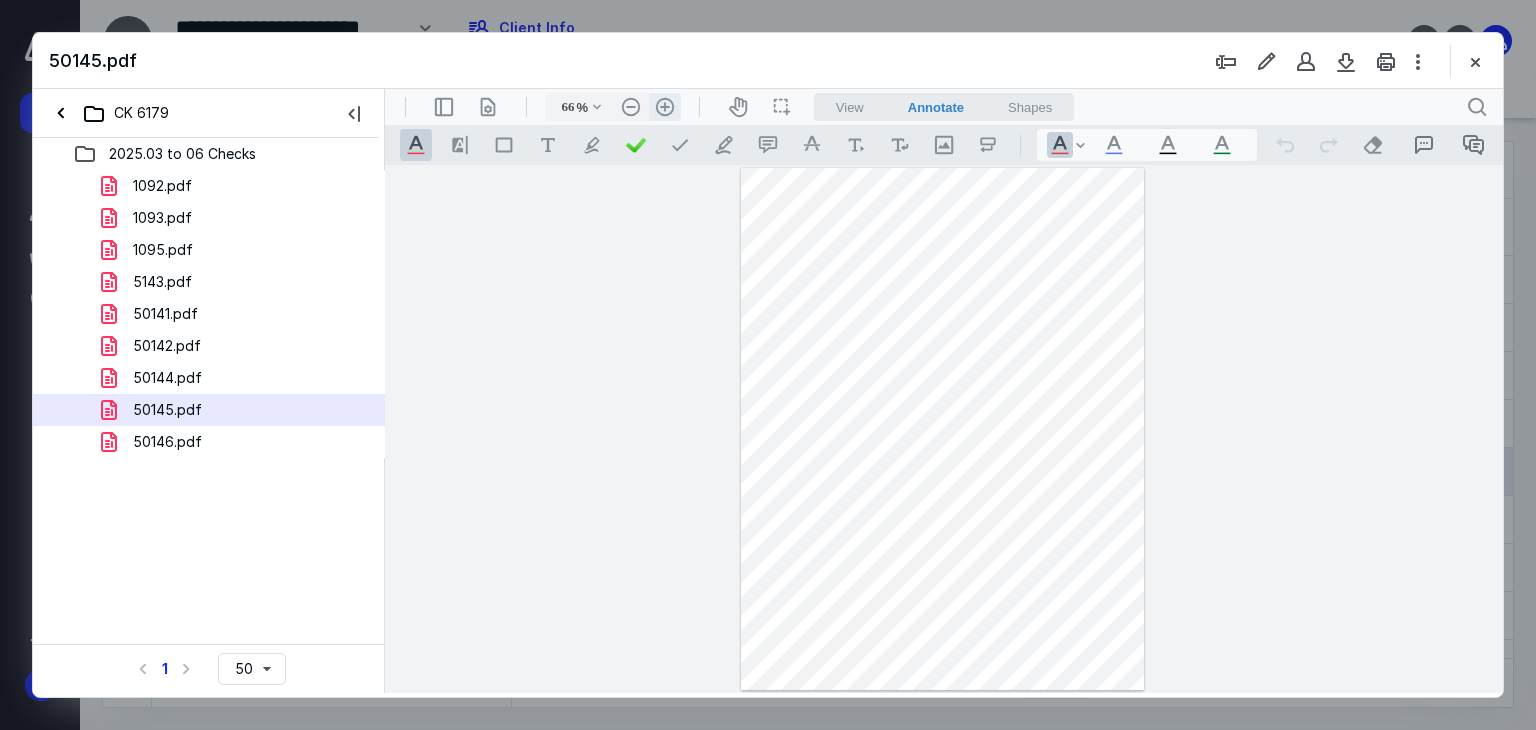 click on ".cls-1{fill:#abb0c4;} icon - header - zoom - in - line" at bounding box center [665, 107] 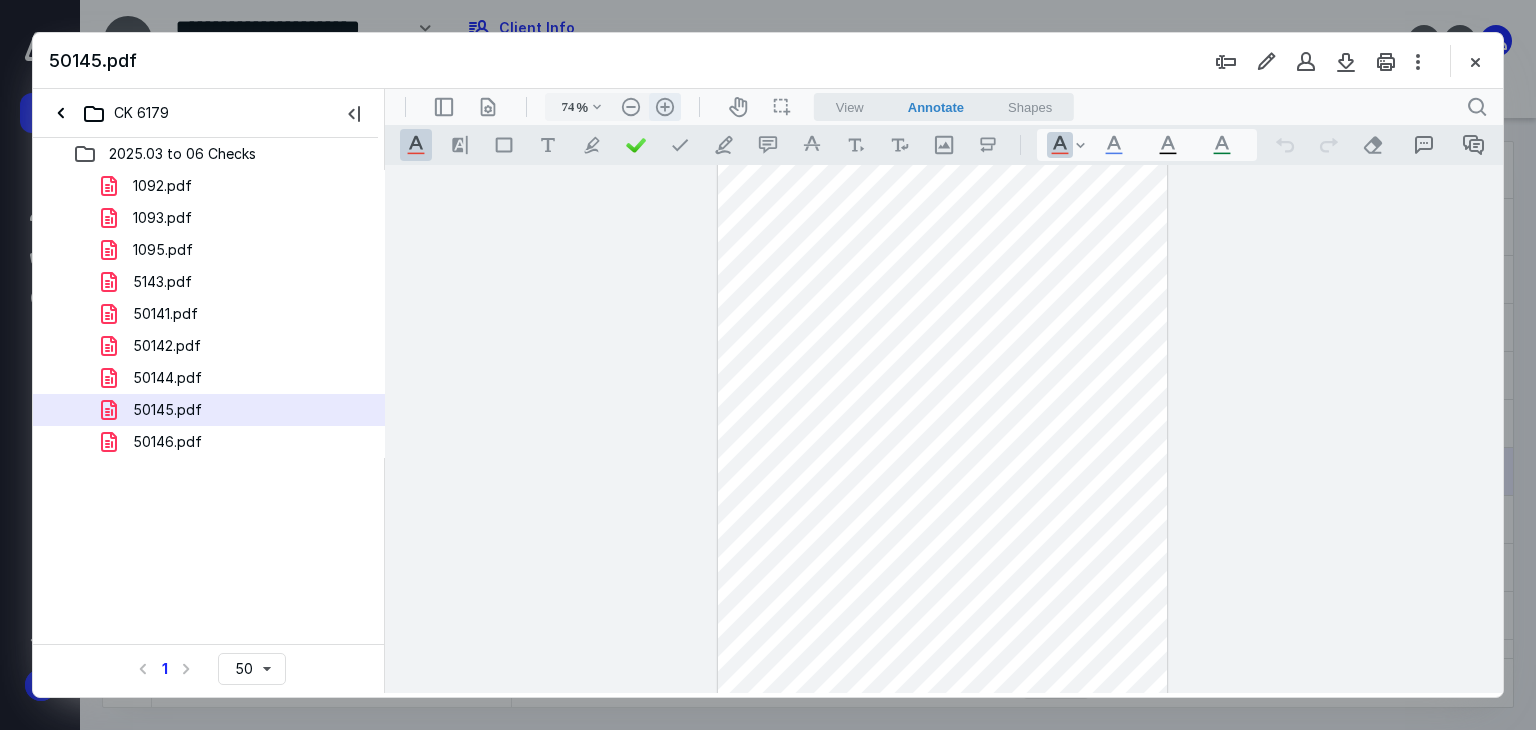 click on ".cls-1{fill:#abb0c4;} icon - header - zoom - in - line" at bounding box center [665, 107] 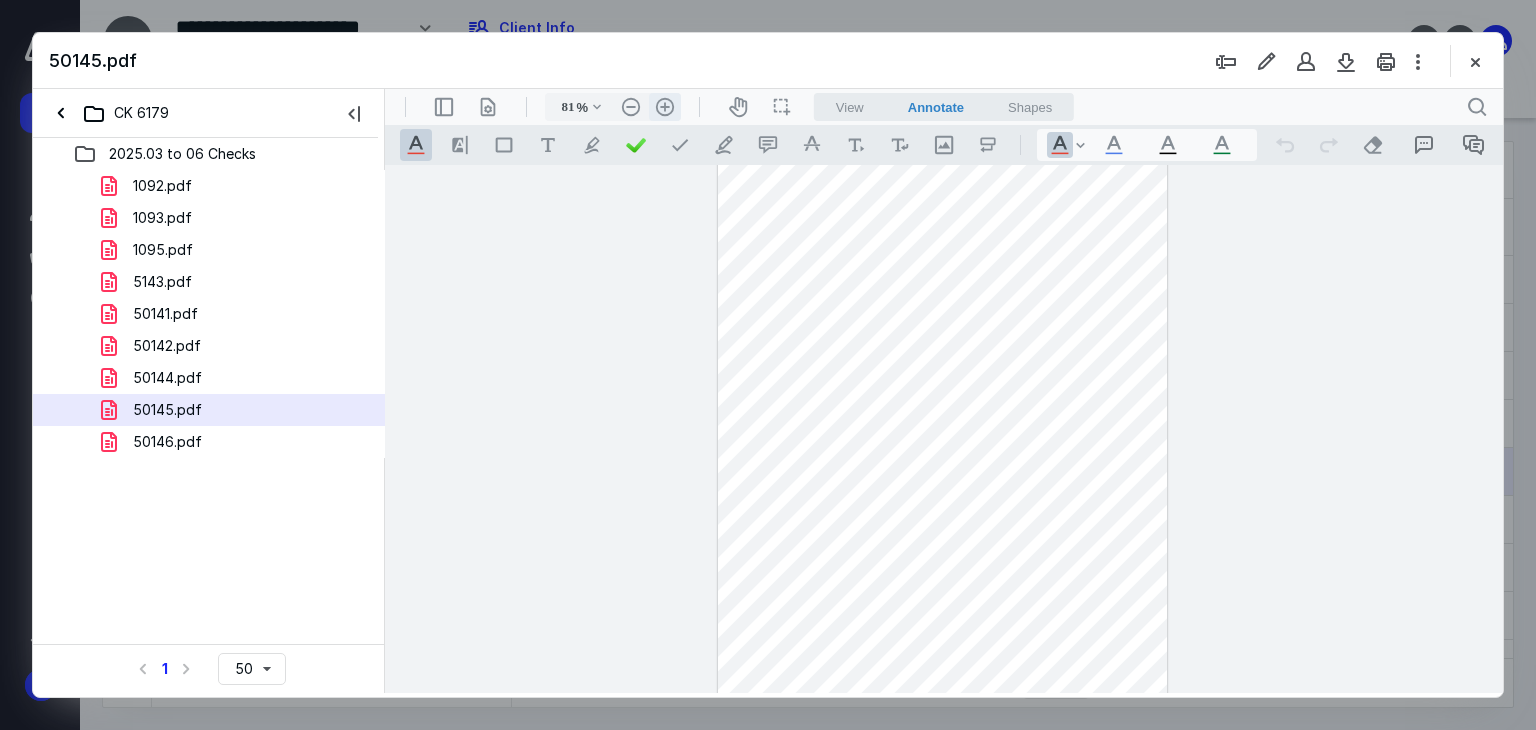 click on ".cls-1{fill:#abb0c4;} icon - header - zoom - in - line" at bounding box center (665, 107) 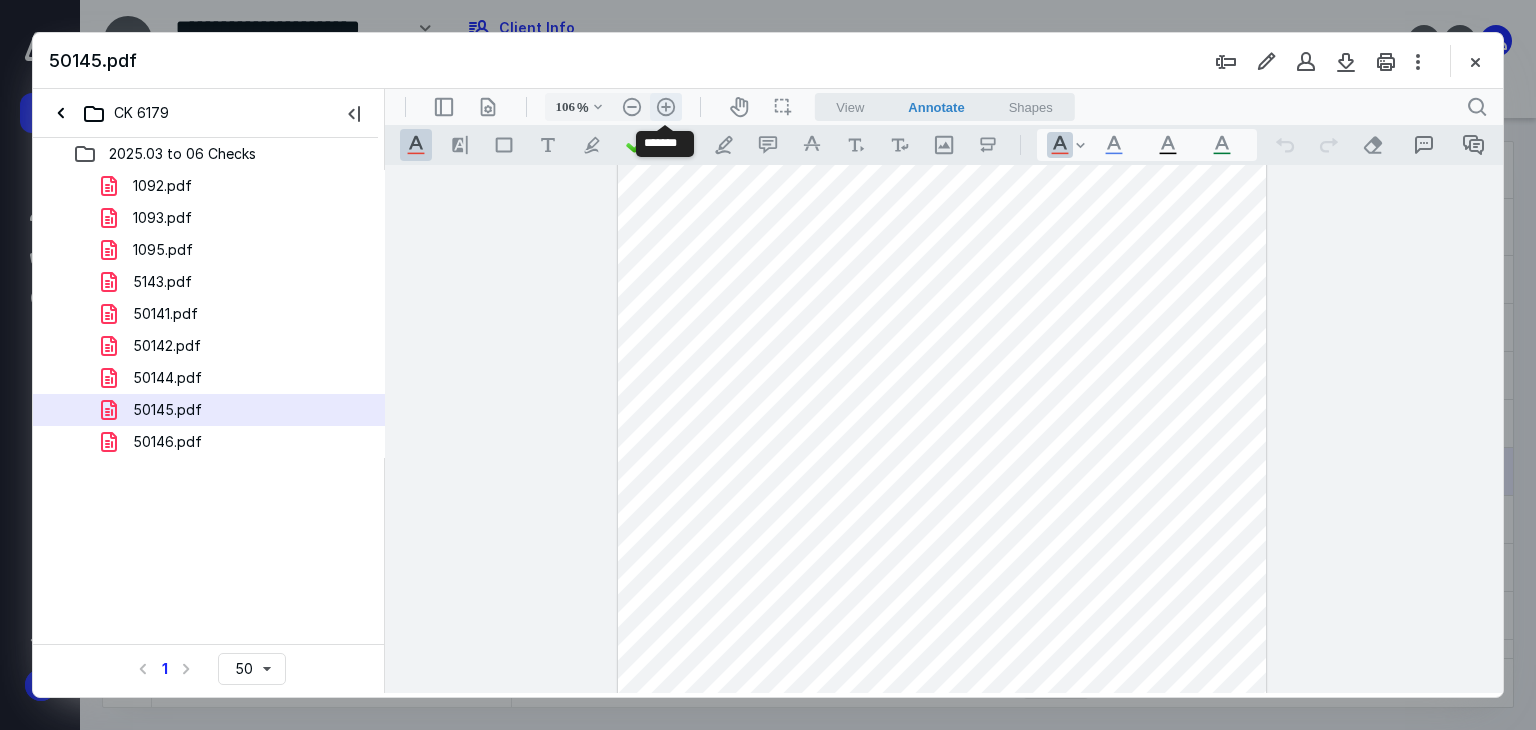 click on ".cls-1{fill:#abb0c4;} icon - header - zoom - in - line" at bounding box center (666, 107) 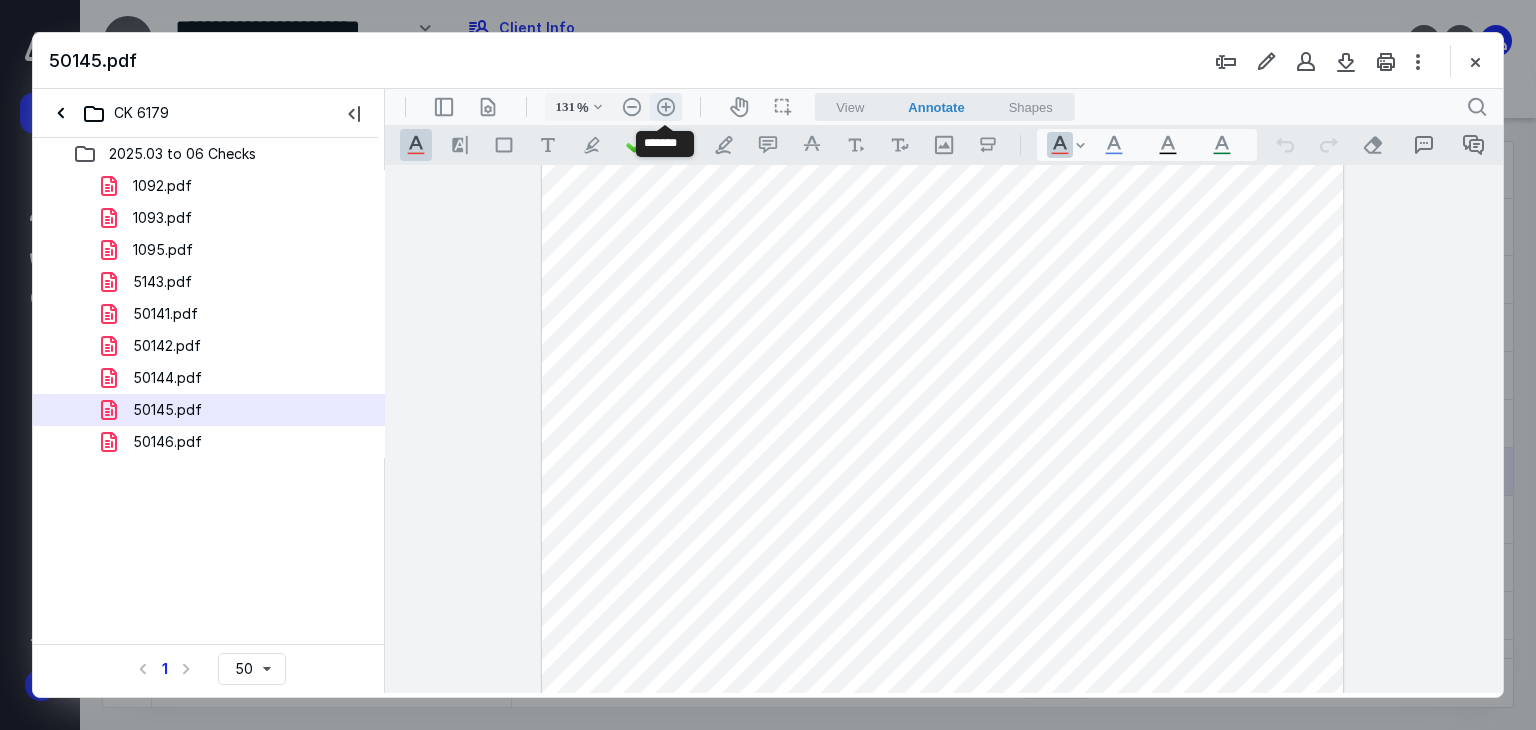 click on ".cls-1{fill:#abb0c4;} icon - header - zoom - in - line" at bounding box center (666, 107) 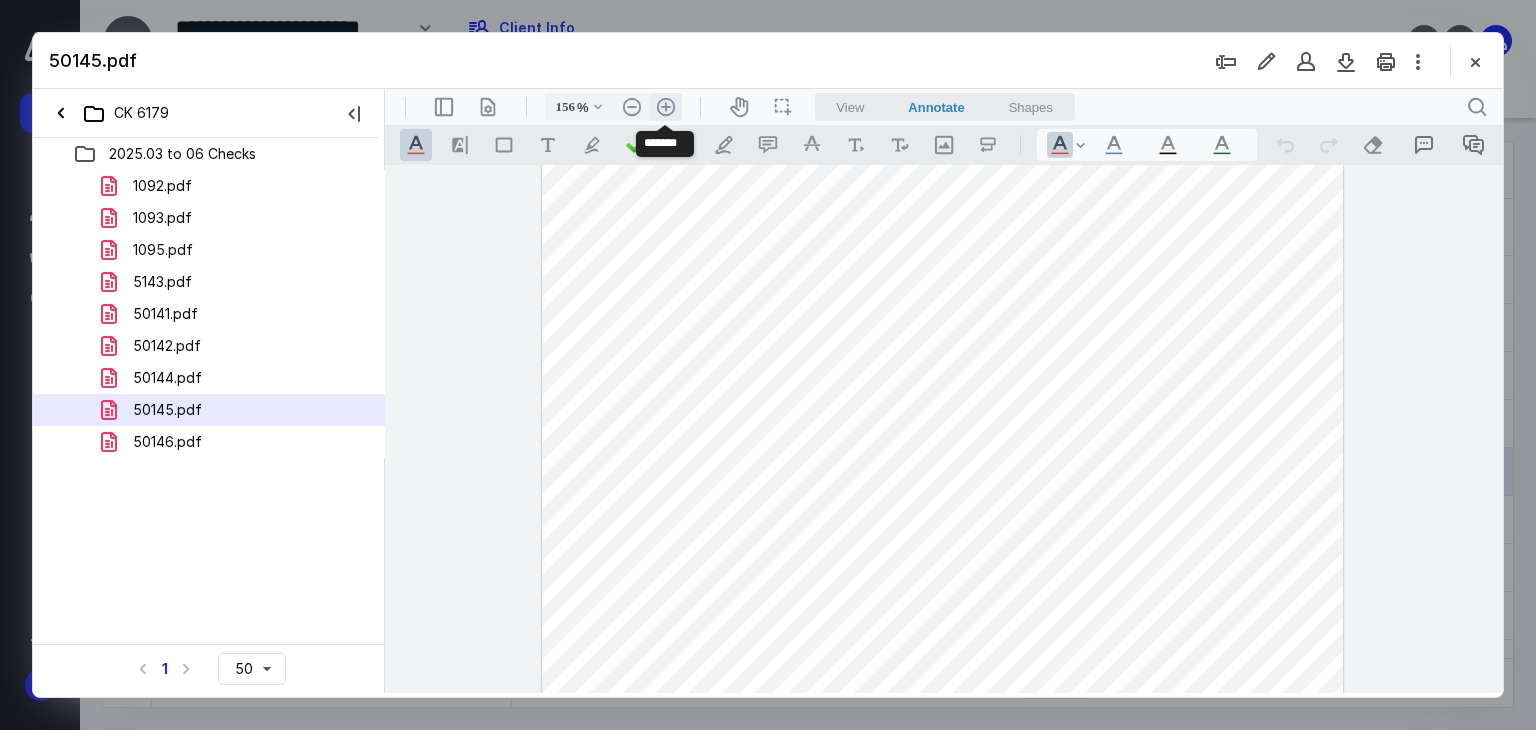 scroll, scrollTop: 308, scrollLeft: 0, axis: vertical 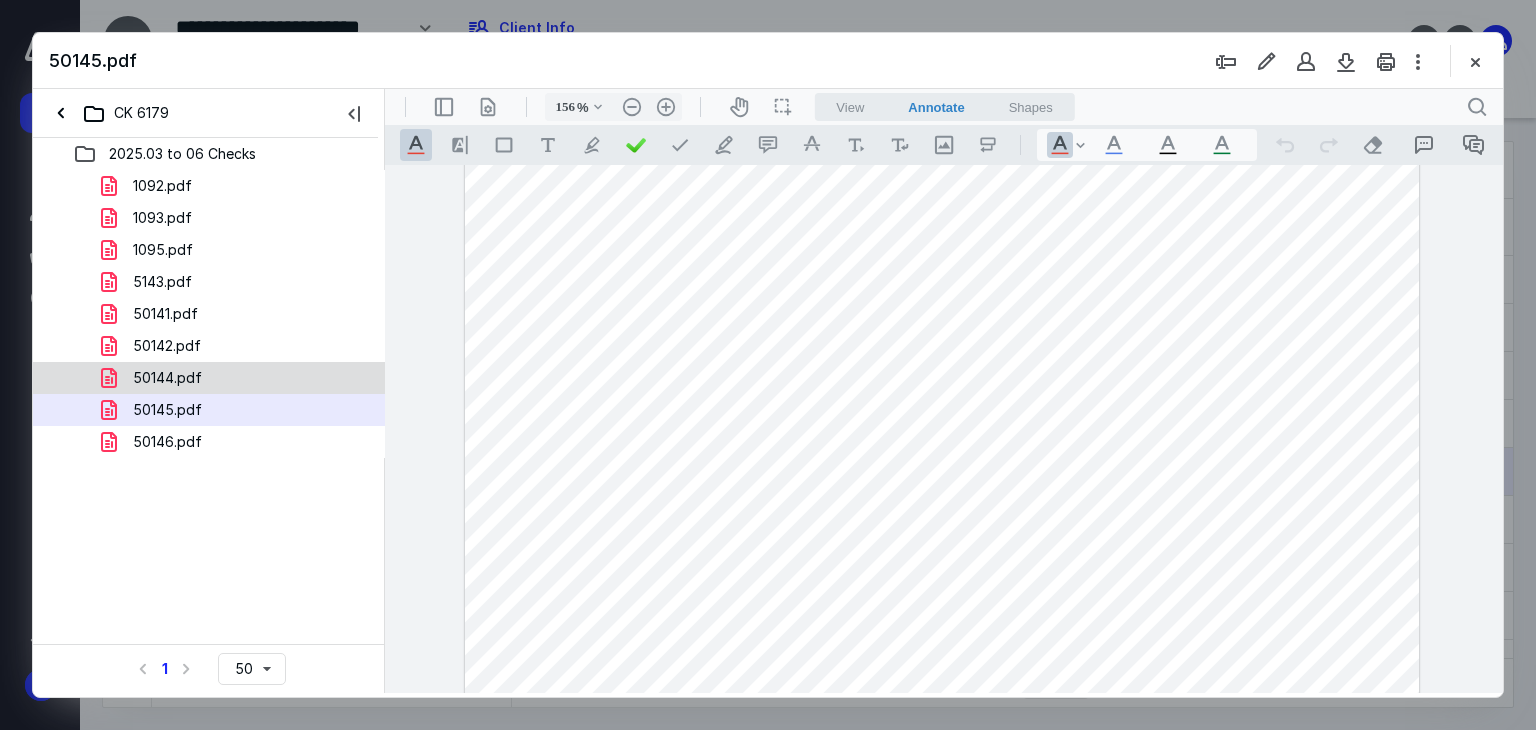click on "50144.pdf" at bounding box center [237, 378] 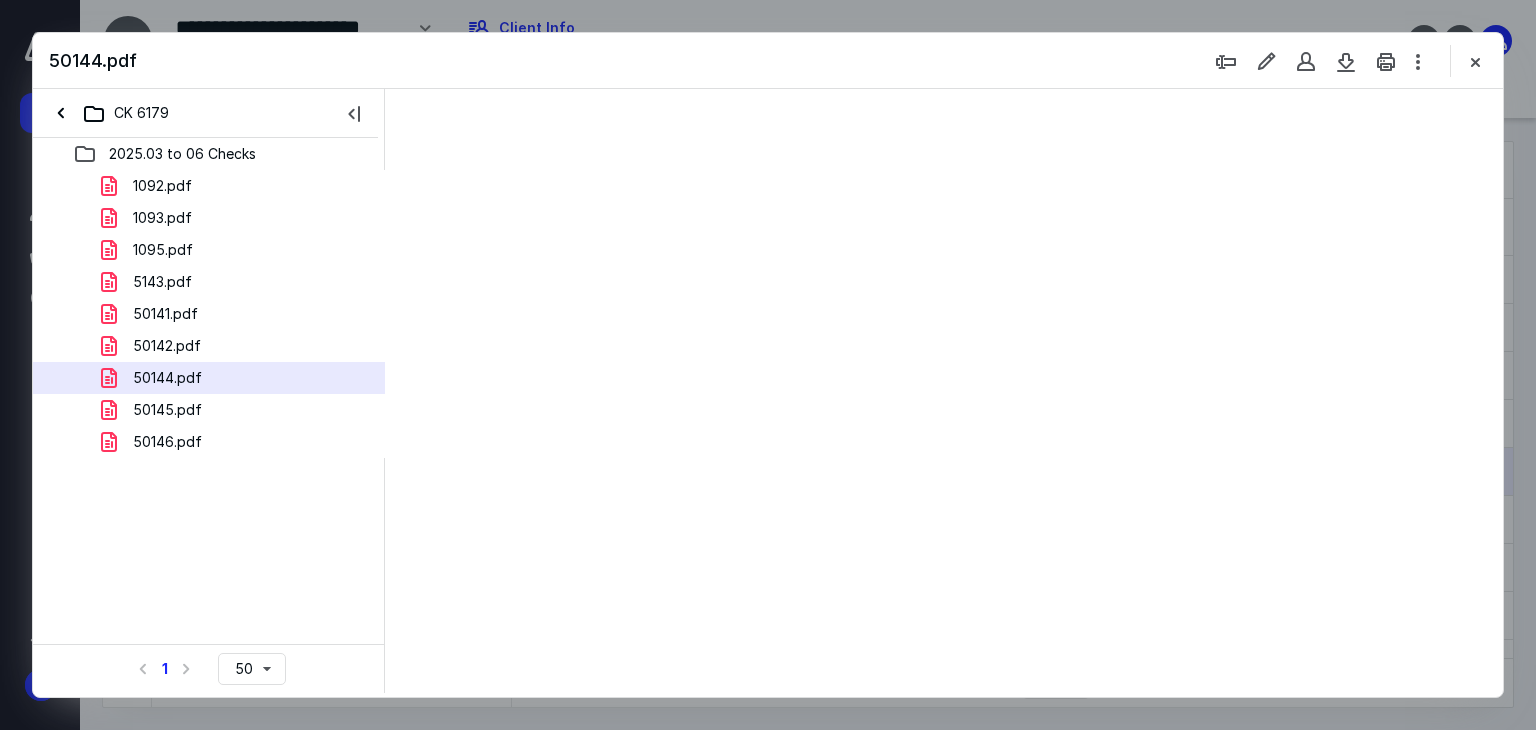 scroll, scrollTop: 0, scrollLeft: 0, axis: both 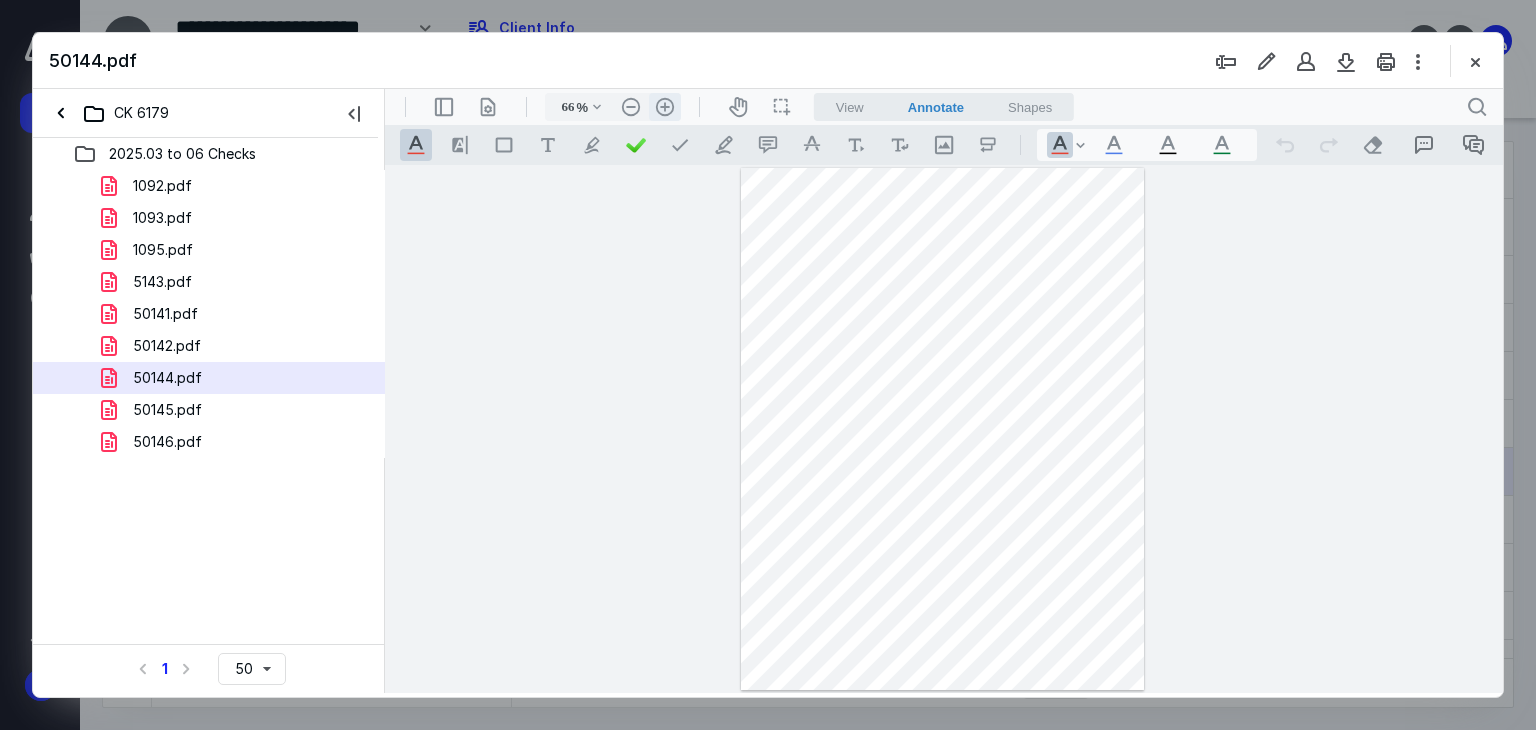 click on ".cls-1{fill:#abb0c4;} icon - header - zoom - in - line" at bounding box center (665, 107) 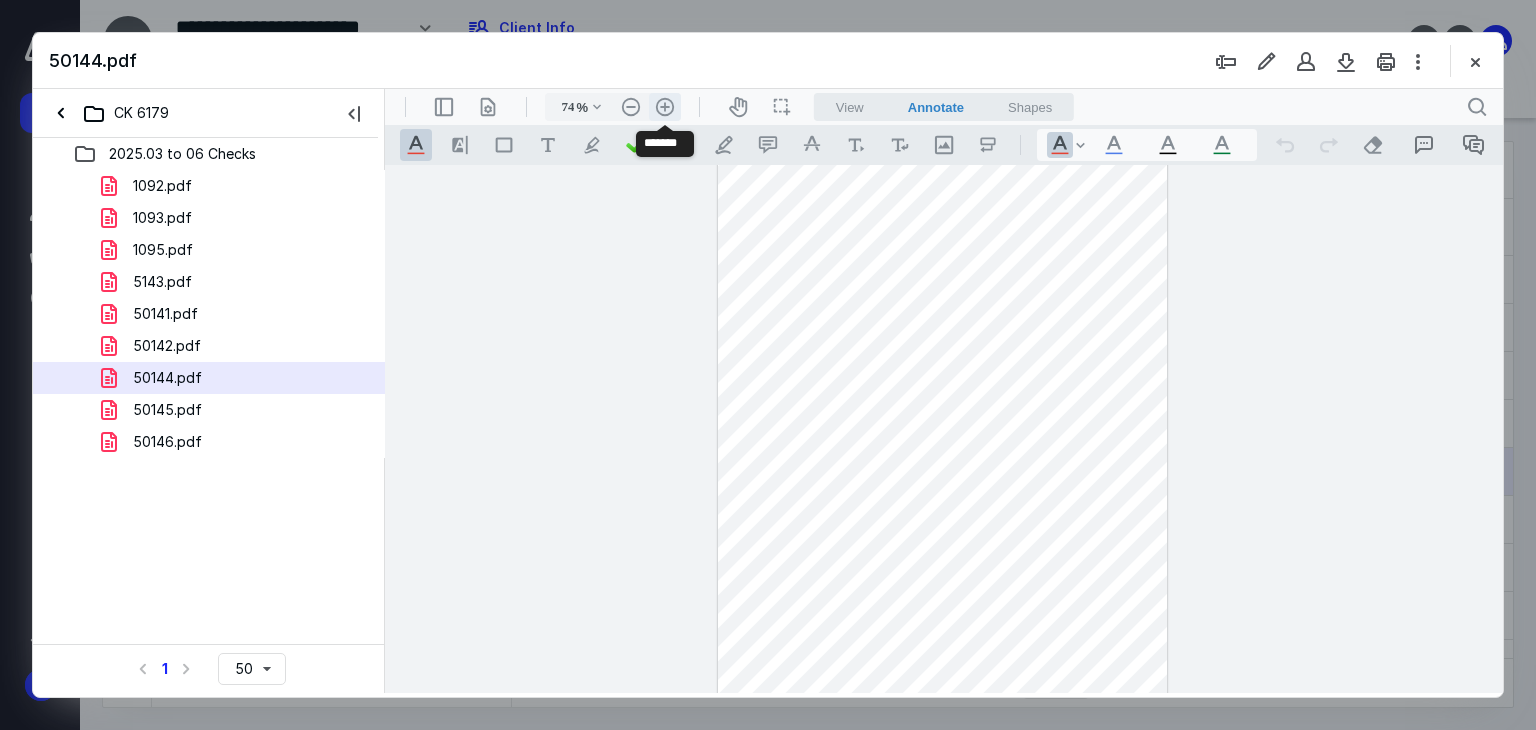 click on ".cls-1{fill:#abb0c4;} icon - header - zoom - in - line" at bounding box center (665, 107) 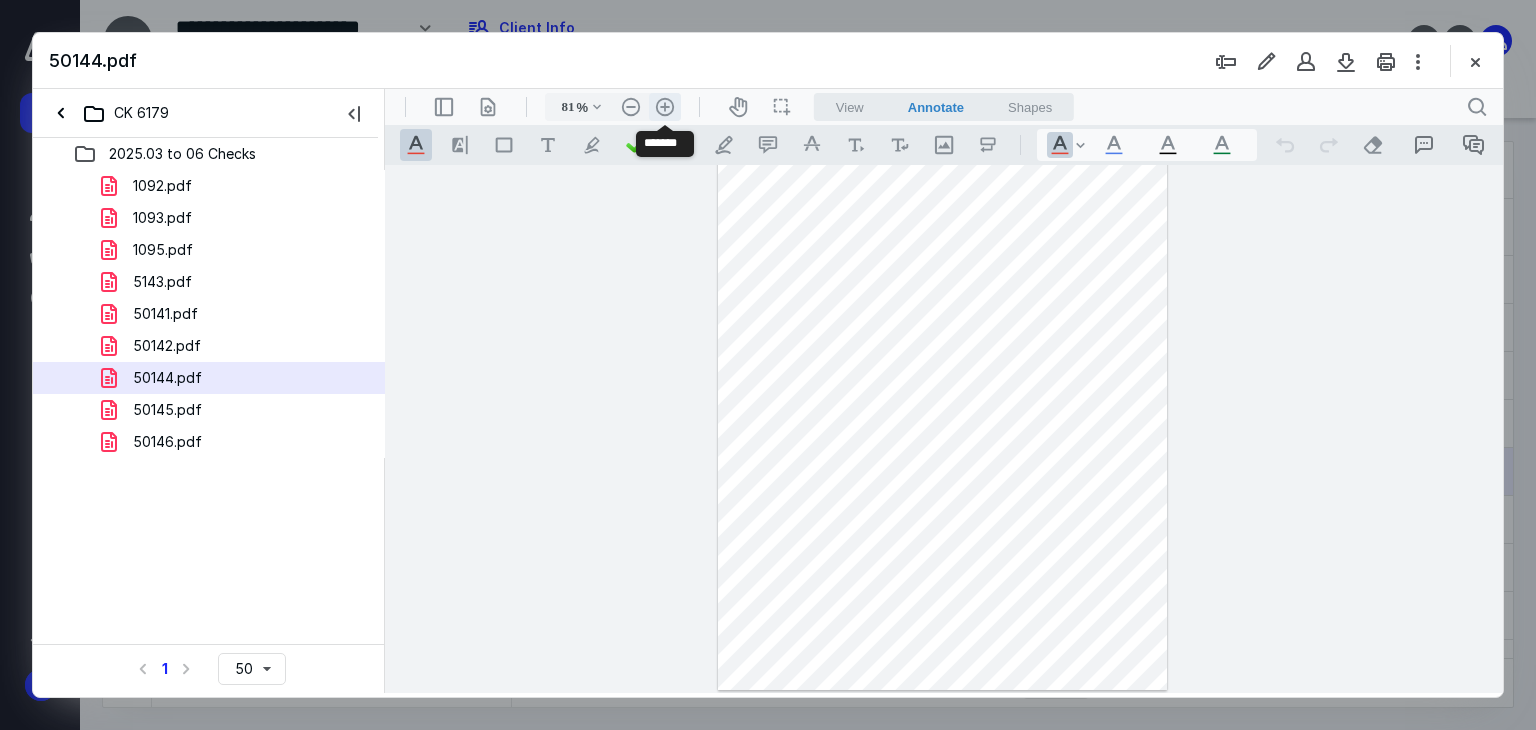 click on ".cls-1{fill:#abb0c4;} icon - header - zoom - in - line" at bounding box center (665, 107) 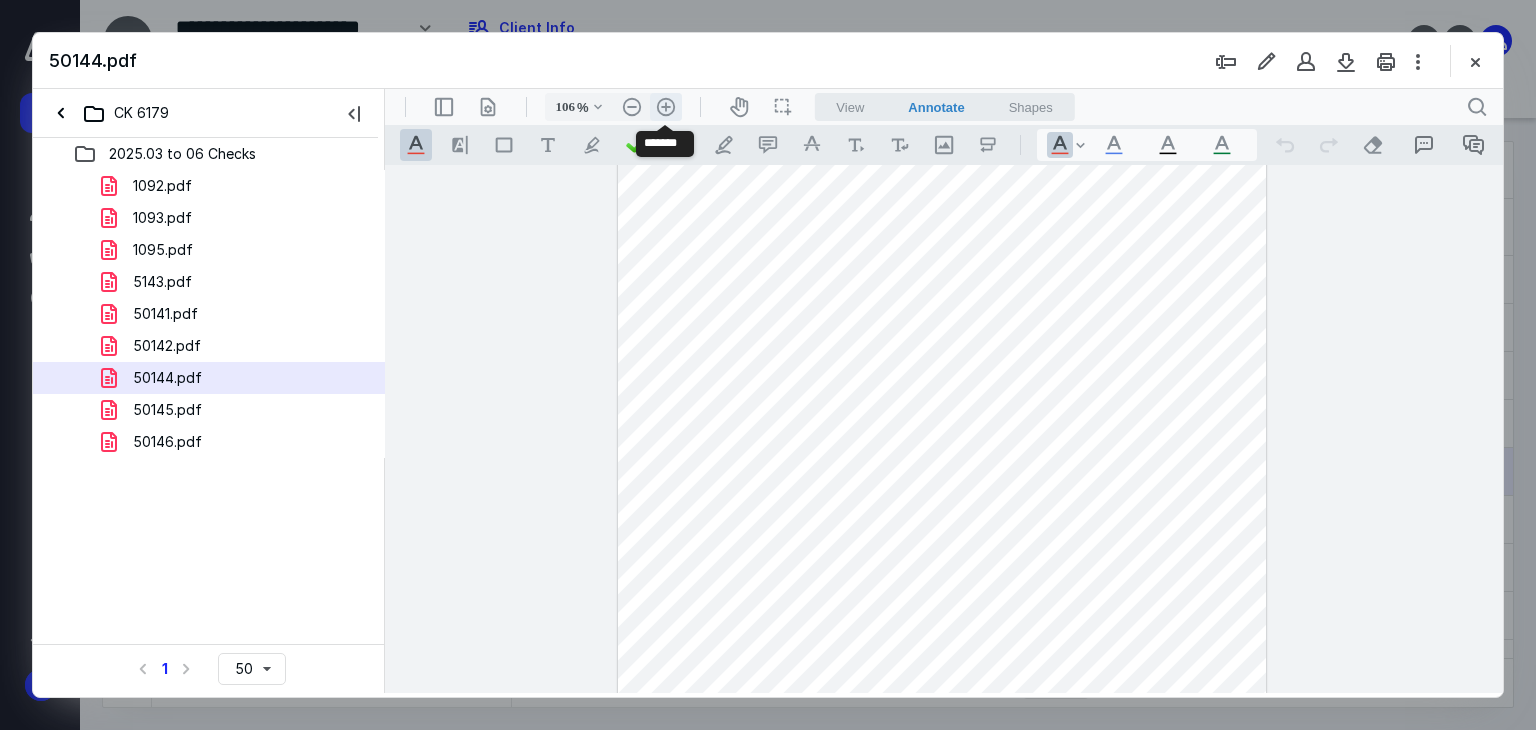 click on ".cls-1{fill:#abb0c4;} icon - header - zoom - in - line" at bounding box center (666, 107) 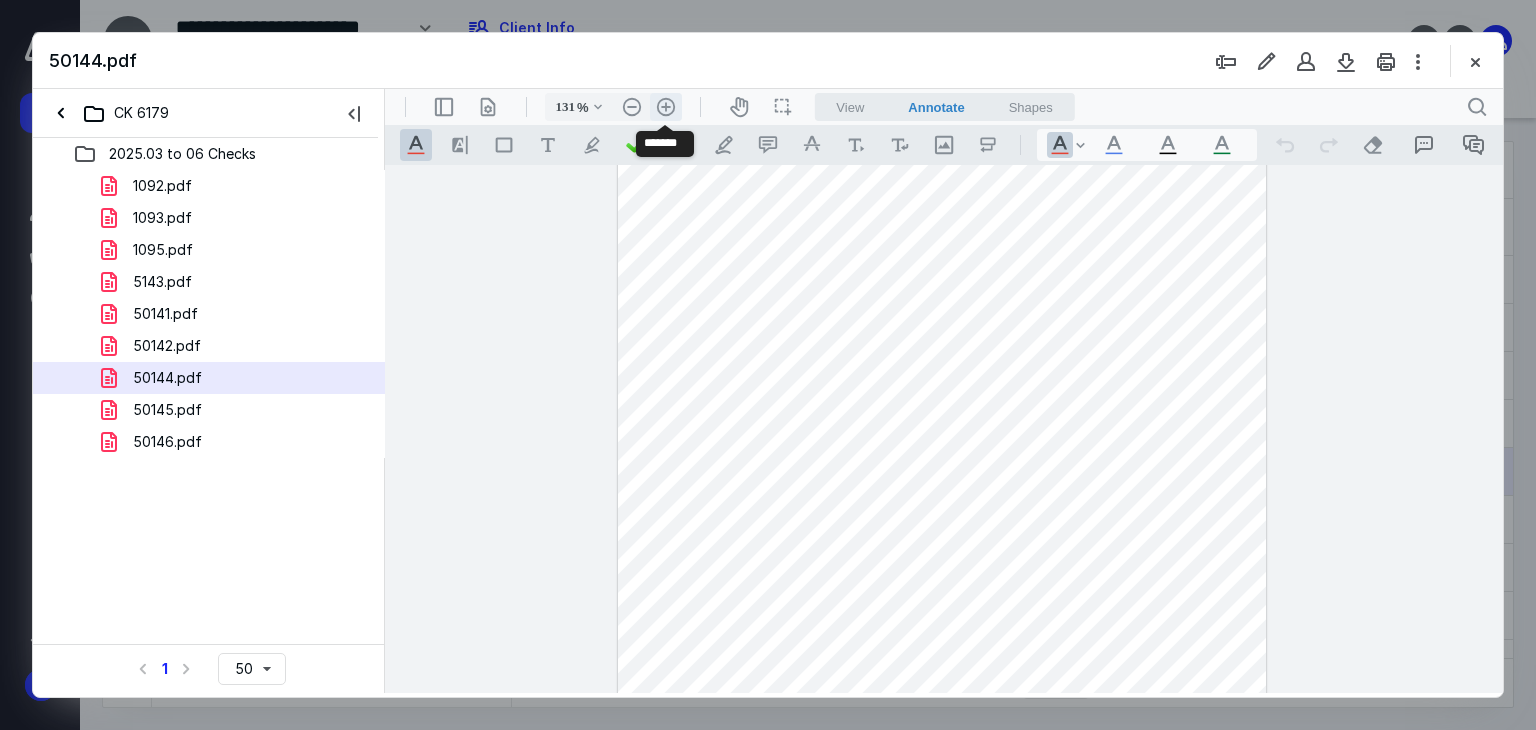 click on ".cls-1{fill:#abb0c4;} icon - header - zoom - in - line" at bounding box center (666, 107) 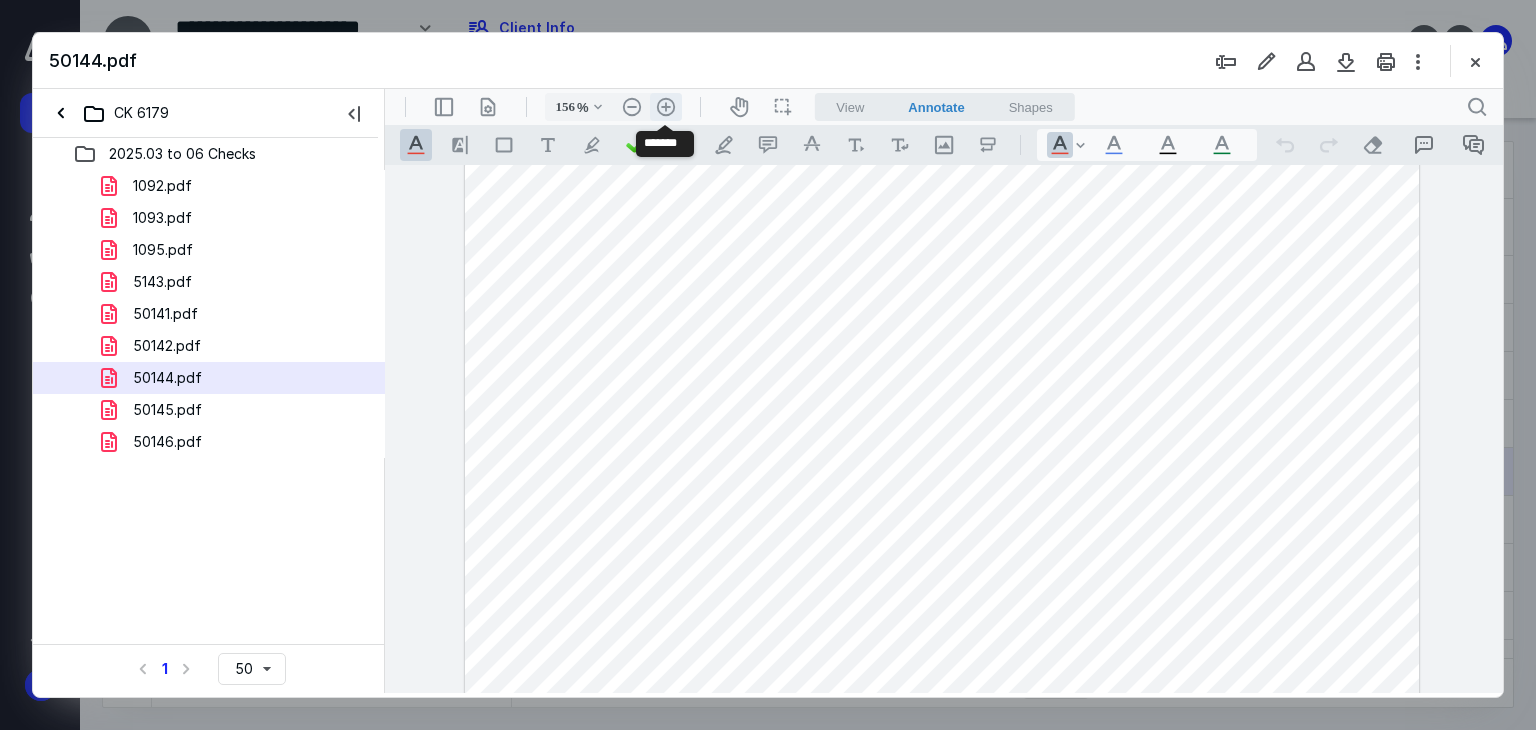 scroll, scrollTop: 308, scrollLeft: 0, axis: vertical 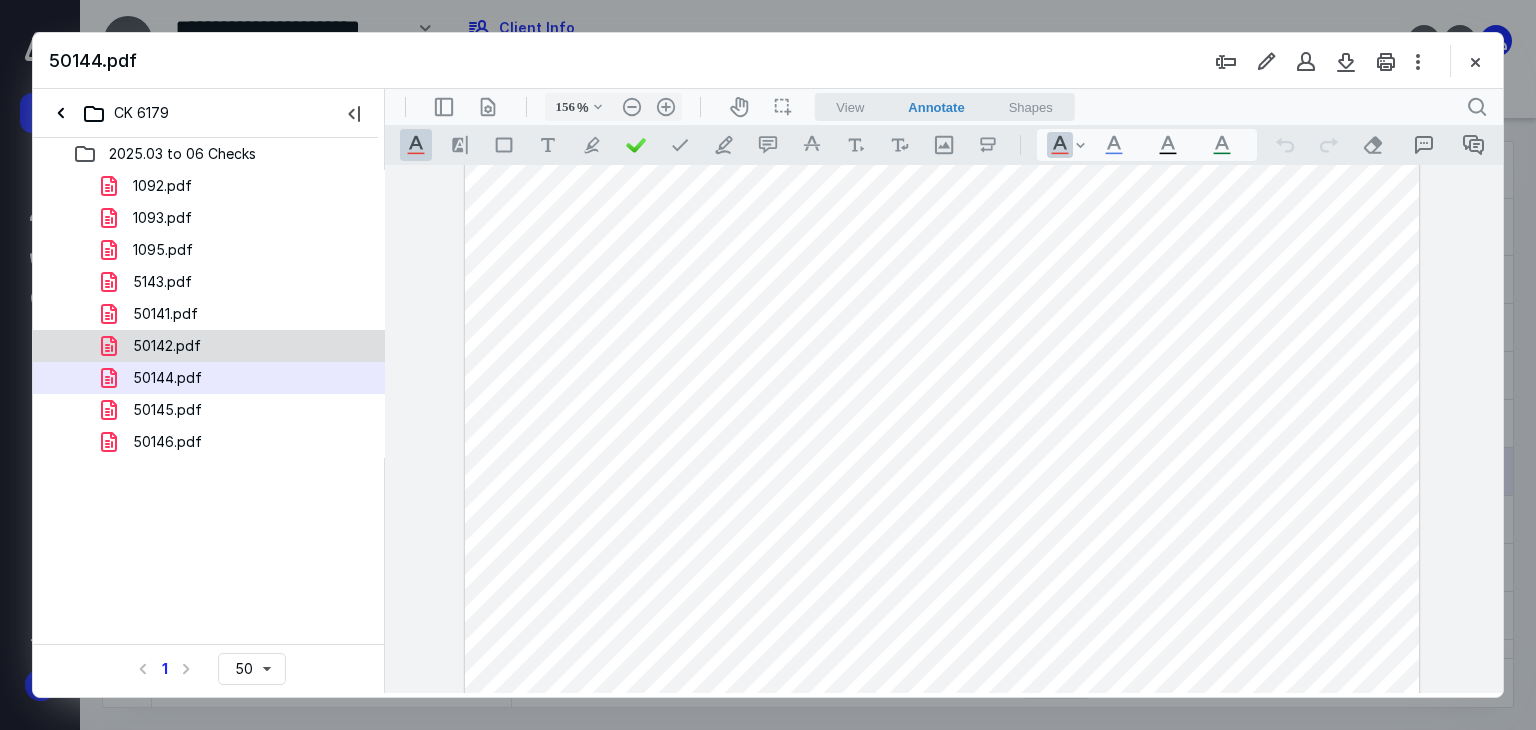 click on "50142.pdf" at bounding box center (167, 346) 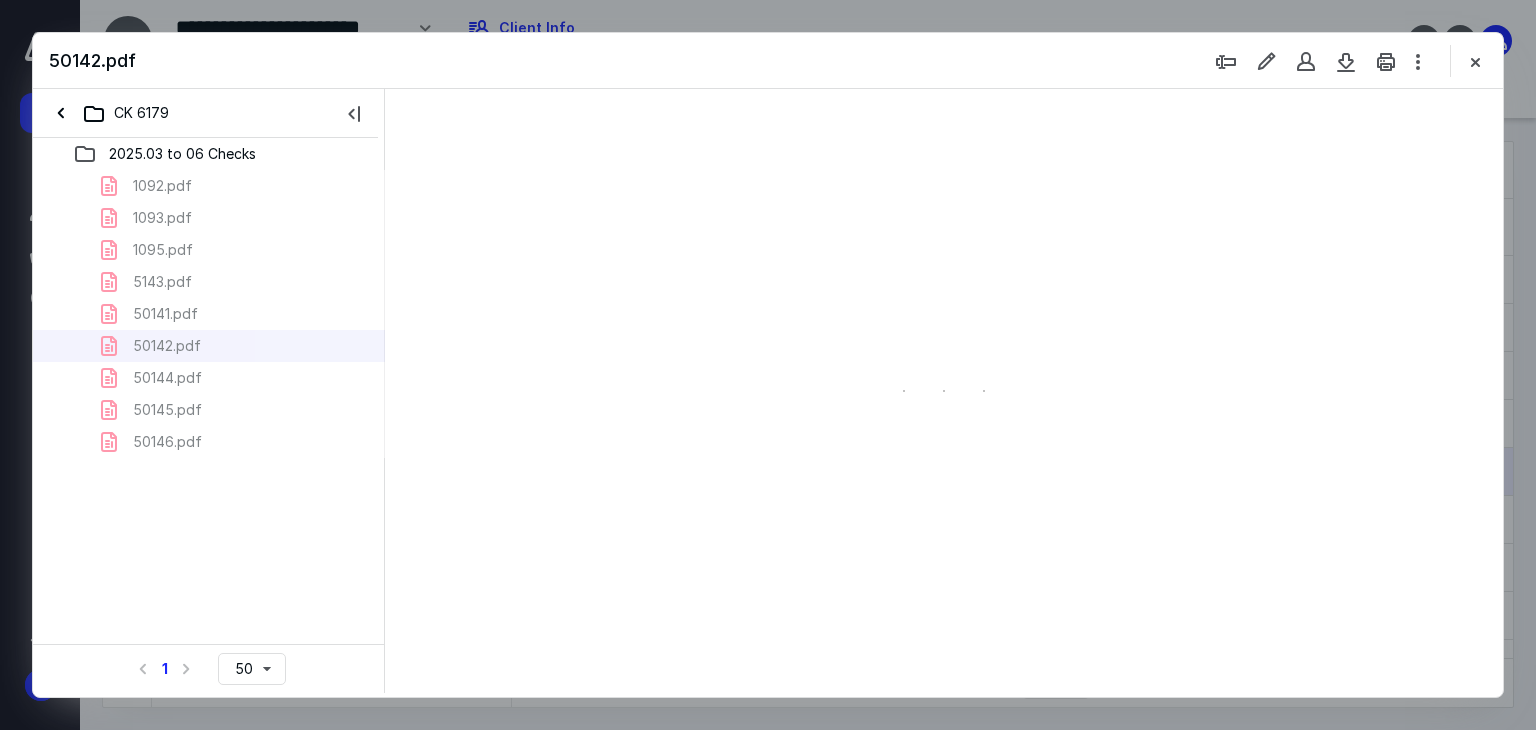 scroll, scrollTop: 0, scrollLeft: 0, axis: both 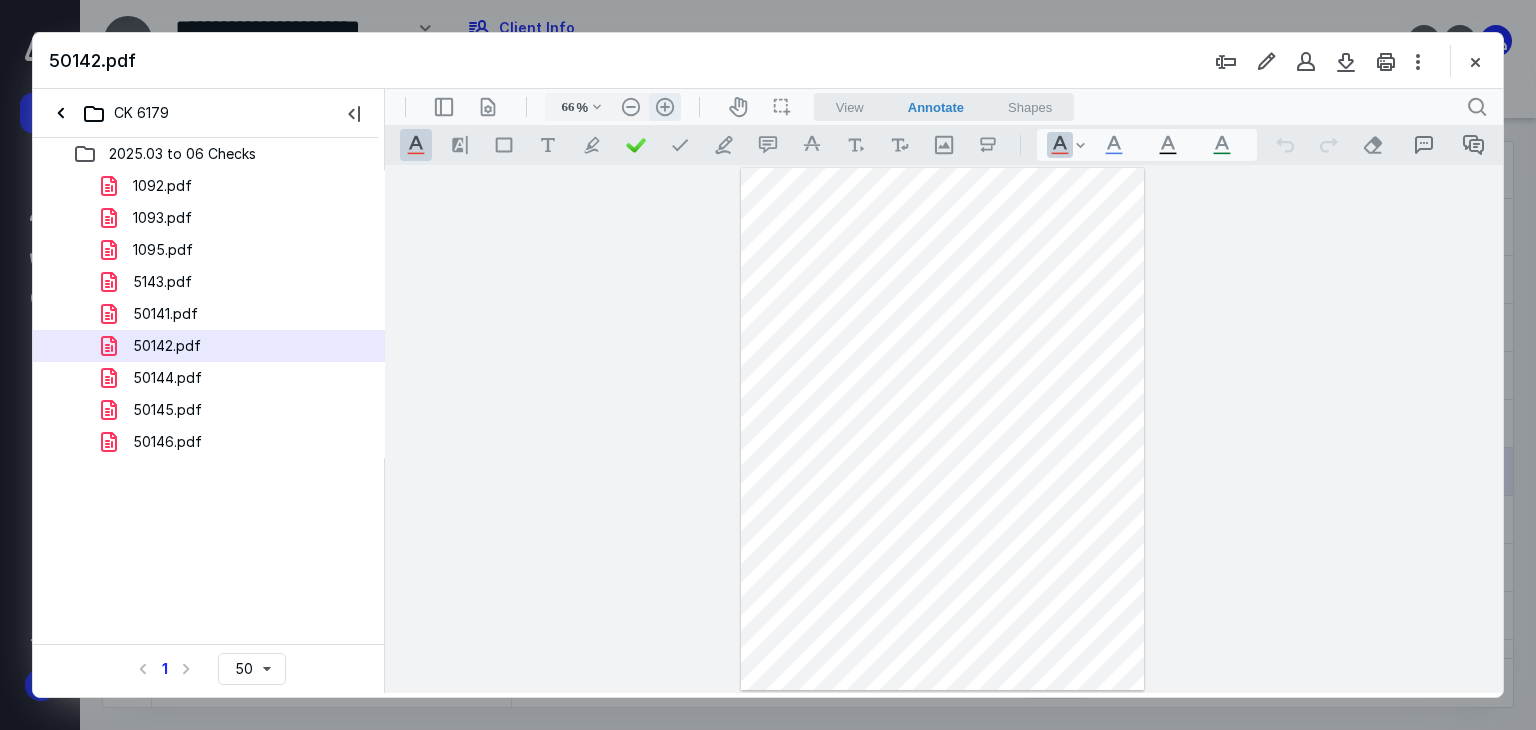 click on ".cls-1{fill:#abb0c4;} icon - header - zoom - in - line" at bounding box center [665, 107] 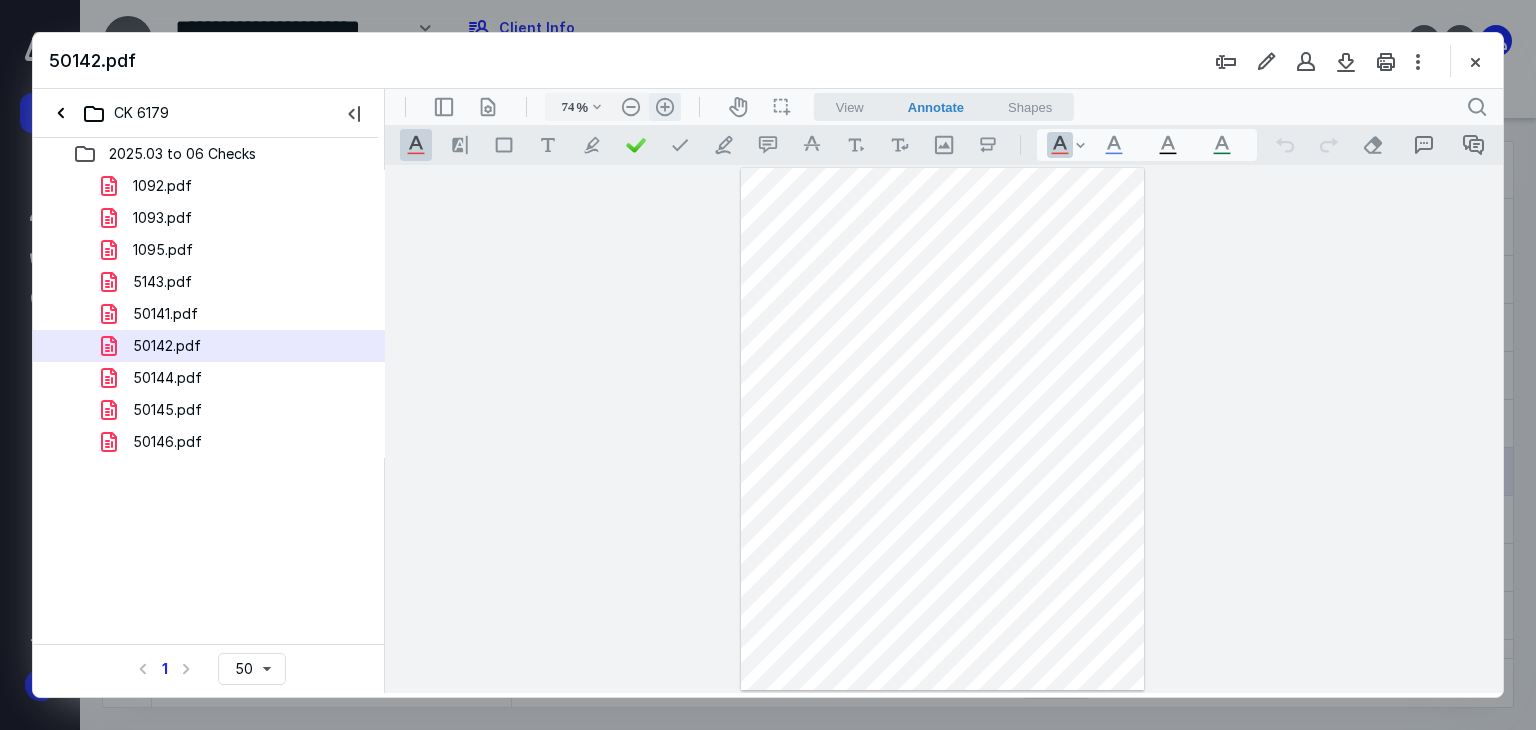 click on ".cls-1{fill:#abb0c4;} icon - header - zoom - in - line" at bounding box center [665, 107] 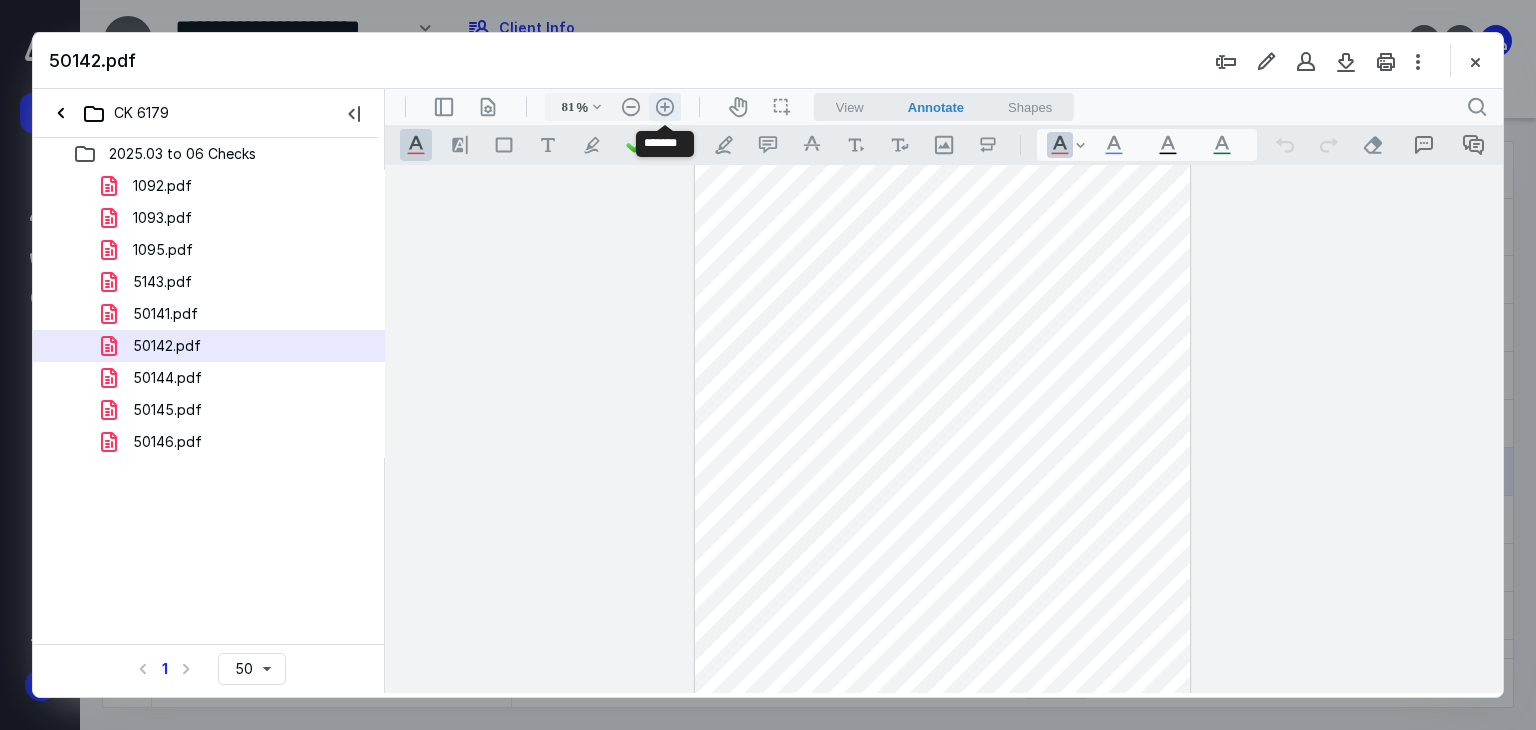 click on ".cls-1{fill:#abb0c4;} icon - header - zoom - in - line" at bounding box center (665, 107) 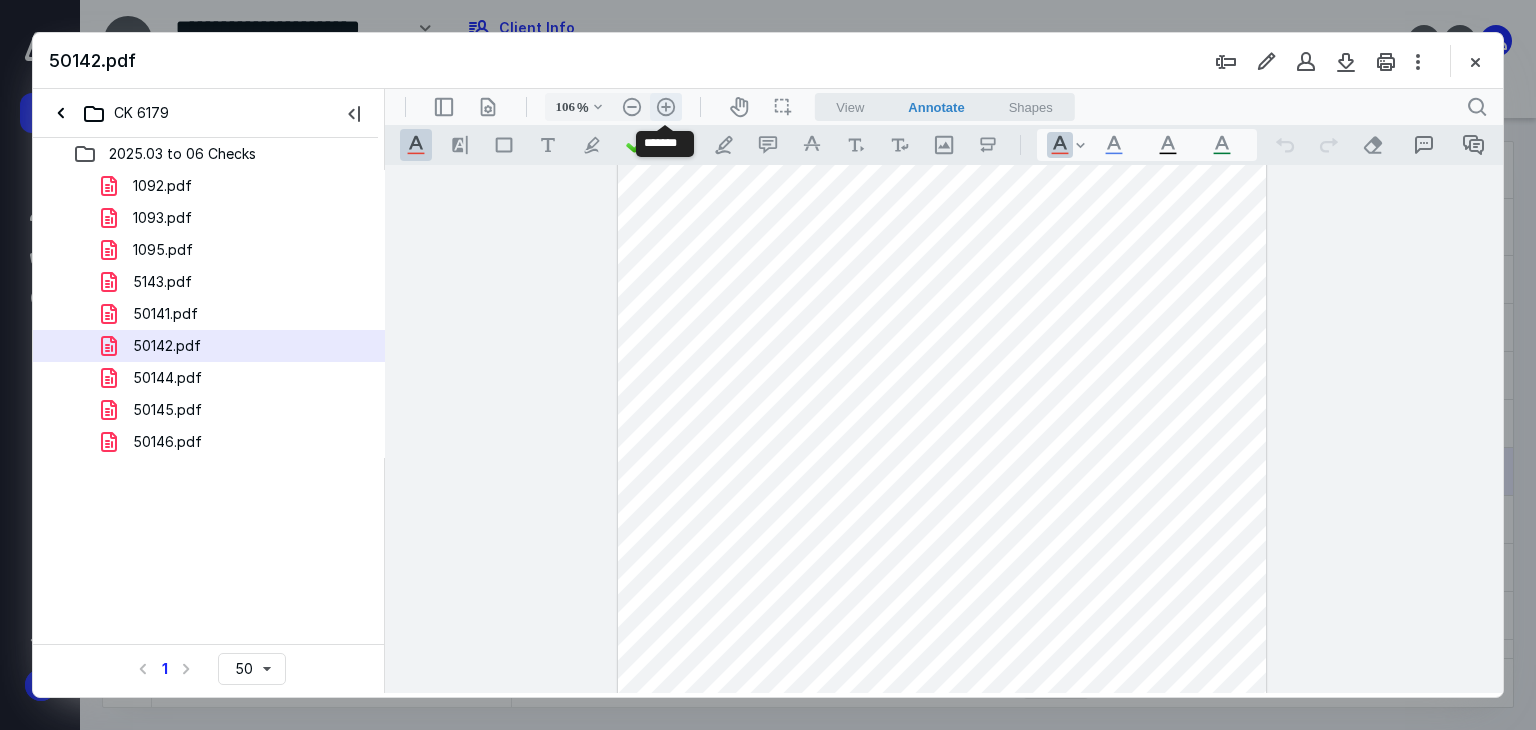 click on ".cls-1{fill:#abb0c4;} icon - header - zoom - in - line" at bounding box center [666, 107] 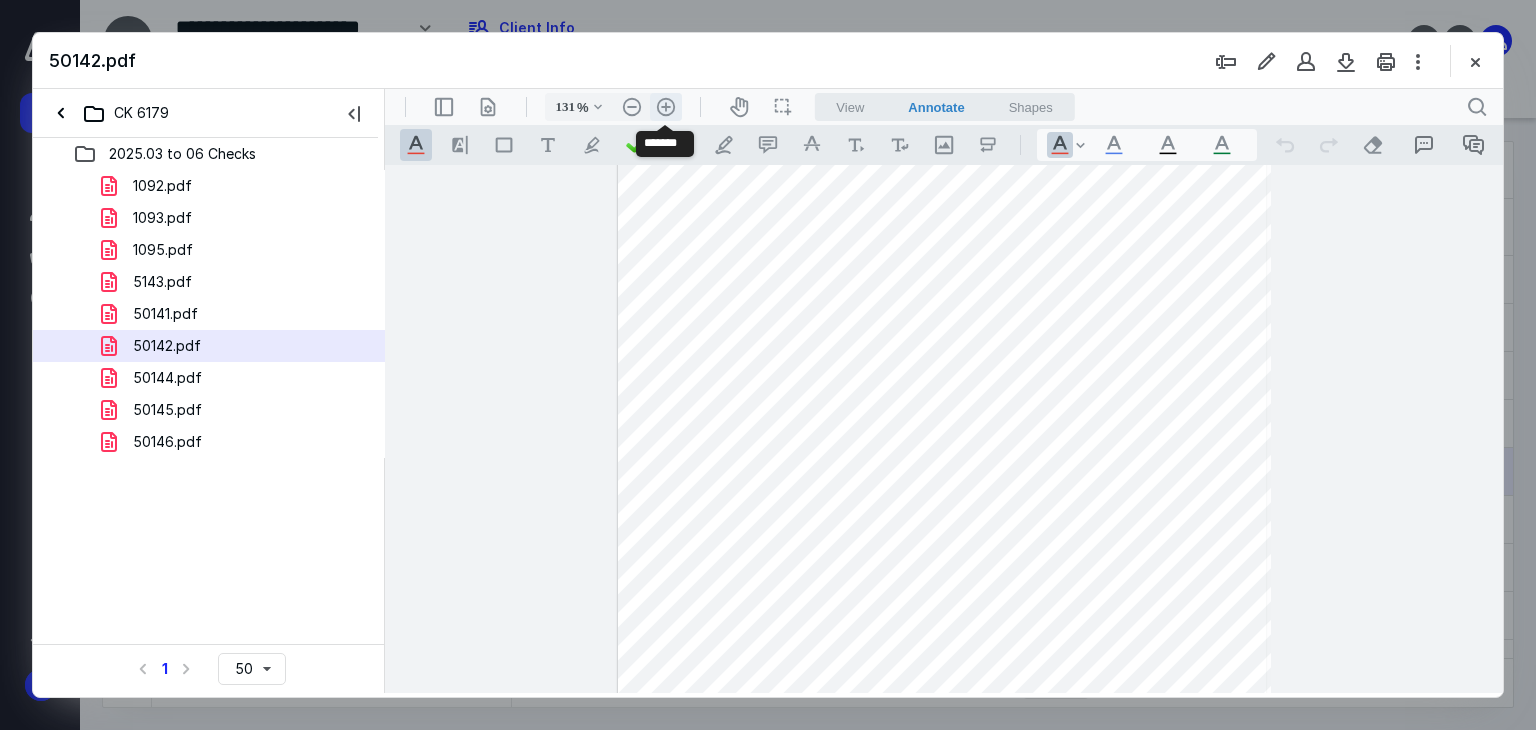 scroll, scrollTop: 222, scrollLeft: 0, axis: vertical 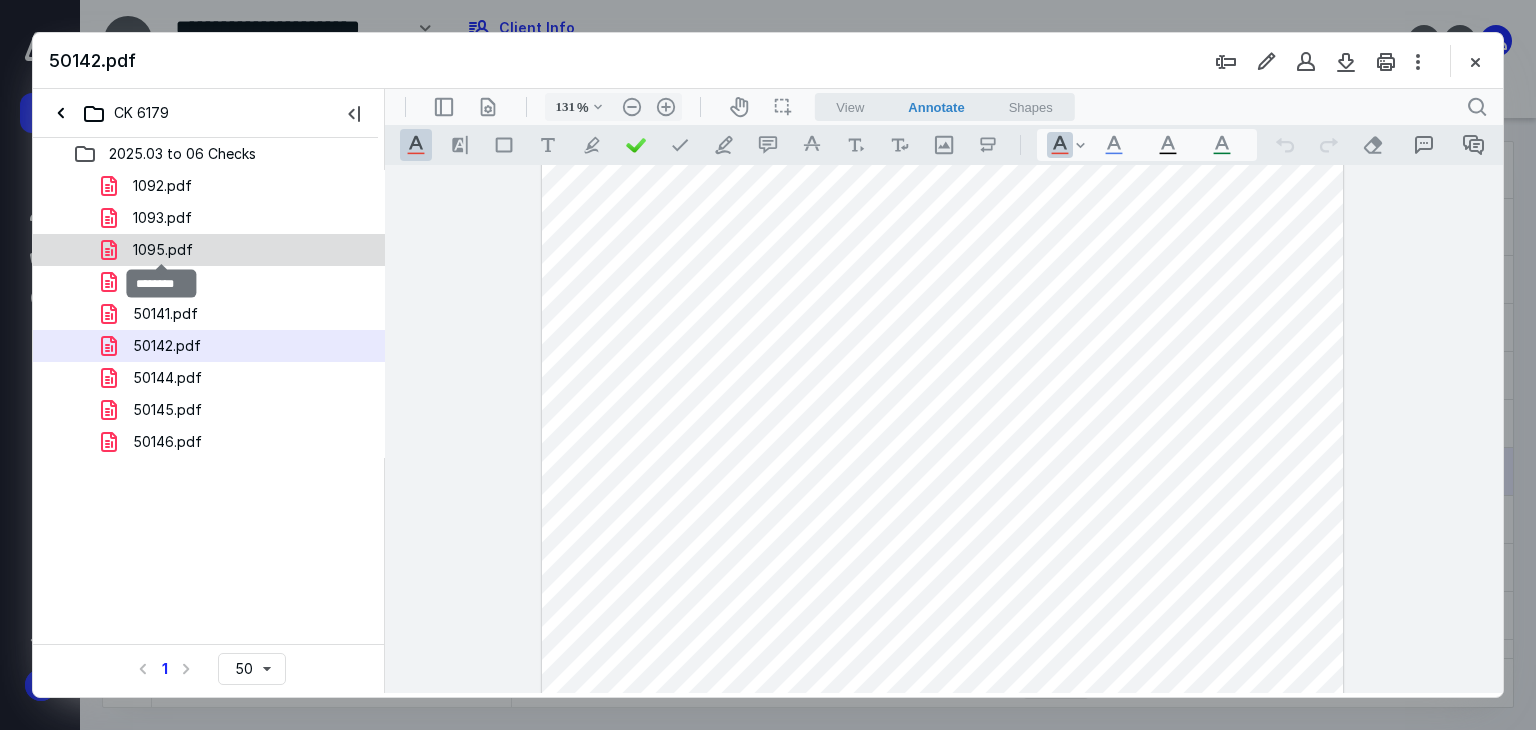 click on "1095.pdf" at bounding box center [163, 250] 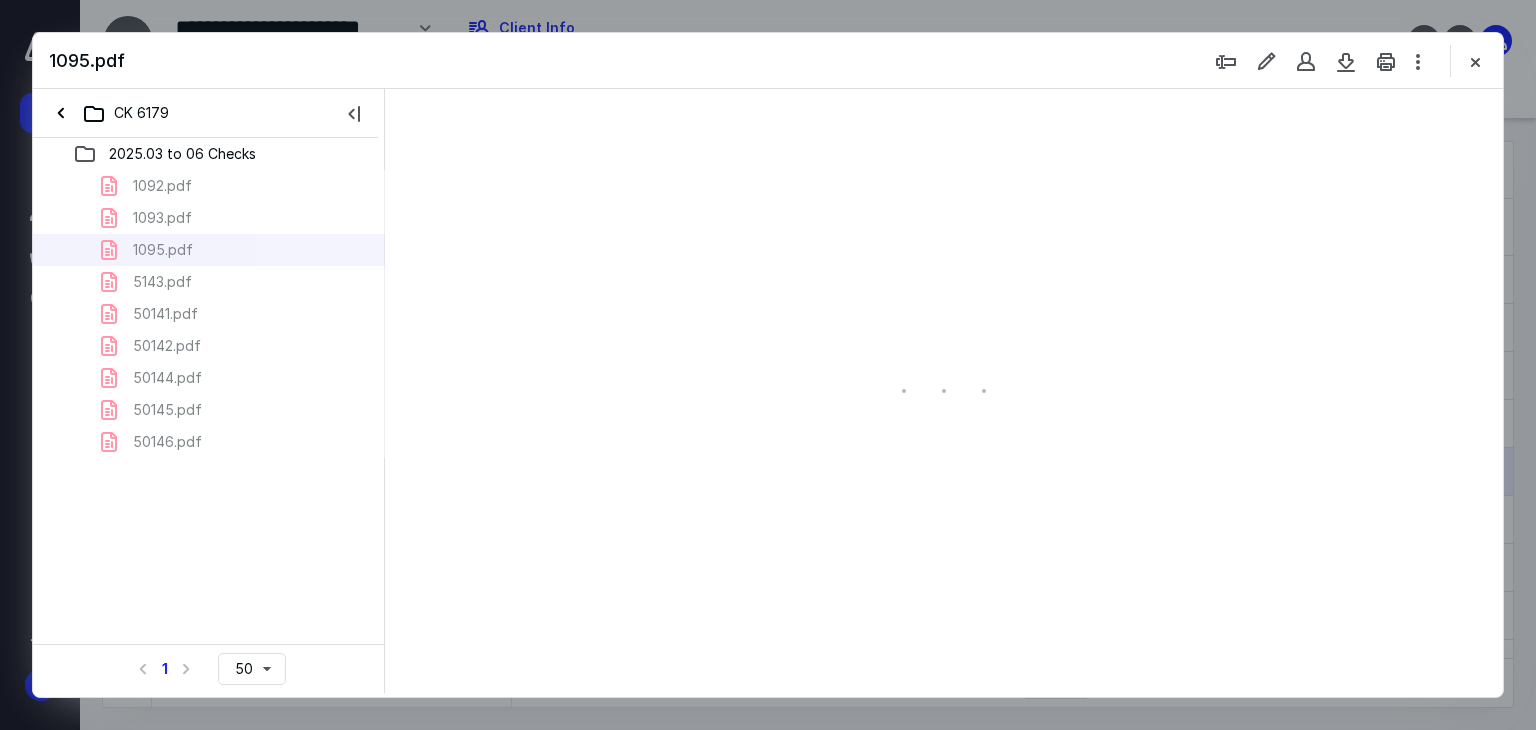 scroll, scrollTop: 0, scrollLeft: 0, axis: both 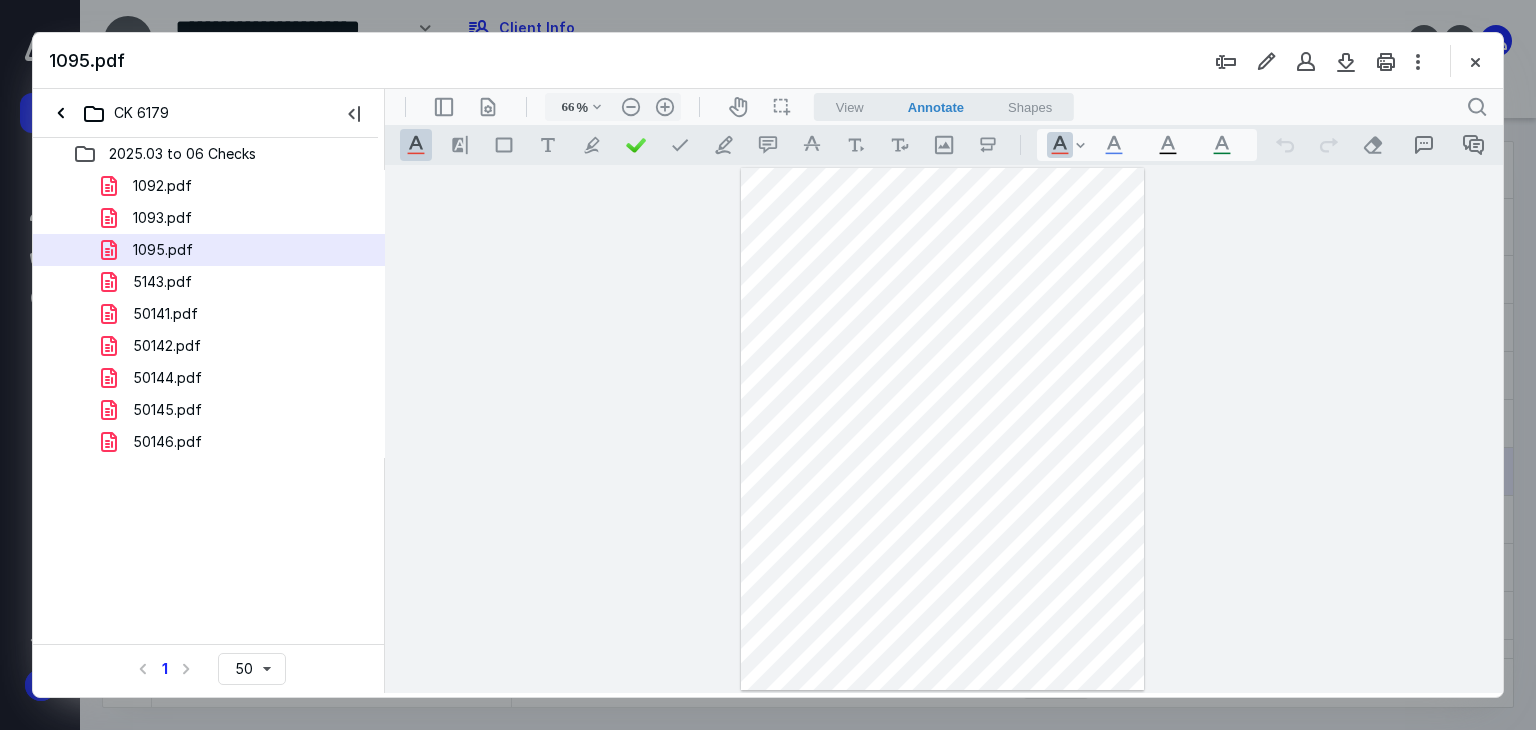 click on "66 % .cls-1{fill:#abb0c4;} icon - chevron - down .cls-1{fill:#abb0c4;} icon - header - zoom - out - line Current zoom is   66 % .cls-1{fill:#abb0c4;} icon - header - zoom - in - line" at bounding box center [613, 107] 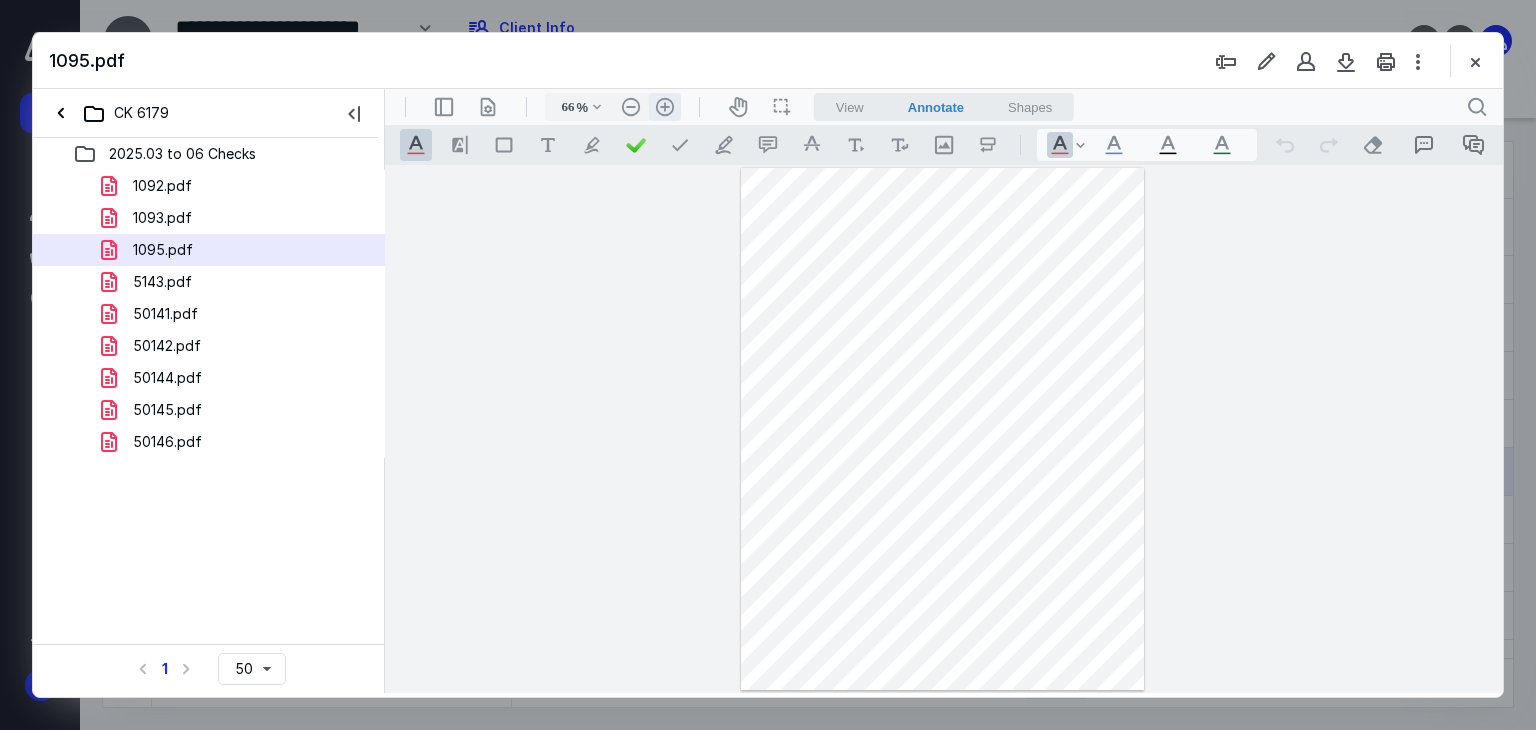 click on ".cls-1{fill:#abb0c4;} icon - header - zoom - in - line" at bounding box center [665, 107] 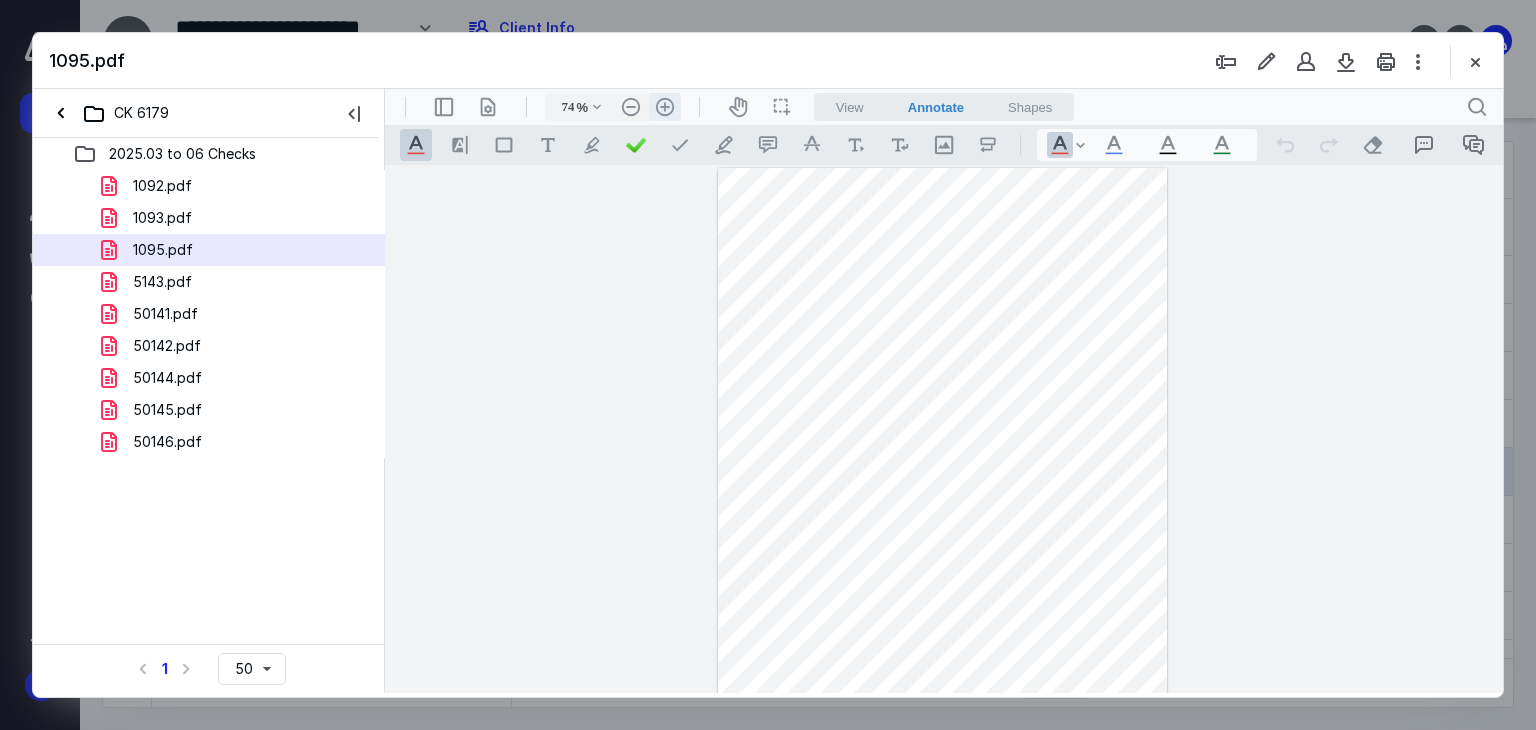 click on ".cls-1{fill:#abb0c4;} icon - header - zoom - in - line" at bounding box center (665, 107) 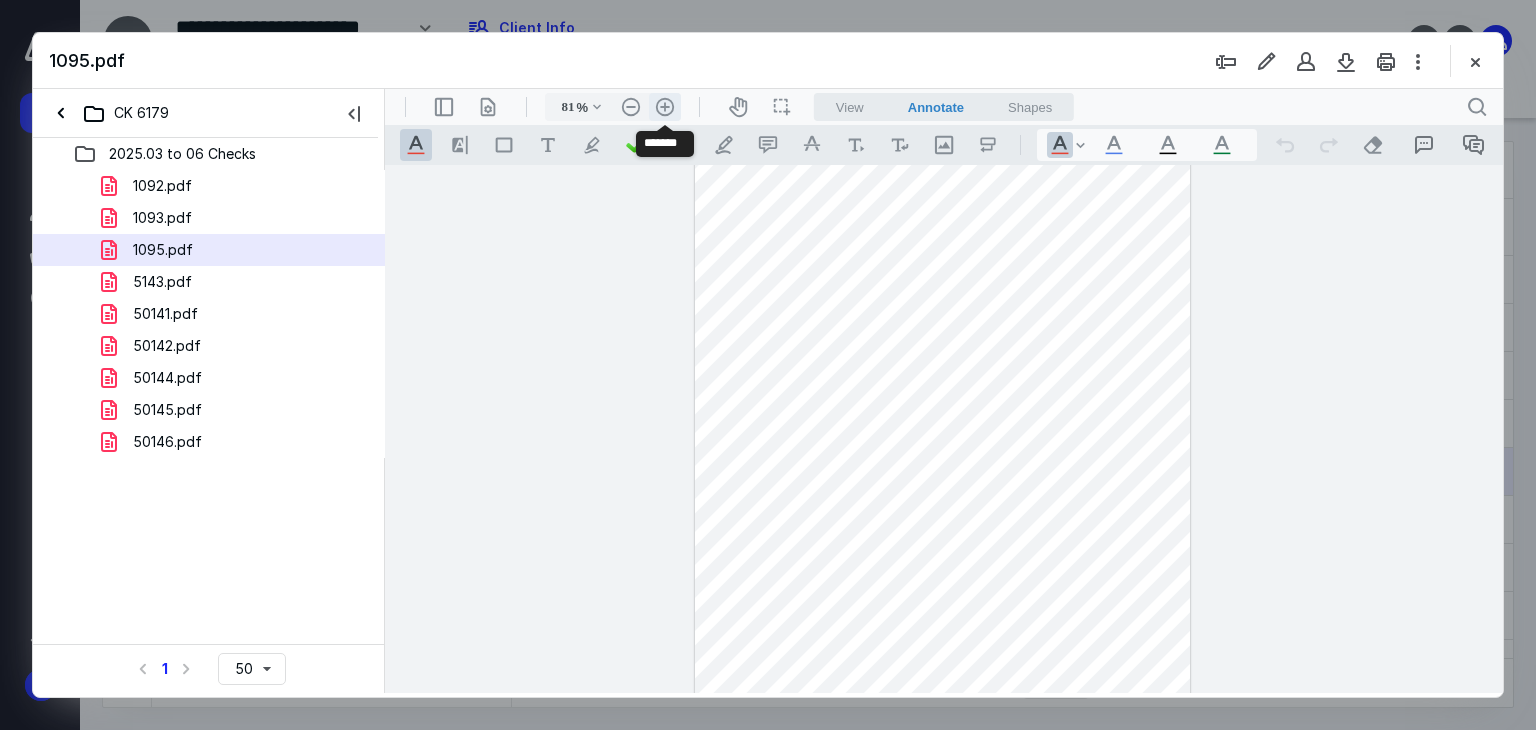 click on ".cls-1{fill:#abb0c4;} icon - header - zoom - in - line" at bounding box center (665, 107) 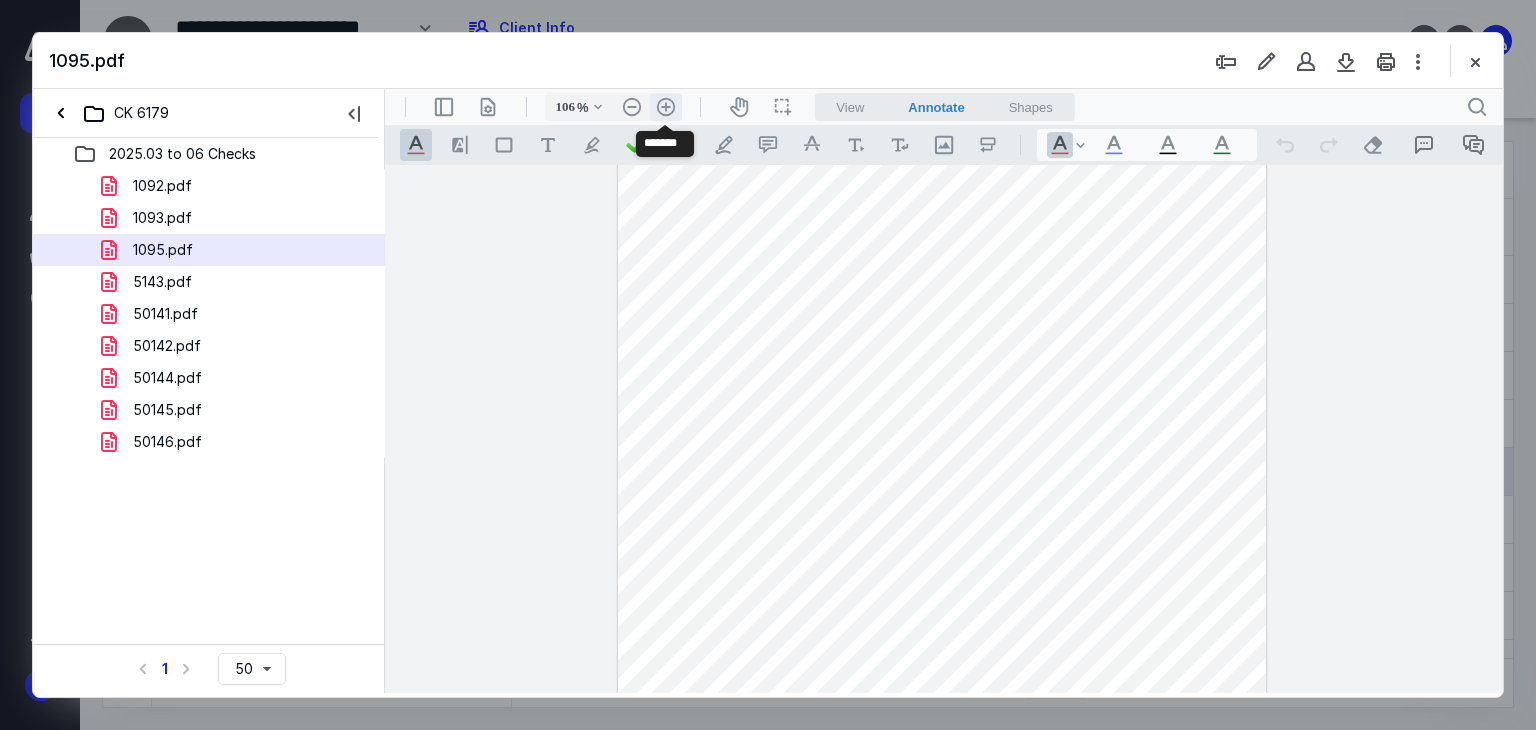 click on ".cls-1{fill:#abb0c4;} icon - header - zoom - in - line" at bounding box center [666, 107] 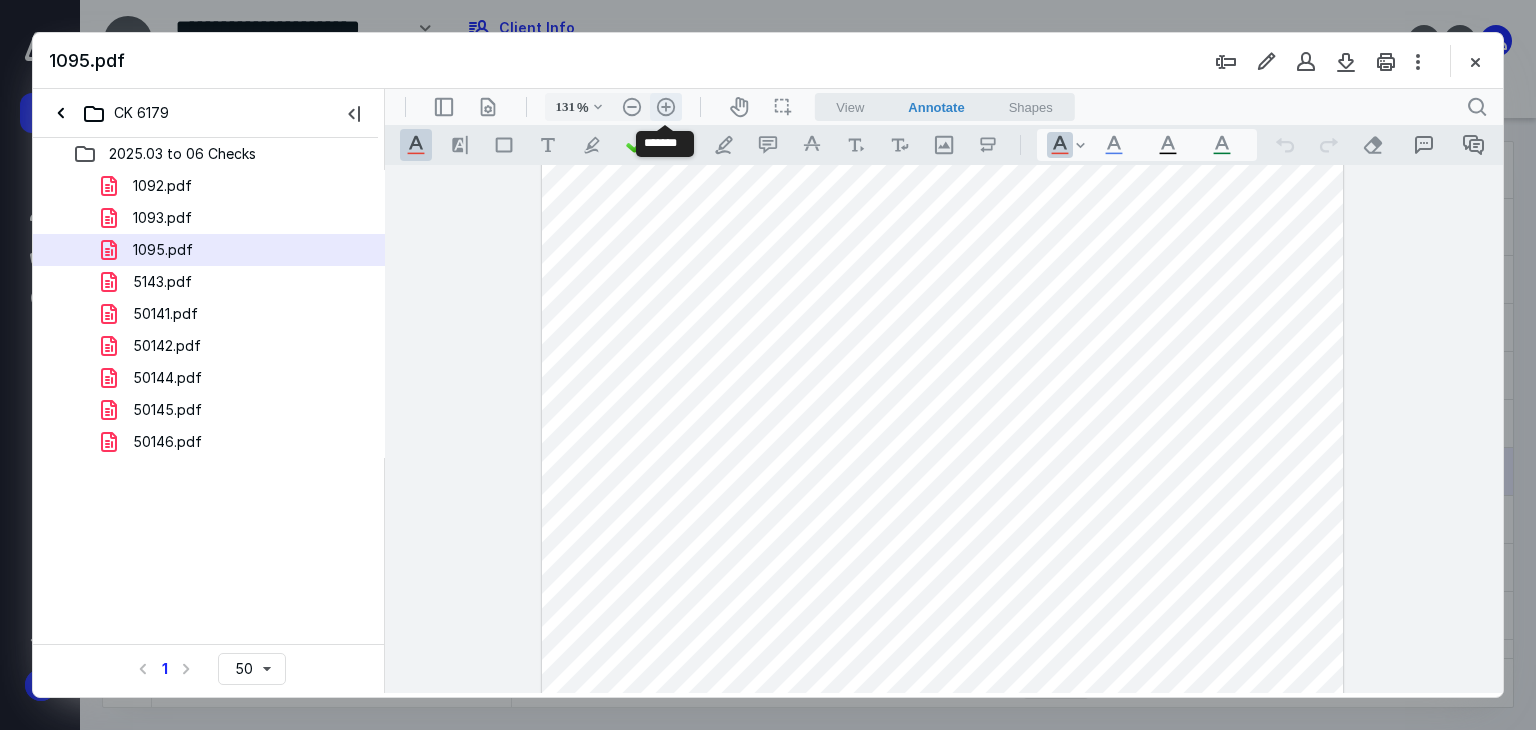 click on ".cls-1{fill:#abb0c4;} icon - header - zoom - in - line" at bounding box center (666, 107) 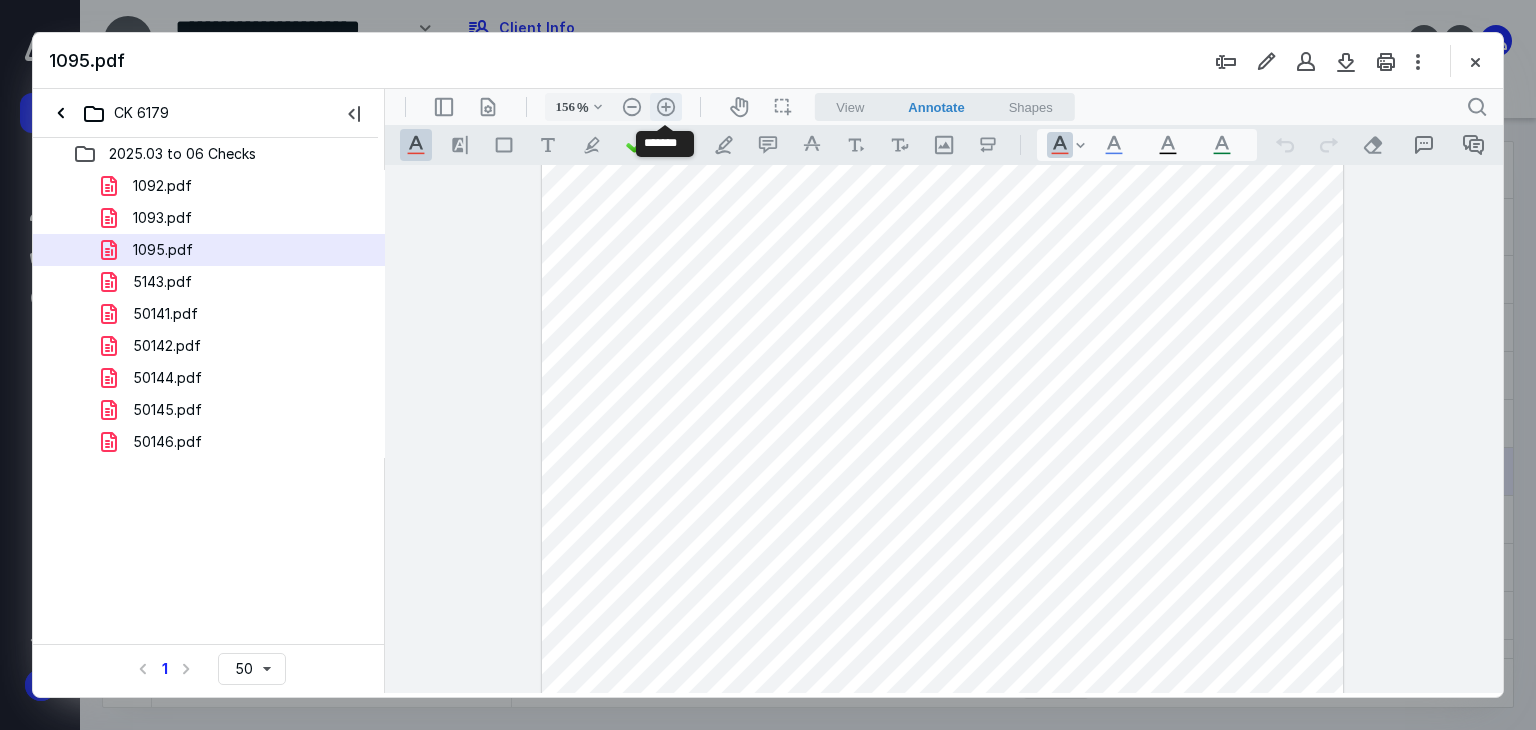 scroll, scrollTop: 308, scrollLeft: 0, axis: vertical 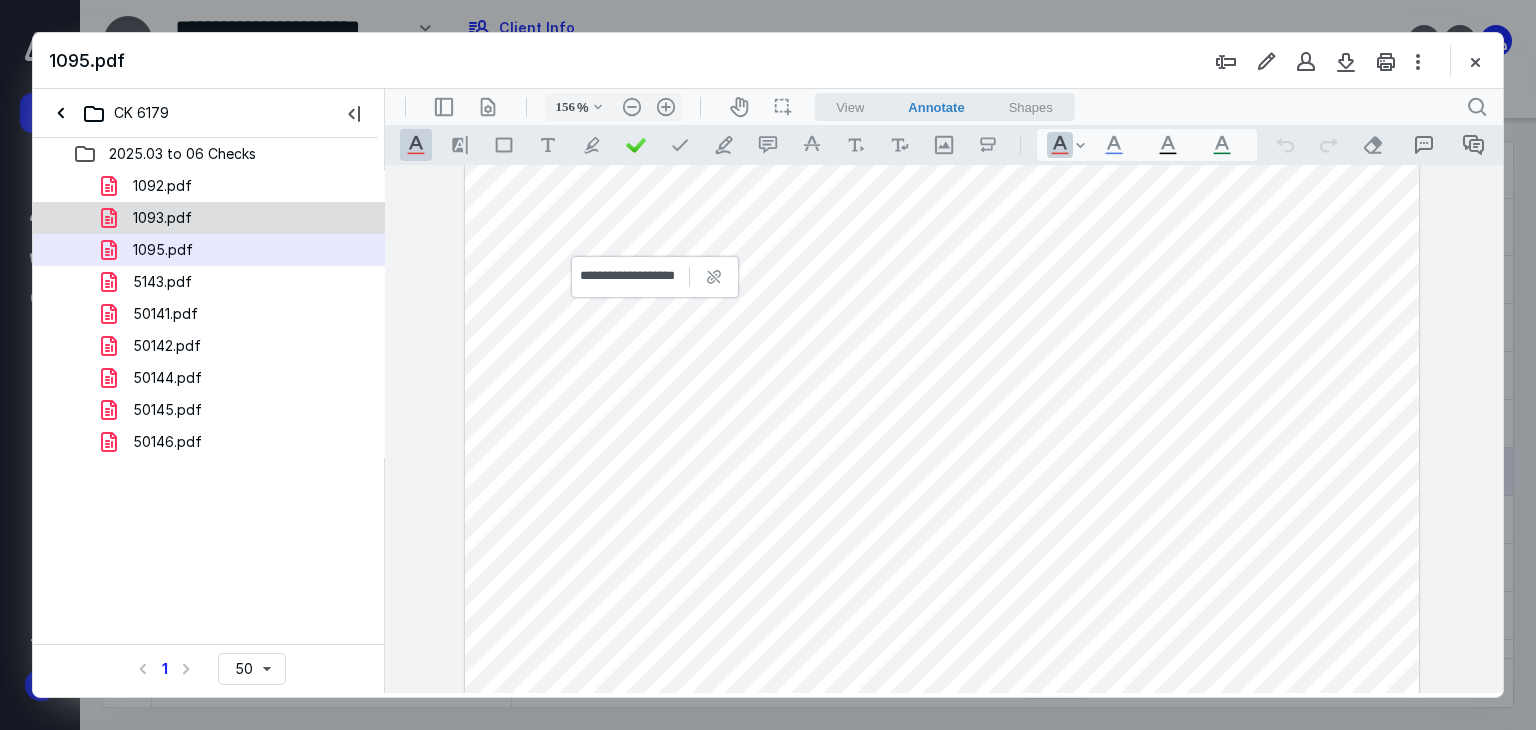 click on "1093.pdf" at bounding box center (237, 218) 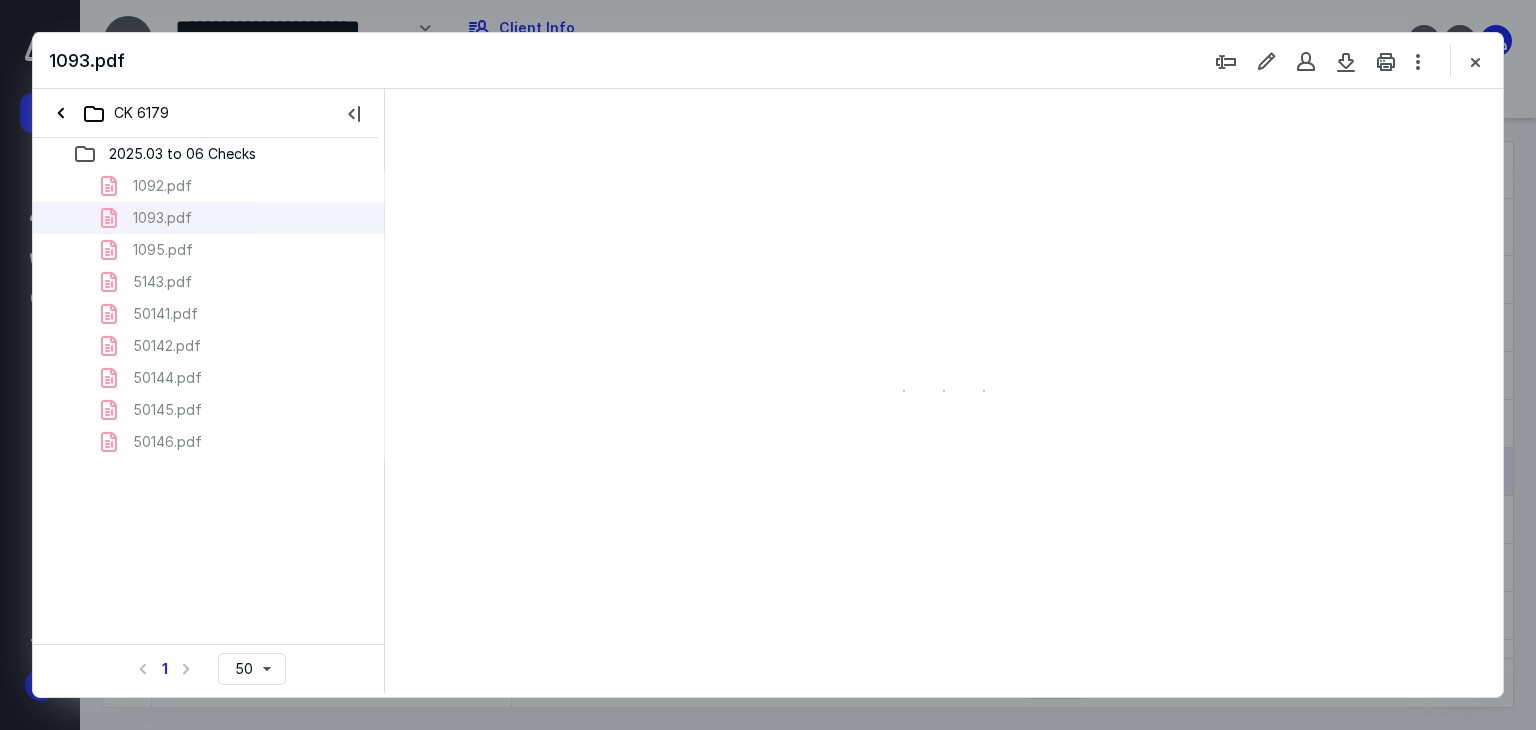 scroll, scrollTop: 0, scrollLeft: 0, axis: both 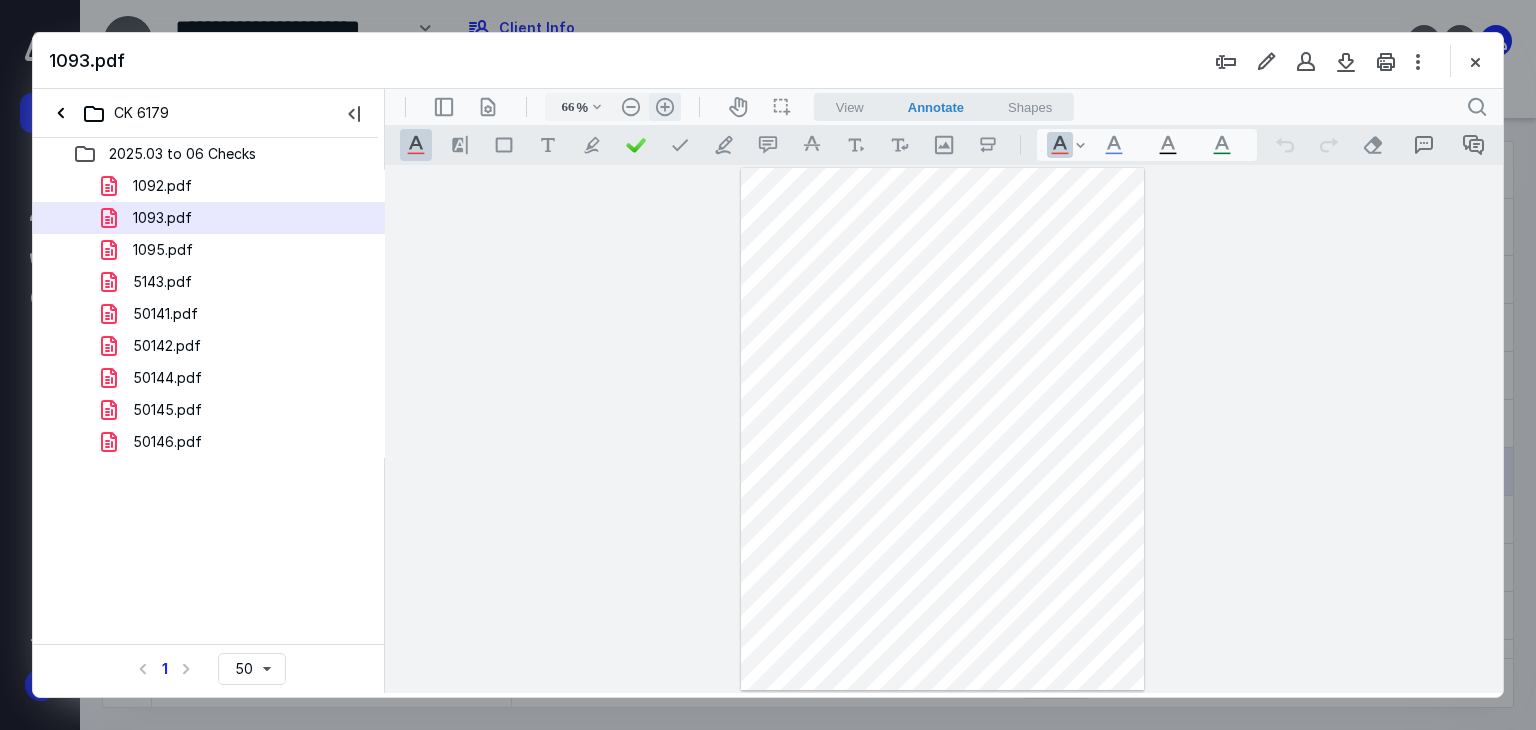 click on ".cls-1{fill:#abb0c4;} icon - header - zoom - in - line" at bounding box center [665, 107] 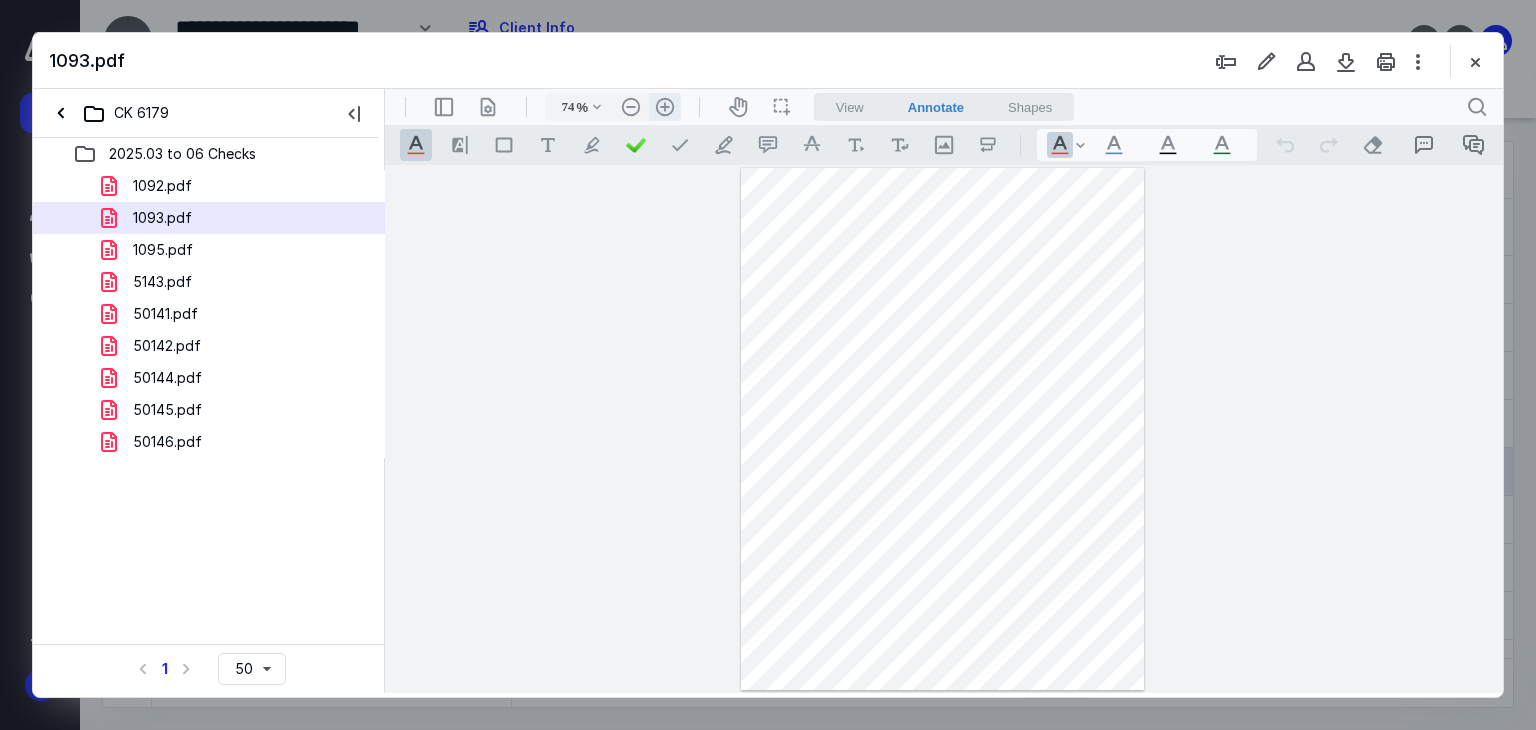 click on ".cls-1{fill:#abb0c4;} icon - header - zoom - in - line" at bounding box center [665, 107] 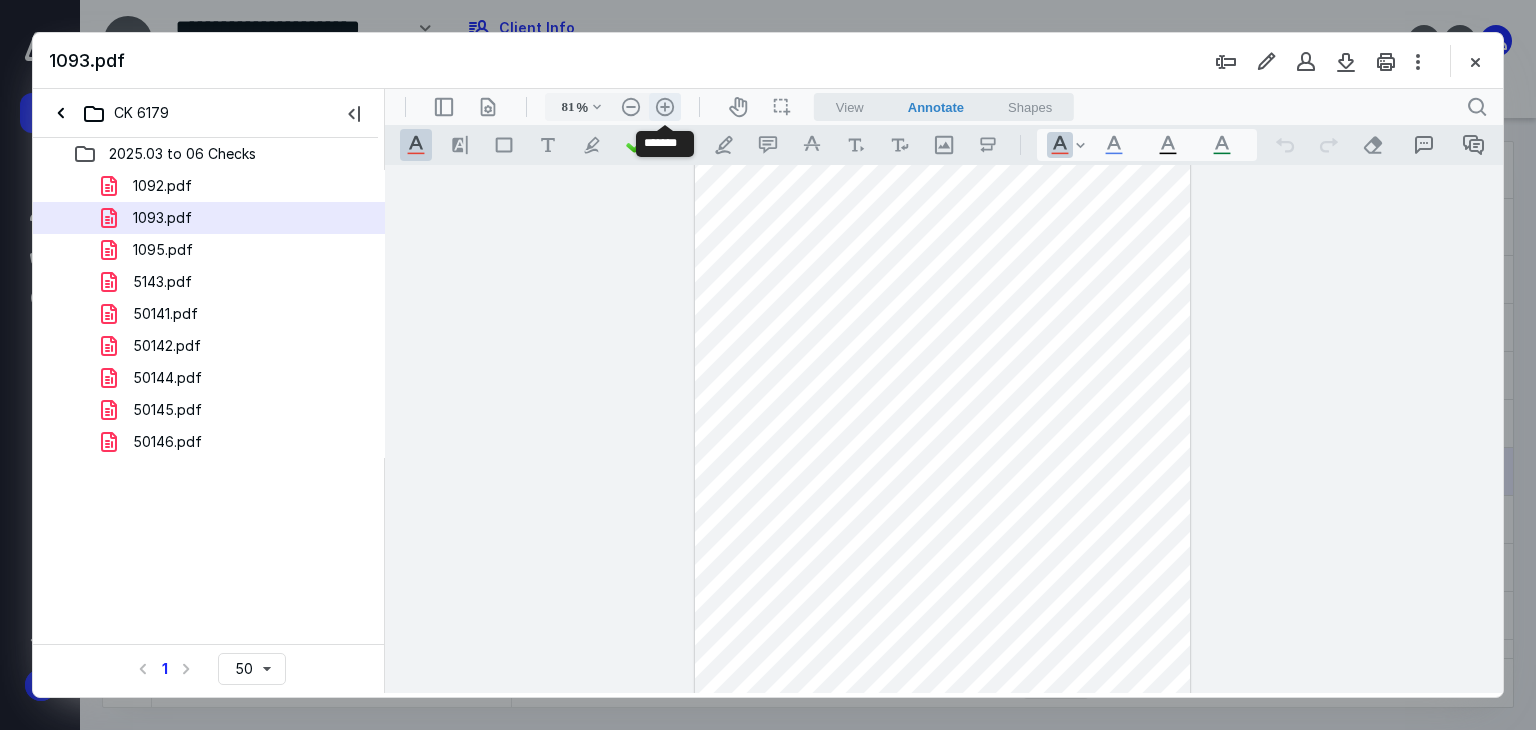click on ".cls-1{fill:#abb0c4;} icon - header - zoom - in - line" at bounding box center [665, 107] 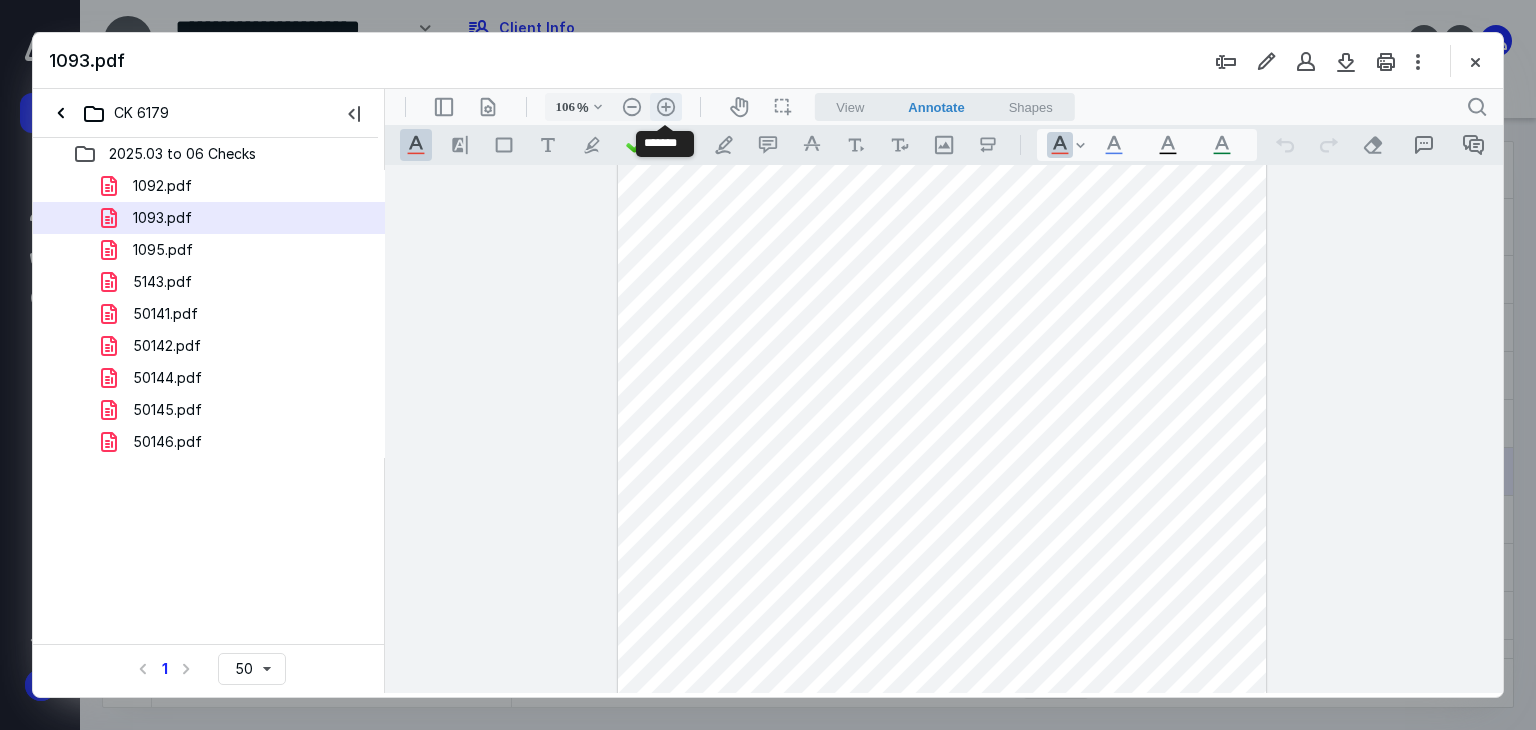 click on ".cls-1{fill:#abb0c4;} icon - header - zoom - in - line" at bounding box center (666, 107) 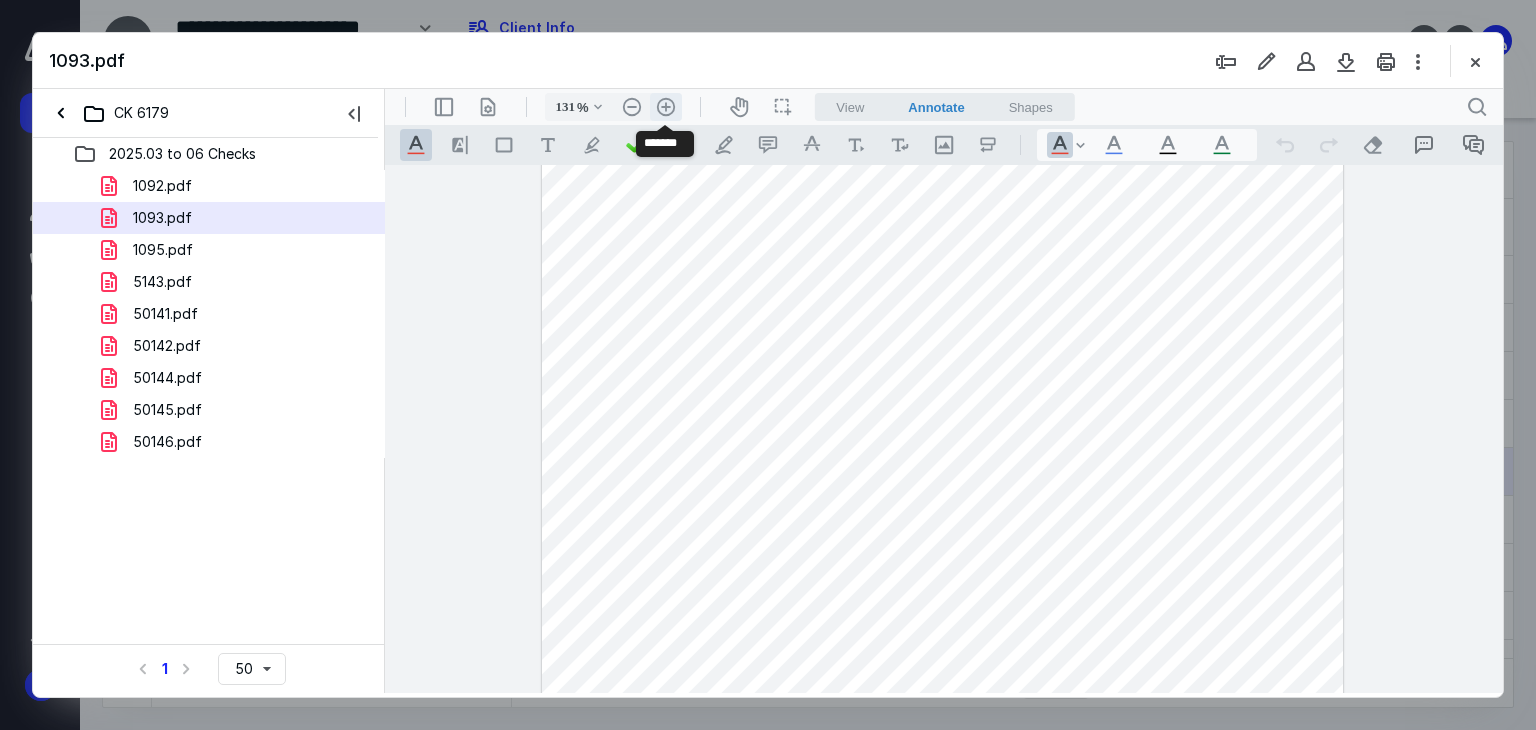 click on ".cls-1{fill:#abb0c4;} icon - header - zoom - in - line" at bounding box center (666, 107) 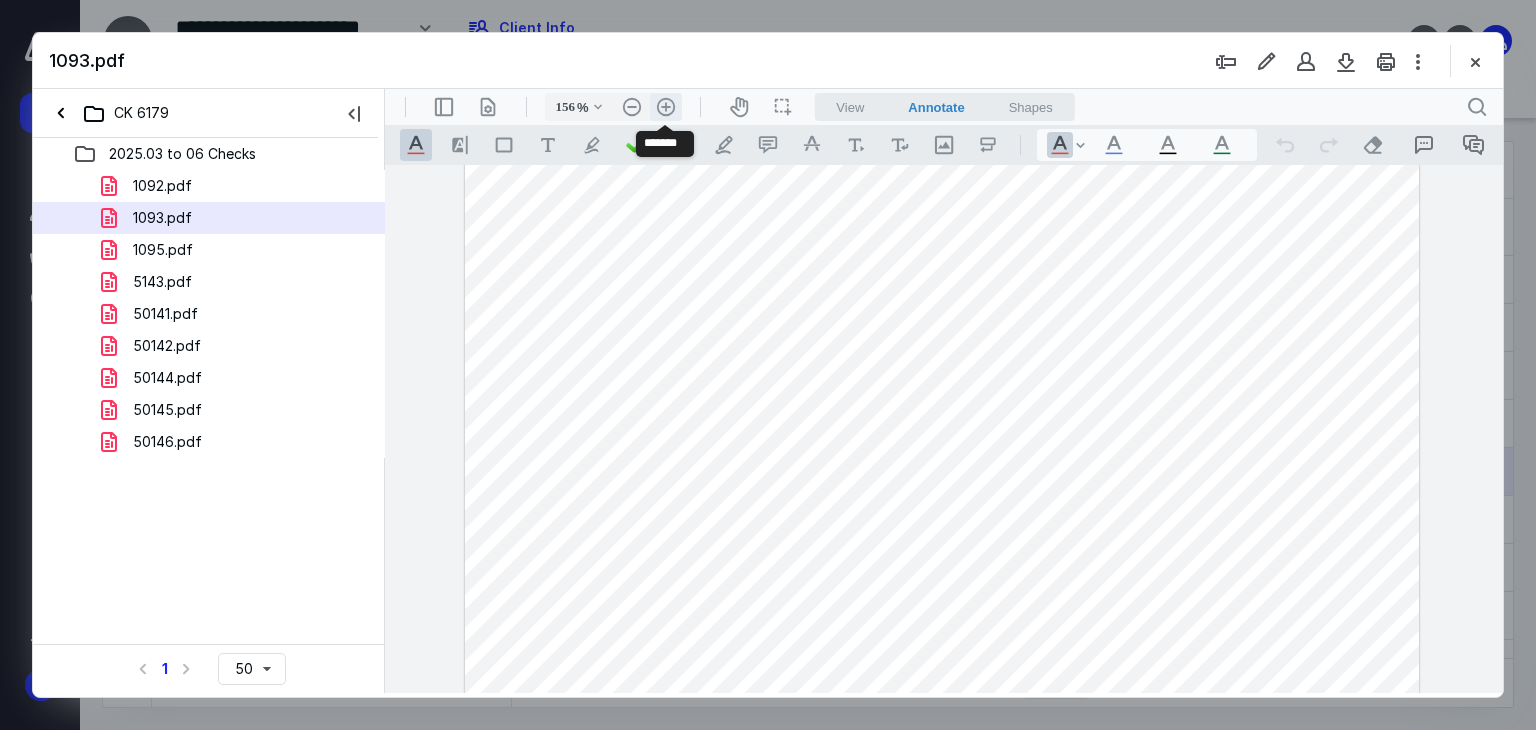 scroll, scrollTop: 308, scrollLeft: 0, axis: vertical 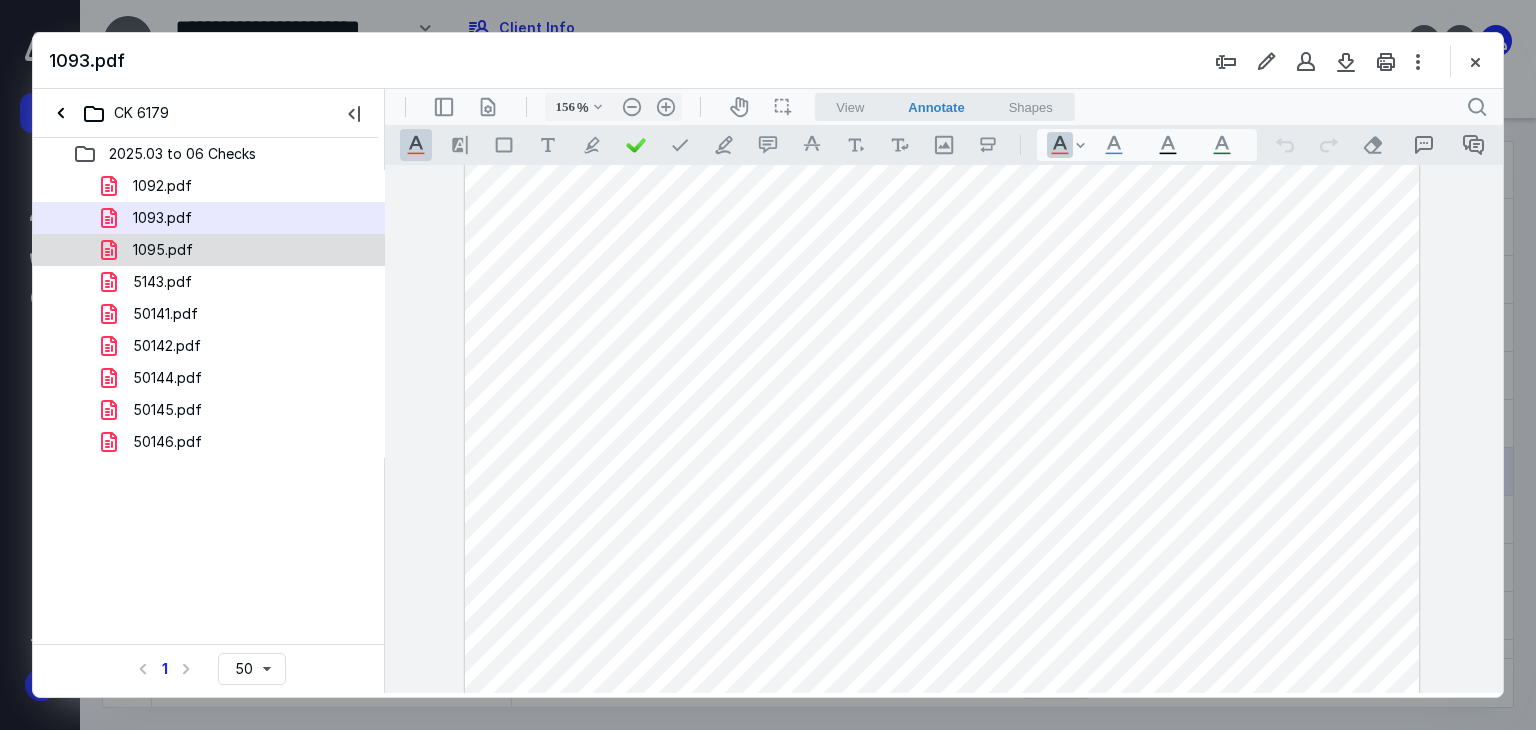 click on "1095.pdf" at bounding box center [237, 250] 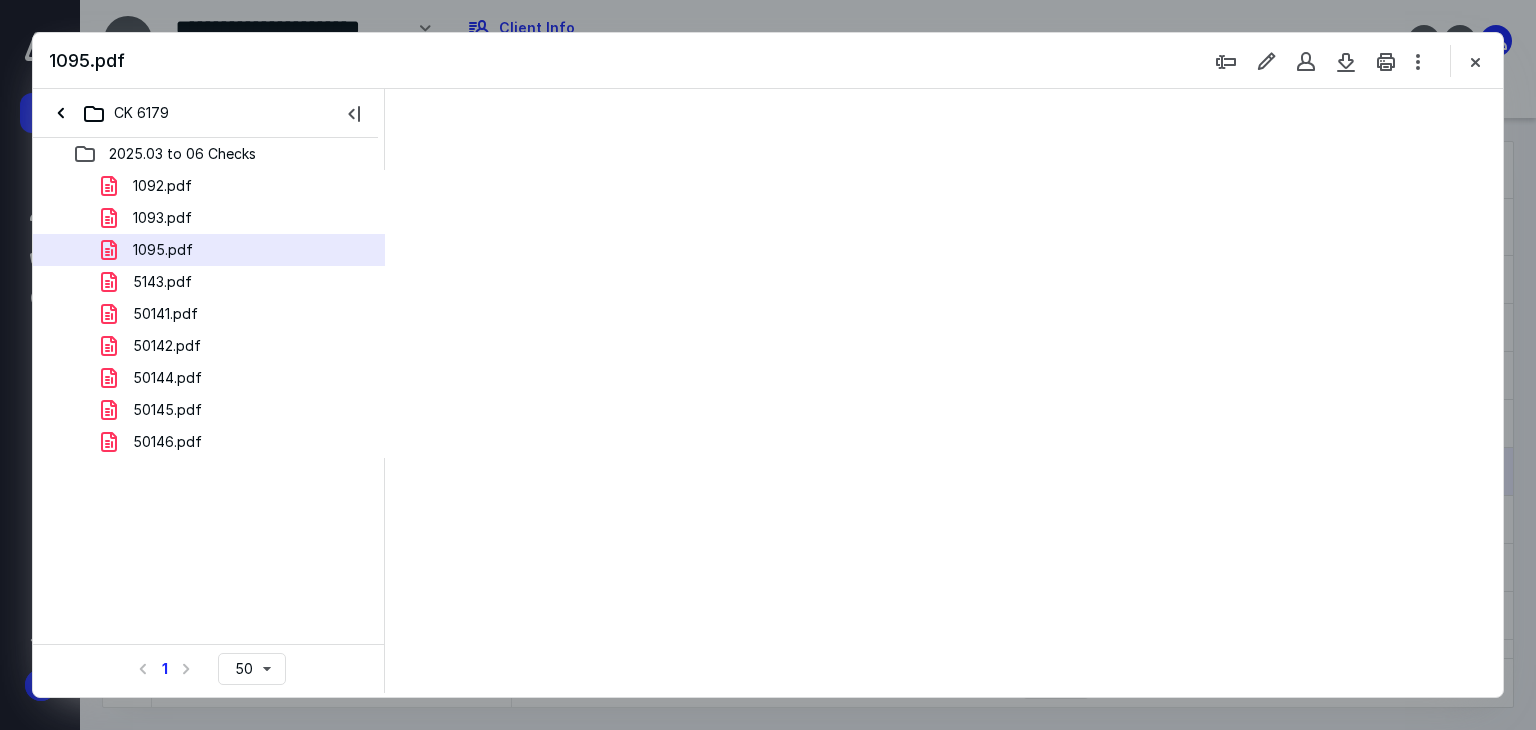 scroll, scrollTop: 0, scrollLeft: 0, axis: both 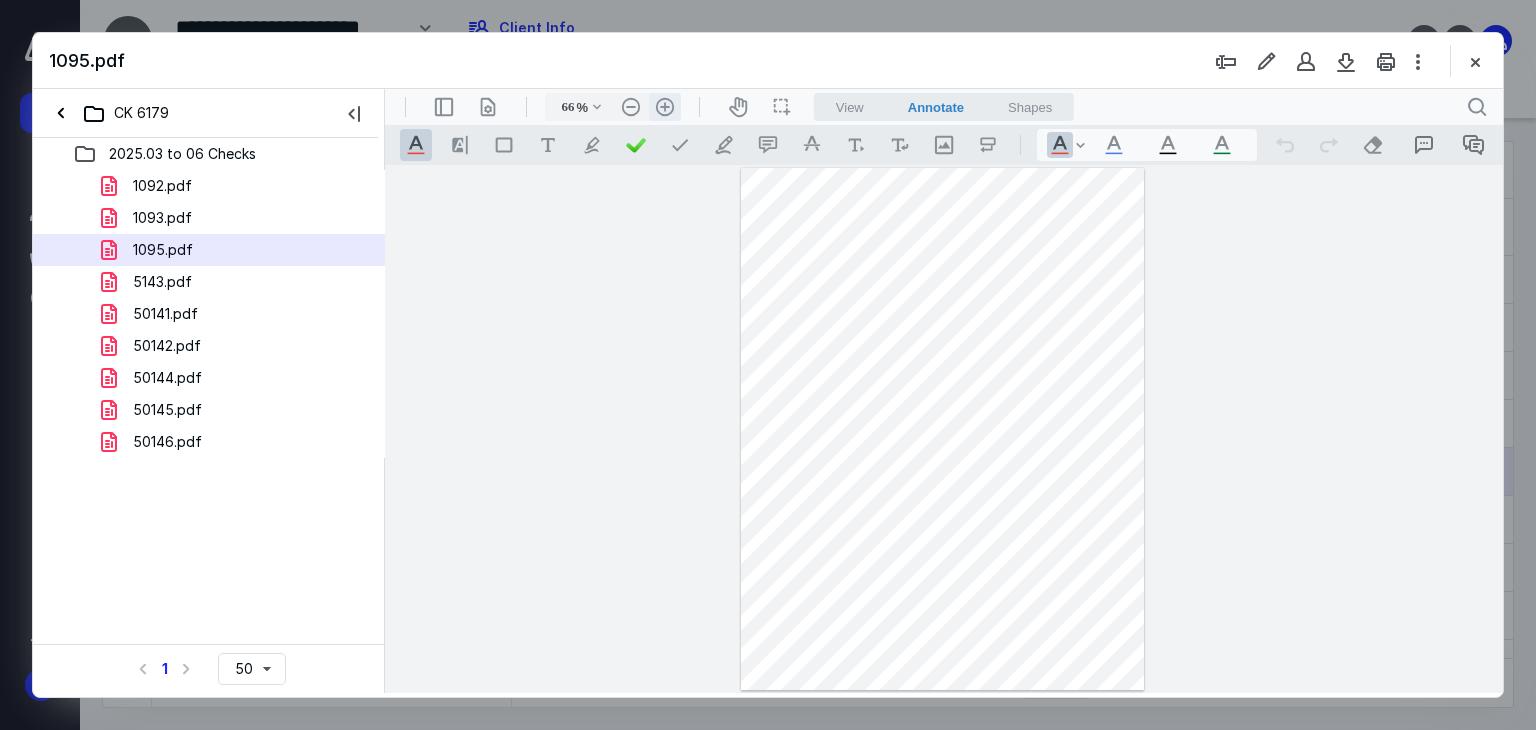 click on ".cls-1{fill:#abb0c4;} icon - header - zoom - in - line" at bounding box center [665, 107] 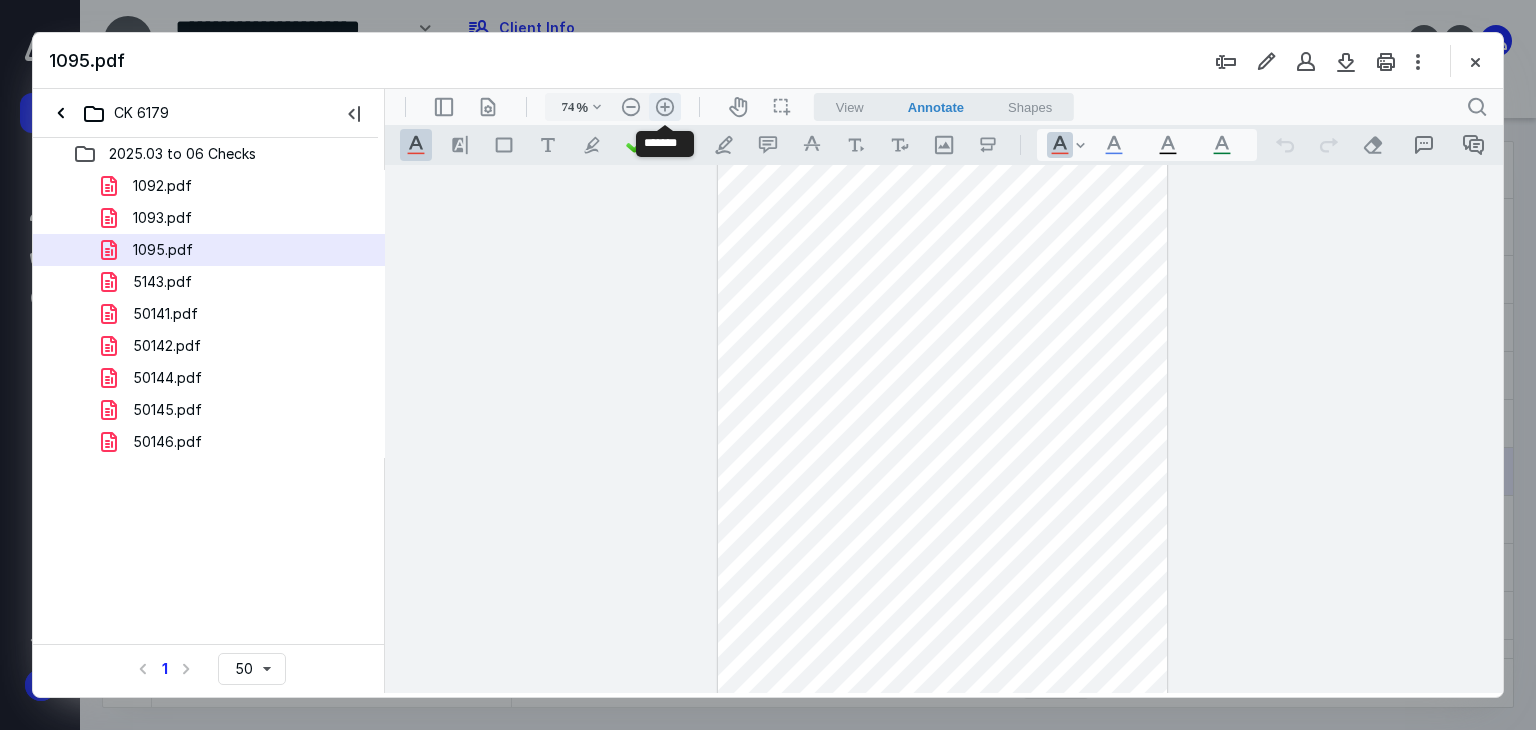 click on ".cls-1{fill:#abb0c4;} icon - header - zoom - in - line" at bounding box center [665, 107] 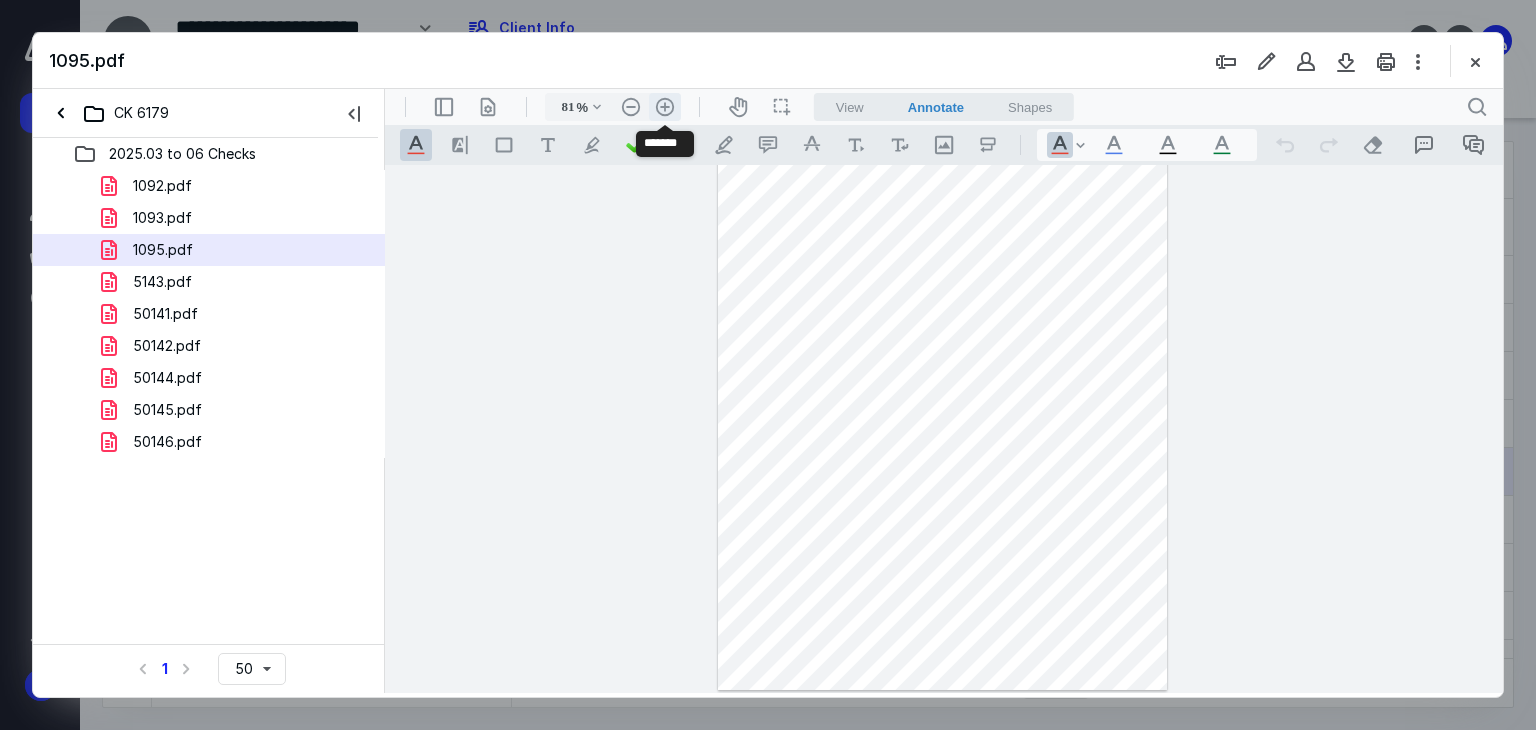 click on ".cls-1{fill:#abb0c4;} icon - header - zoom - in - line" at bounding box center (665, 107) 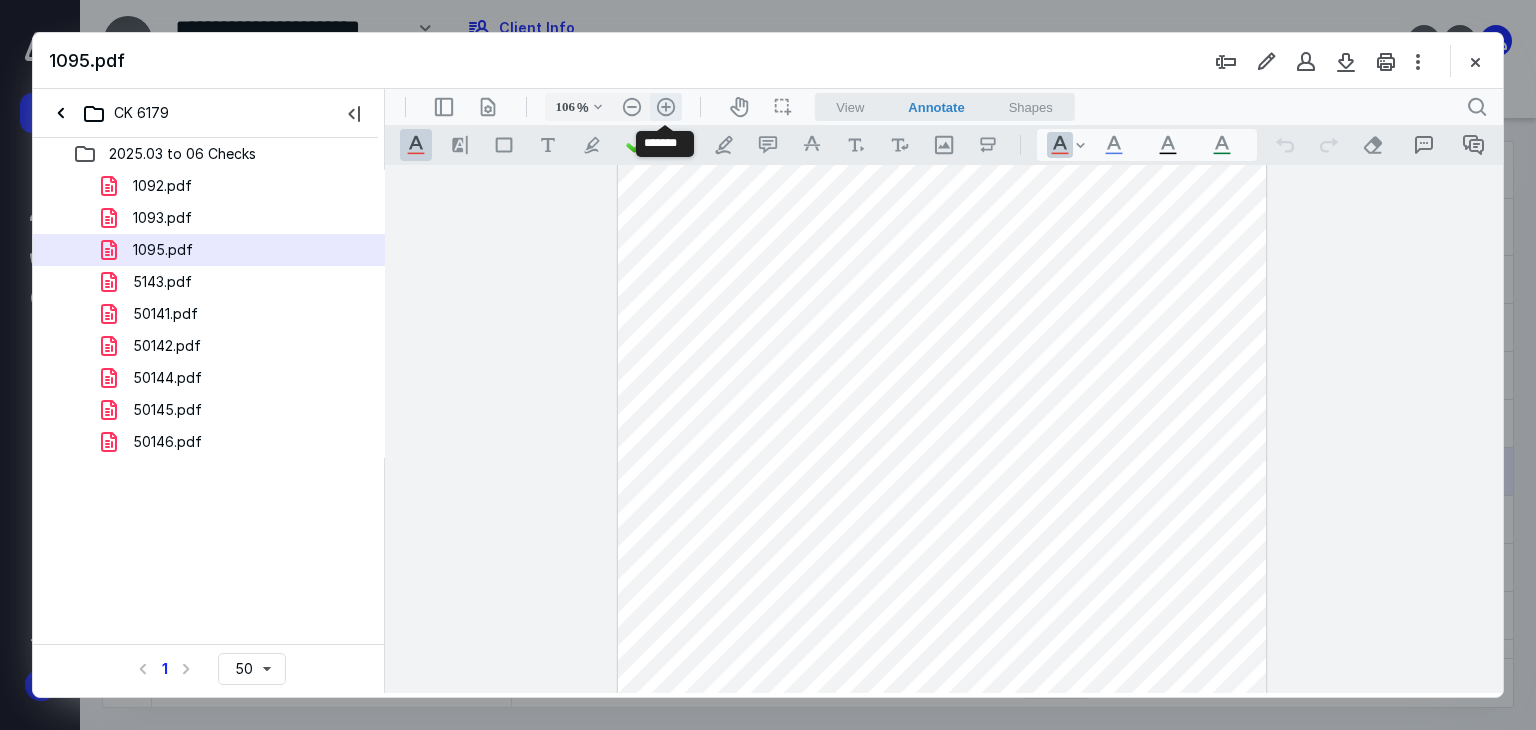 click on ".cls-1{fill:#abb0c4;} icon - header - zoom - in - line" at bounding box center (666, 107) 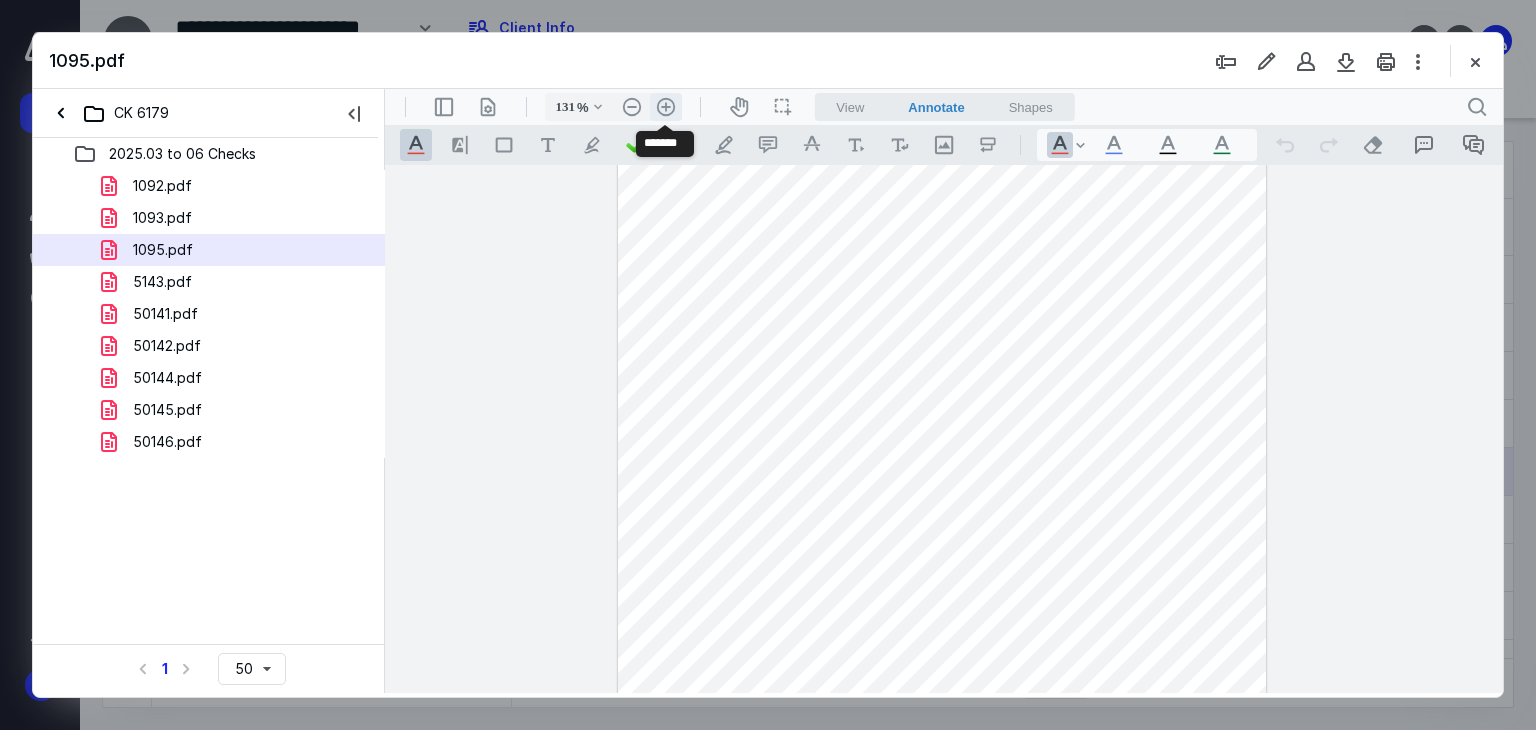 click on ".cls-1{fill:#abb0c4;} icon - header - zoom - in - line" at bounding box center (666, 107) 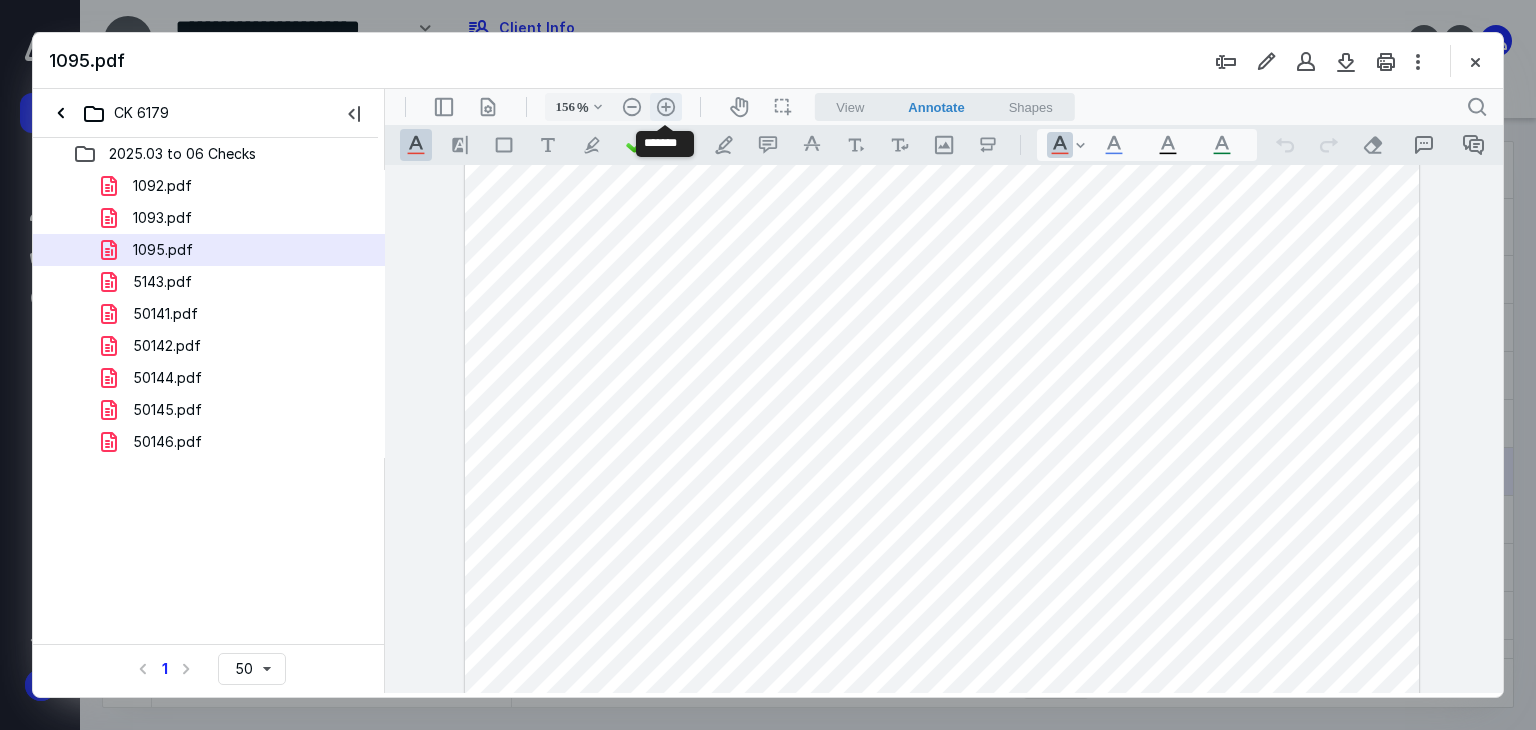 scroll, scrollTop: 308, scrollLeft: 0, axis: vertical 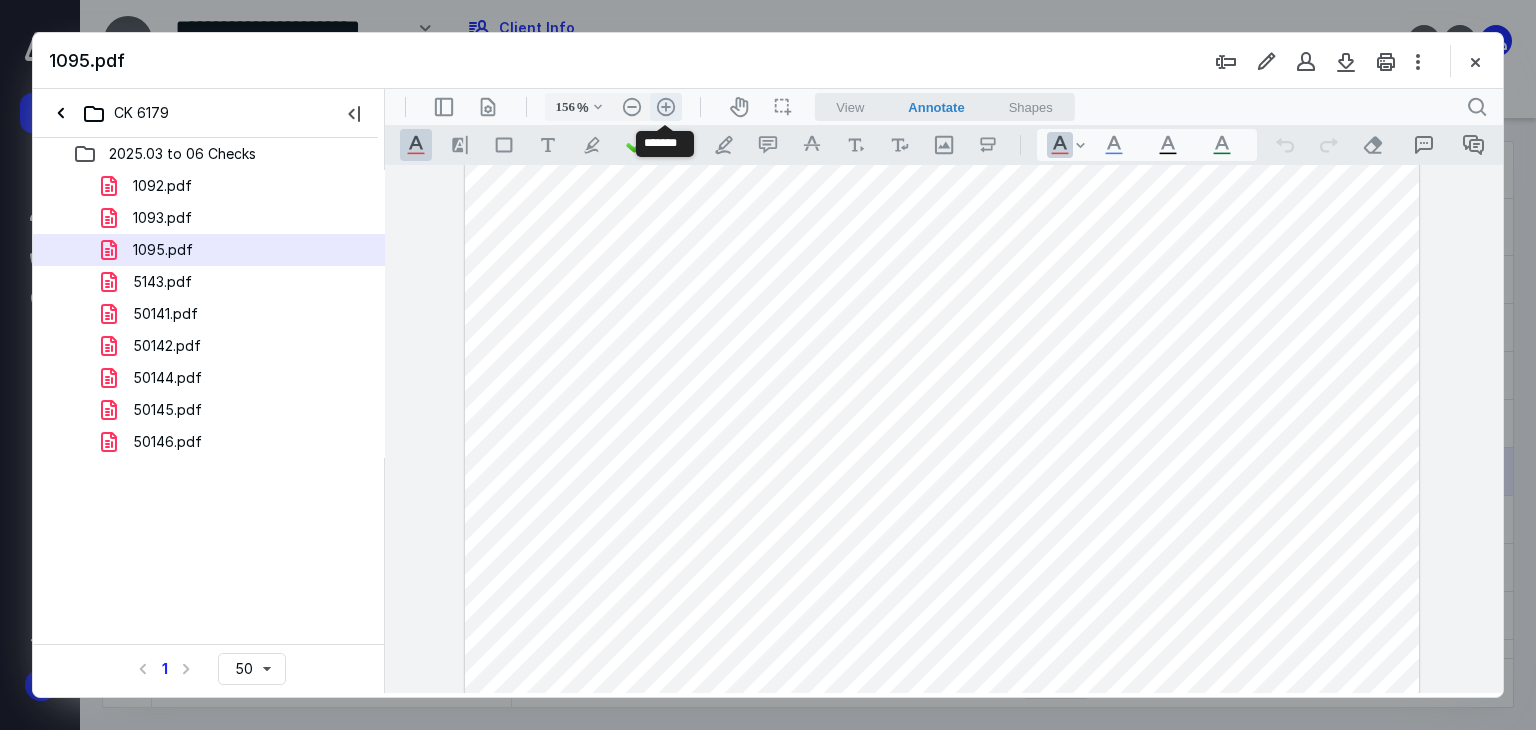 click on ".cls-1{fill:#abb0c4;} icon - header - zoom - in - line" at bounding box center (666, 107) 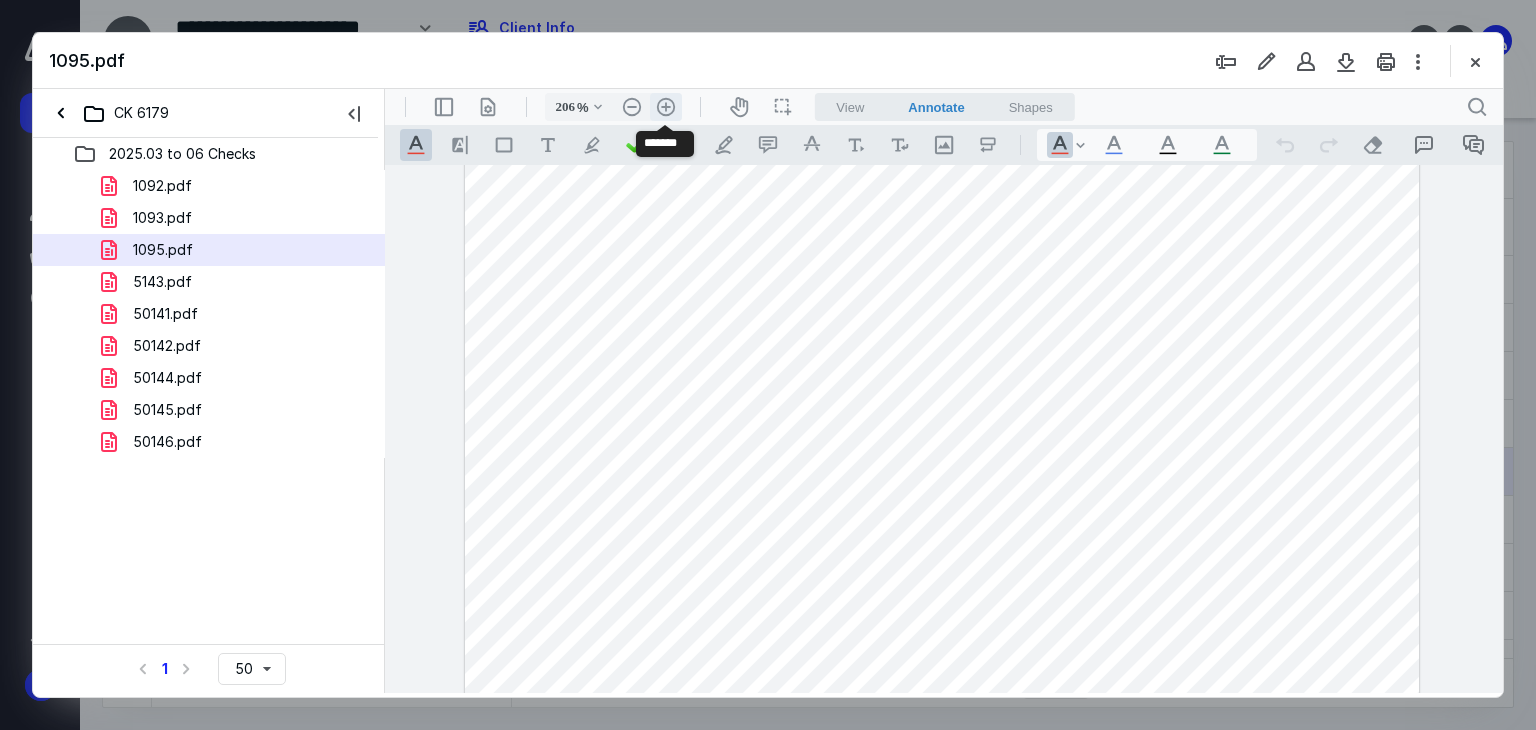 scroll, scrollTop: 479, scrollLeft: 85, axis: both 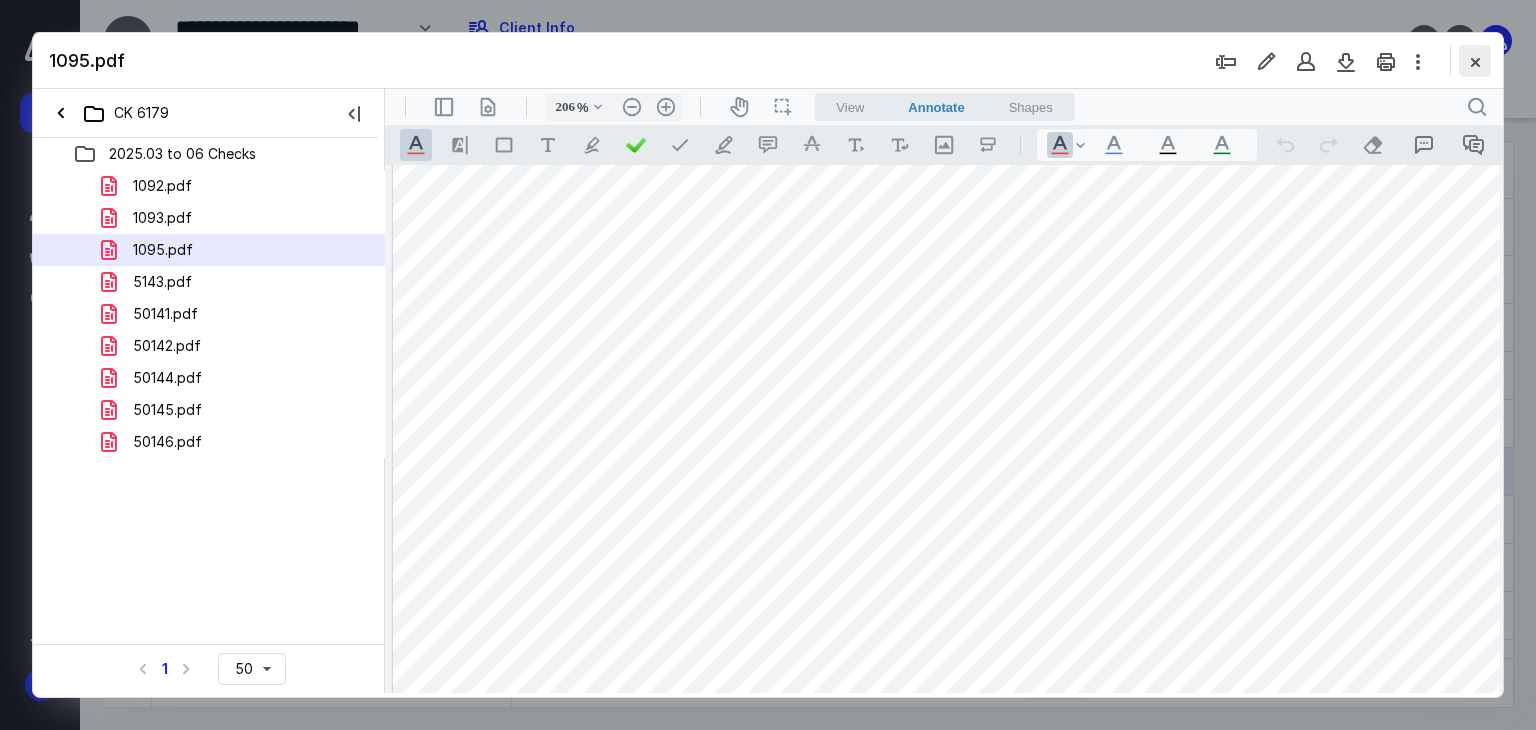 click at bounding box center [1475, 61] 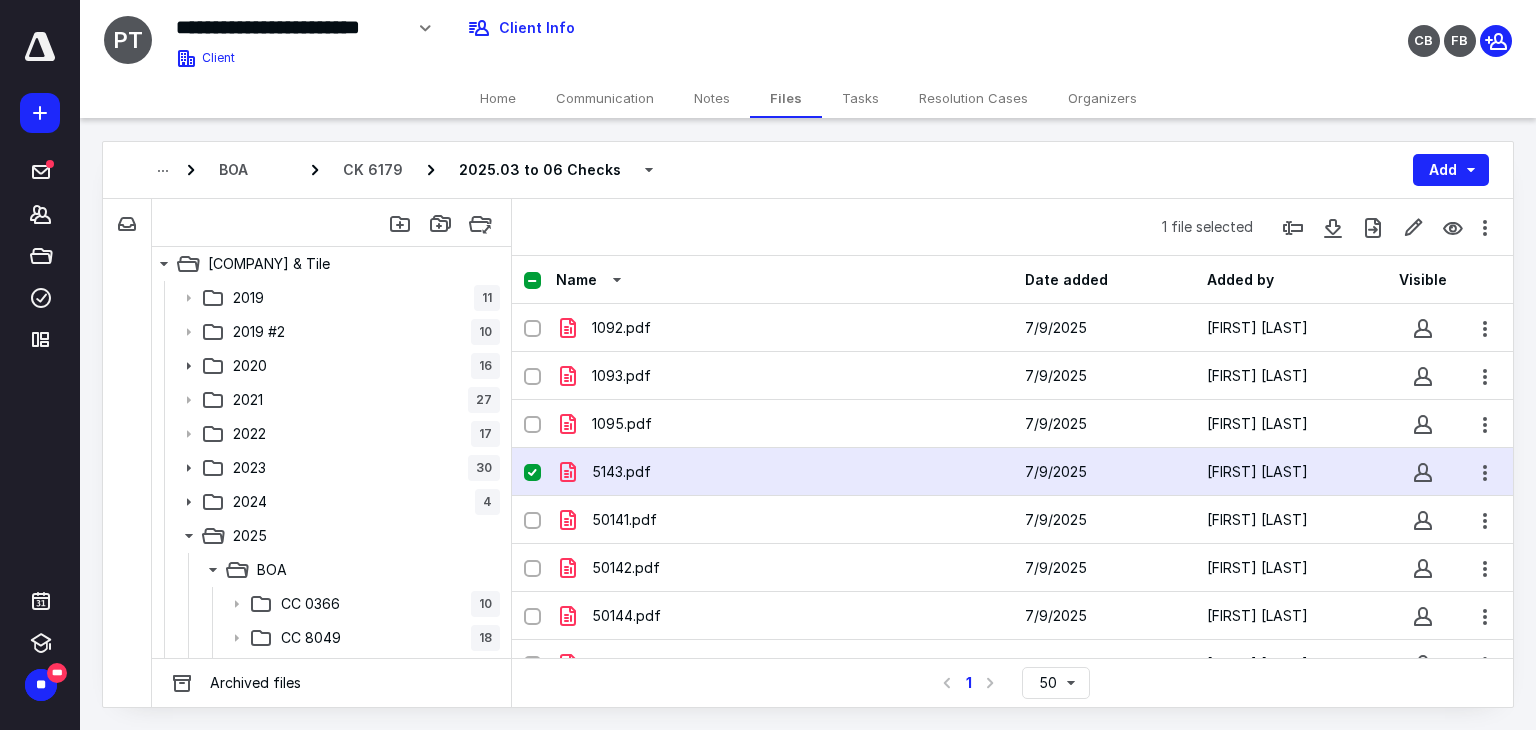 click on "5143.pdf 7/9/[YEAR] [FIRST] [LAST]" at bounding box center (1012, 472) 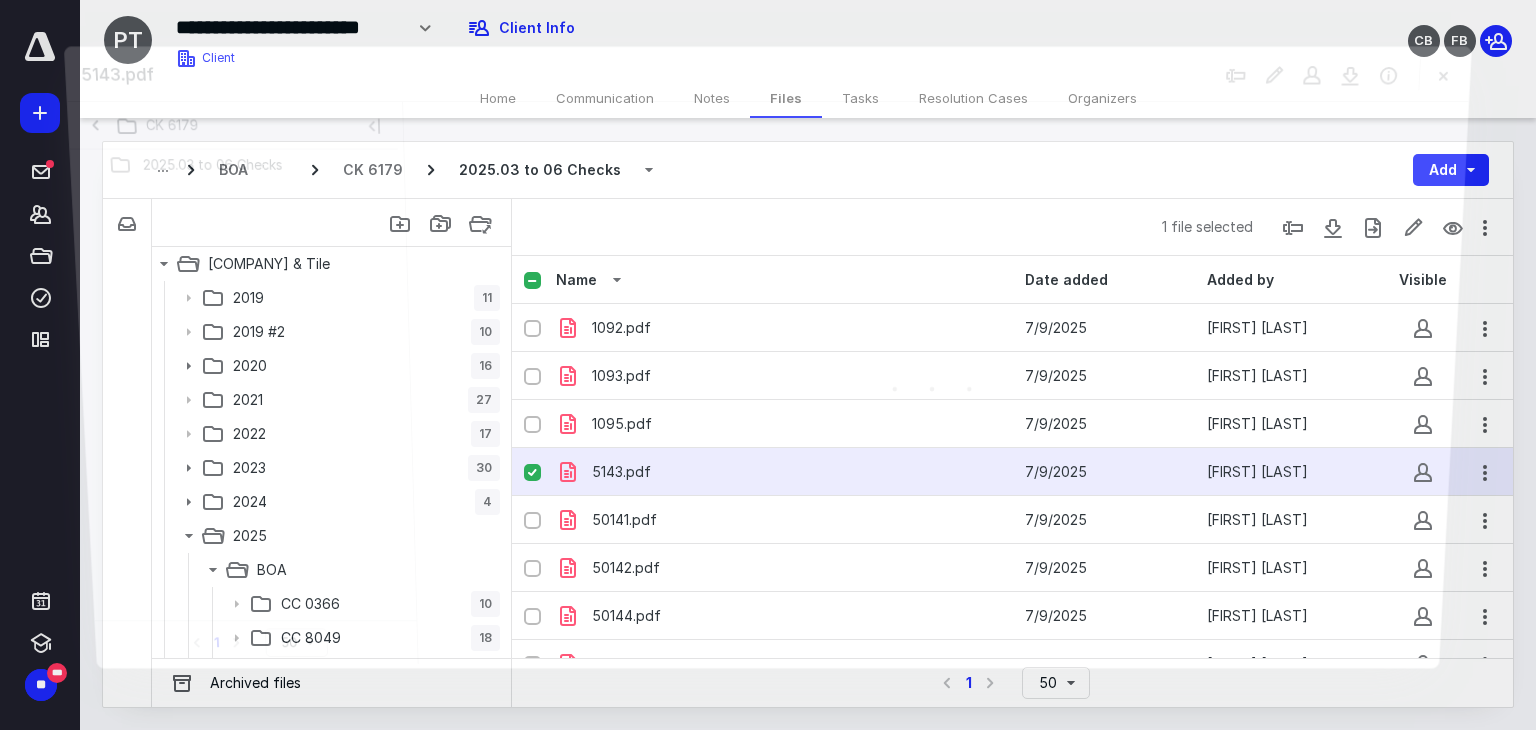 click at bounding box center (935, 383) 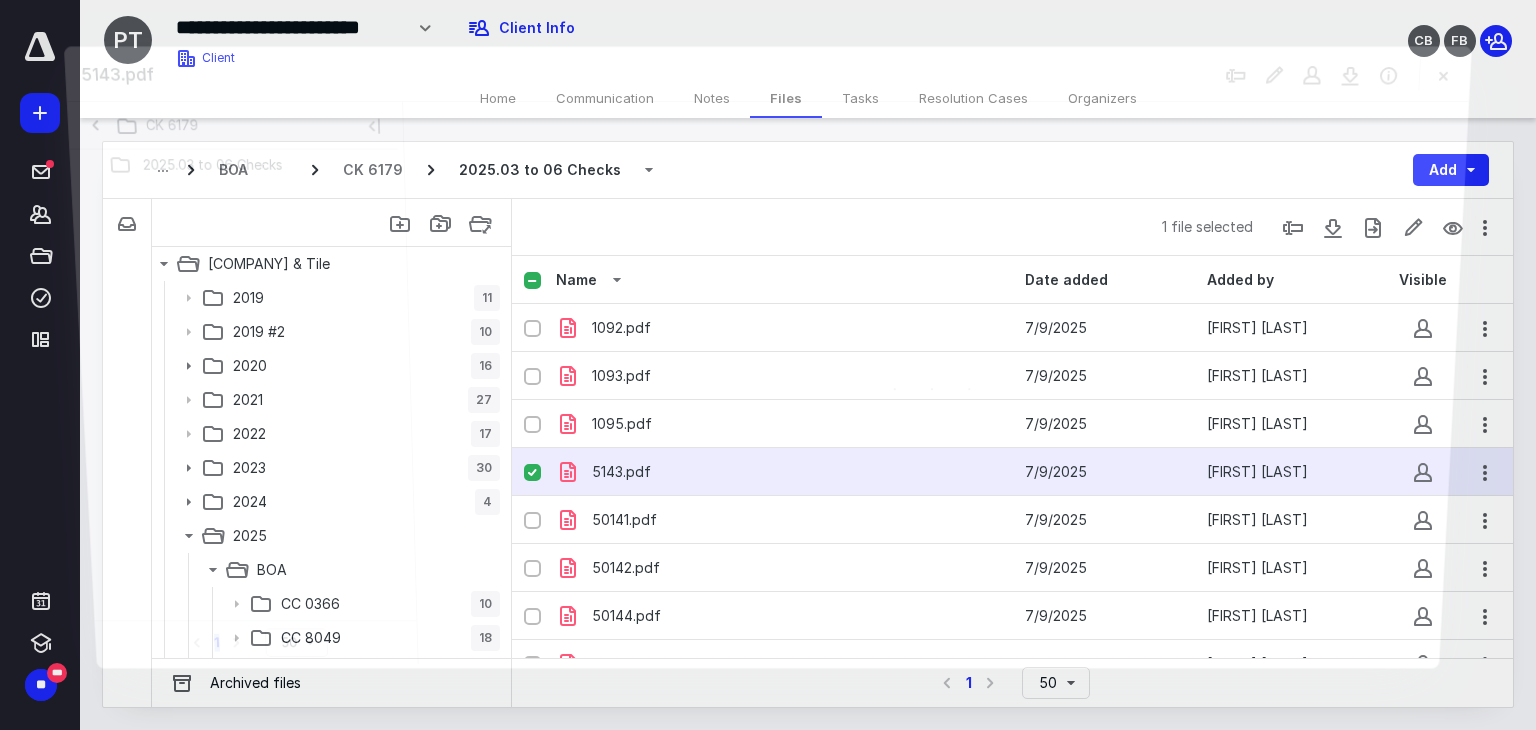 click at bounding box center (935, 383) 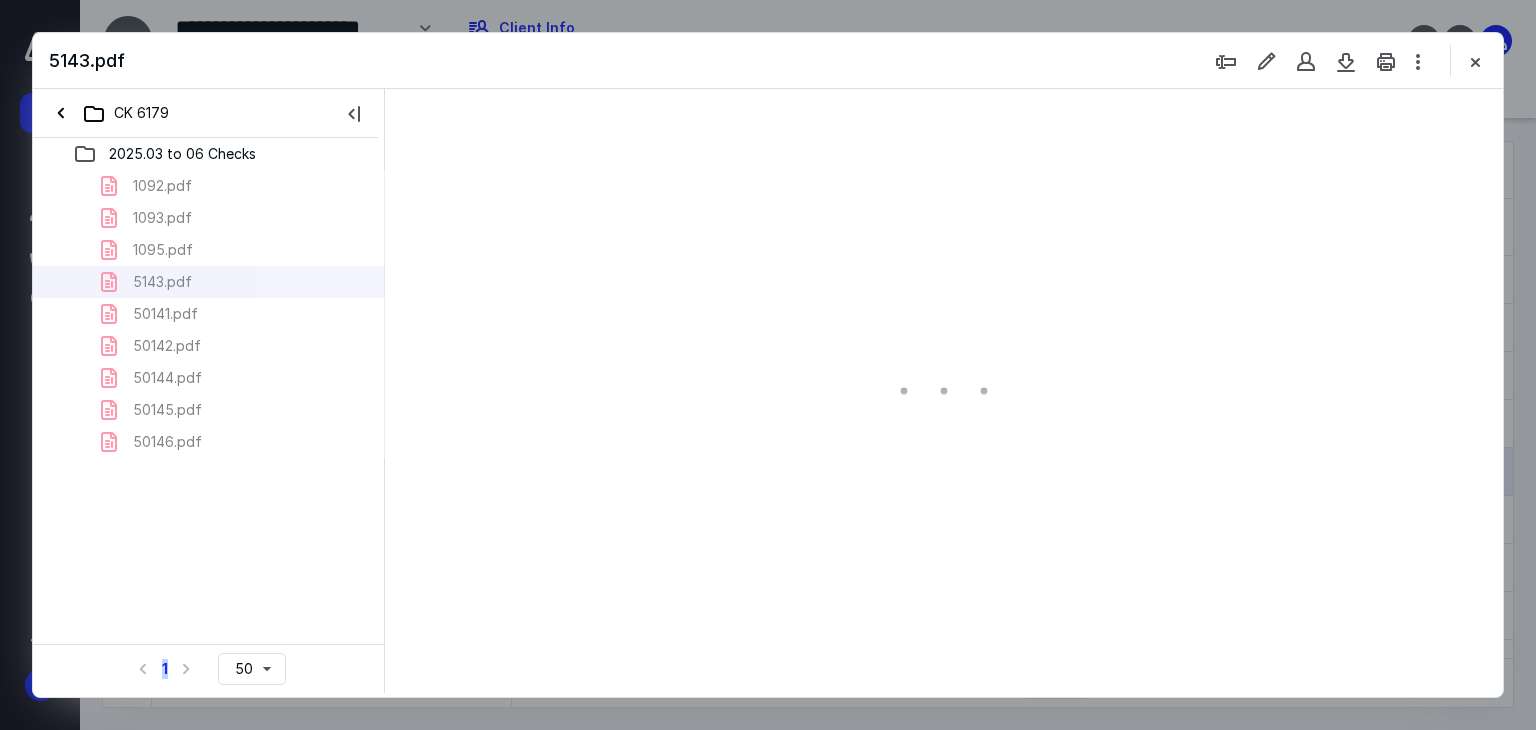 scroll, scrollTop: 0, scrollLeft: 0, axis: both 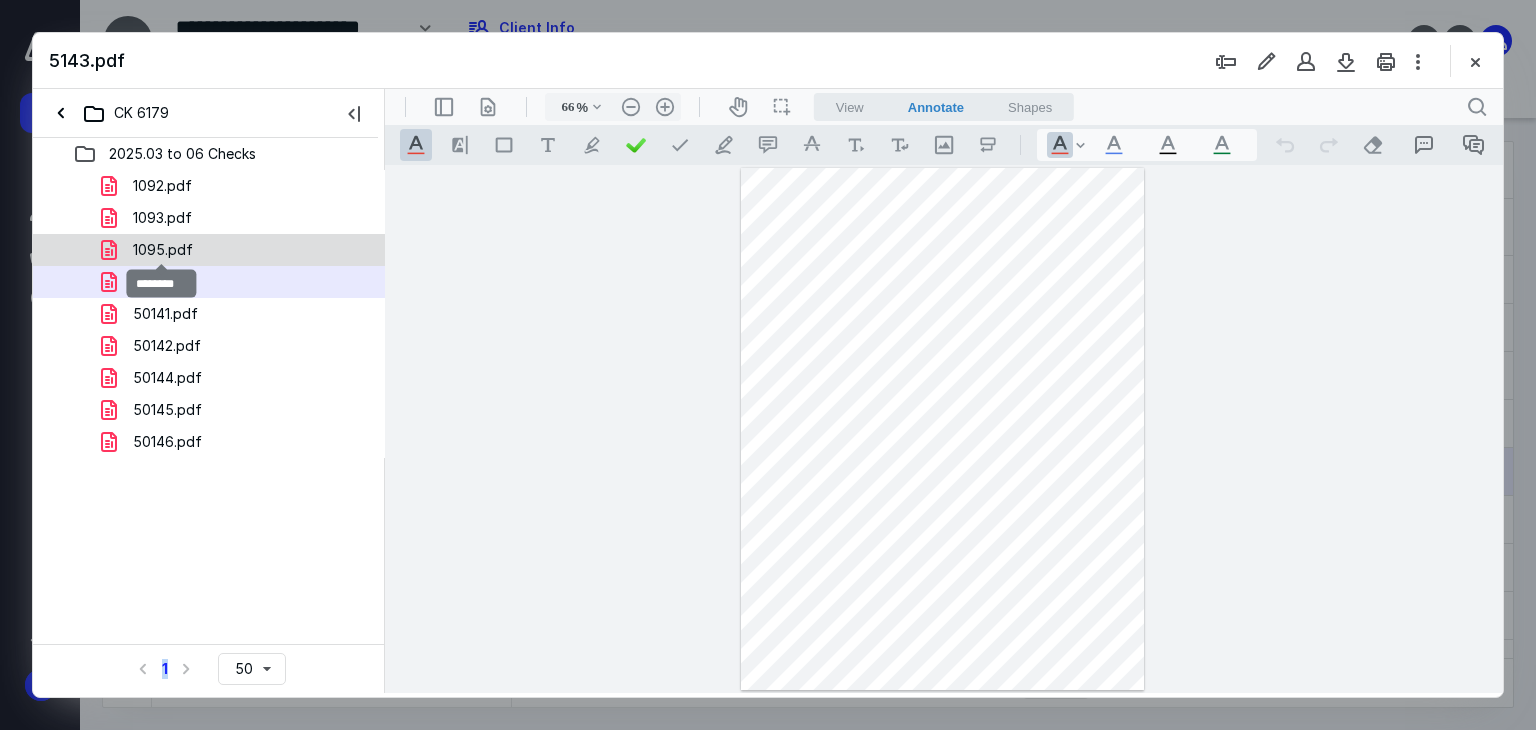 click on "1095.pdf" at bounding box center (163, 250) 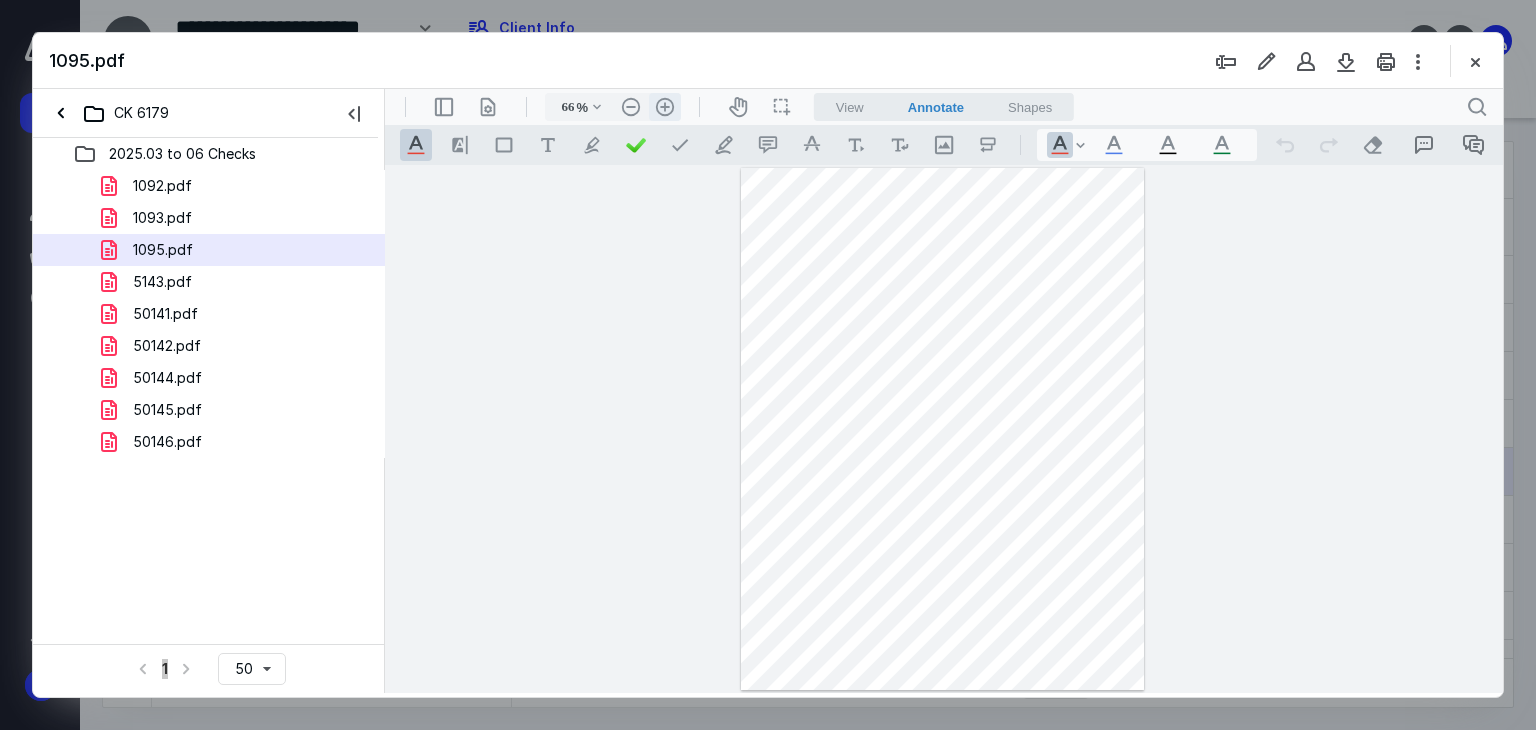 click on ".cls-1{fill:#abb0c4;} icon - header - zoom - in - line" at bounding box center [665, 107] 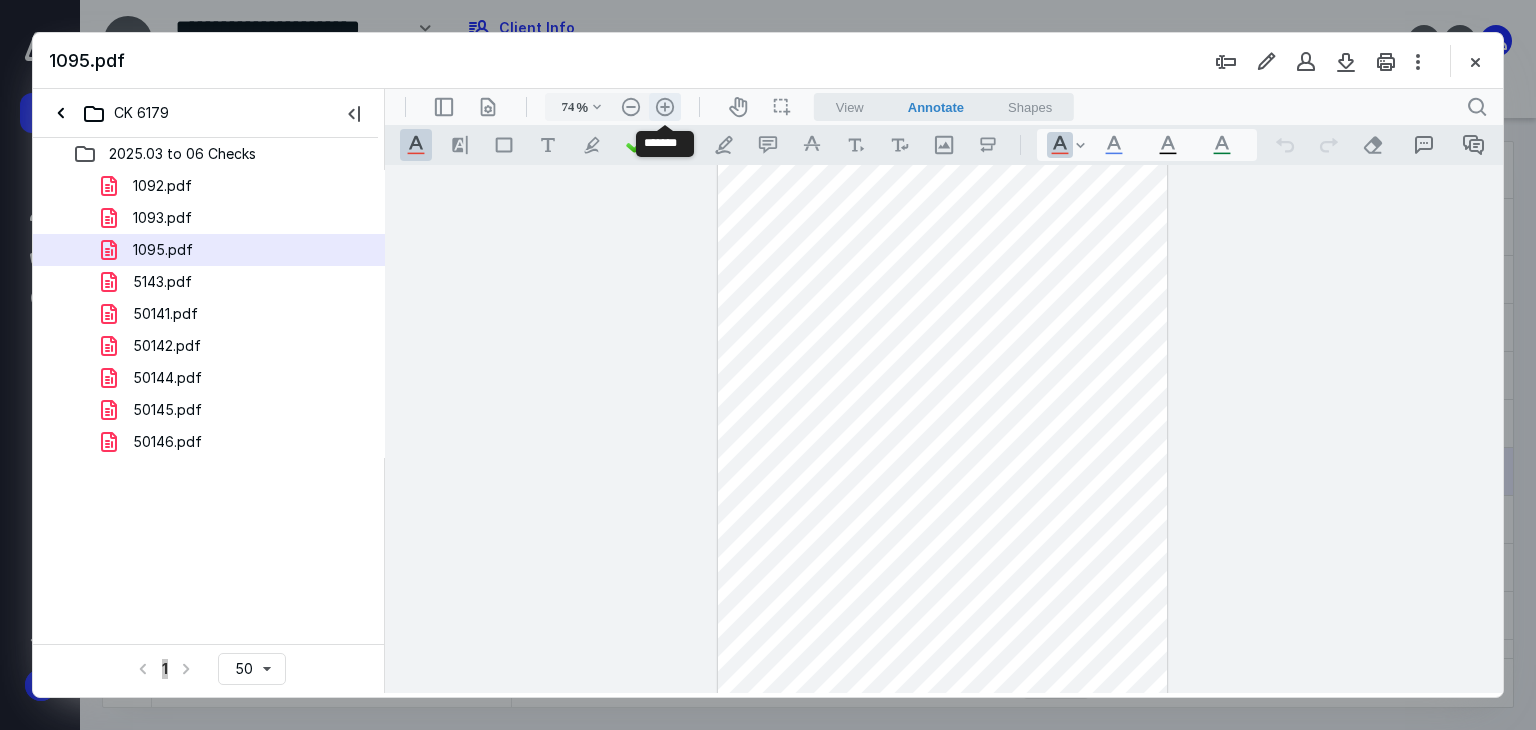click on ".cls-1{fill:#abb0c4;} icon - header - zoom - in - line" at bounding box center (665, 107) 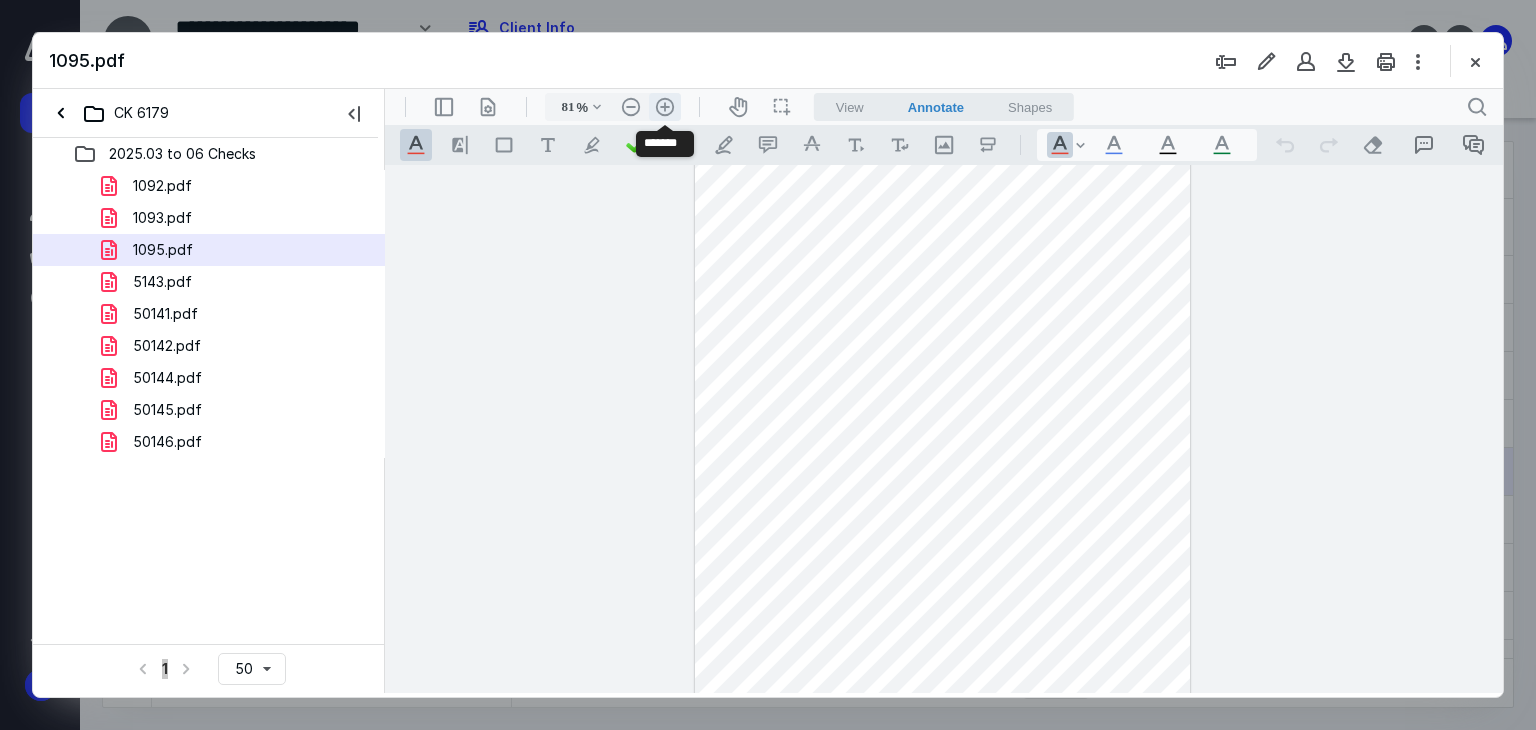 click on ".cls-1{fill:#abb0c4;} icon - header - zoom - in - line" at bounding box center (665, 107) 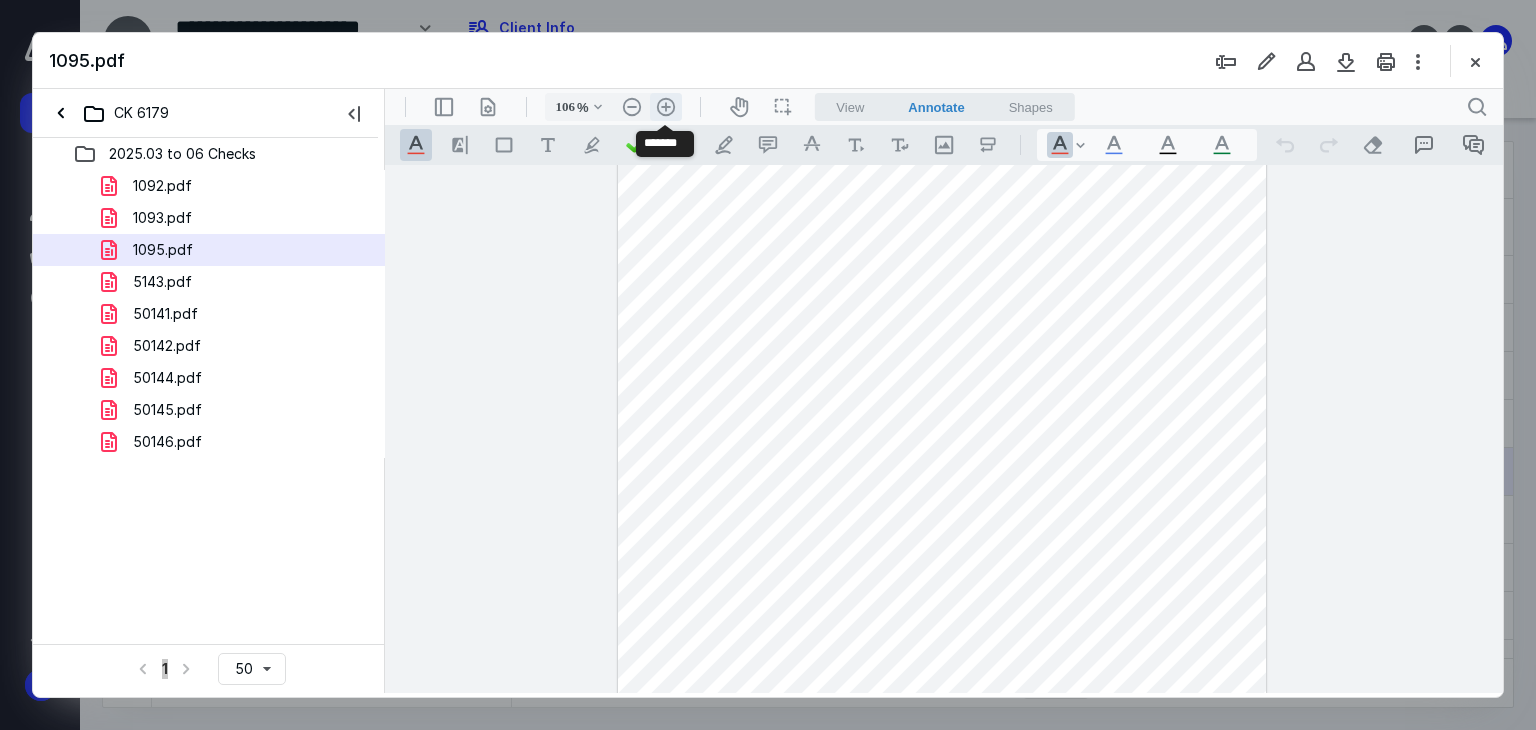 click on ".cls-1{fill:#abb0c4;} icon - header - zoom - in - line" at bounding box center (666, 107) 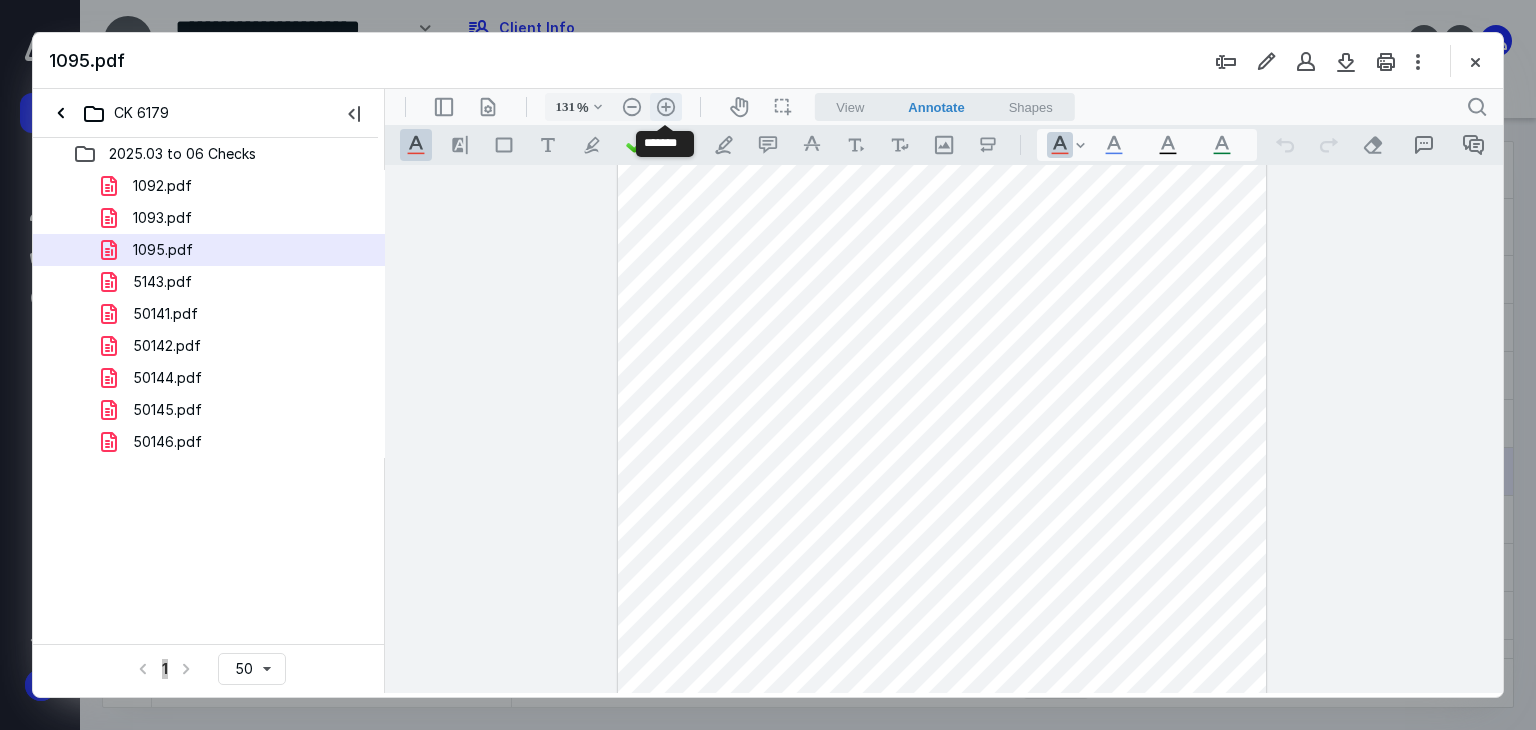 click on ".cls-1{fill:#abb0c4;} icon - header - zoom - in - line" at bounding box center (666, 107) 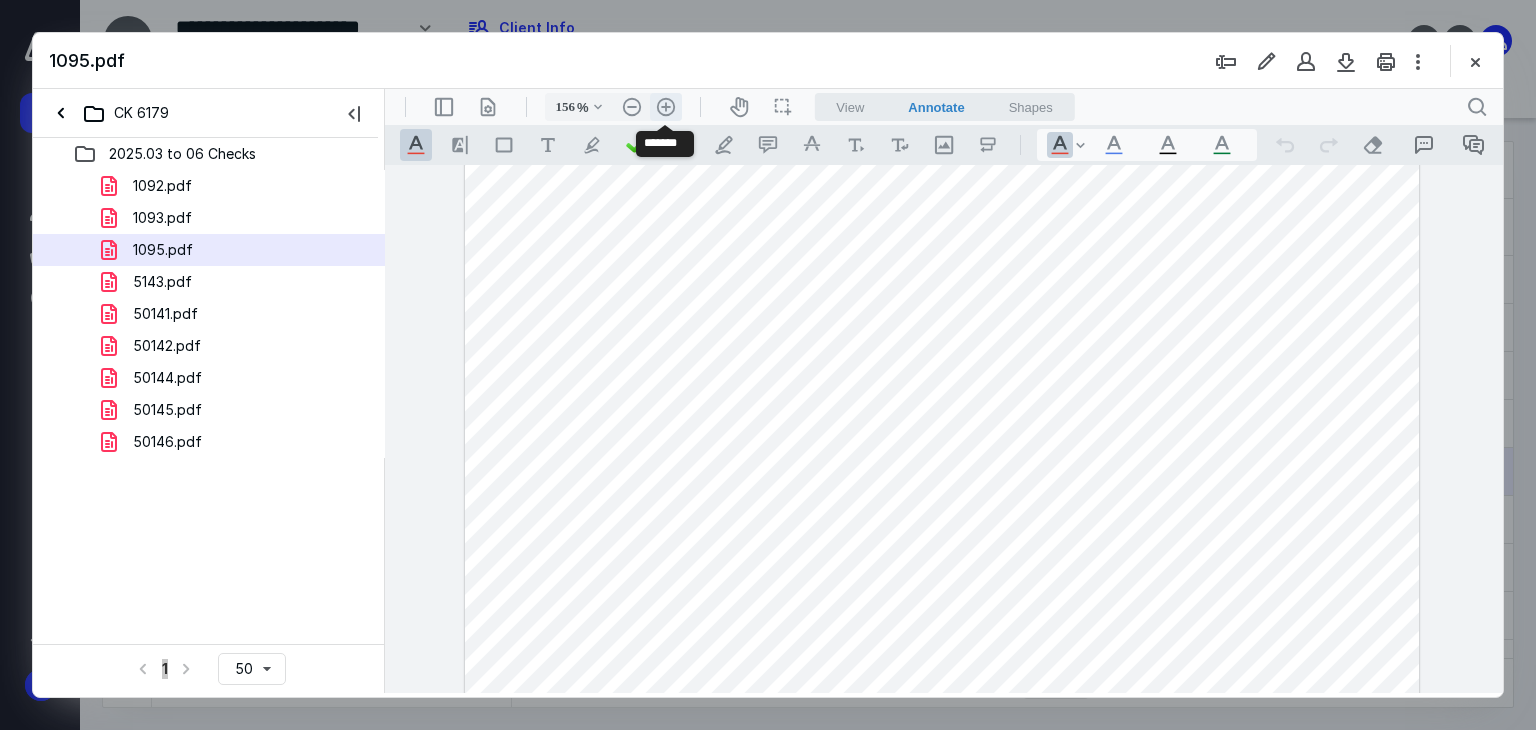 scroll, scrollTop: 308, scrollLeft: 0, axis: vertical 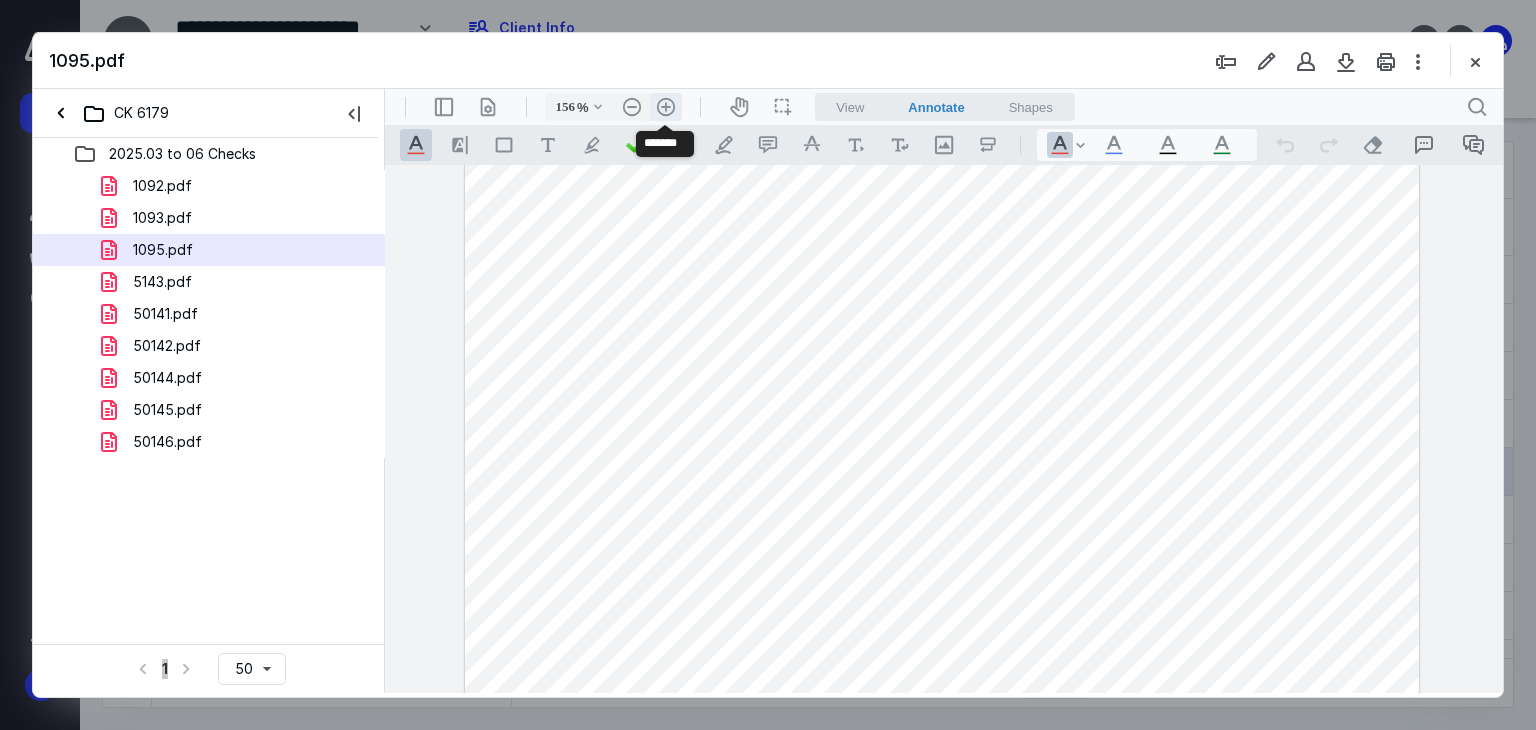 click on ".cls-1{fill:#abb0c4;} icon - header - zoom - in - line" at bounding box center (666, 107) 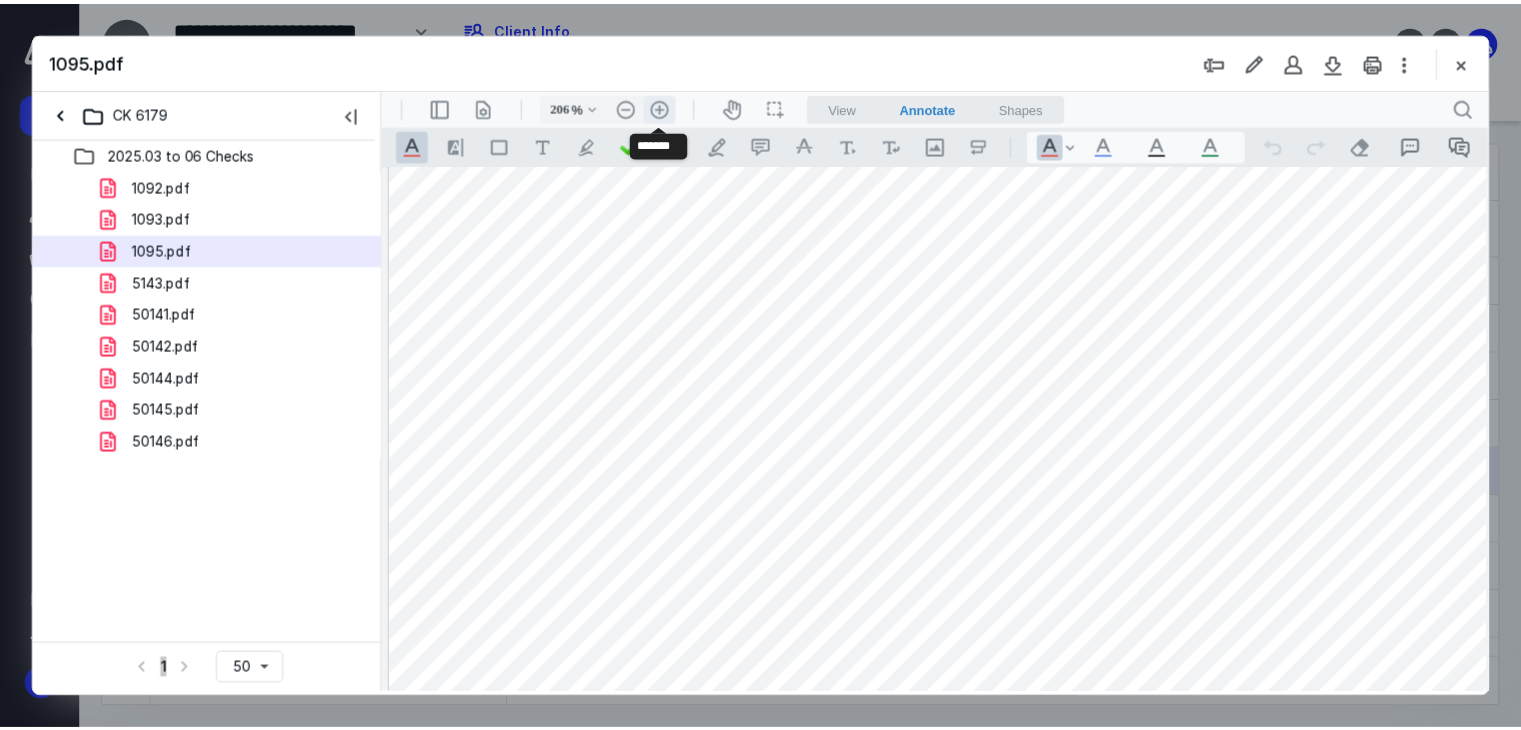 scroll, scrollTop: 479, scrollLeft: 85, axis: both 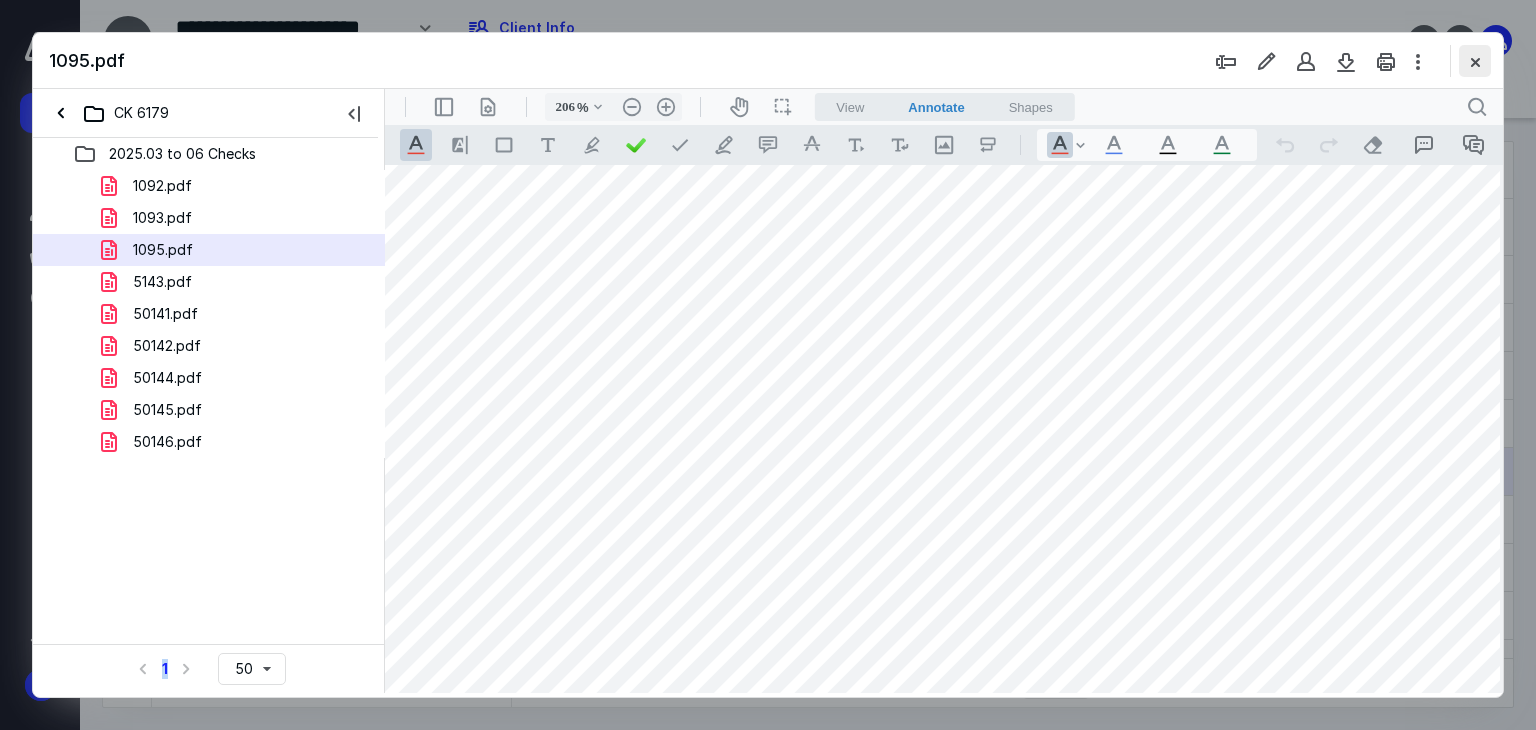 click at bounding box center (1475, 61) 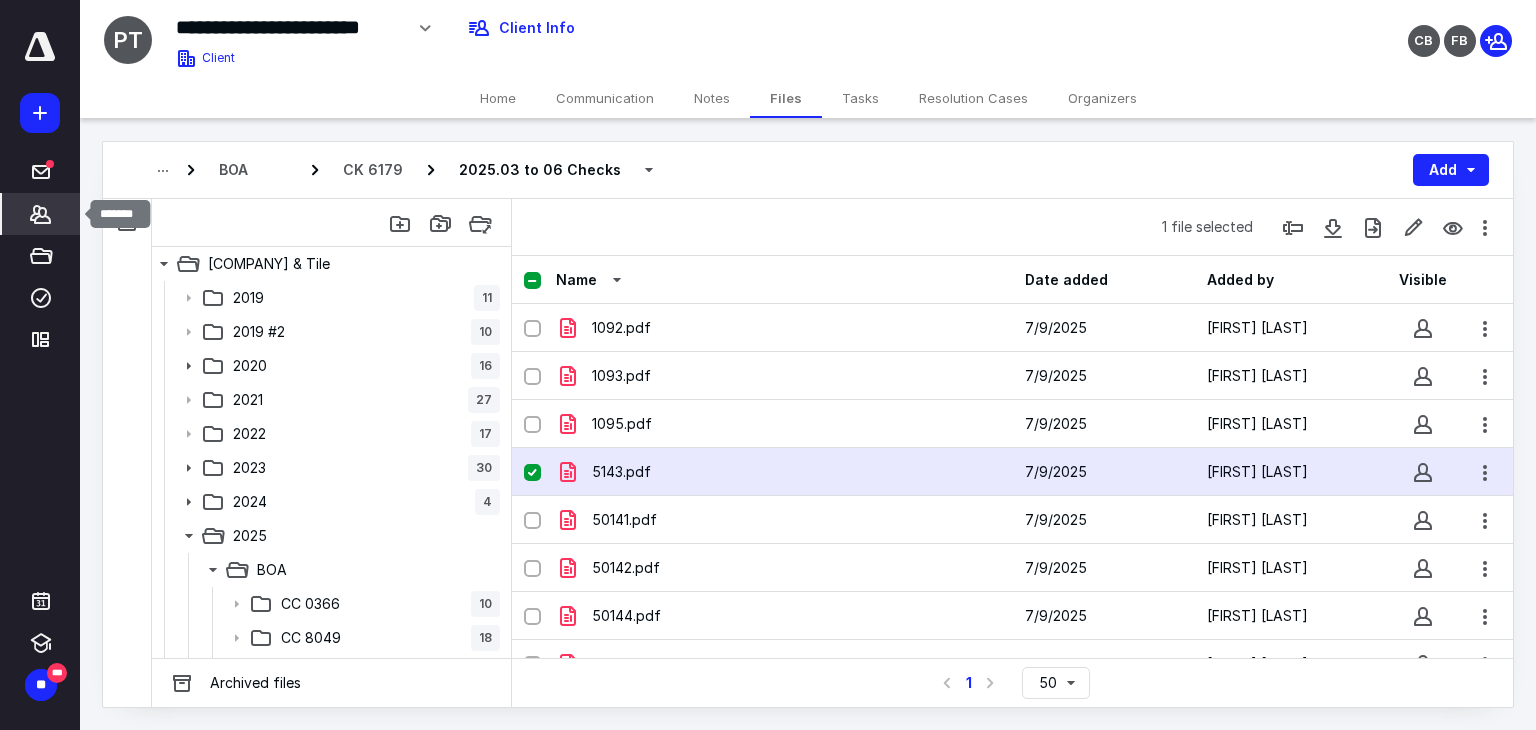 click 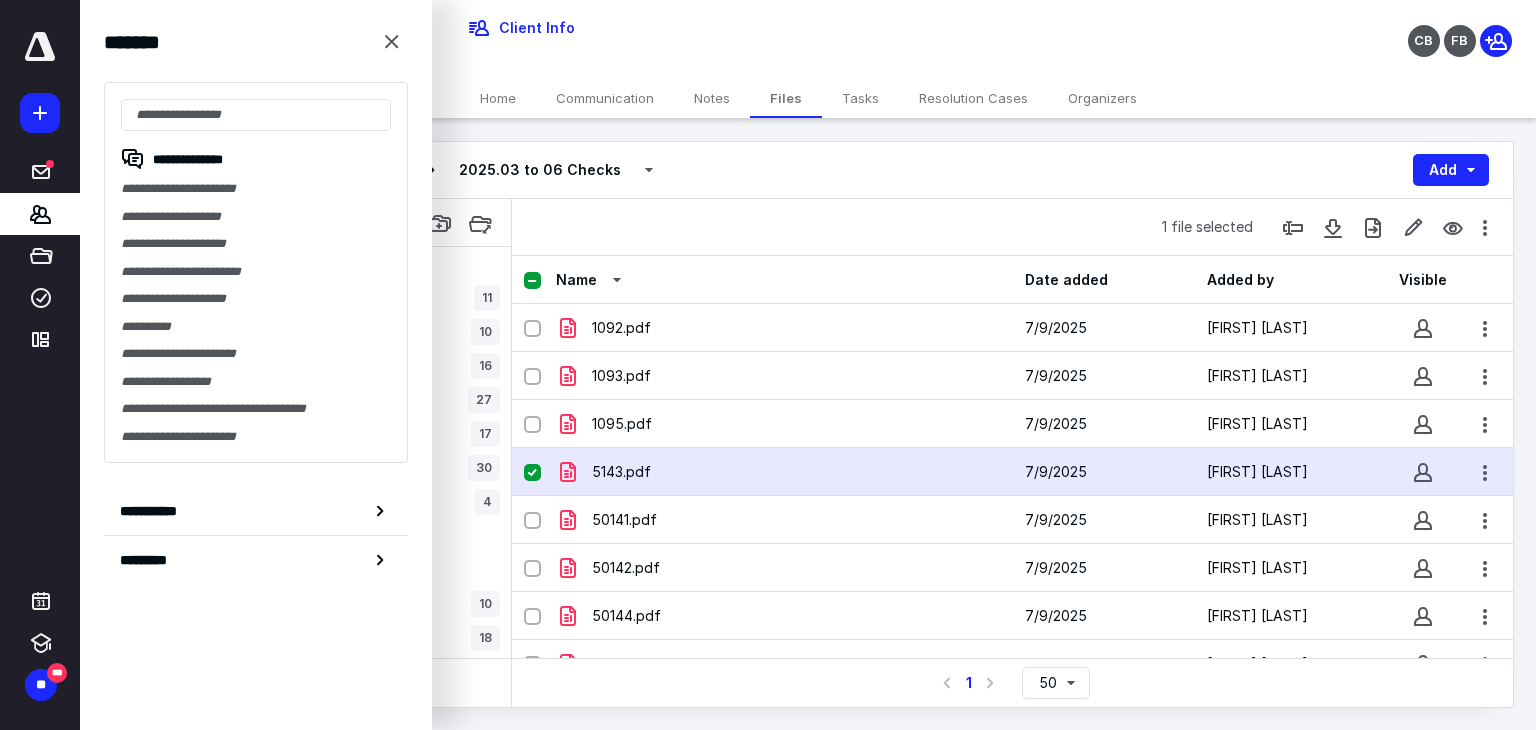 click on "Tasks" at bounding box center [860, 98] 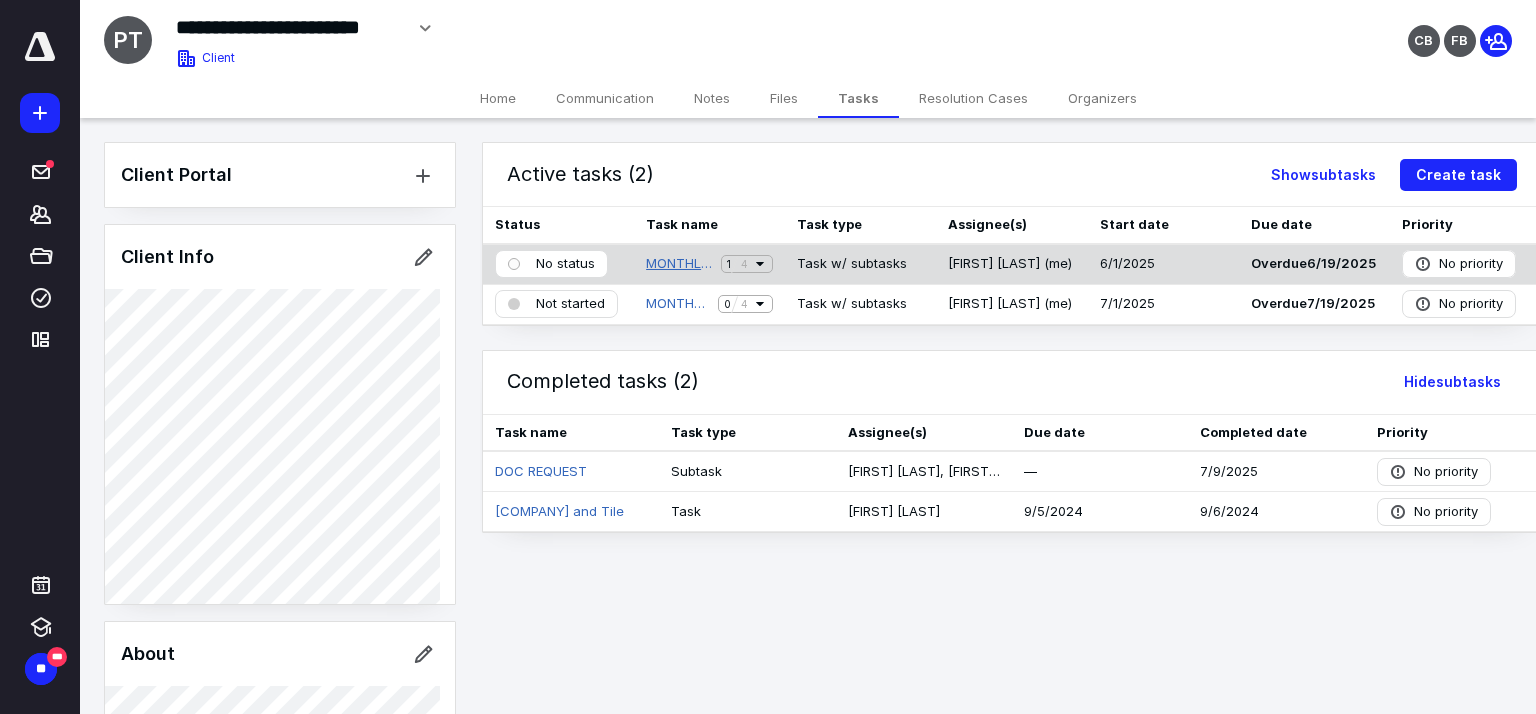 click on "MONTHLY BK BATCH #1 [COMPANY] & Tile" at bounding box center (679, 264) 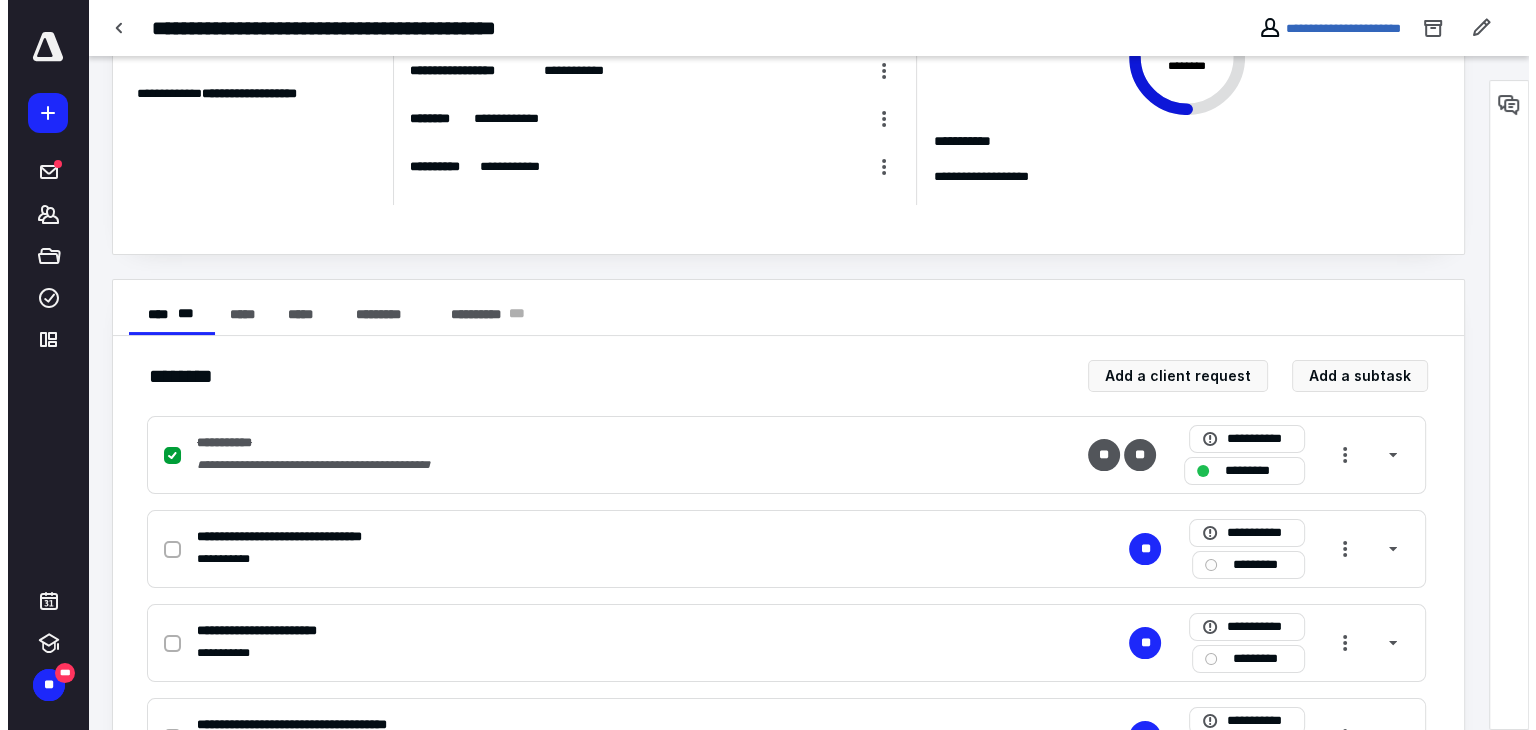 scroll, scrollTop: 0, scrollLeft: 0, axis: both 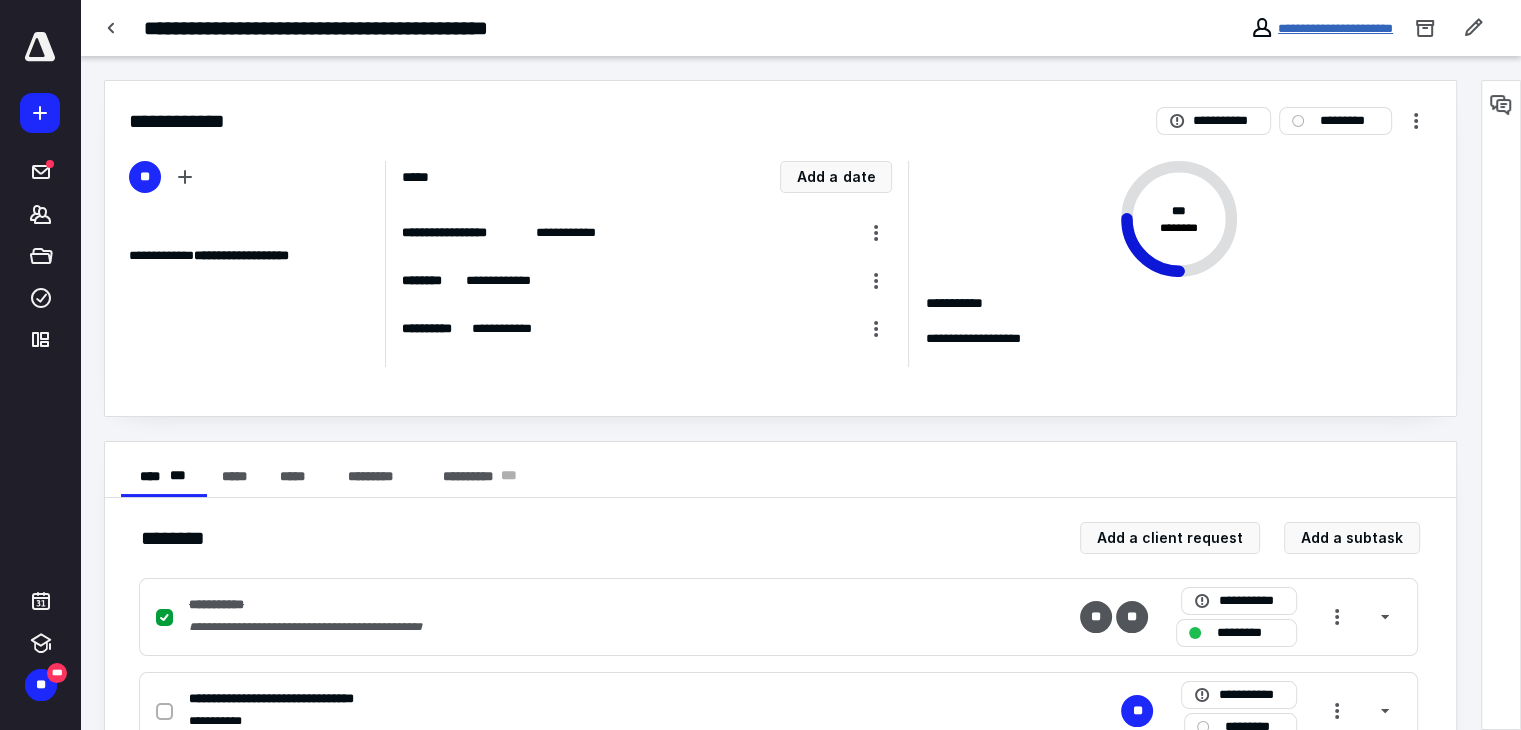 click on "**********" at bounding box center [1335, 28] 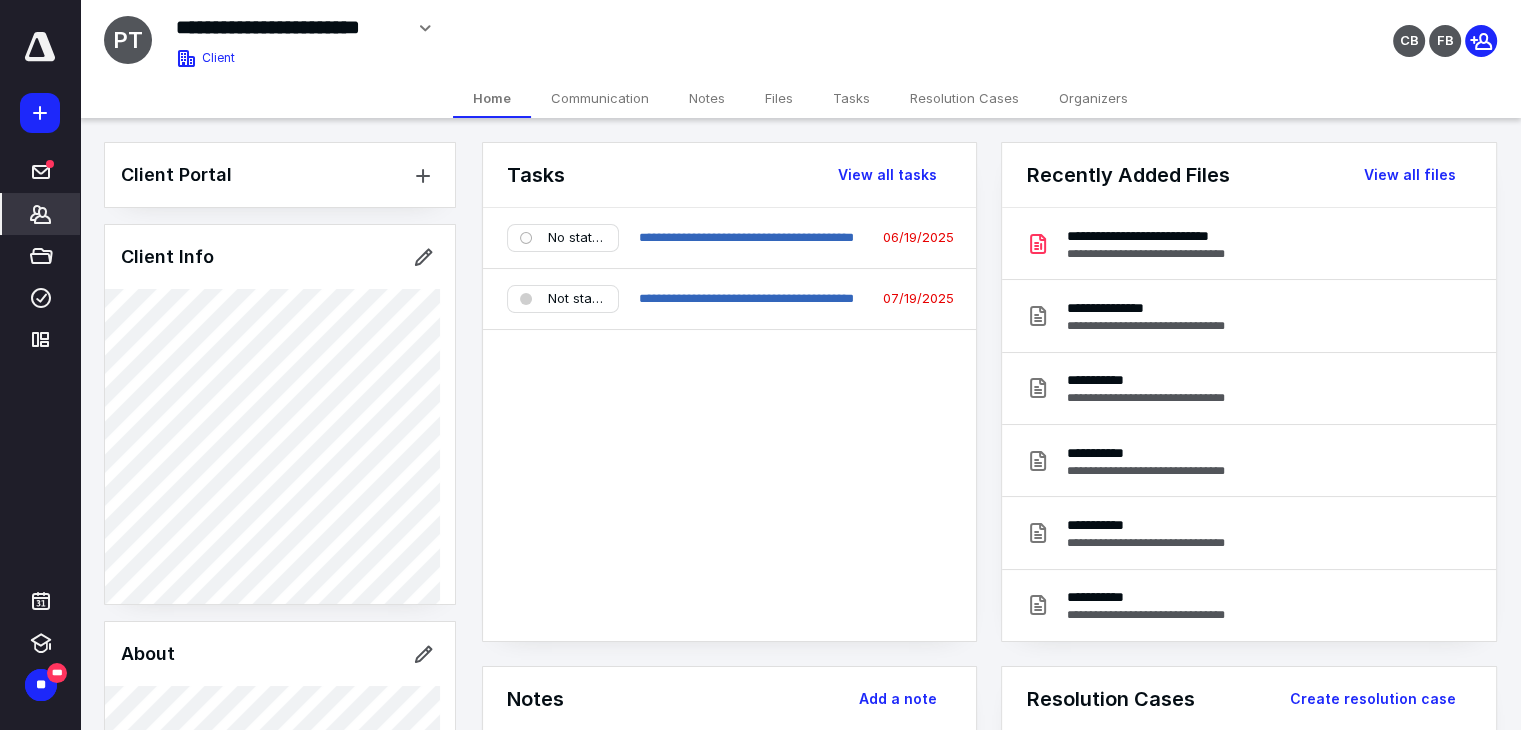 click on "Files" at bounding box center (779, 98) 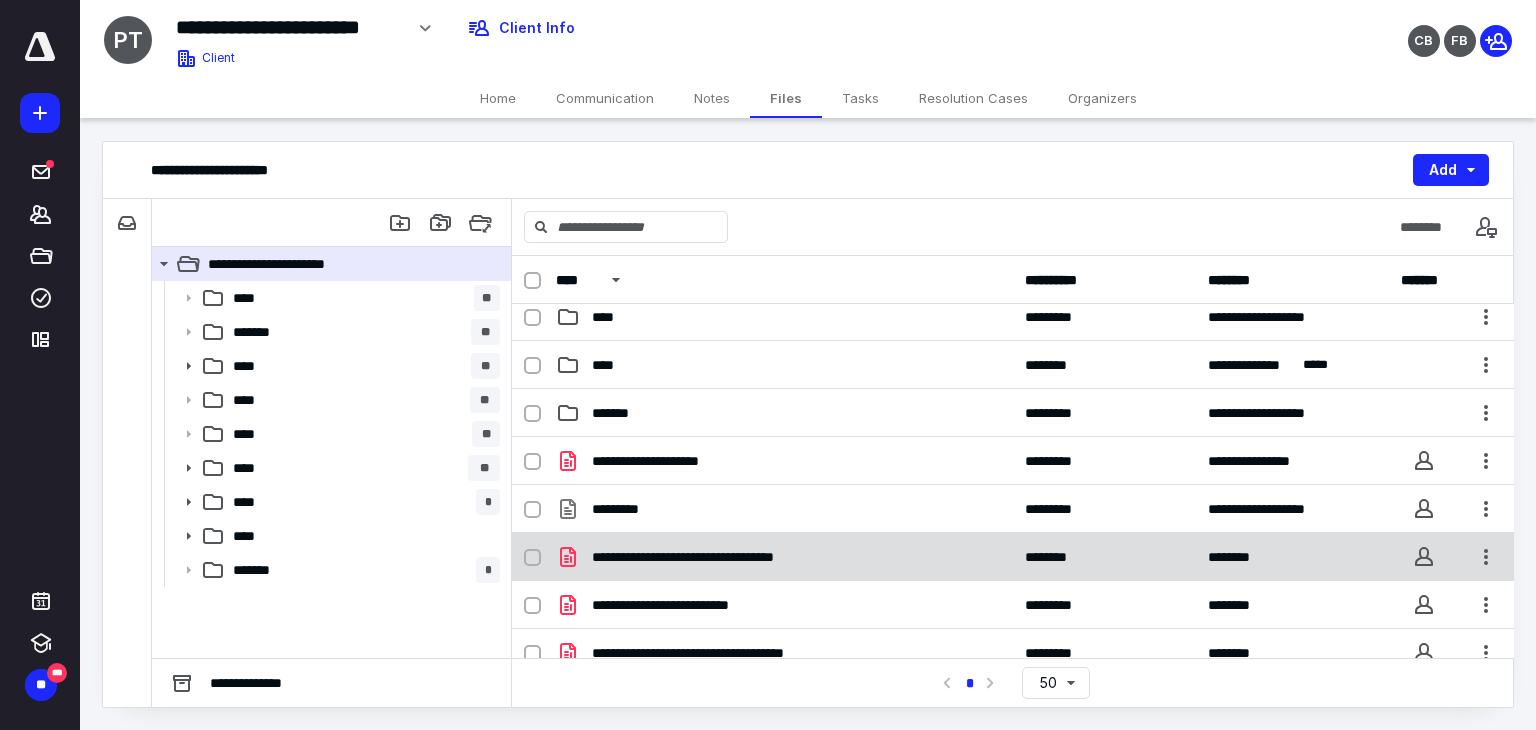 scroll, scrollTop: 300, scrollLeft: 0, axis: vertical 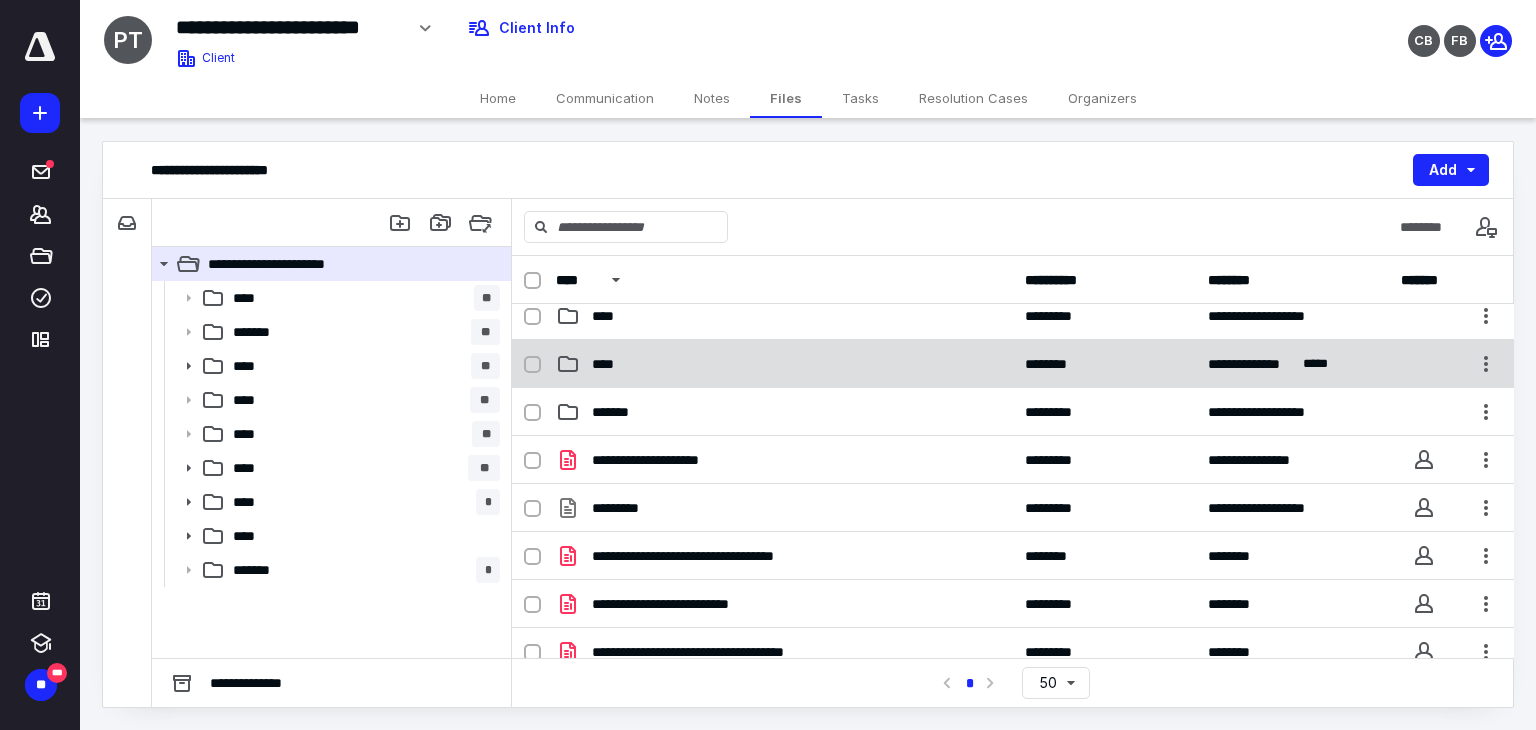 click on "****" at bounding box center (784, 364) 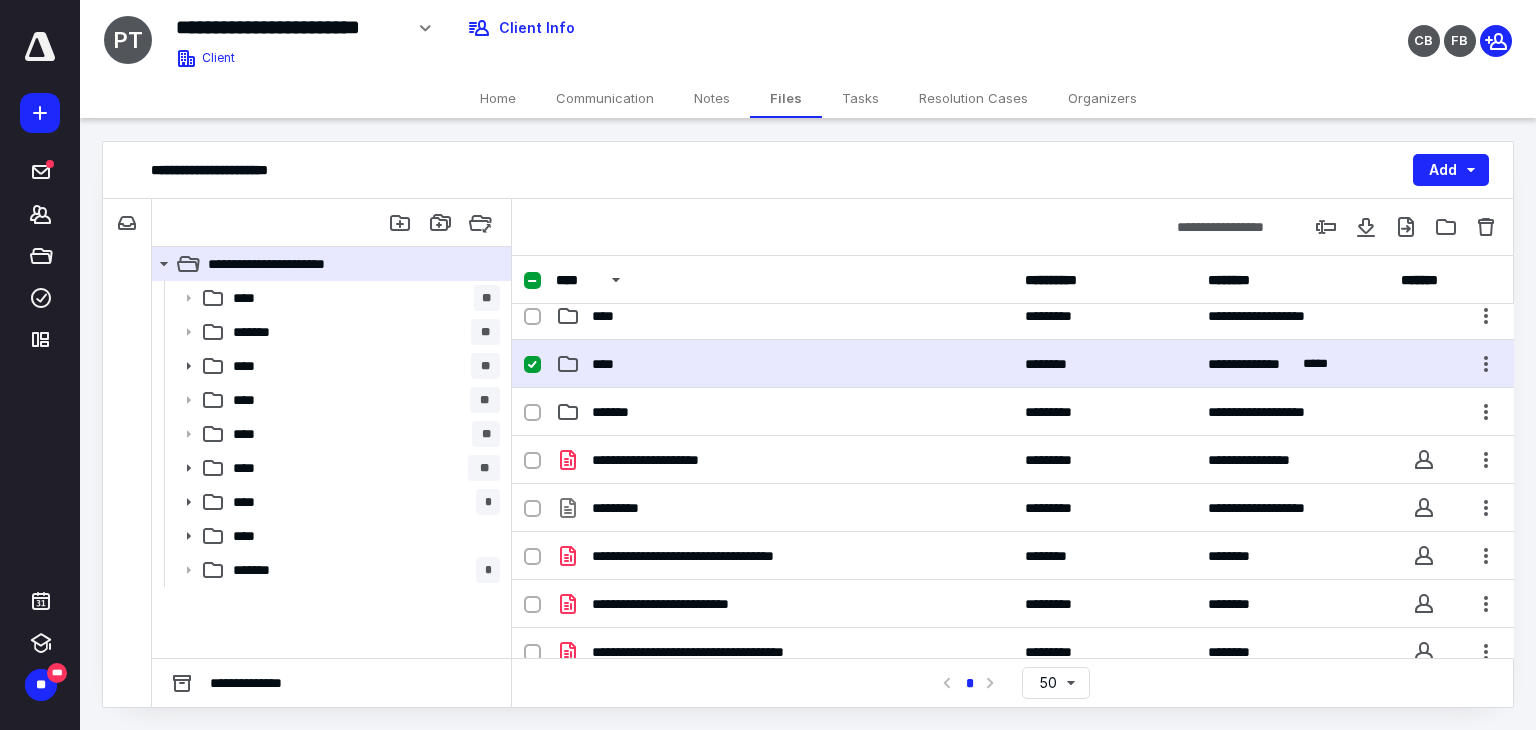 click on "****" at bounding box center [784, 364] 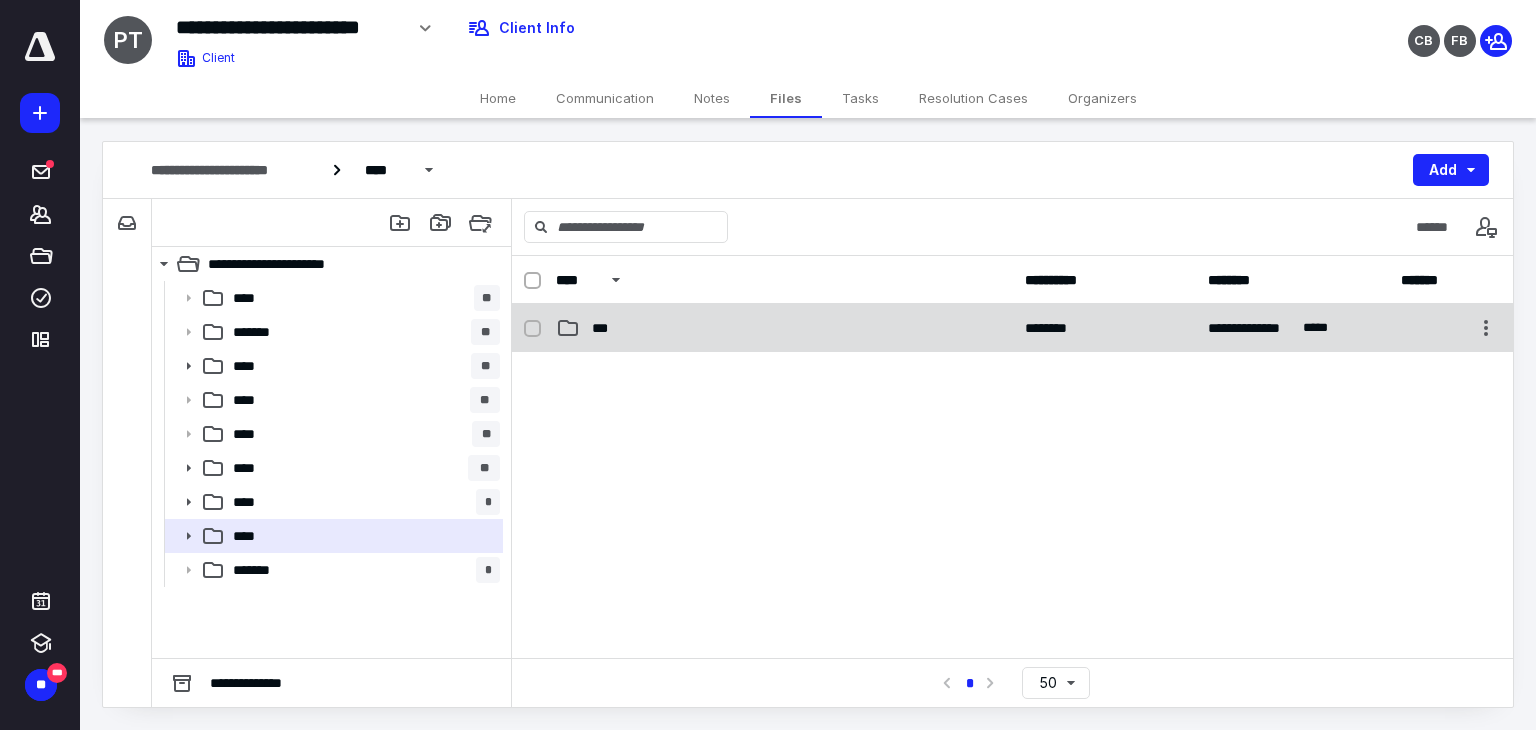 click on "**********" at bounding box center [1013, 328] 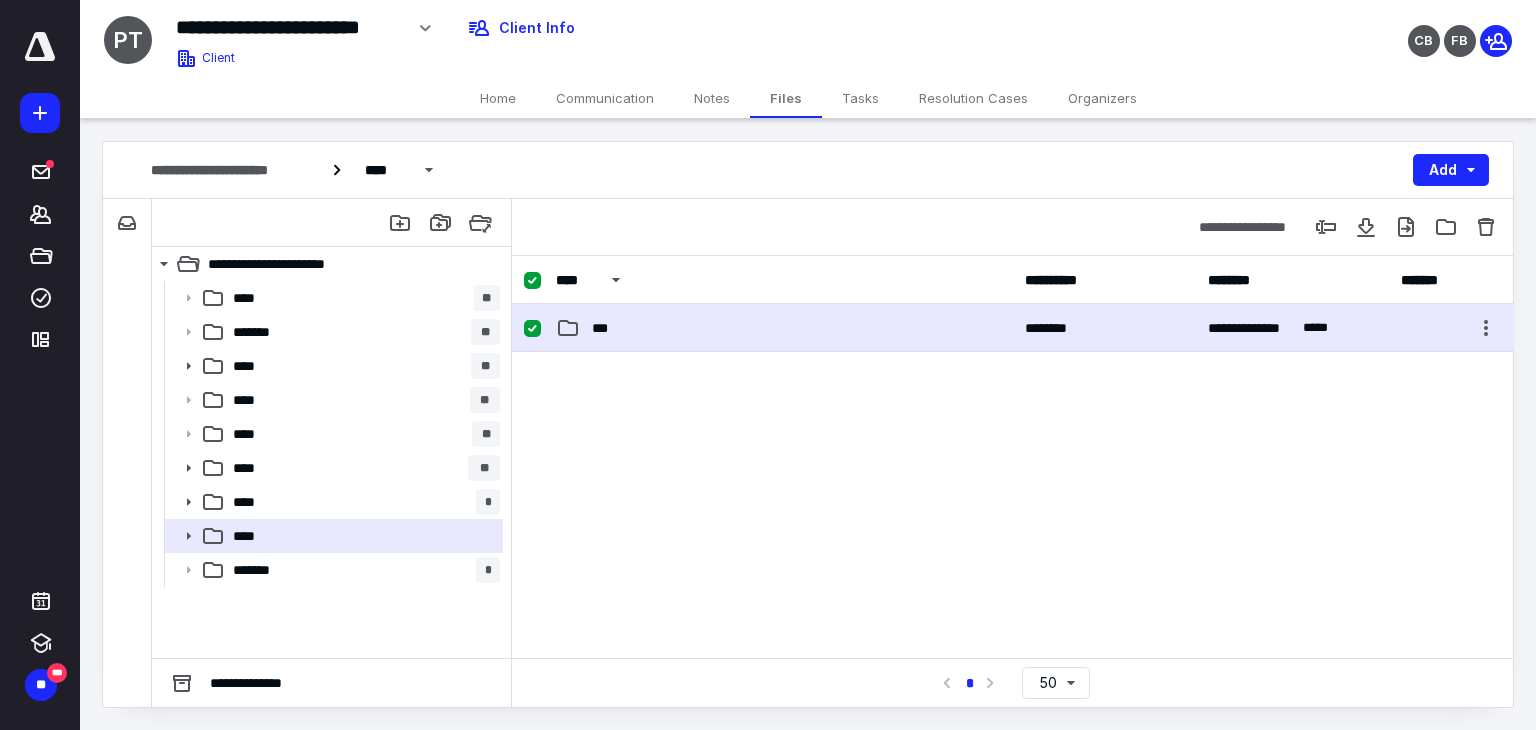 click on "**********" at bounding box center (1013, 328) 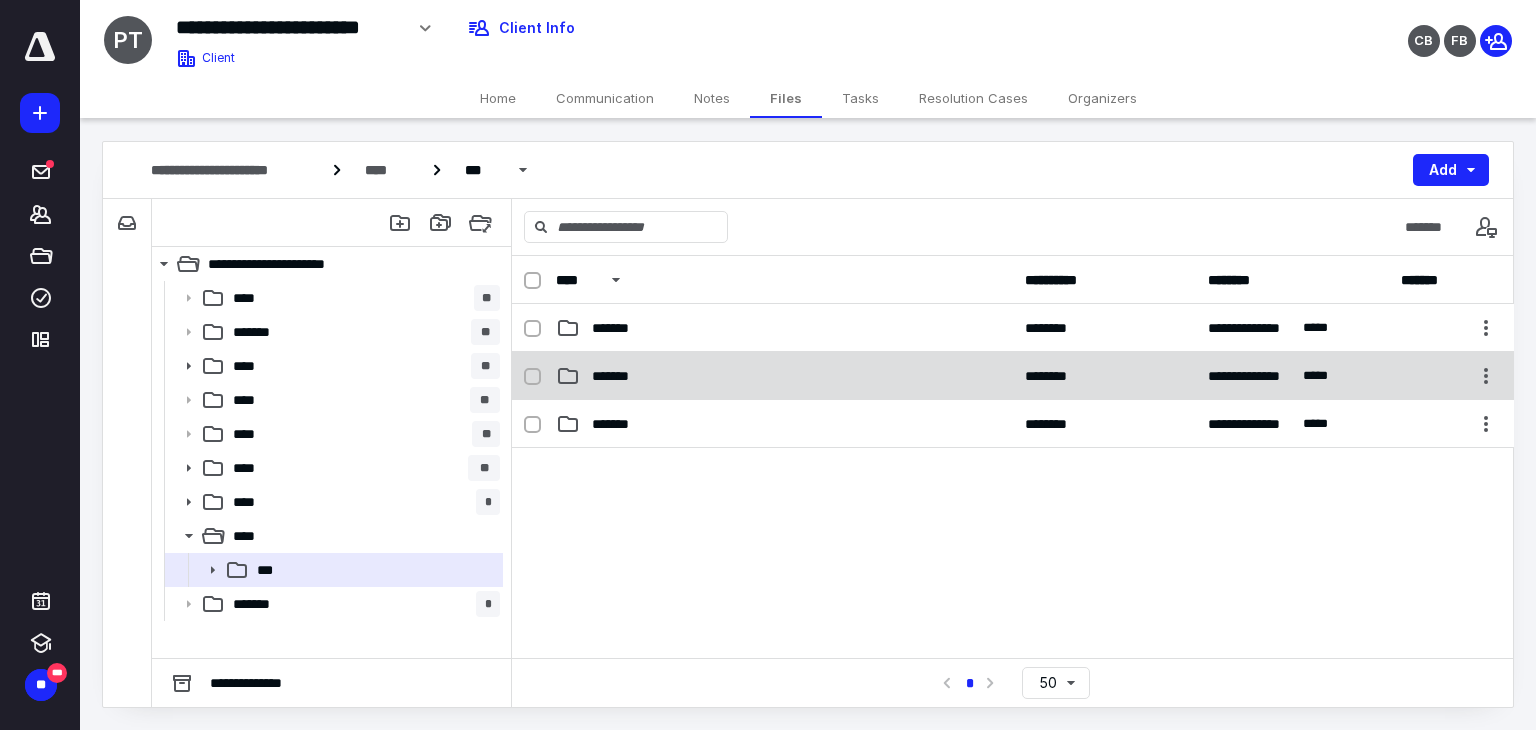 click on "*******" at bounding box center [622, 376] 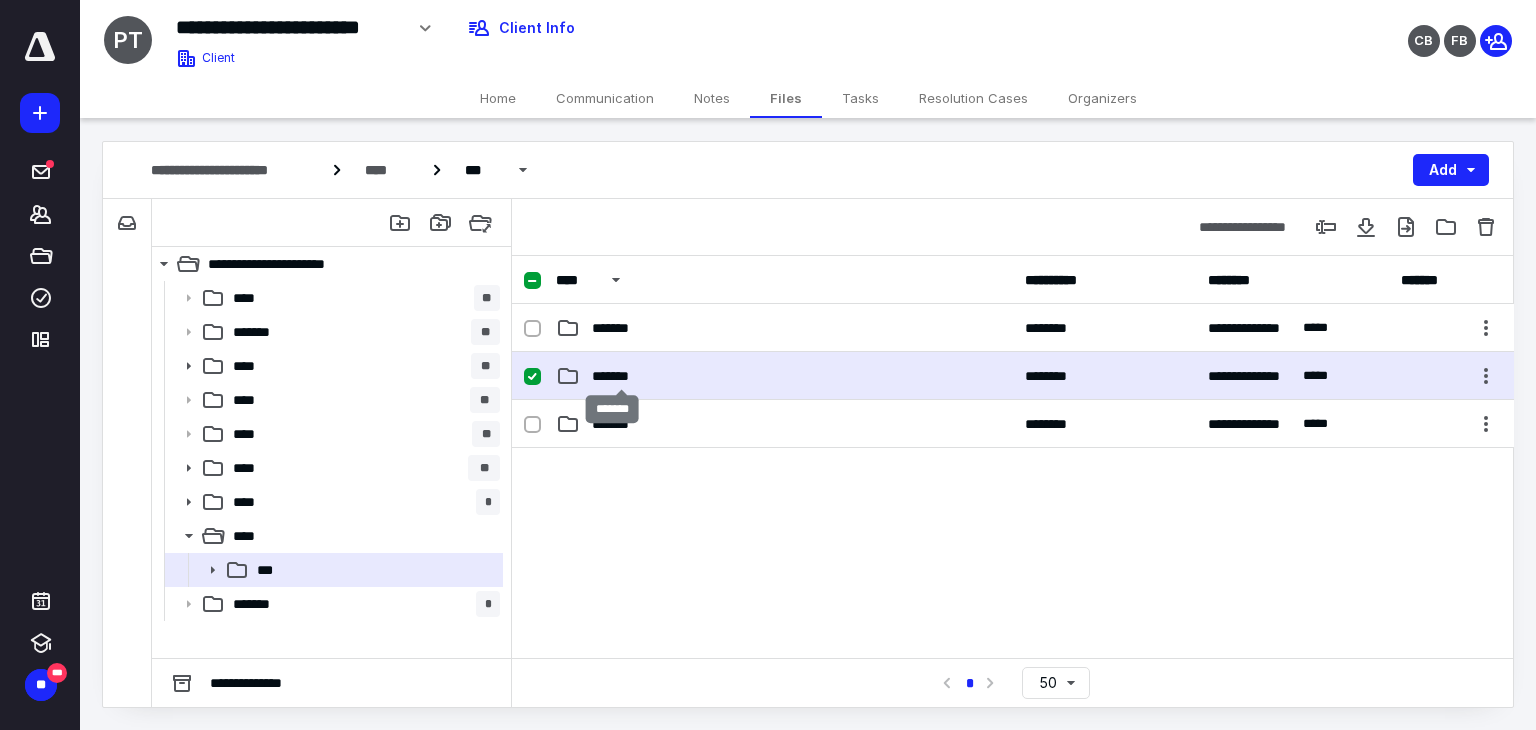 checkbox on "true" 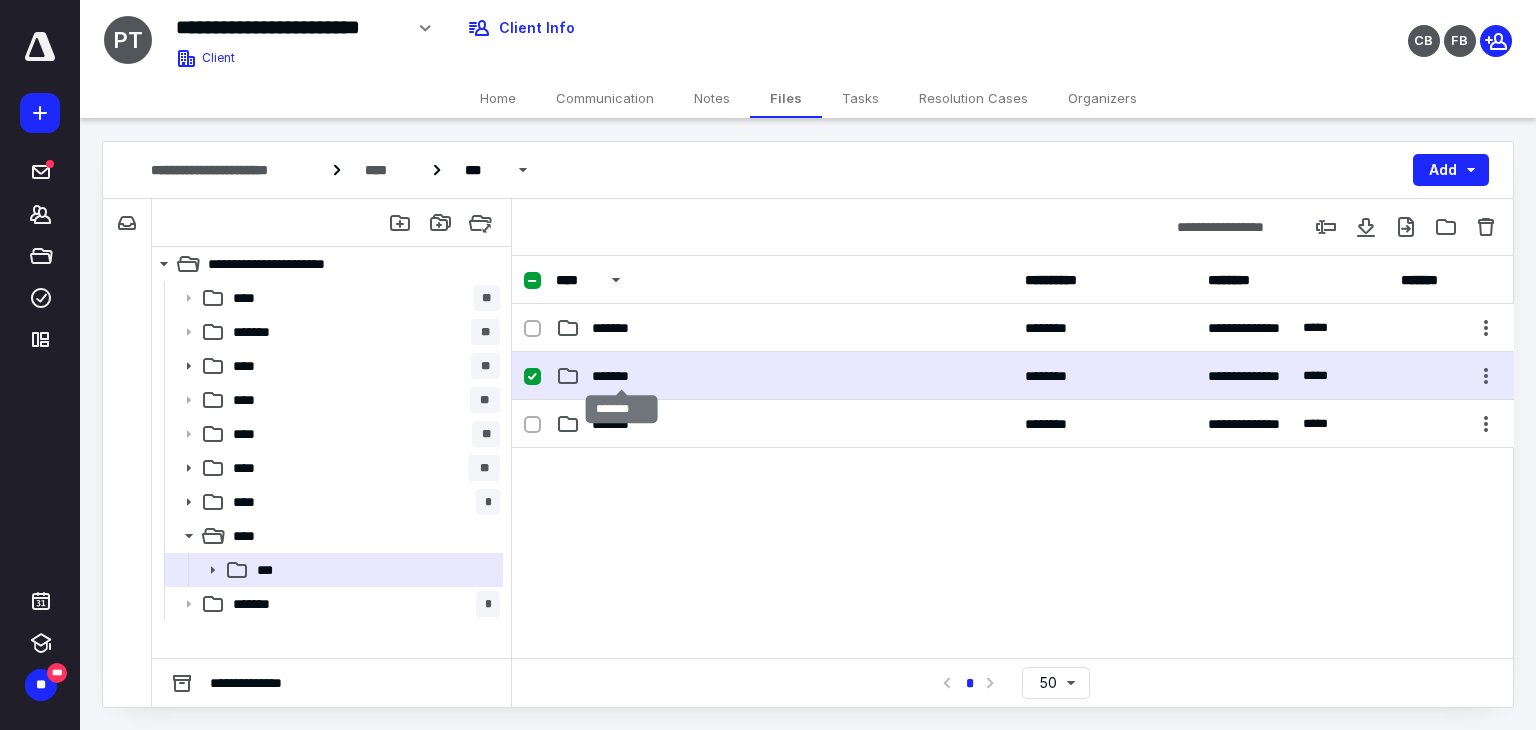 click on "*******" at bounding box center (622, 376) 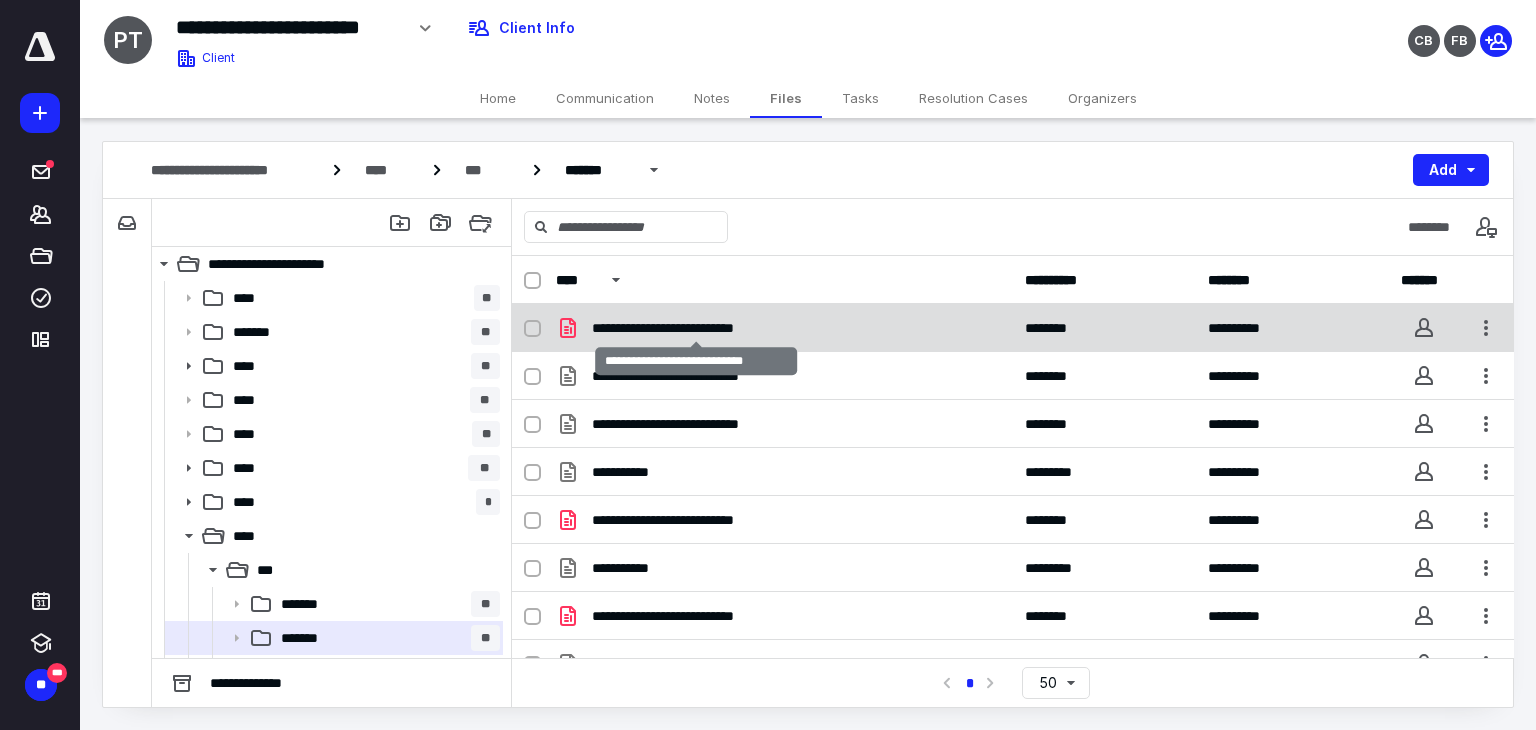 click on "**********" at bounding box center (696, 328) 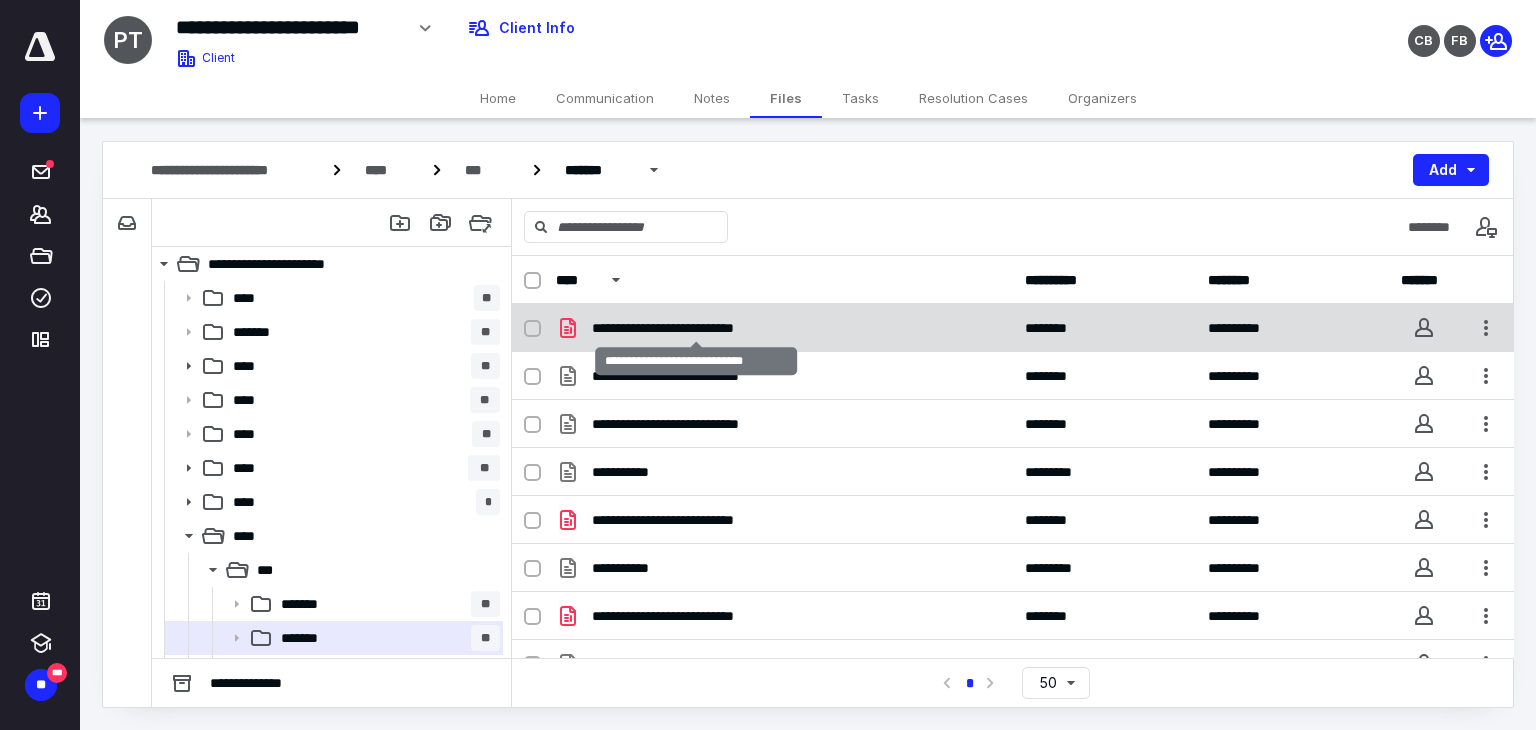 checkbox on "true" 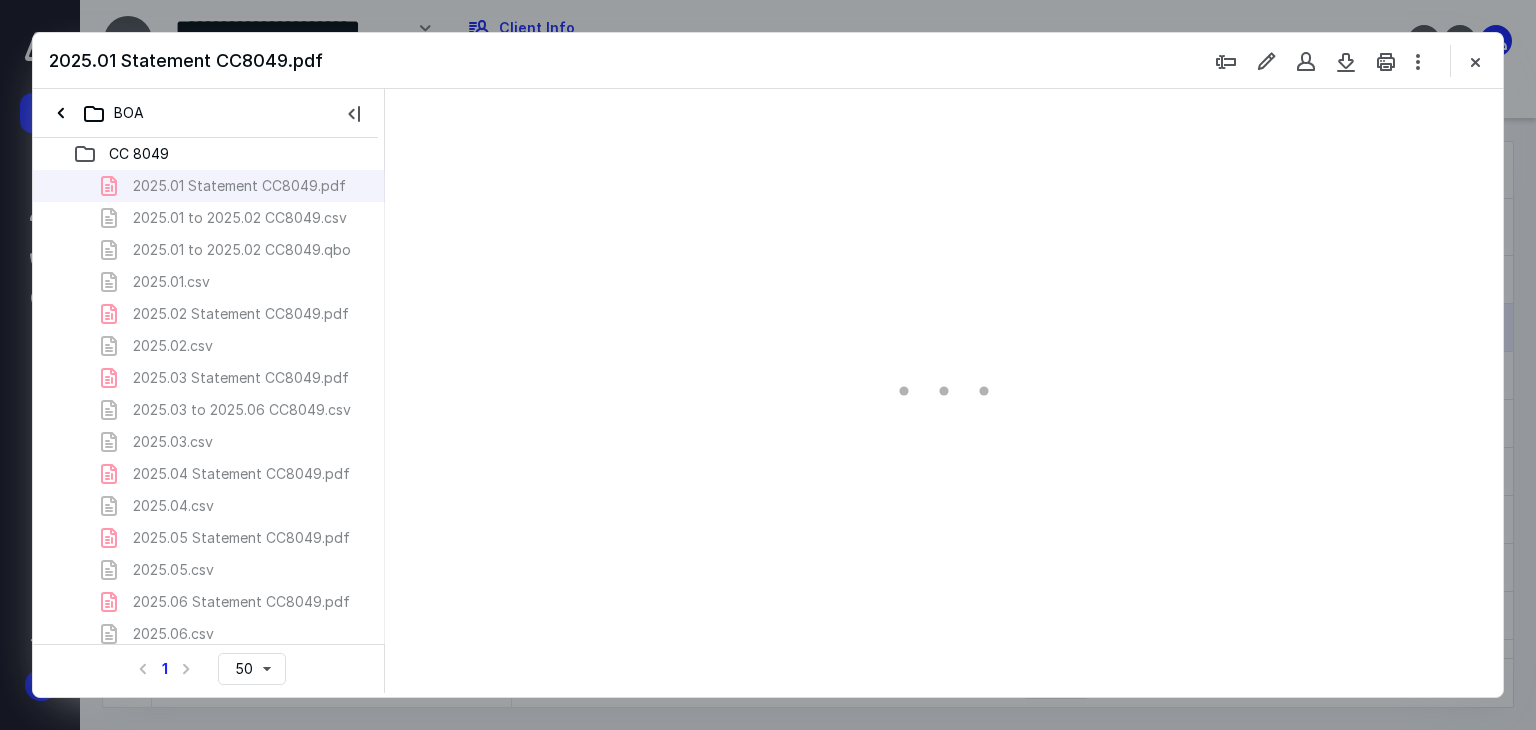 scroll, scrollTop: 0, scrollLeft: 0, axis: both 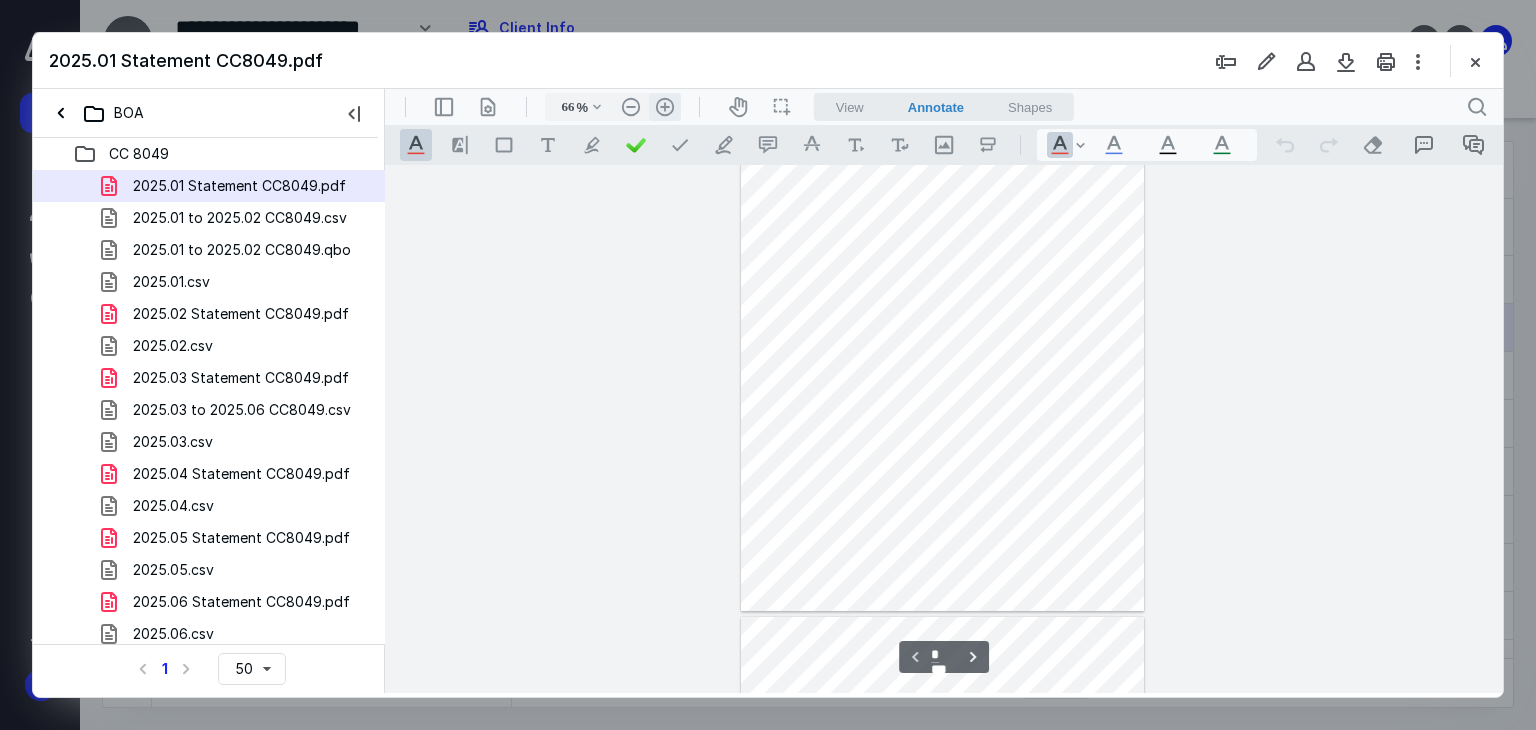 click on ".cls-1{fill:#abb0c4;} icon - header - zoom - in - line" at bounding box center [665, 107] 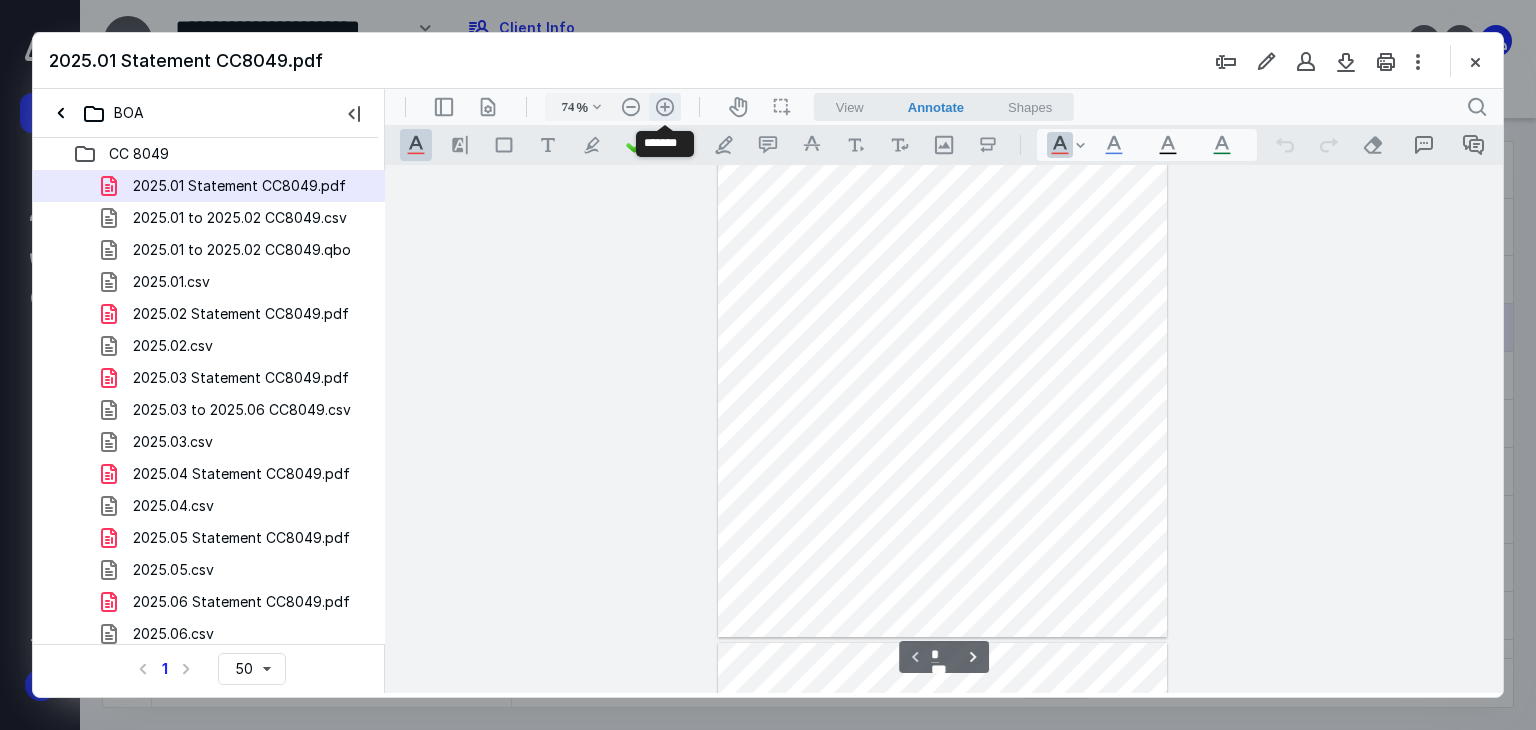 click on ".cls-1{fill:#abb0c4;} icon - header - zoom - in - line" at bounding box center [665, 107] 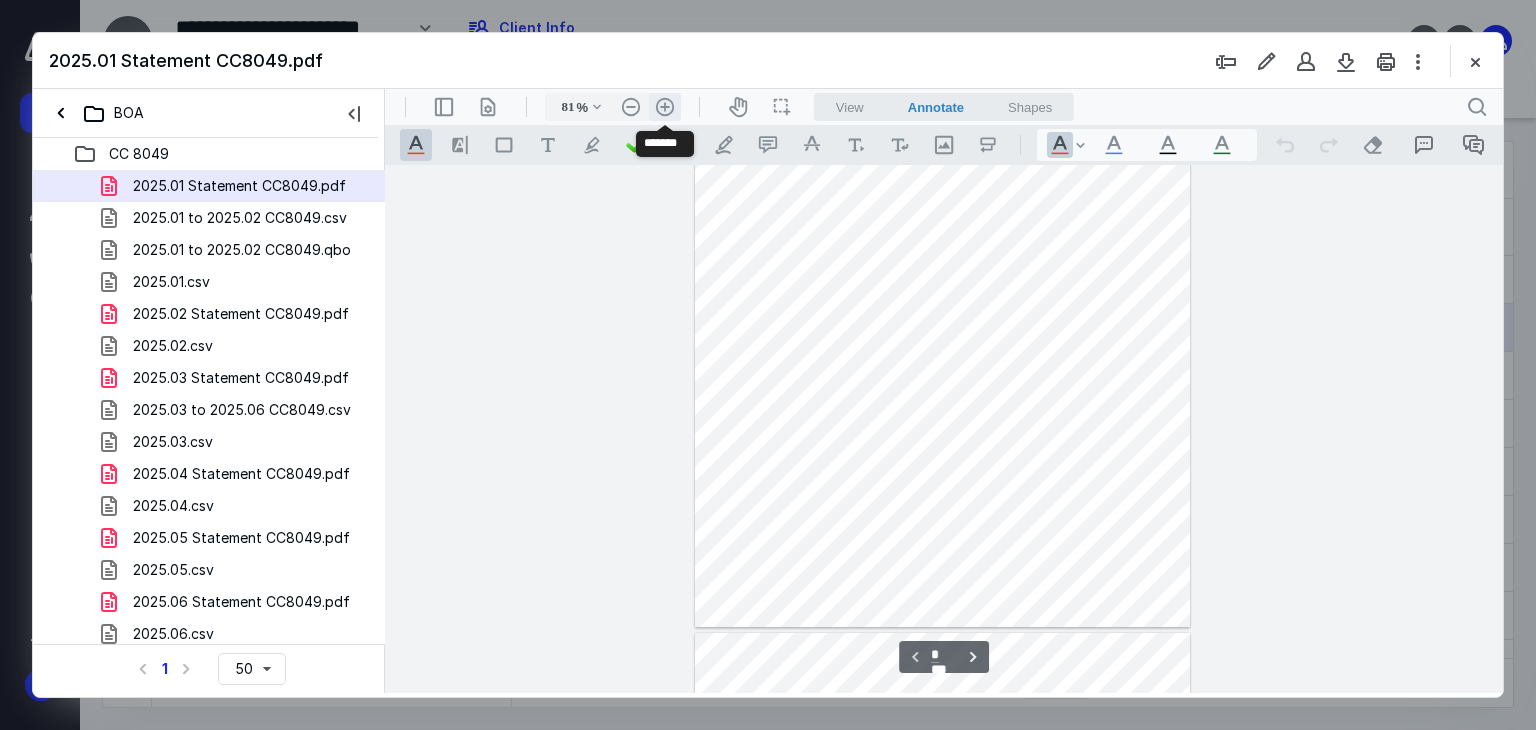 click on ".cls-1{fill:#abb0c4;} icon - header - zoom - in - line" at bounding box center [665, 107] 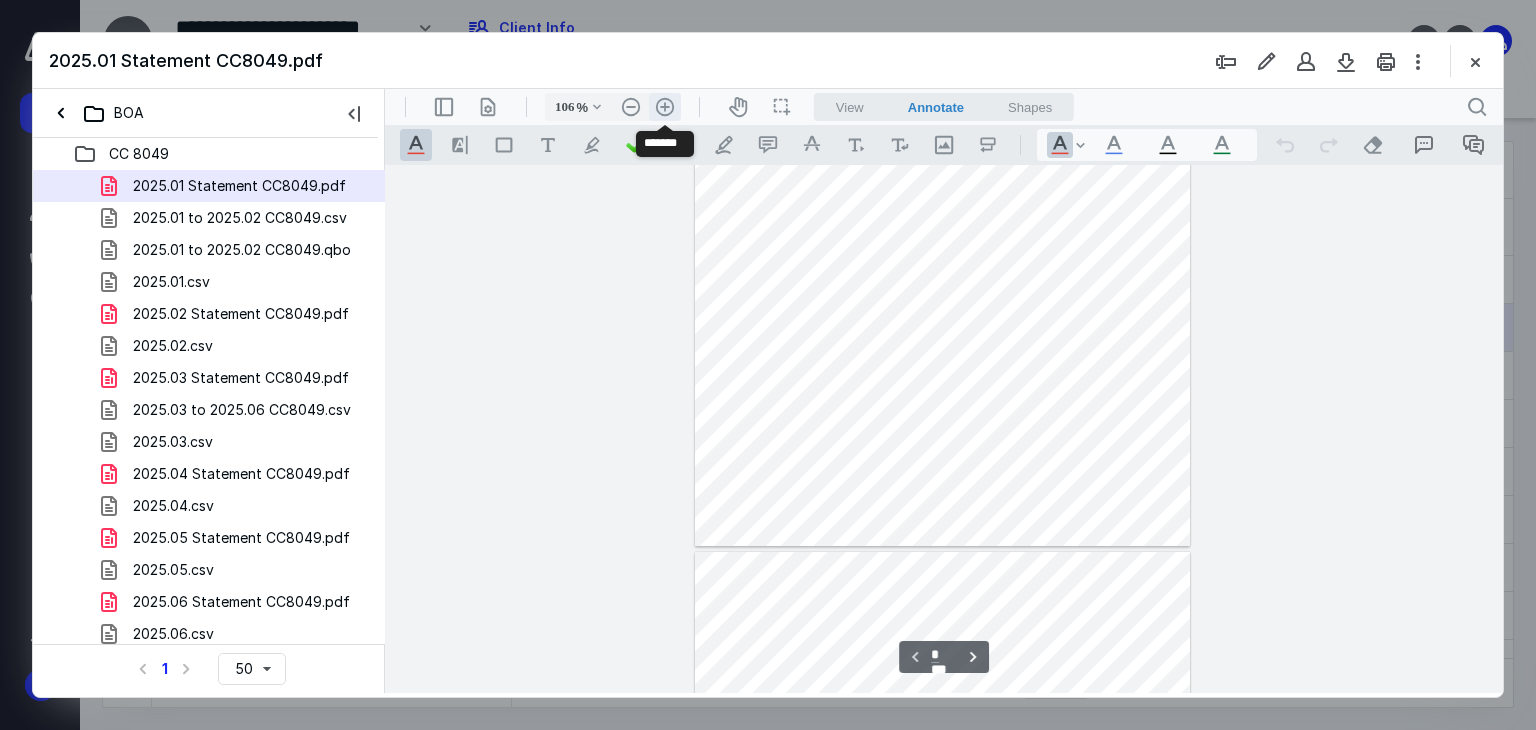 click on ".cls-1{fill:#abb0c4;} icon - header - zoom - in - line" at bounding box center (665, 107) 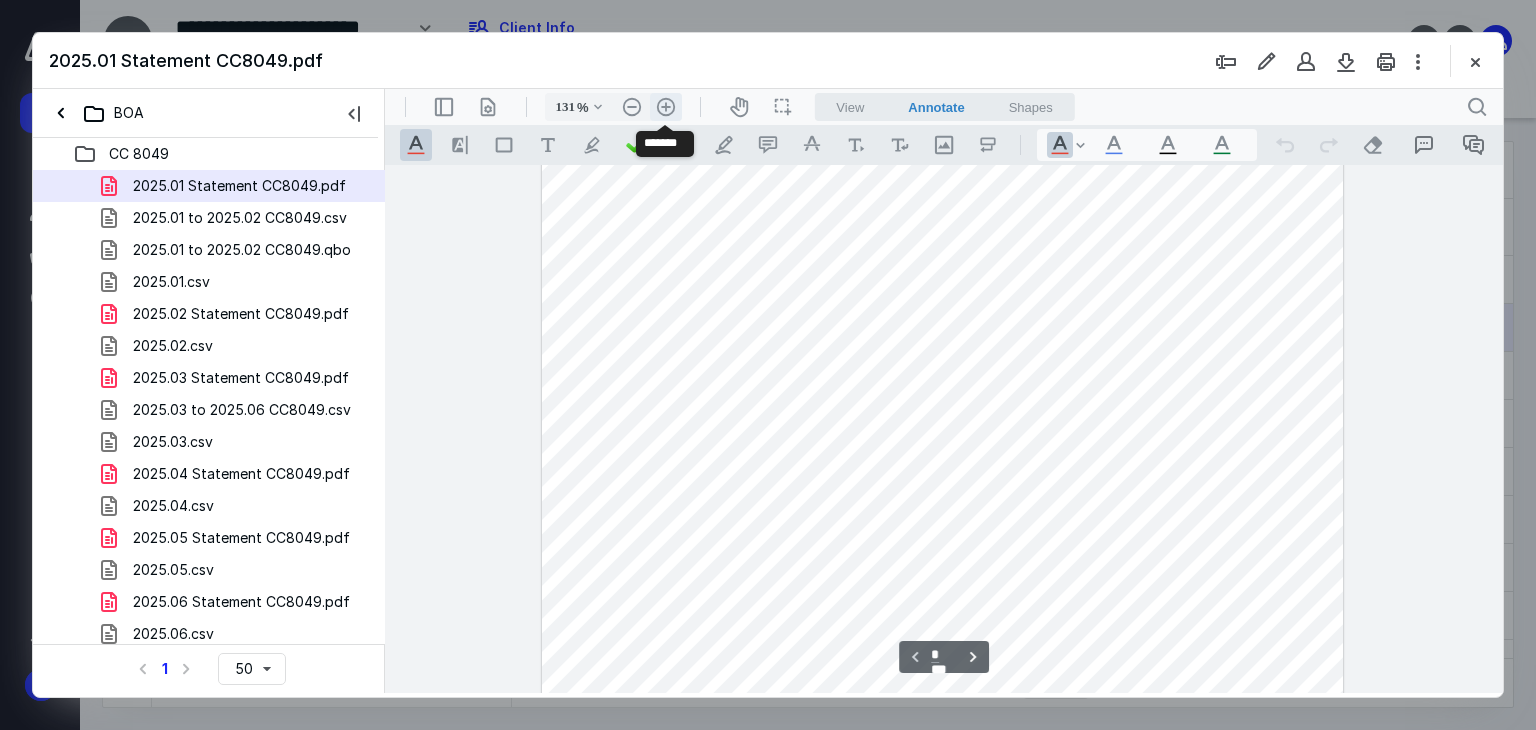 scroll, scrollTop: 493, scrollLeft: 0, axis: vertical 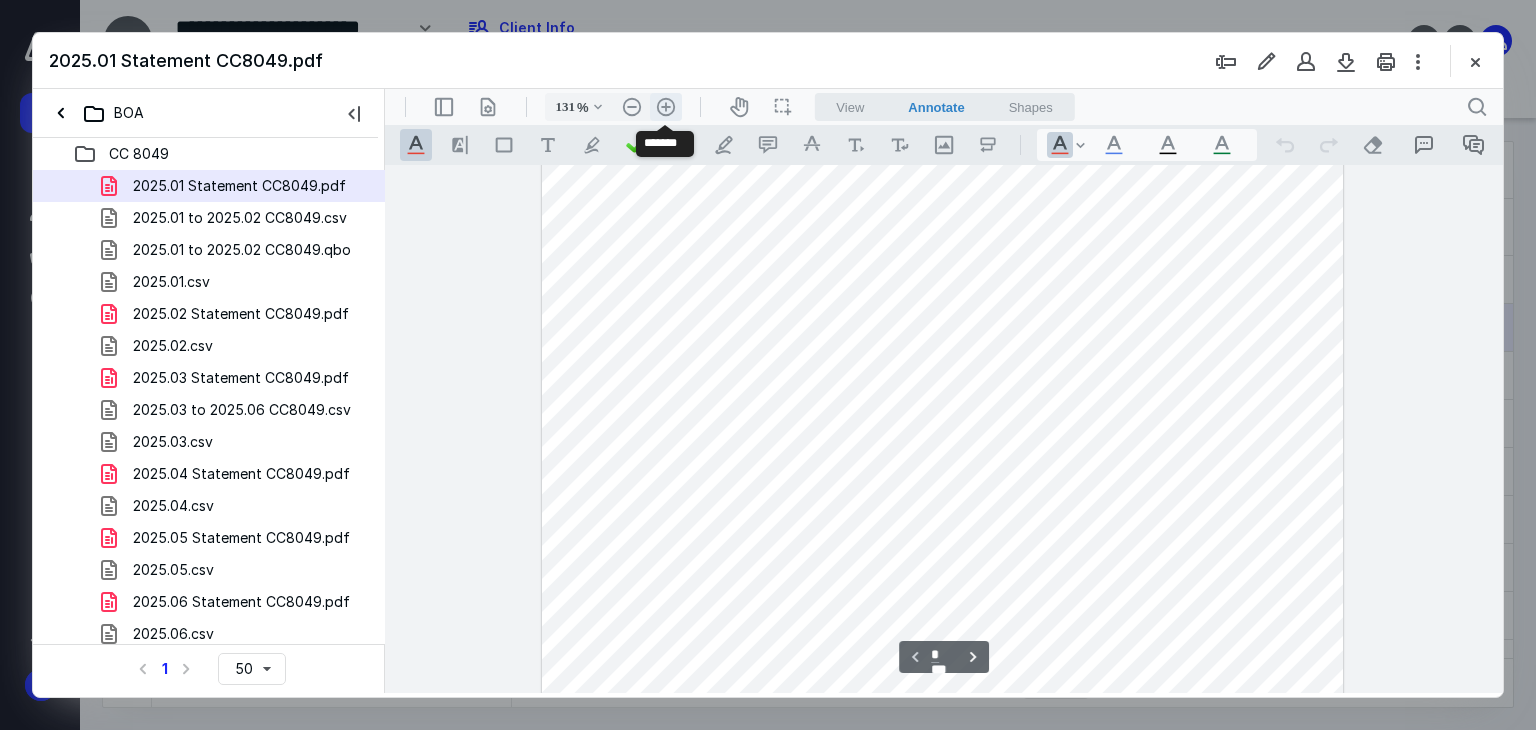 click on ".cls-1{fill:#abb0c4;} icon - header - zoom - in - line" at bounding box center [666, 107] 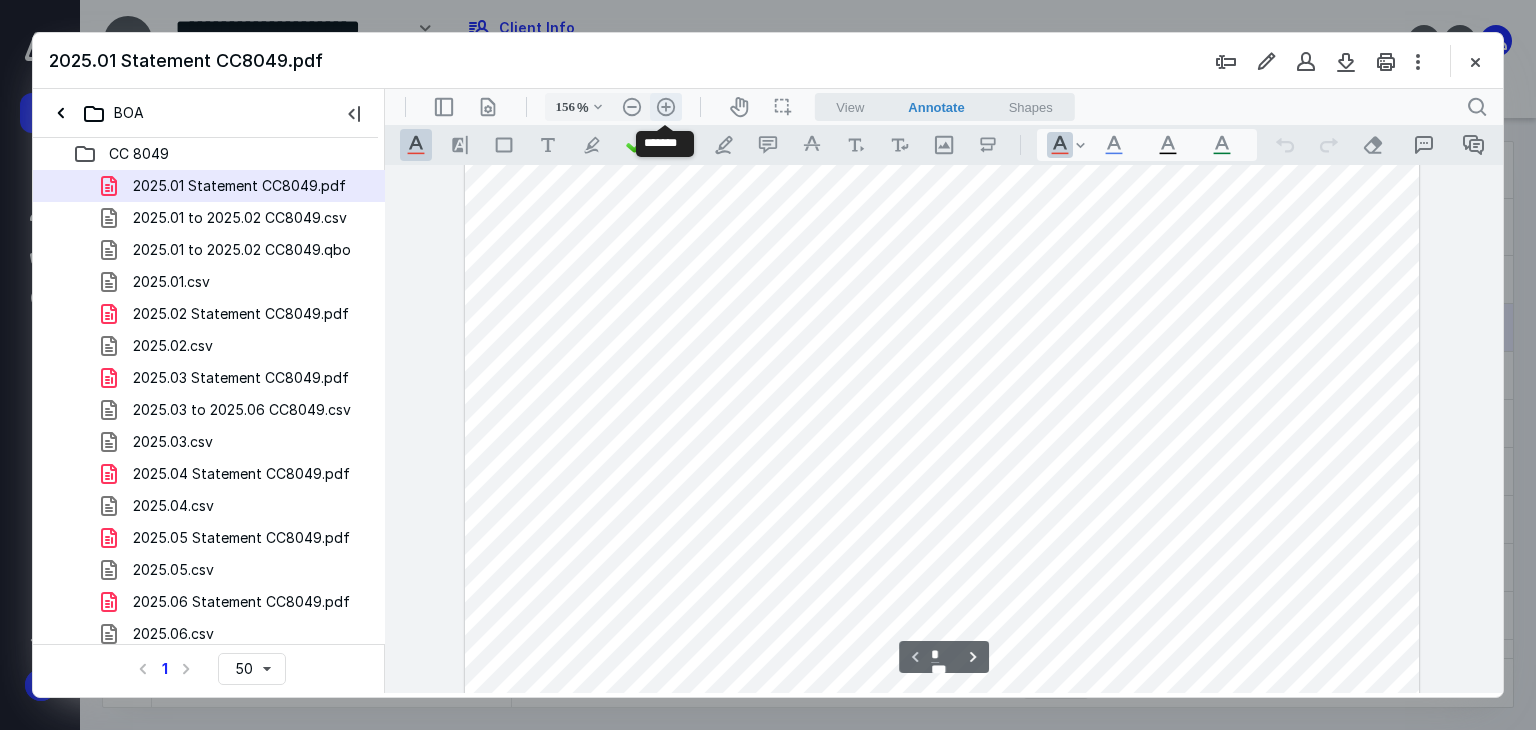 click on ".cls-1{fill:#abb0c4;} icon - header - zoom - in - line" at bounding box center [666, 107] 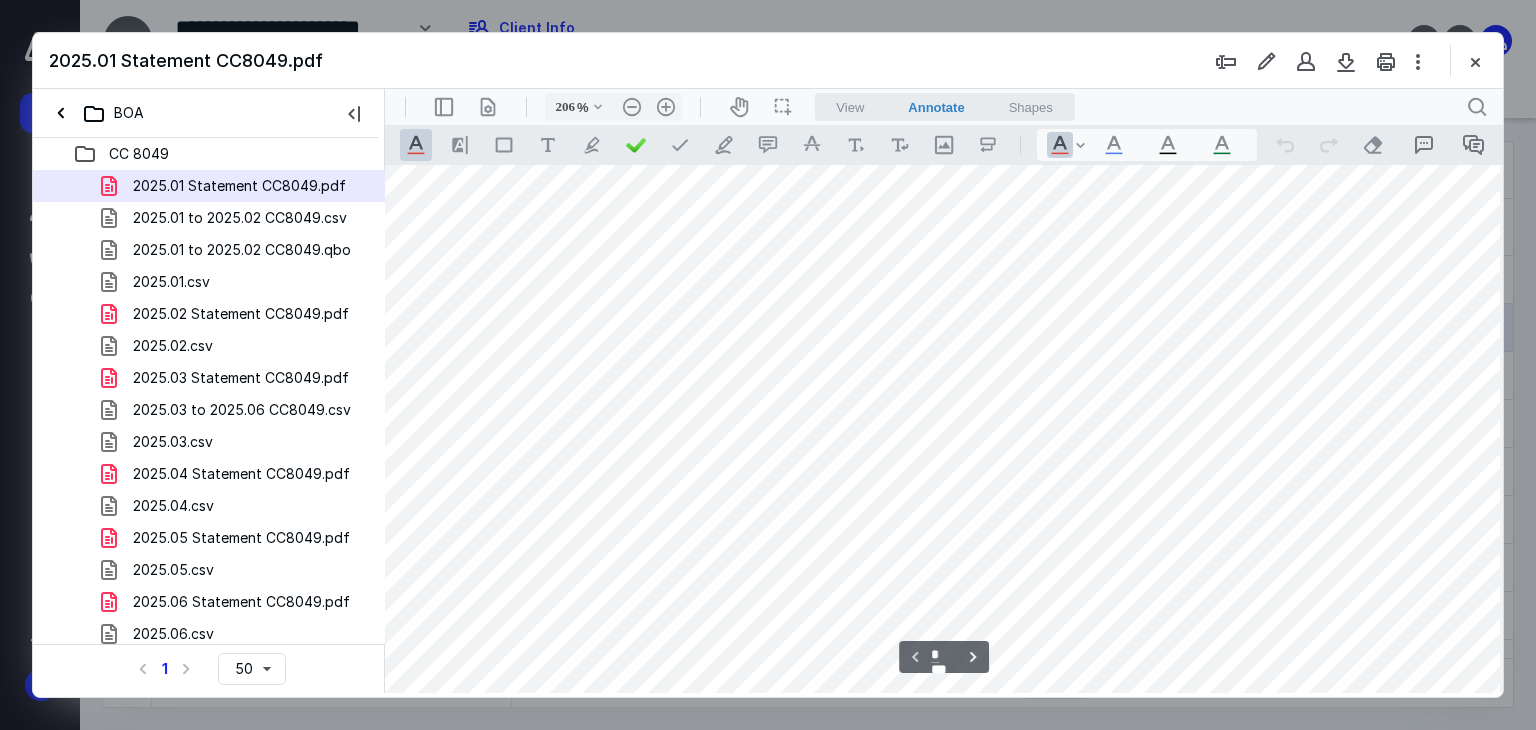 scroll, scrollTop: 324, scrollLeft: 85, axis: both 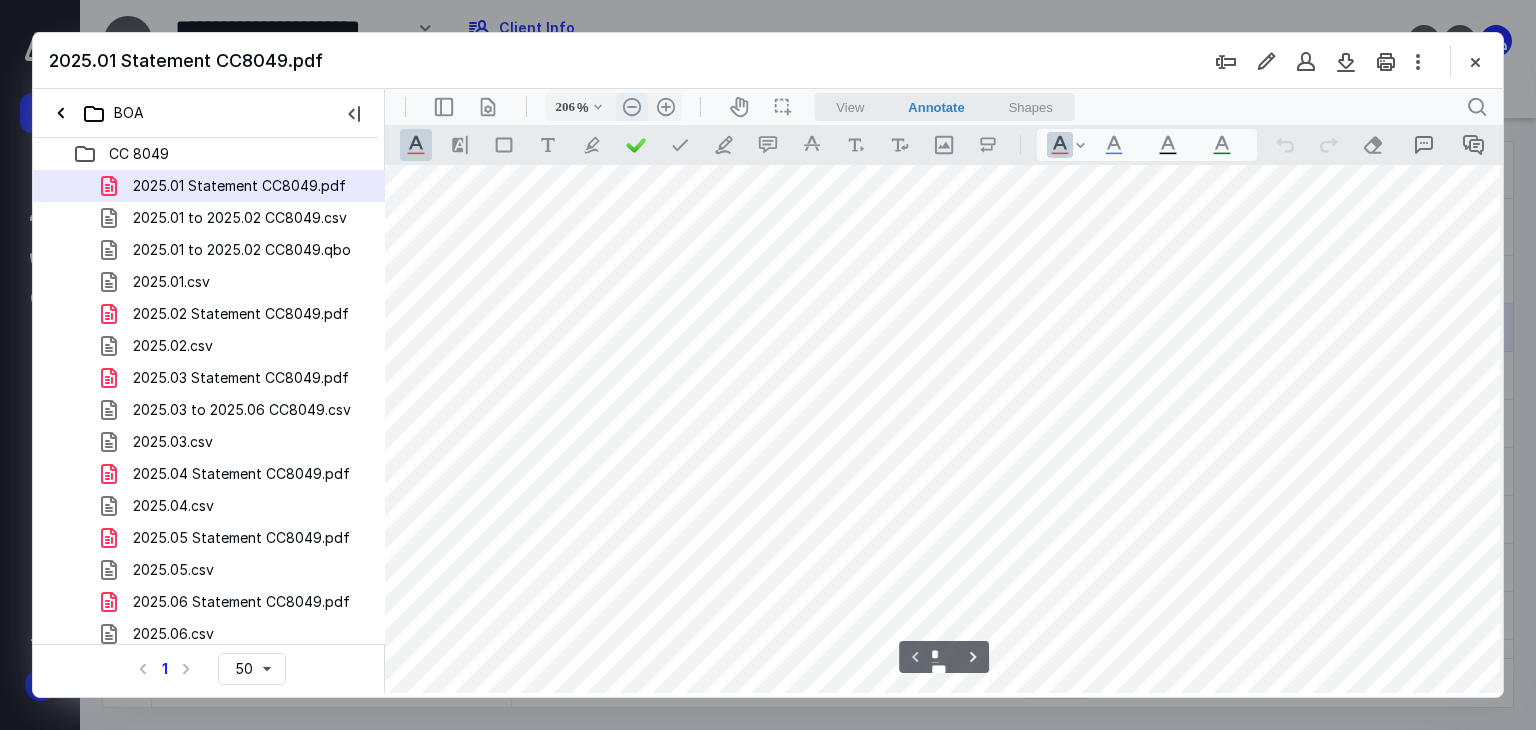 click on ".cls-1{fill:#abb0c4;} icon - header - zoom - out - line" at bounding box center (632, 107) 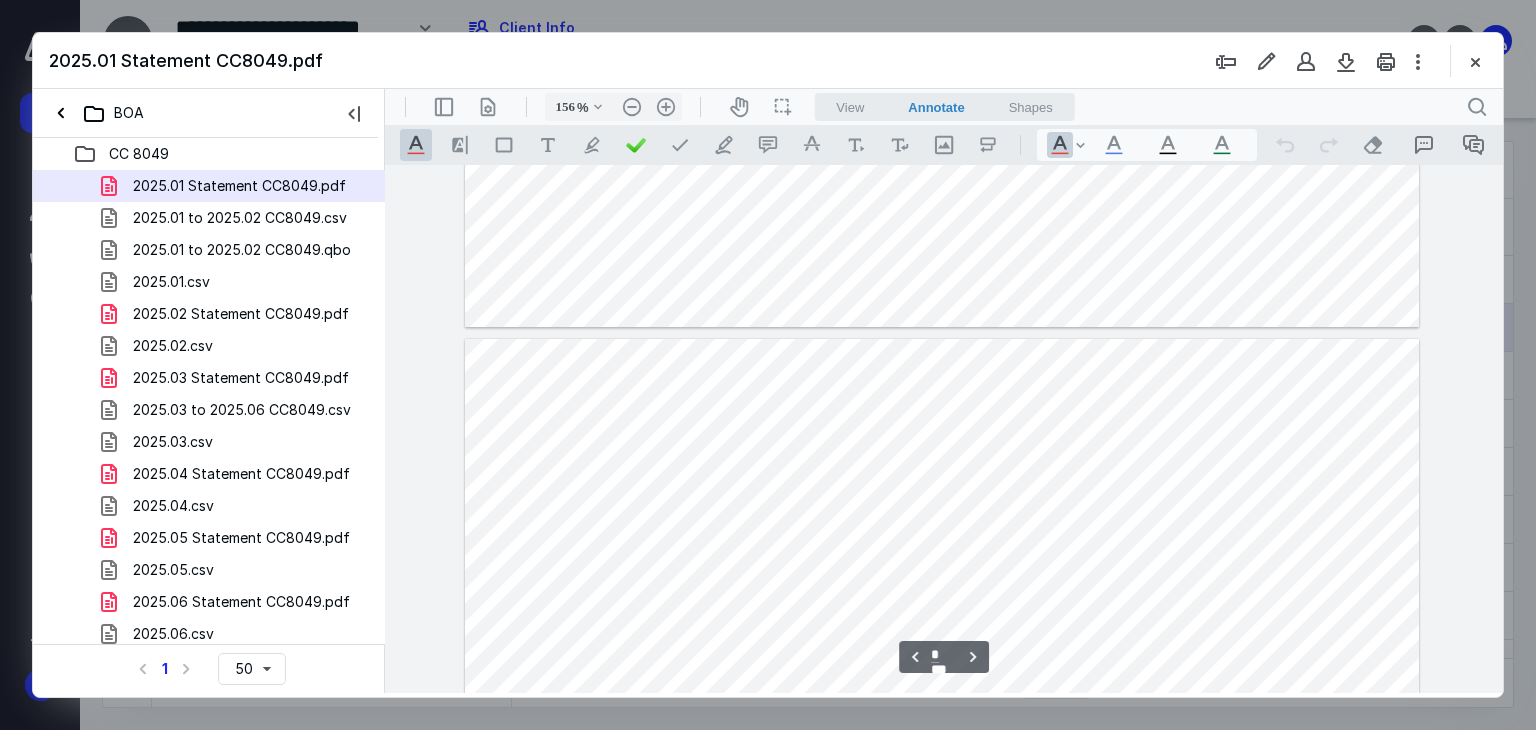 scroll, scrollTop: 3754, scrollLeft: 0, axis: vertical 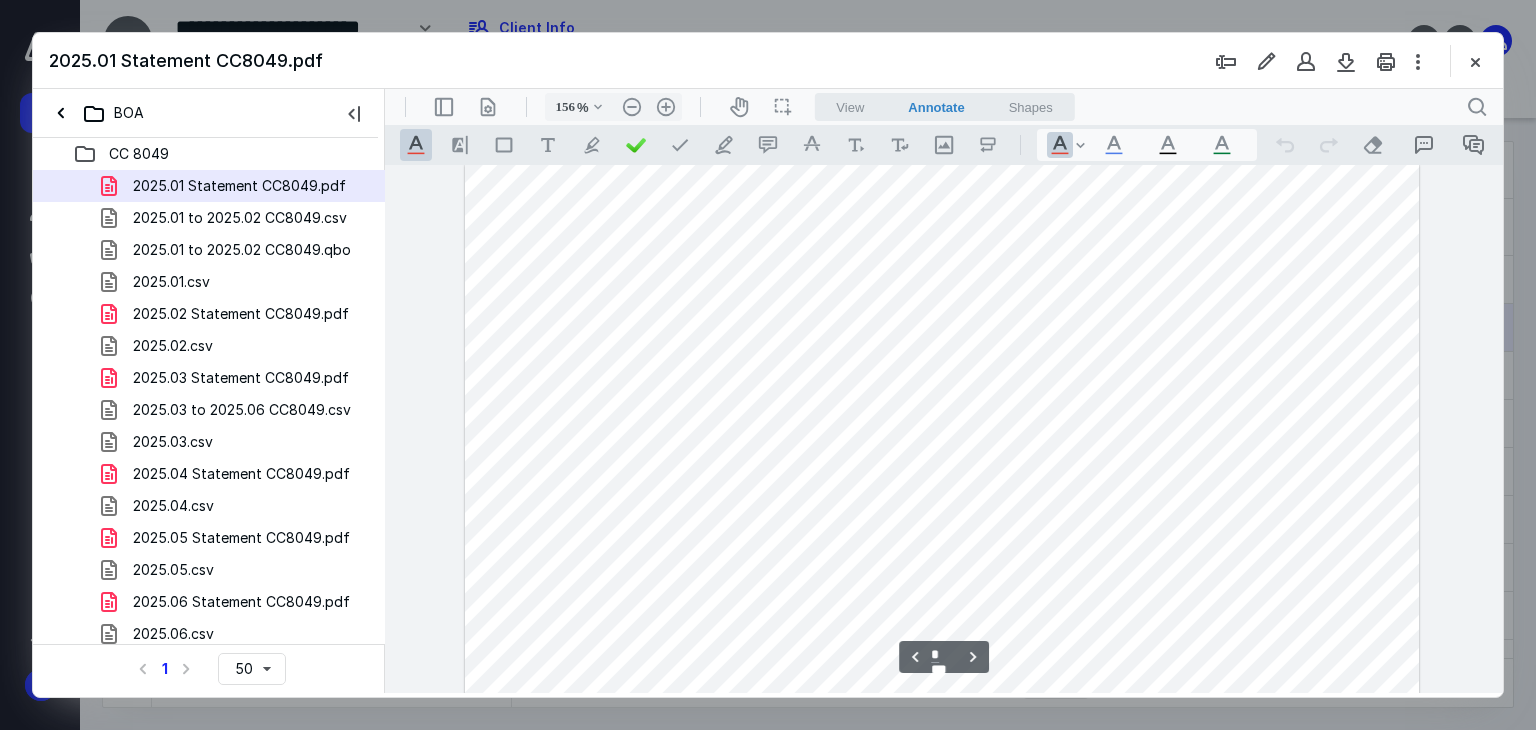type on "*" 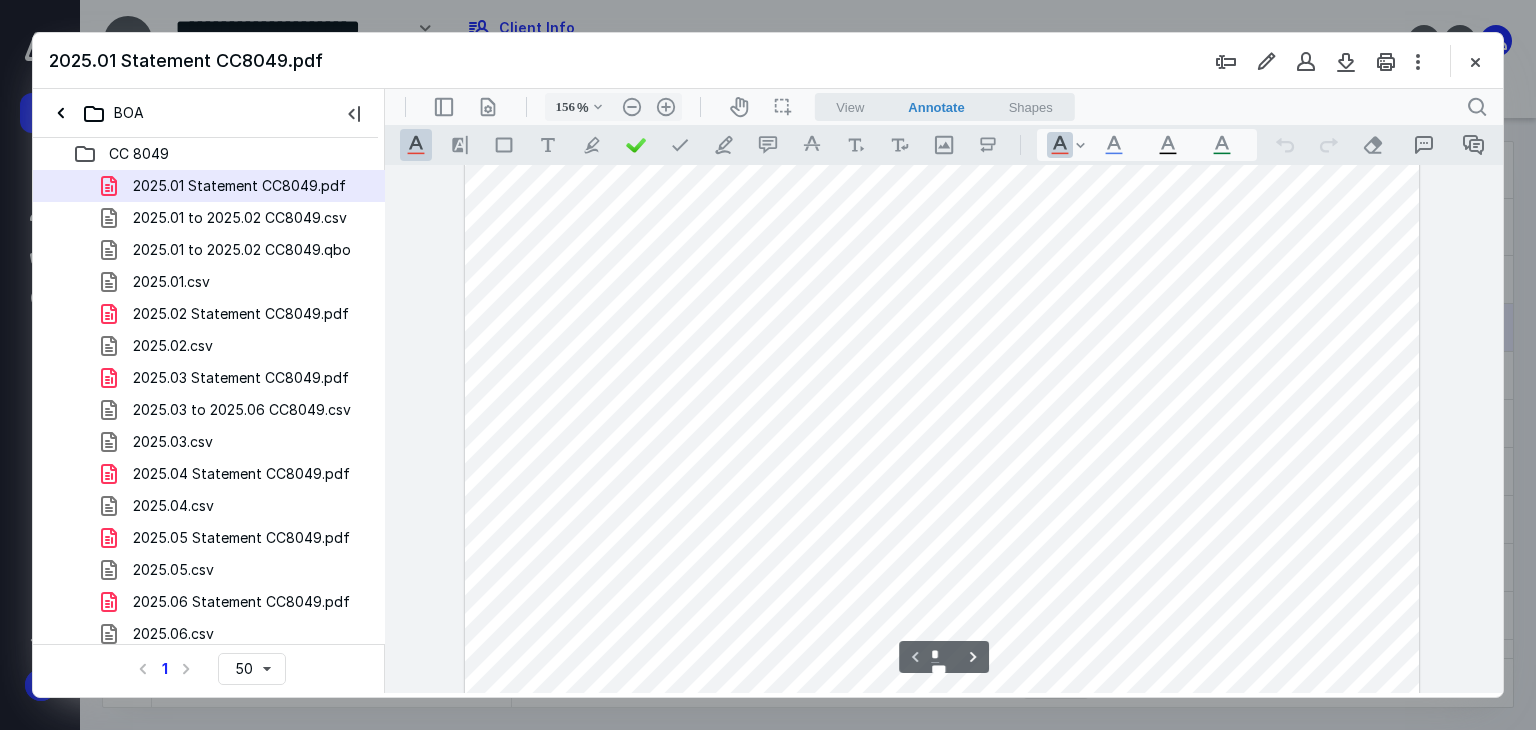 scroll, scrollTop: 0, scrollLeft: 0, axis: both 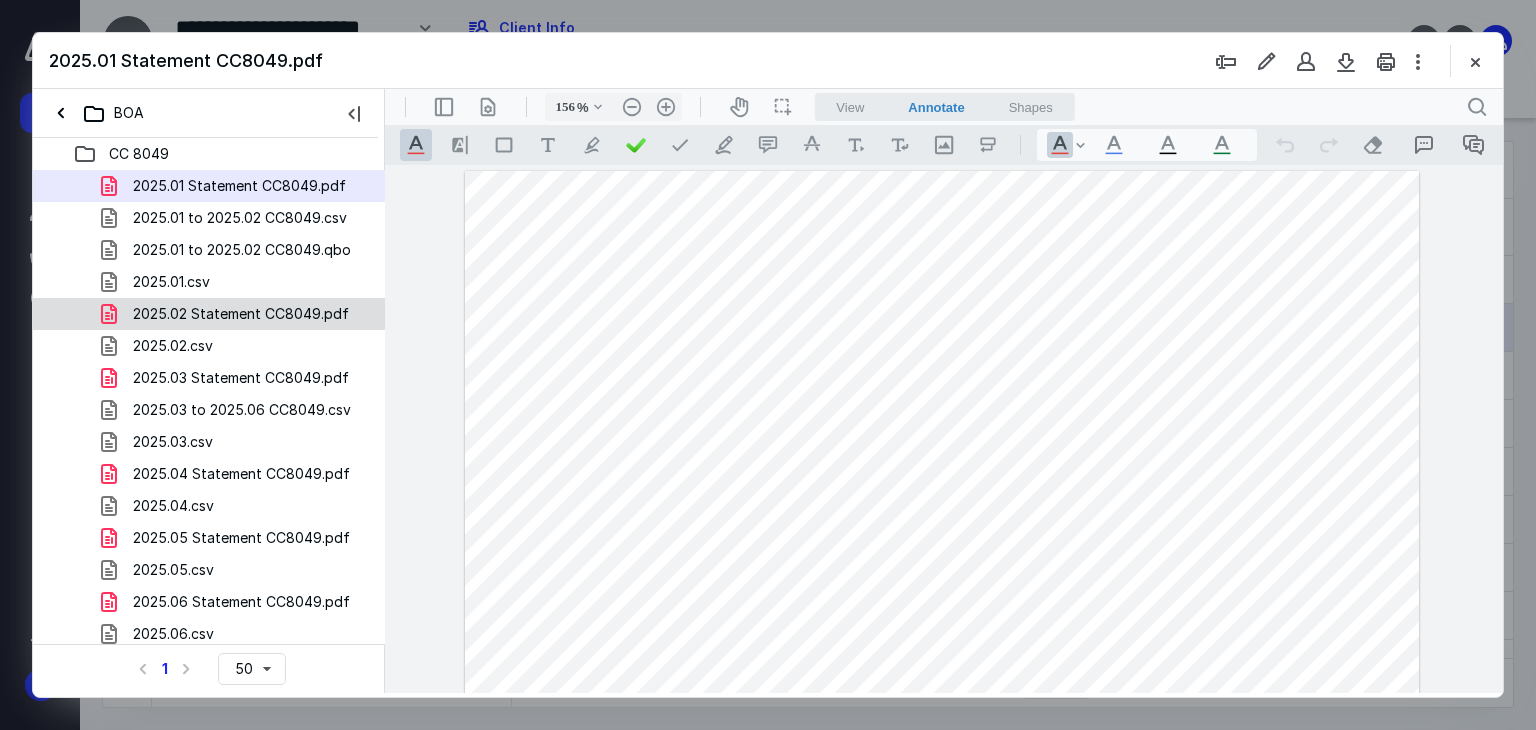 click on "2025.02 Statement CC8049.pdf" at bounding box center [241, 314] 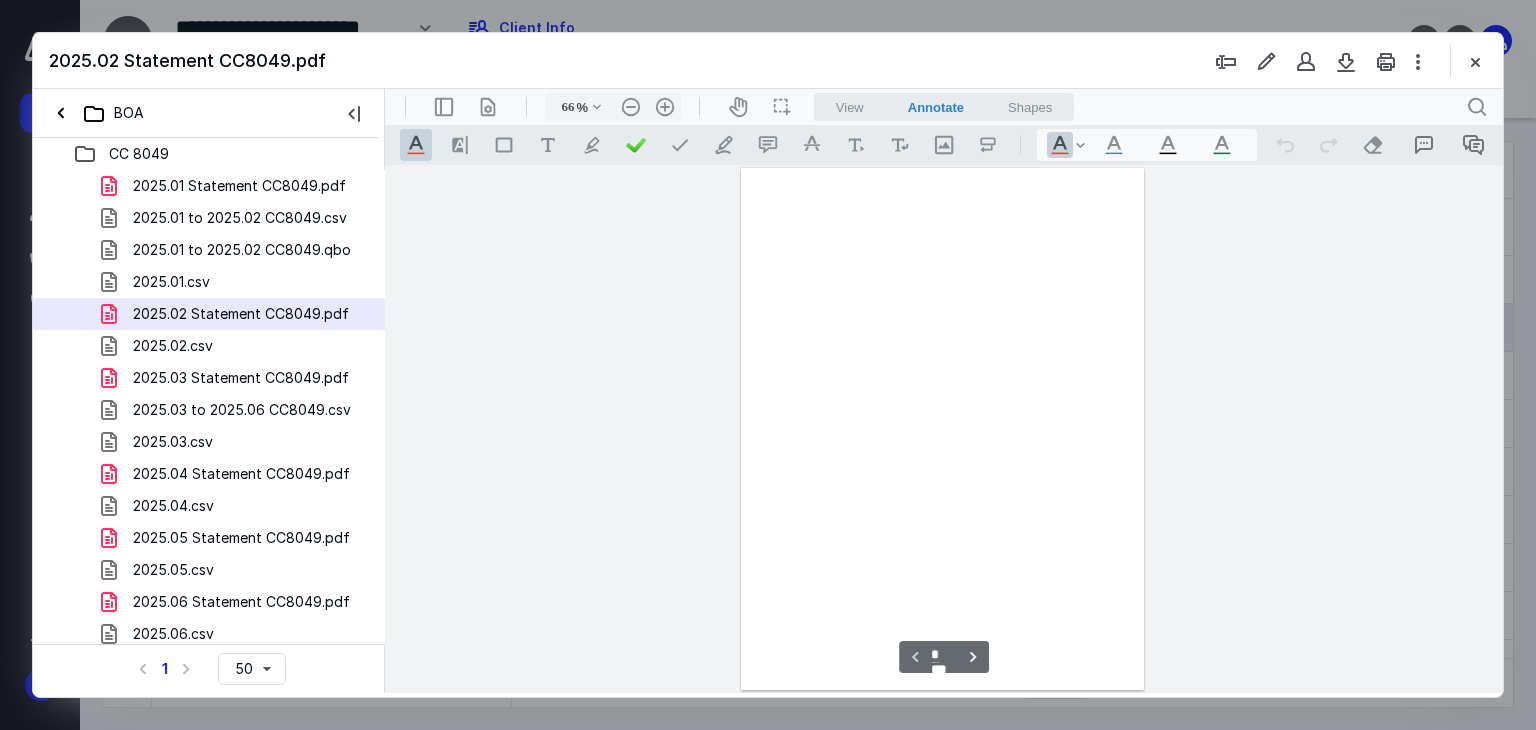 scroll, scrollTop: 79, scrollLeft: 0, axis: vertical 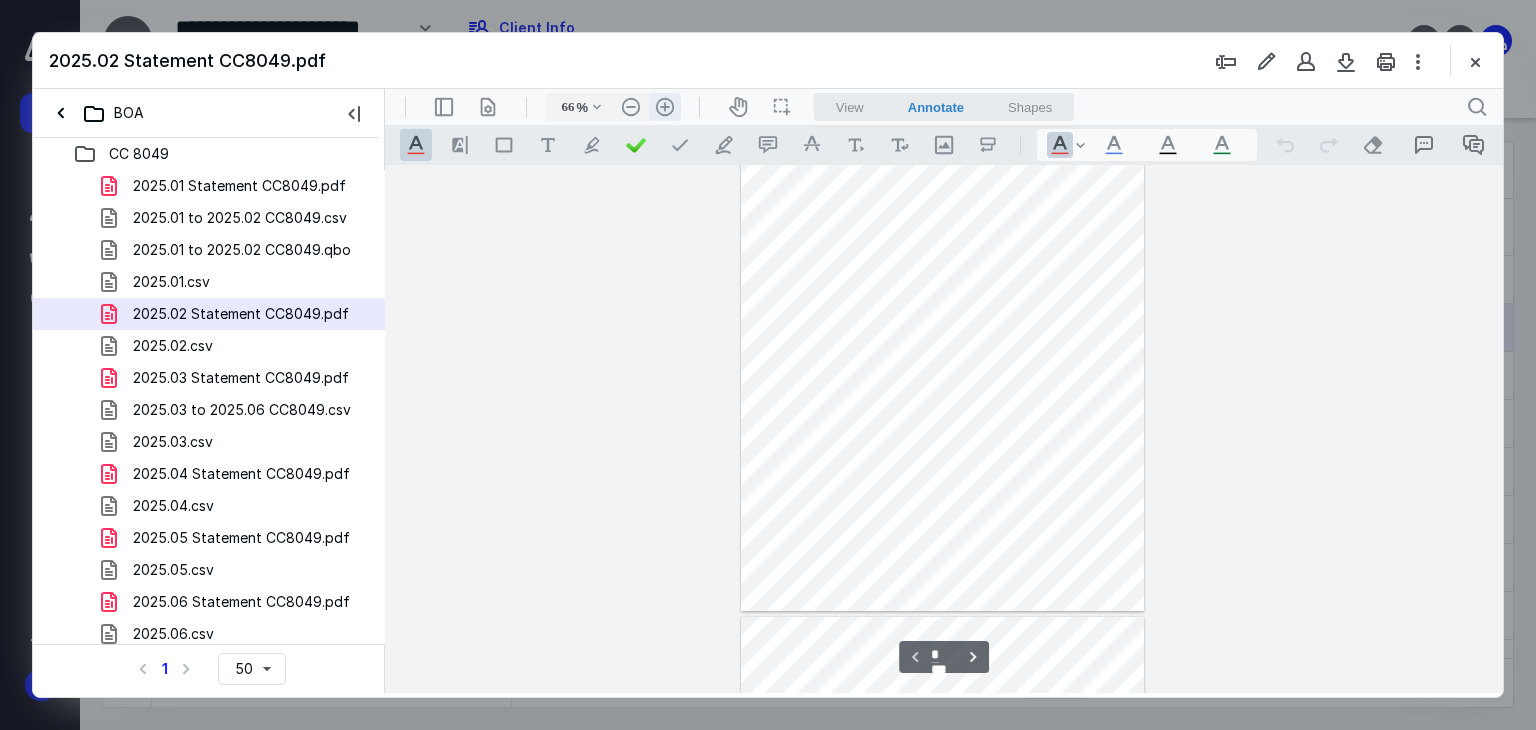 click on ".cls-1{fill:#abb0c4;} icon - header - zoom - in - line" at bounding box center (665, 107) 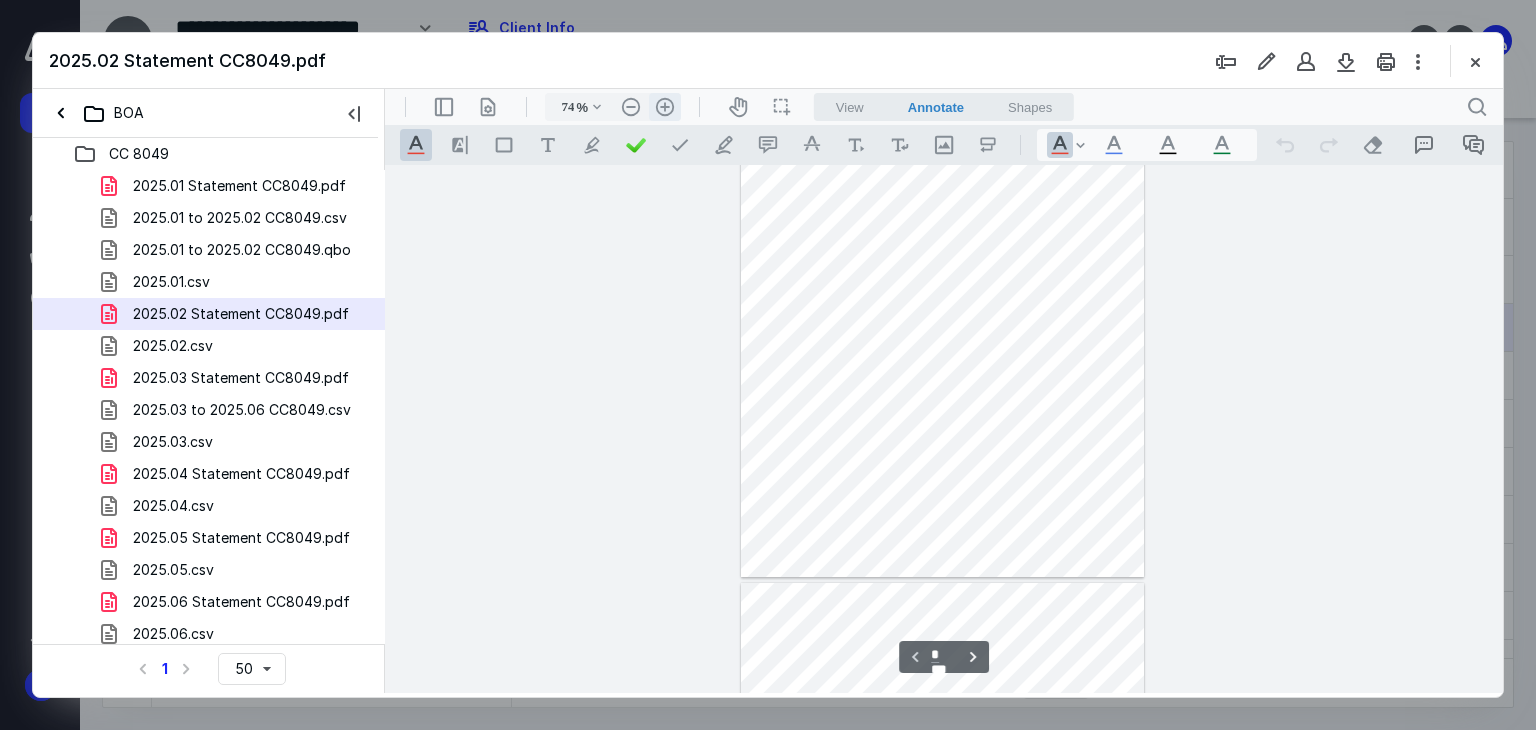click on ".cls-1{fill:#abb0c4;} icon - header - zoom - in - line" at bounding box center (665, 107) 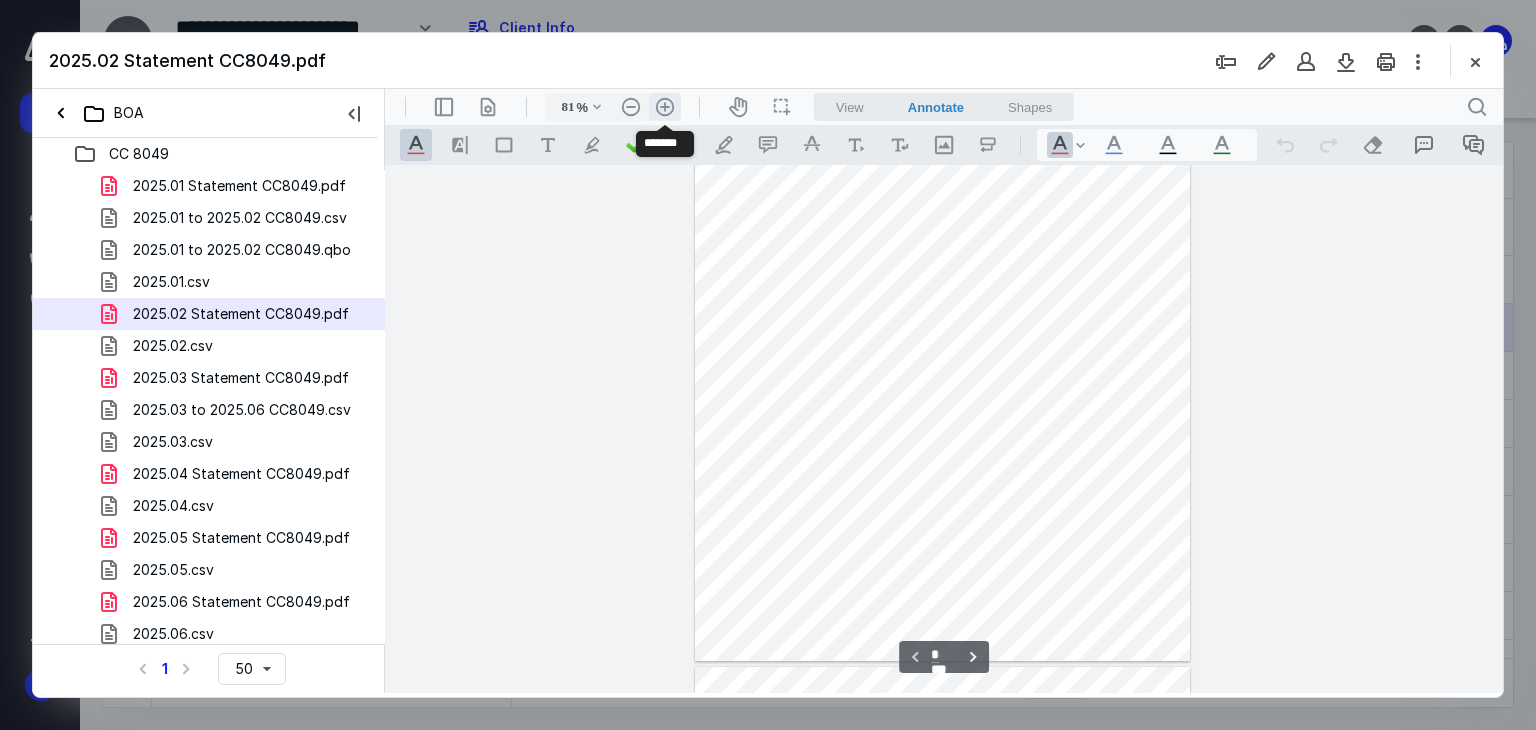click on ".cls-1{fill:#abb0c4;} icon - header - zoom - in - line" at bounding box center [665, 107] 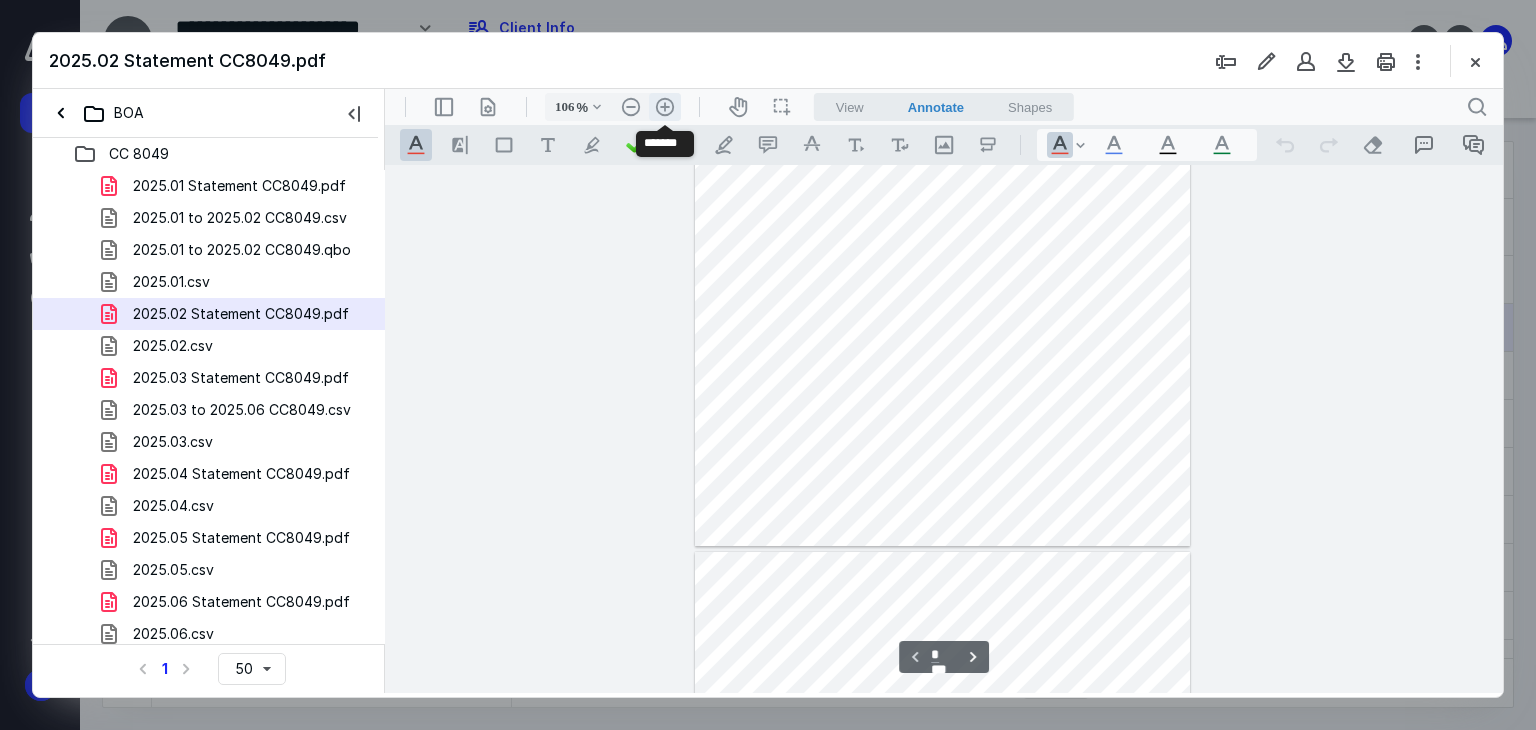 click on ".cls-1{fill:#abb0c4;} icon - header - zoom - in - line" at bounding box center [665, 107] 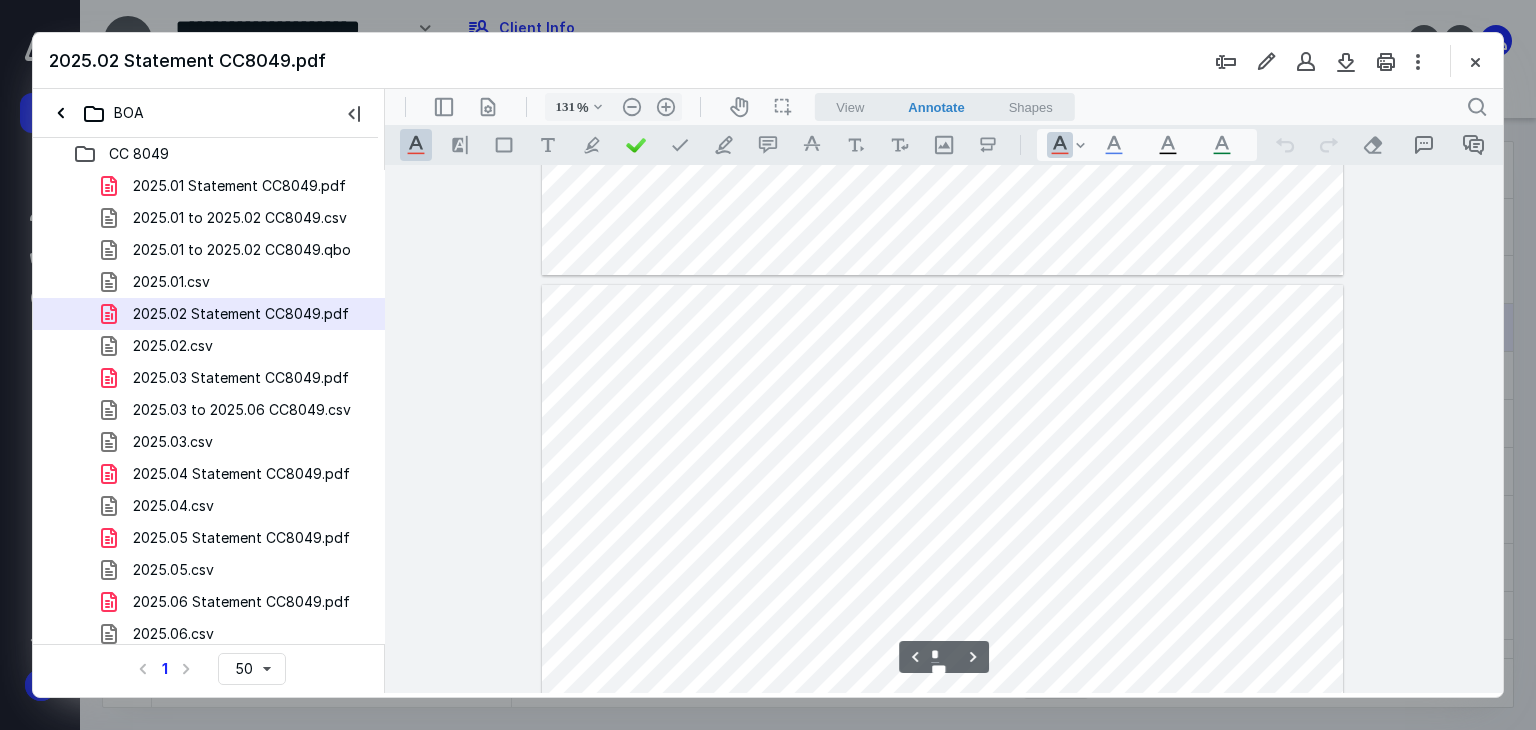 scroll, scrollTop: 2100, scrollLeft: 0, axis: vertical 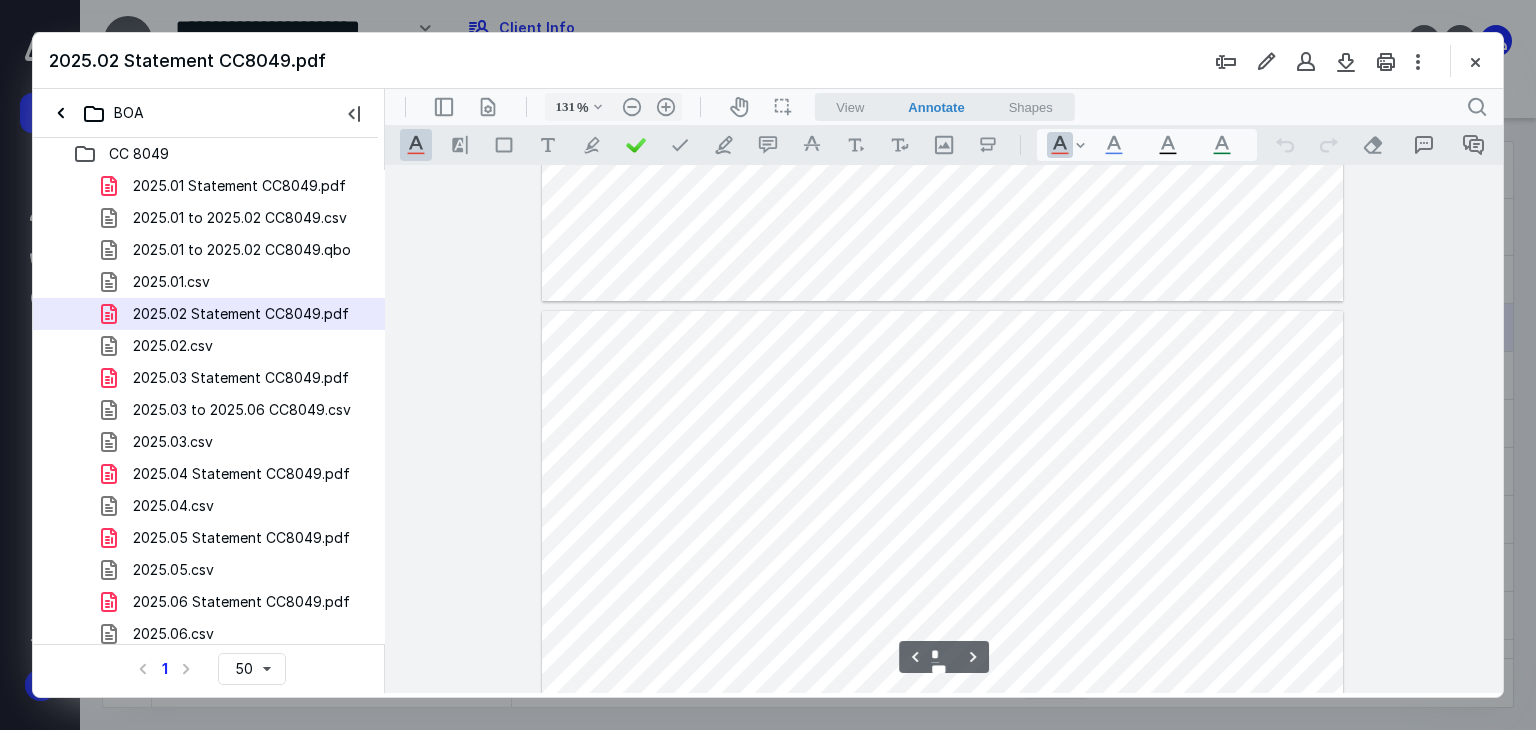 type on "*" 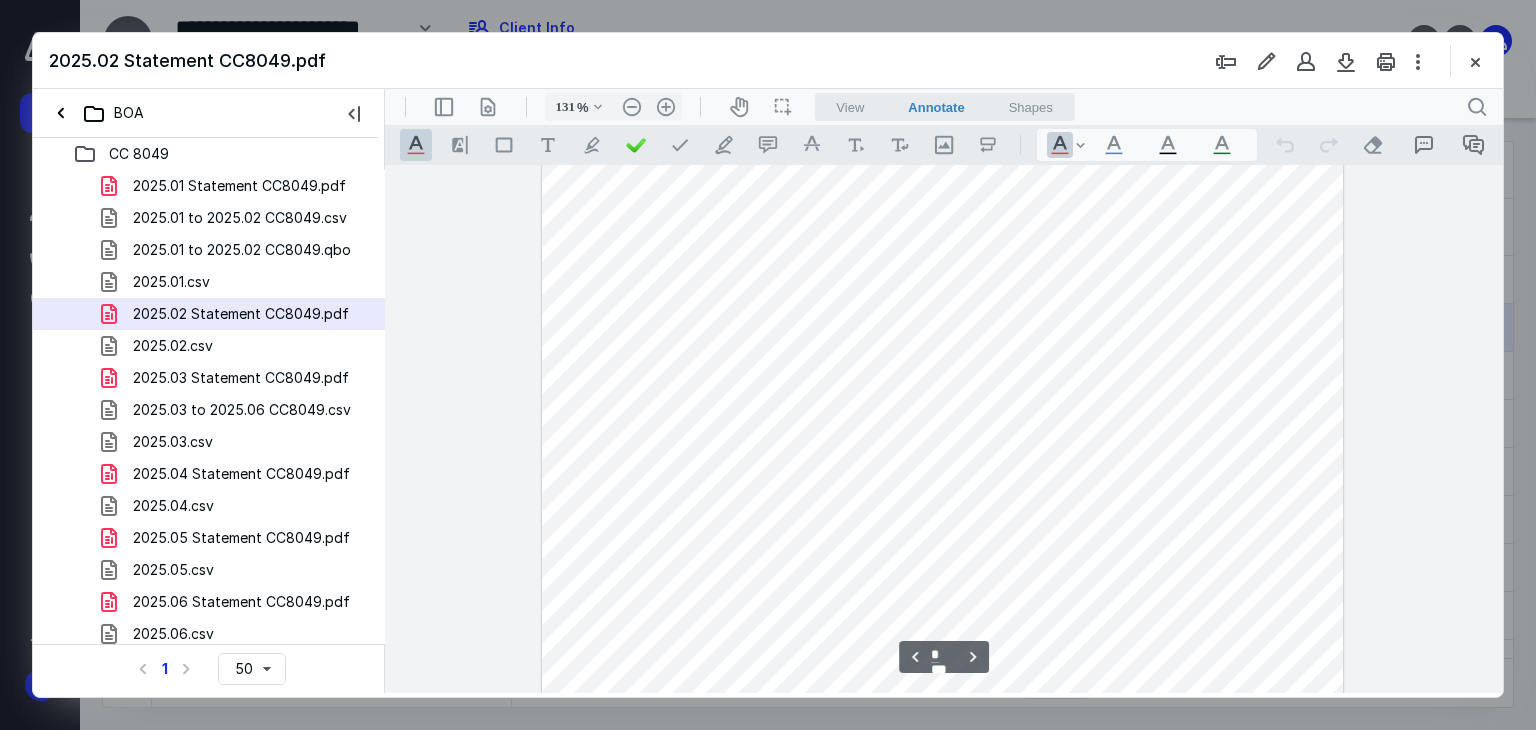 scroll, scrollTop: 2300, scrollLeft: 0, axis: vertical 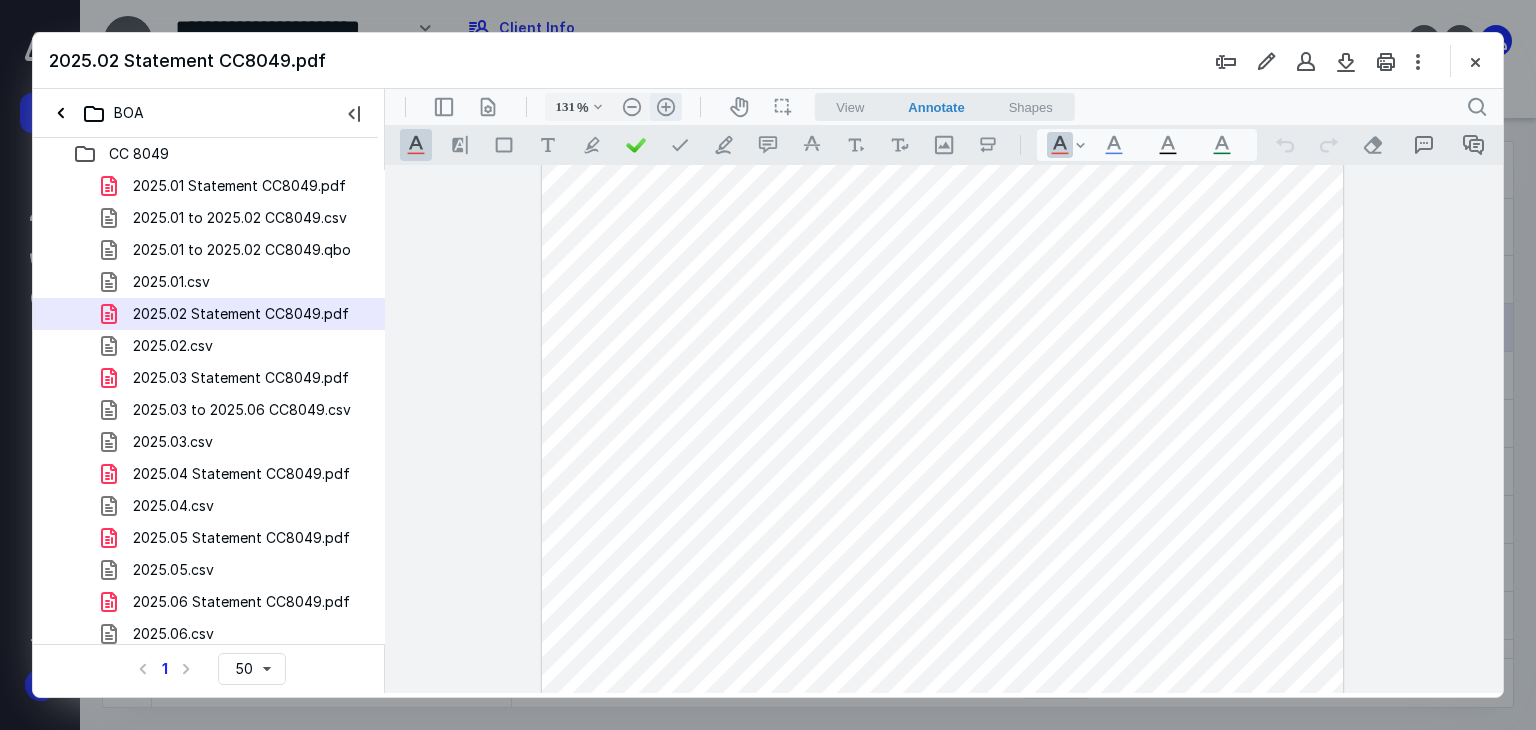 click on ".cls-1{fill:#abb0c4;} icon - header - zoom - in - line" at bounding box center [666, 107] 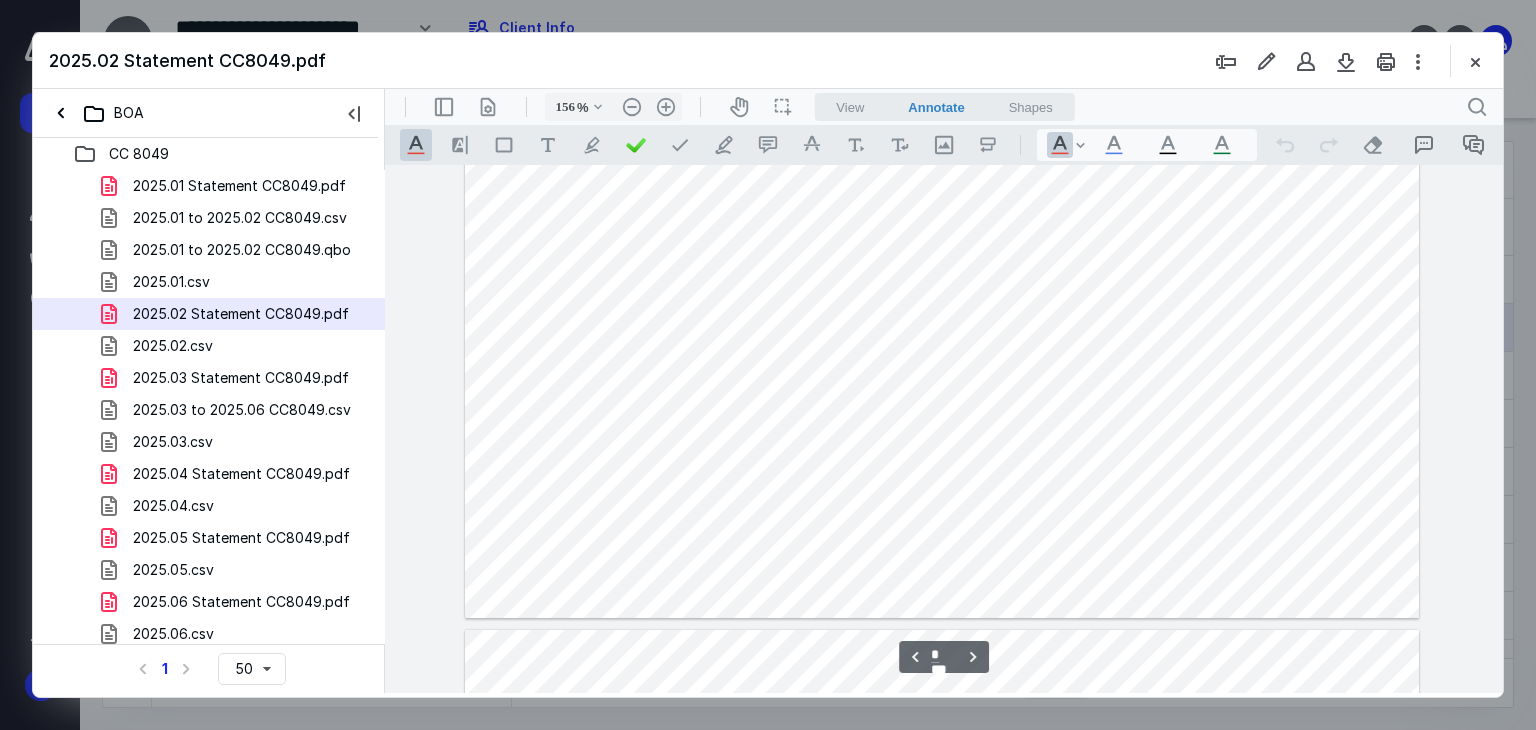 scroll, scrollTop: 3382, scrollLeft: 0, axis: vertical 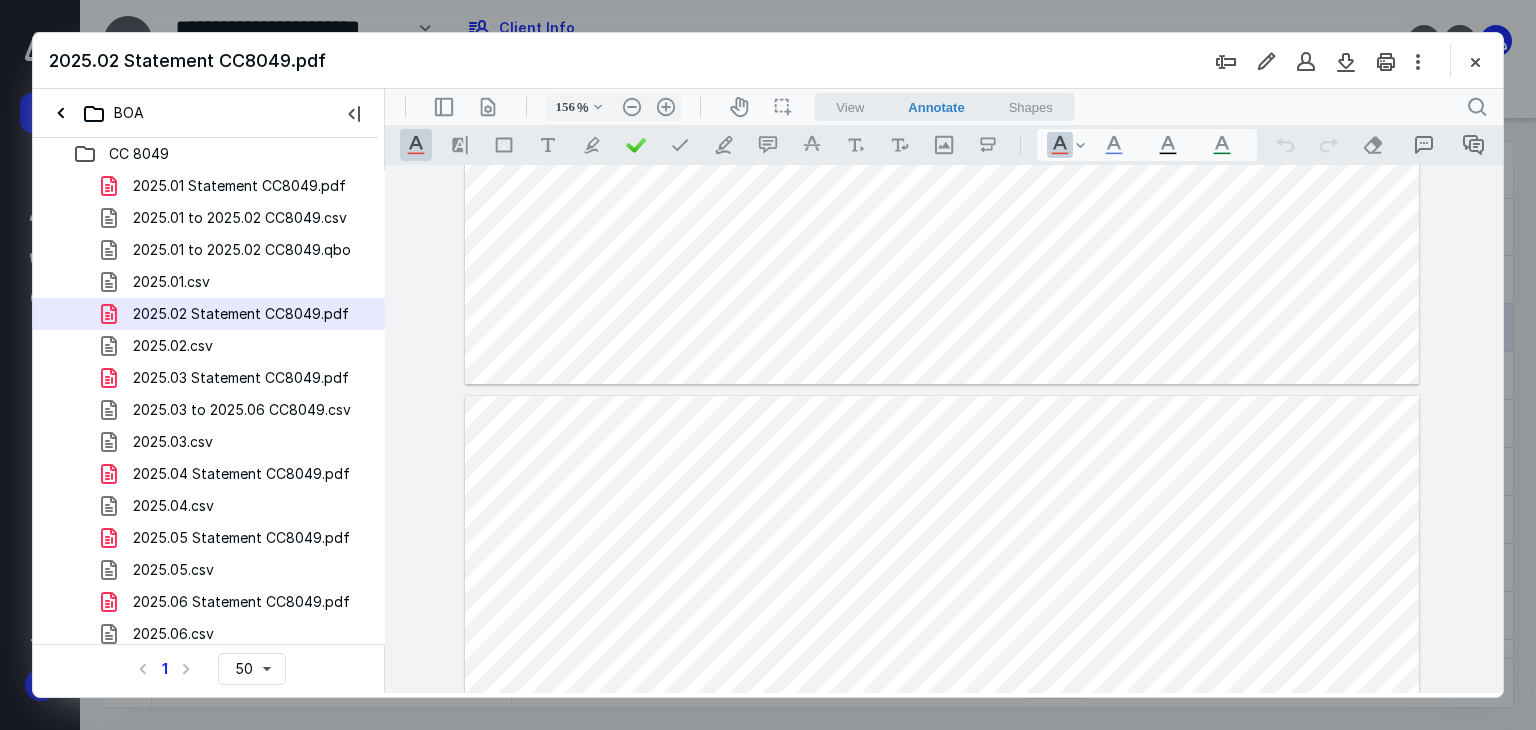 type on "*" 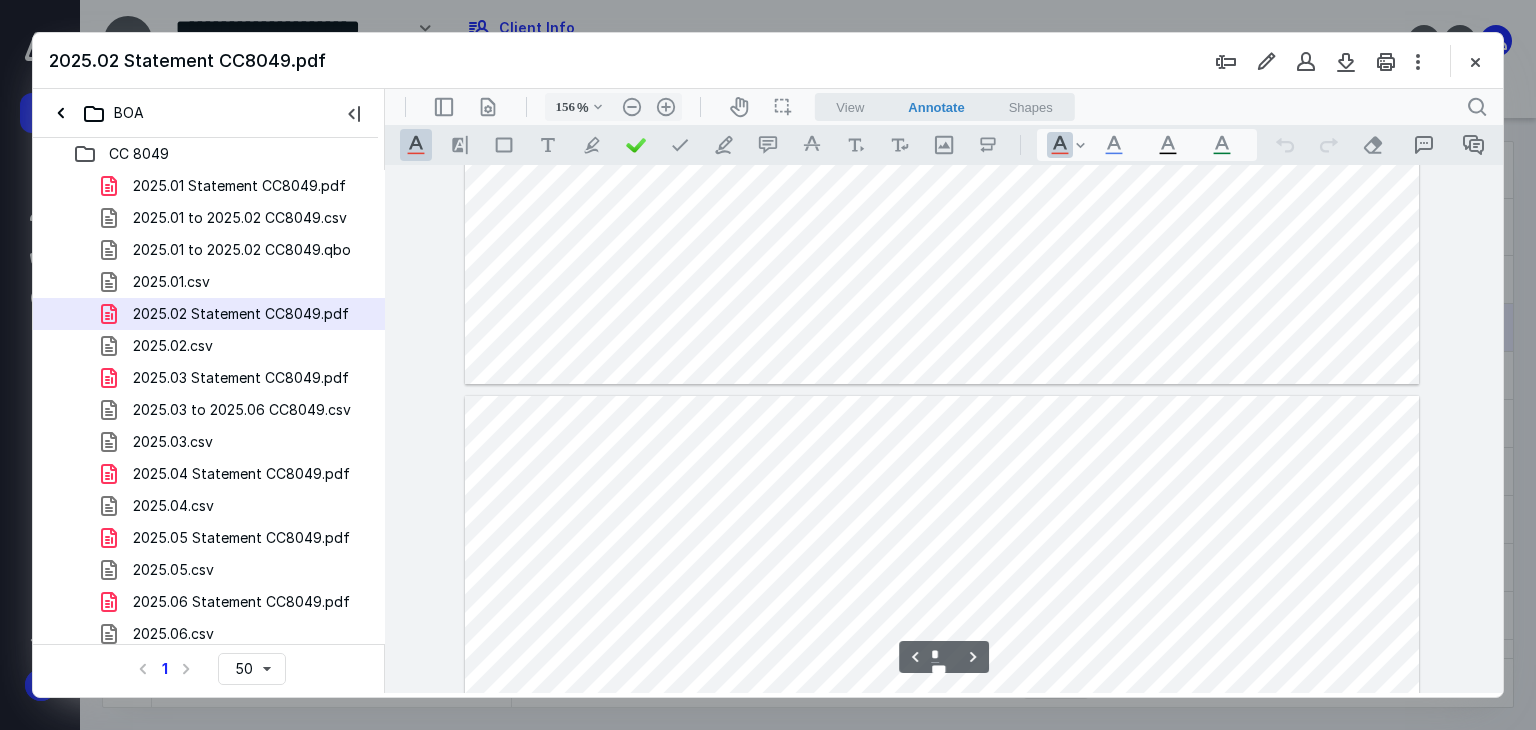 scroll, scrollTop: 3682, scrollLeft: 0, axis: vertical 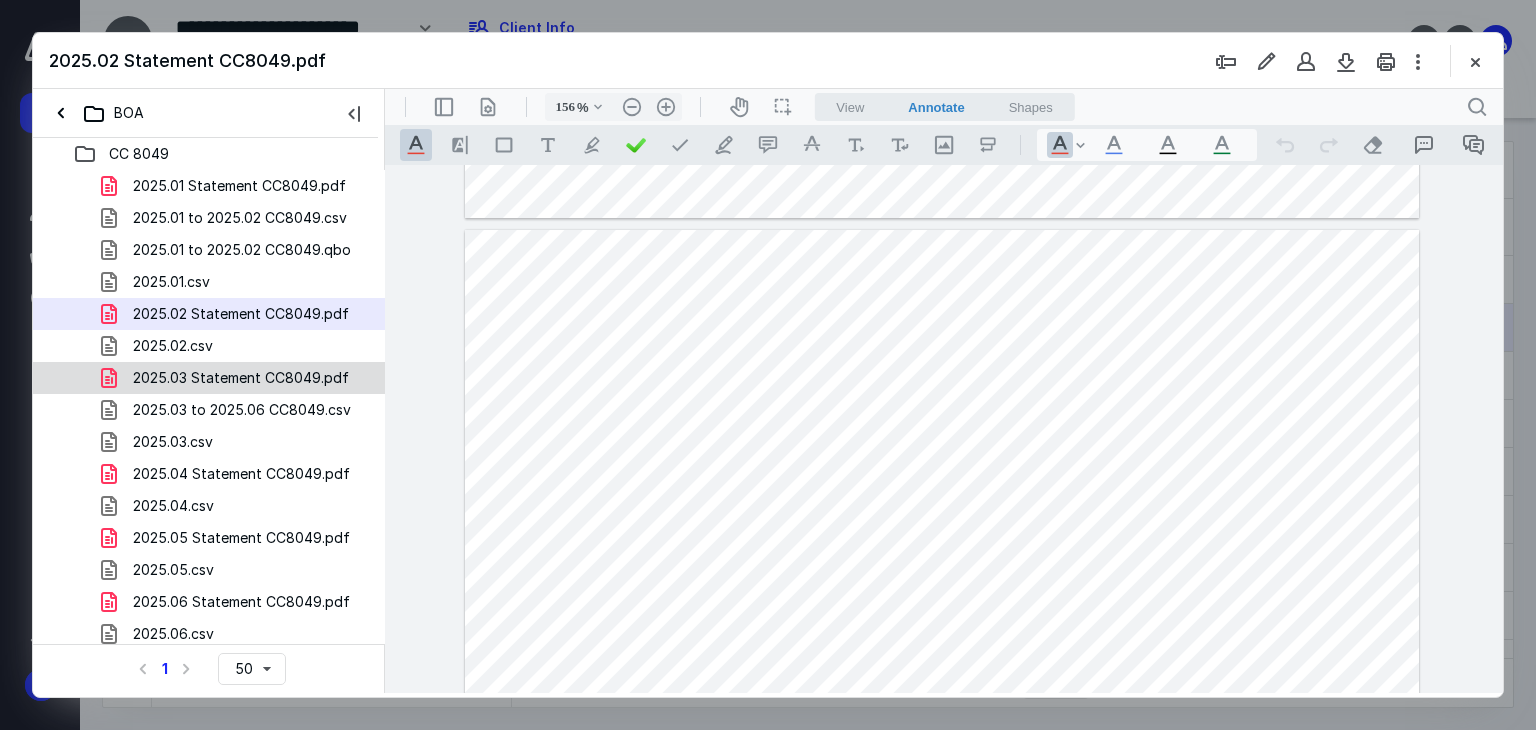 click on "2025.03 Statement CC8049.pdf" at bounding box center [241, 378] 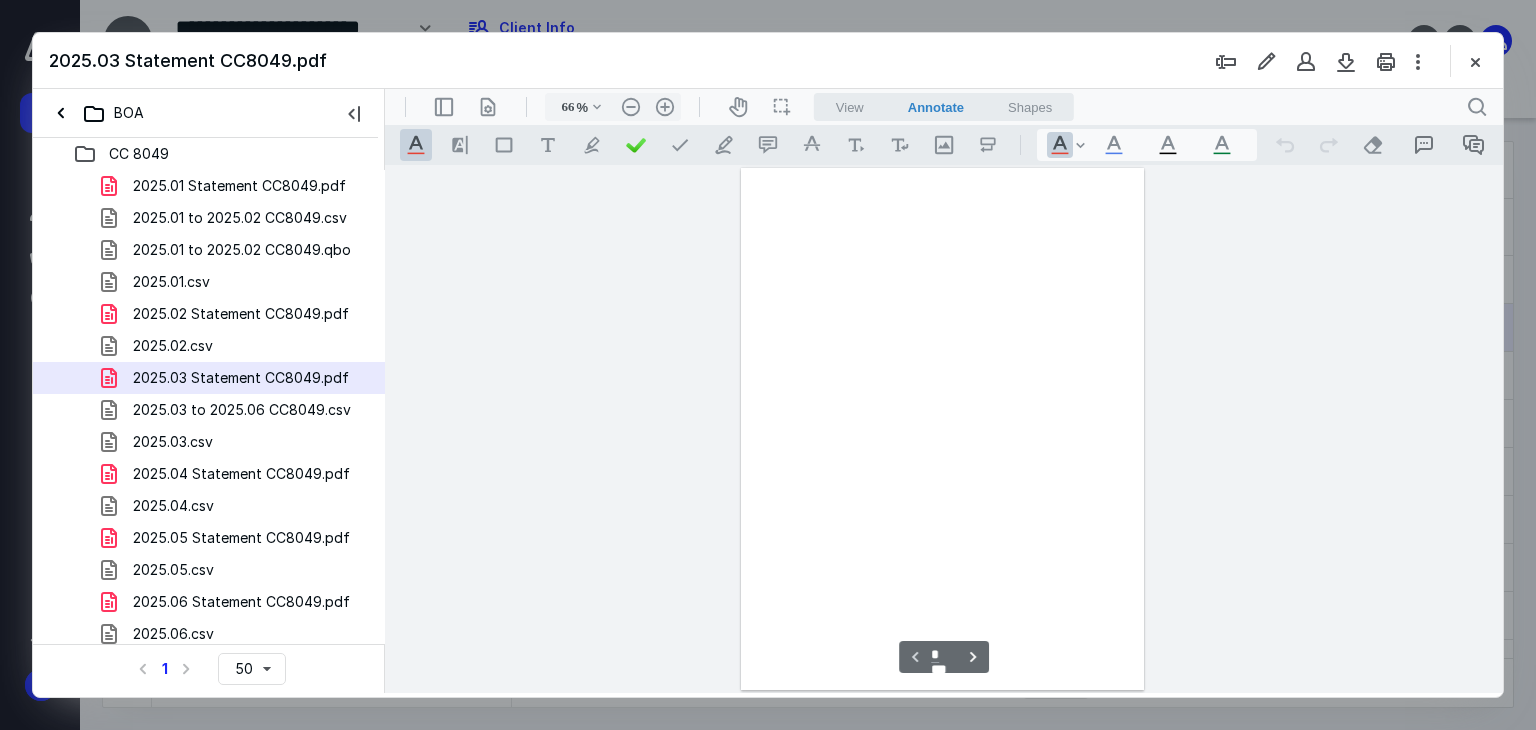 scroll, scrollTop: 79, scrollLeft: 0, axis: vertical 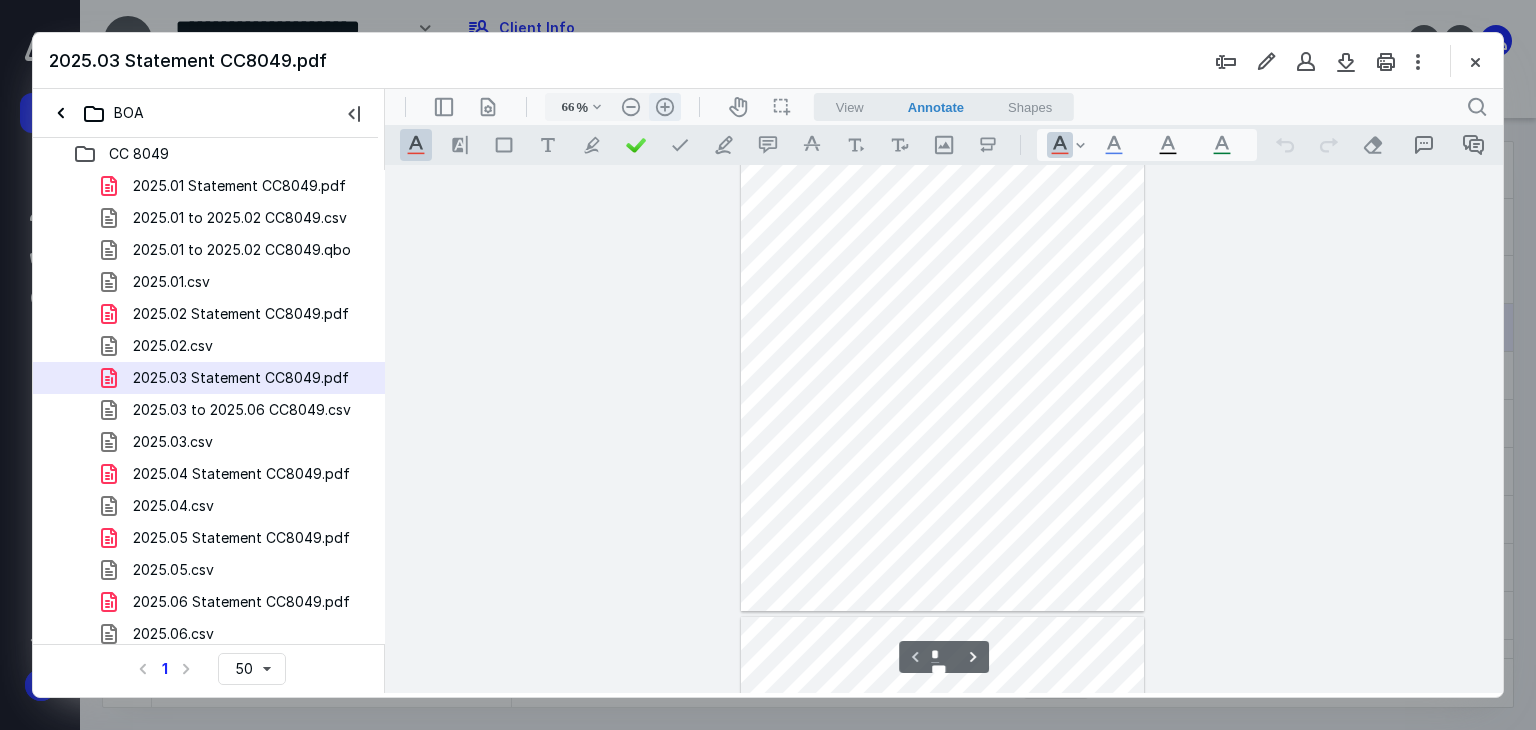 click on ".cls-1{fill:#abb0c4;} icon - header - zoom - in - line" at bounding box center [665, 107] 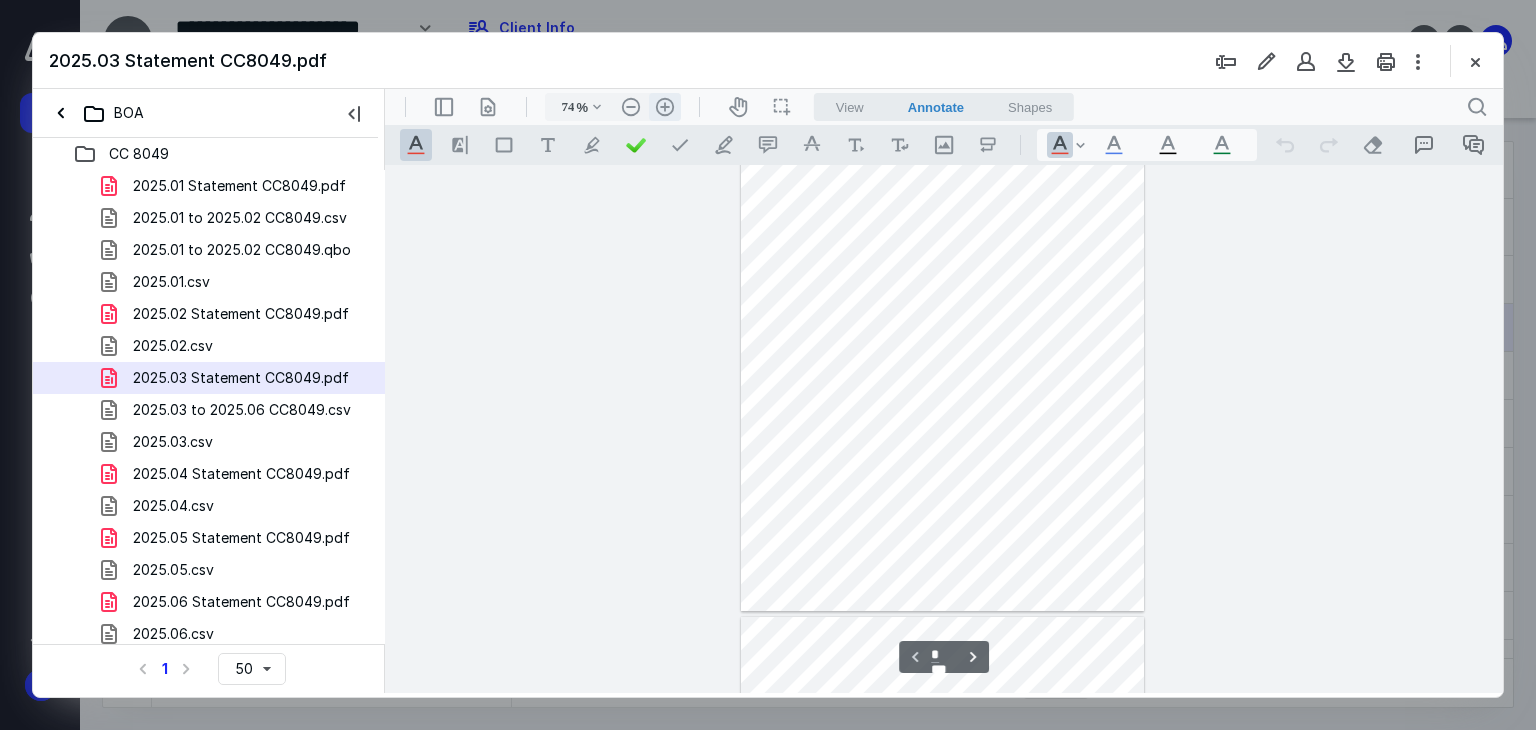 click on ".cls-1{fill:#abb0c4;} icon - header - zoom - in - line" at bounding box center (665, 107) 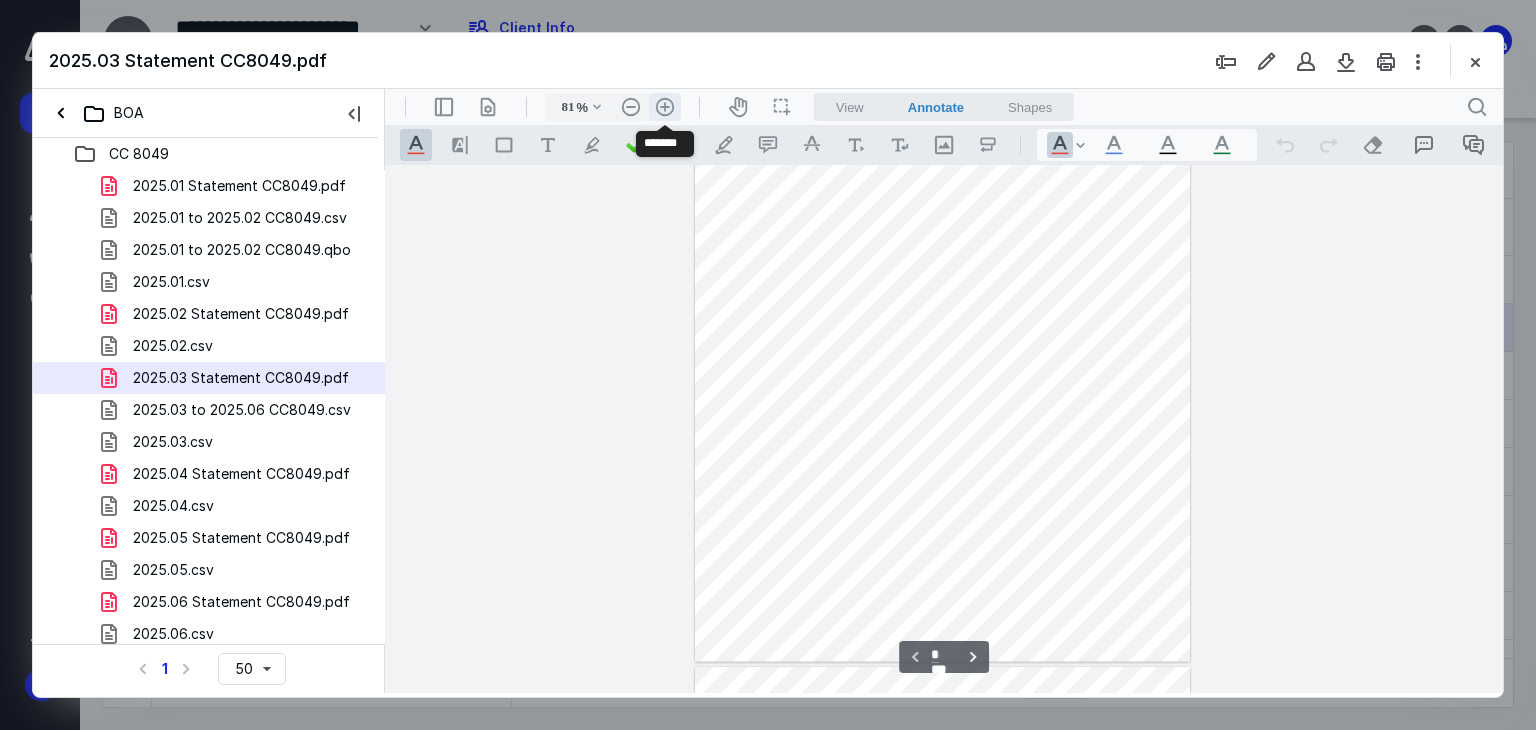 click on ".cls-1{fill:#abb0c4;} icon - header - zoom - in - line" at bounding box center (665, 107) 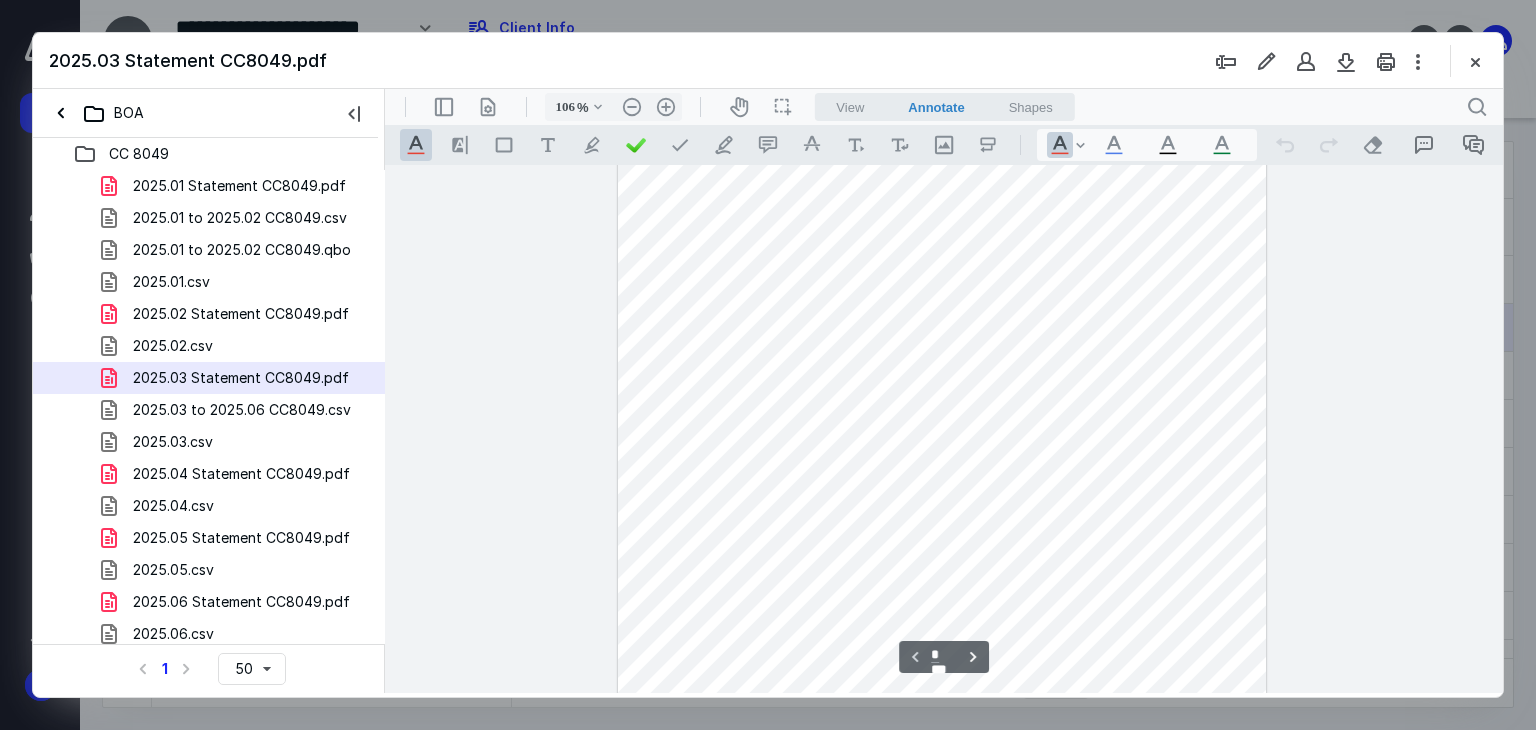 scroll, scrollTop: 0, scrollLeft: 0, axis: both 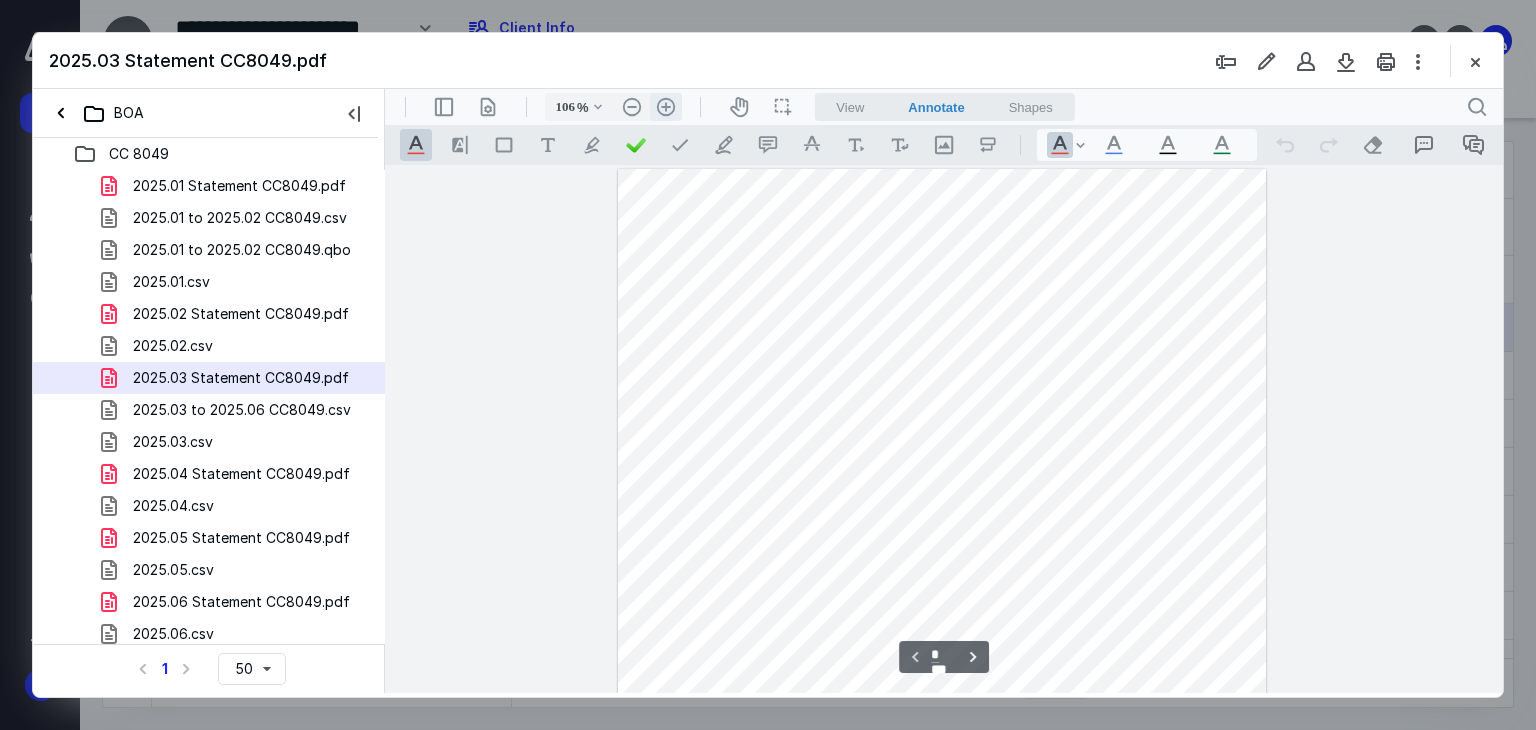 click on ".cls-1{fill:#abb0c4;} icon - header - zoom - in - line" at bounding box center [666, 107] 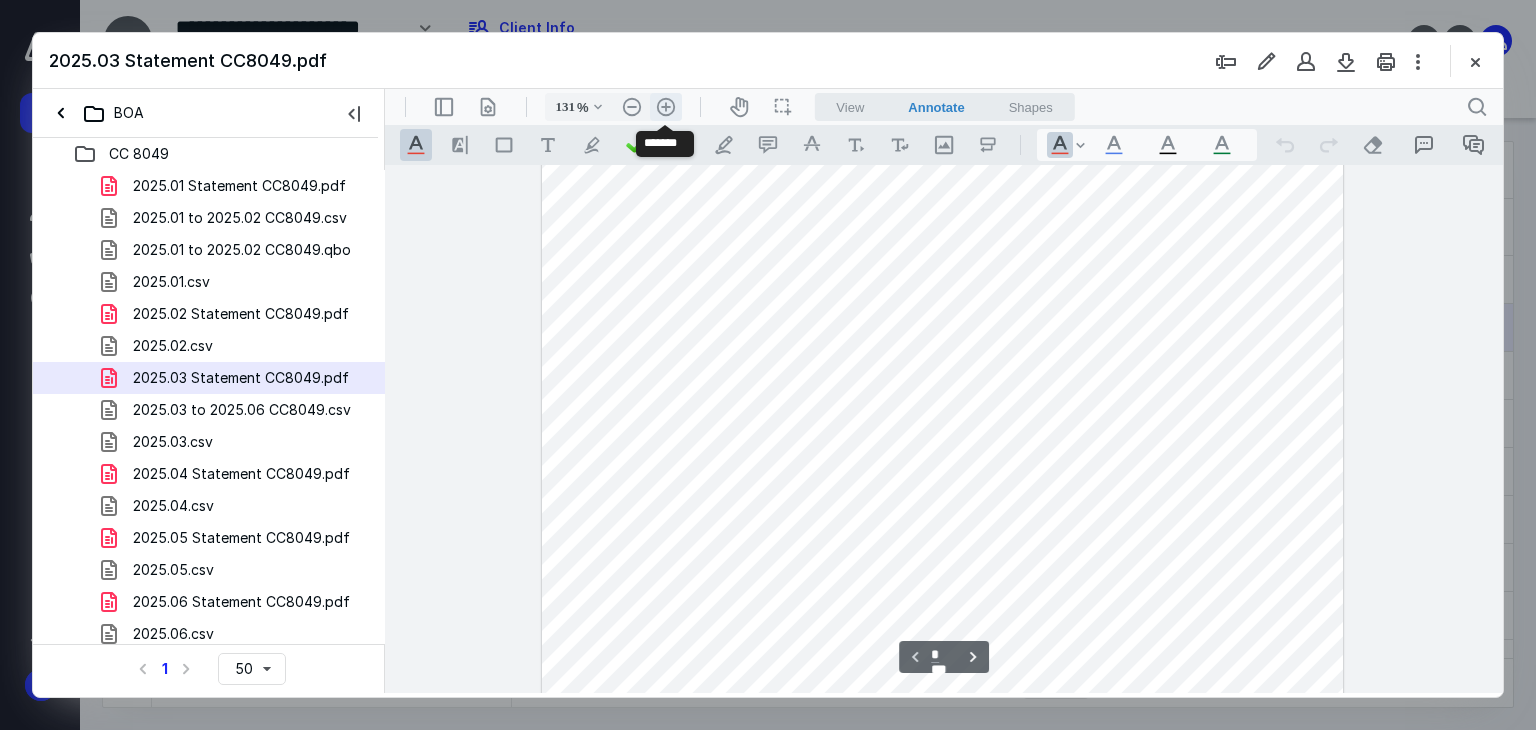 click on ".cls-1{fill:#abb0c4;} icon - header - zoom - in - line" at bounding box center [666, 107] 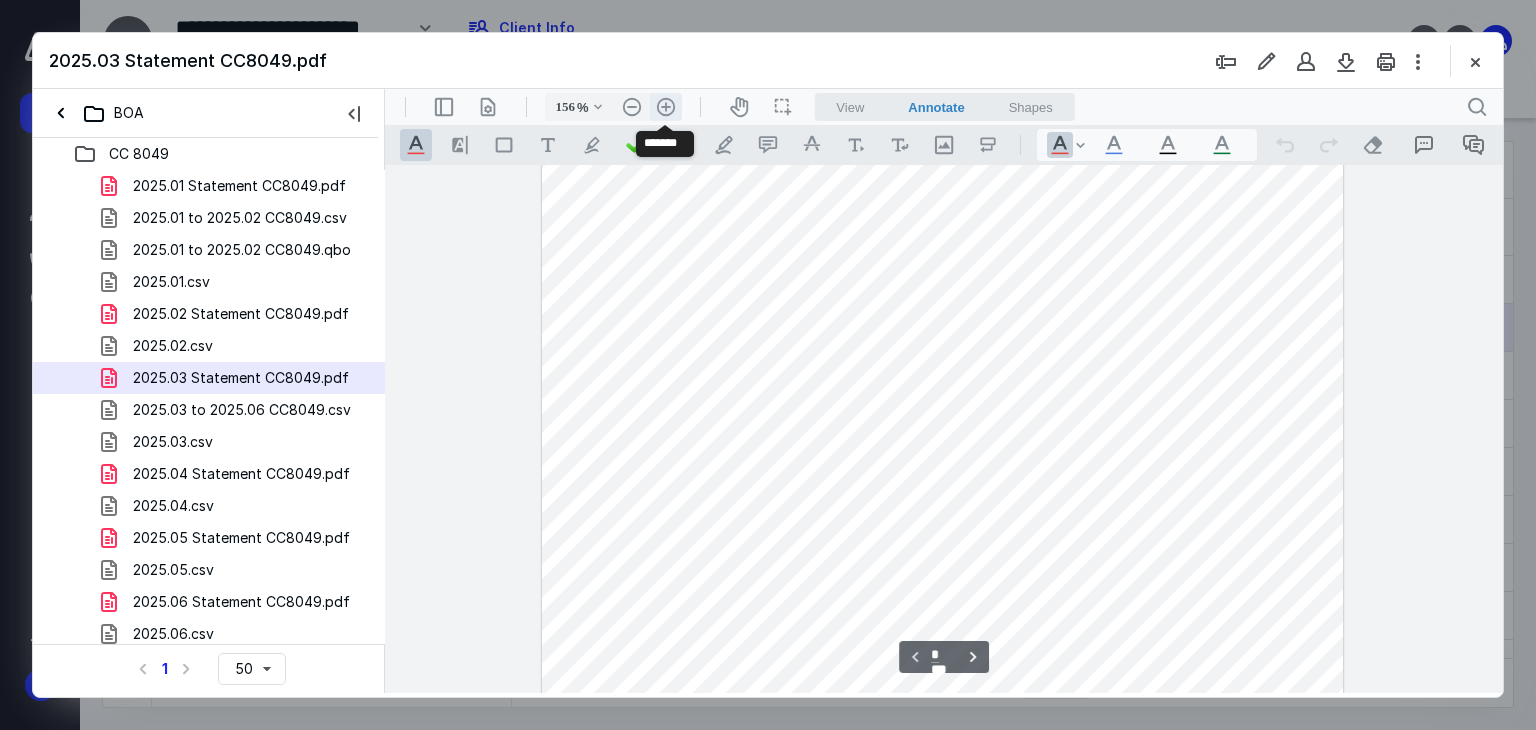 scroll, scrollTop: 107, scrollLeft: 0, axis: vertical 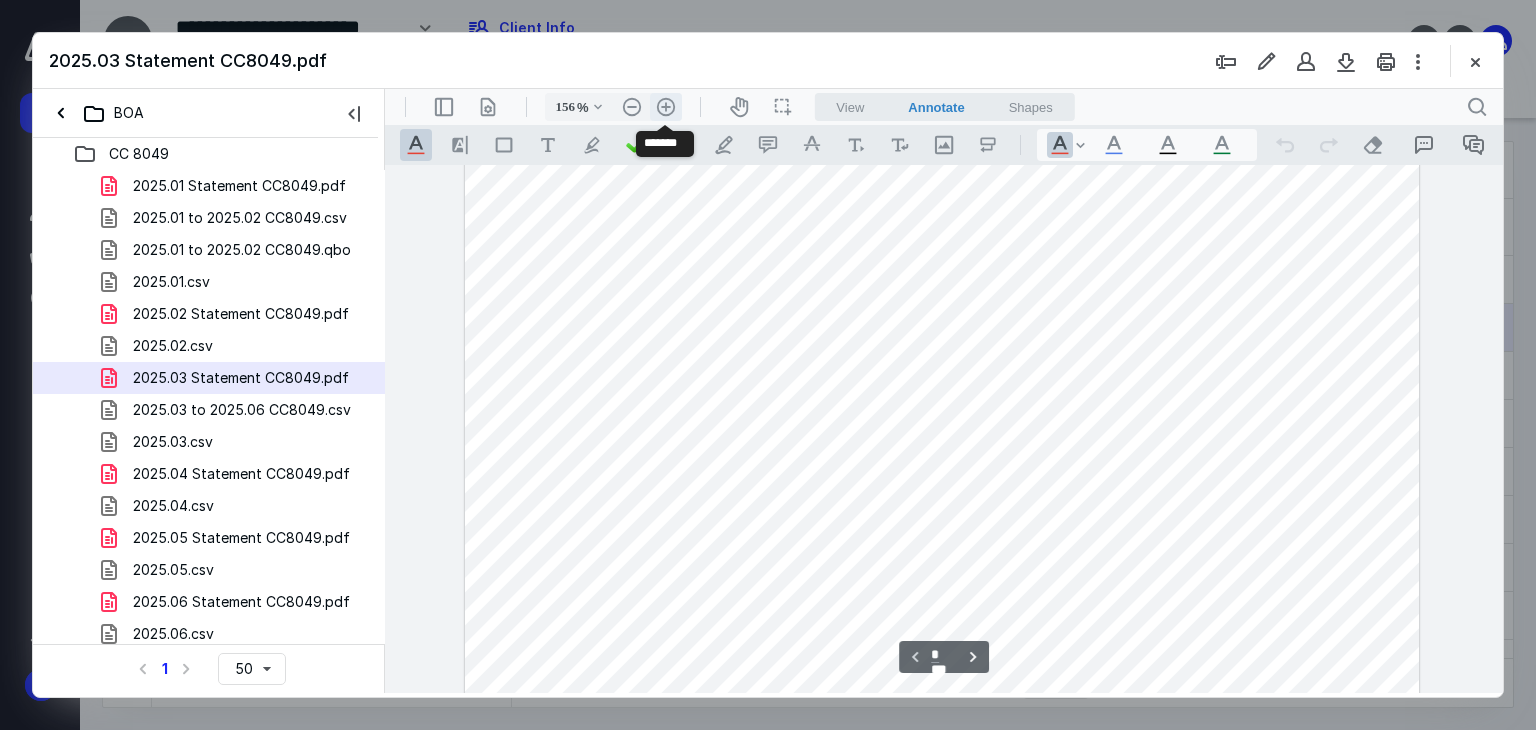 click on ".cls-1{fill:#abb0c4;} icon - header - zoom - in - line" at bounding box center (666, 107) 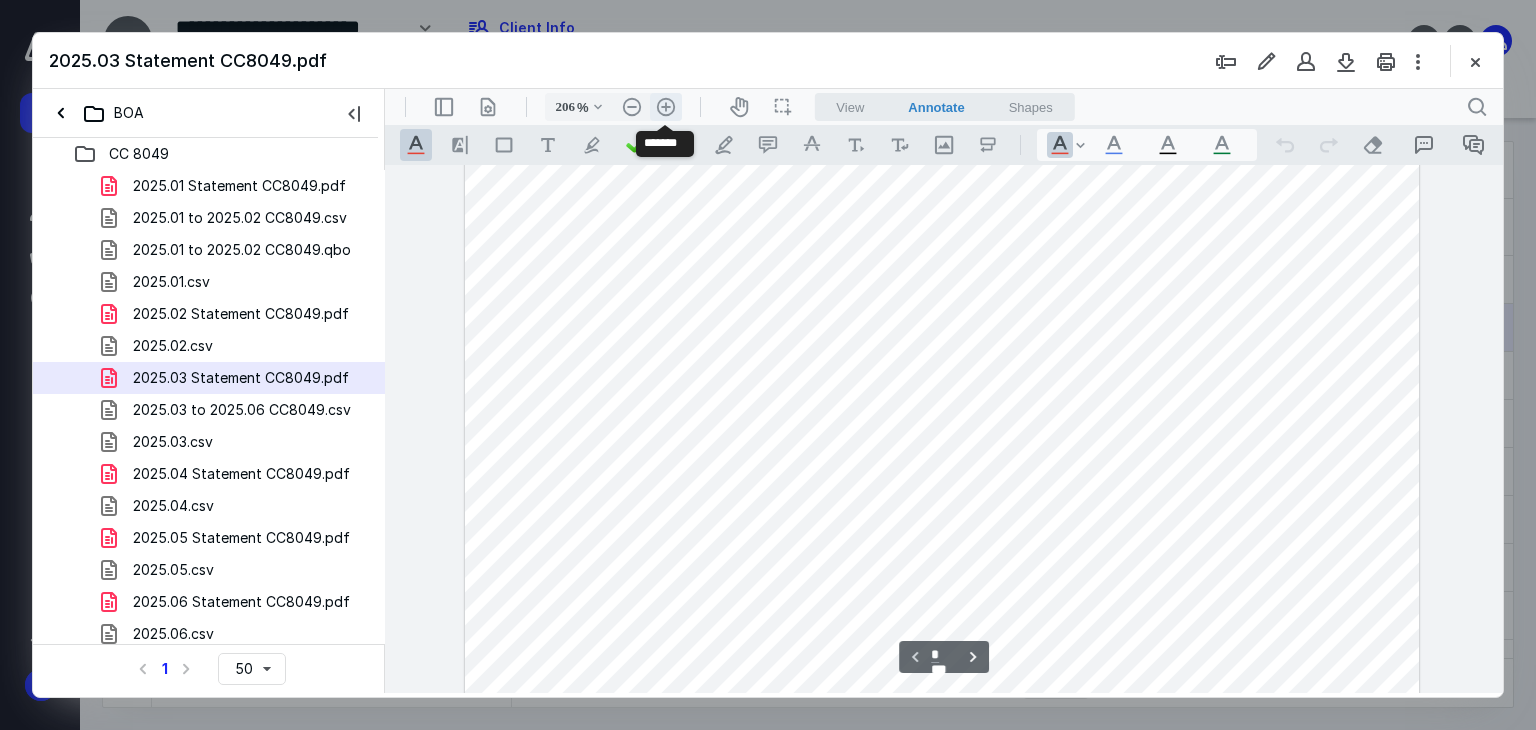 scroll, scrollTop: 213, scrollLeft: 85, axis: both 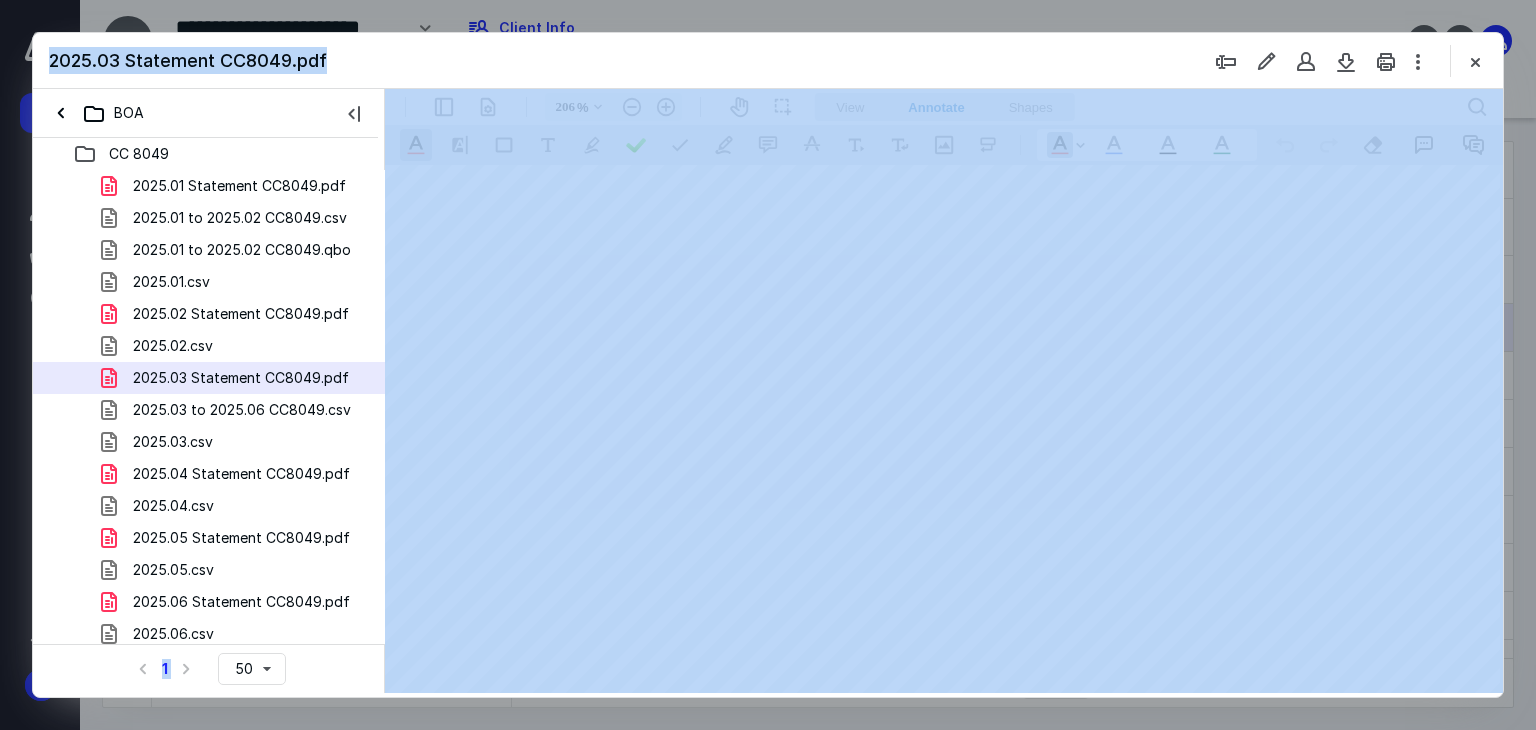 drag, startPoint x: 836, startPoint y: 693, endPoint x: 919, endPoint y: 698, distance: 83.15047 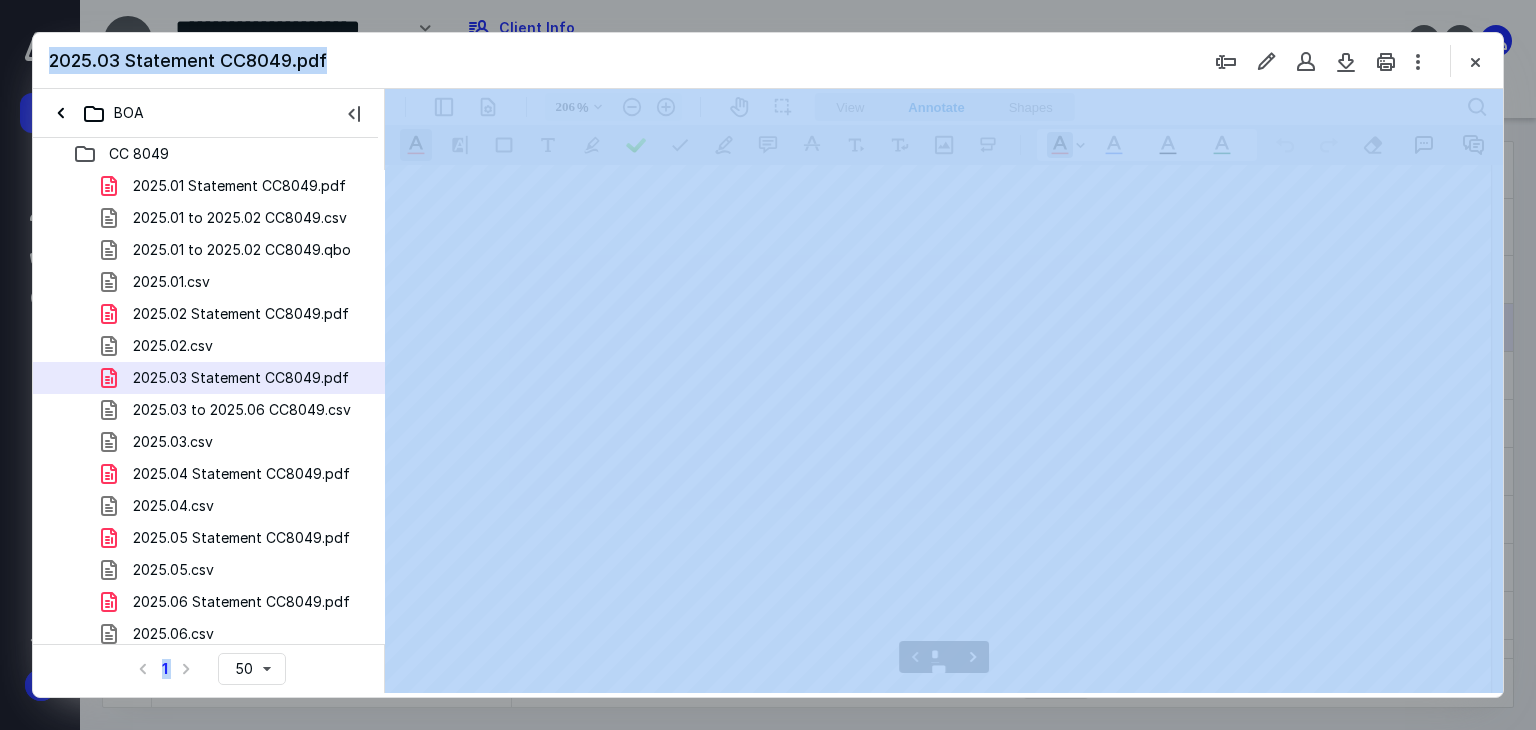 drag, startPoint x: 945, startPoint y: 688, endPoint x: 1450, endPoint y: 782, distance: 513.674 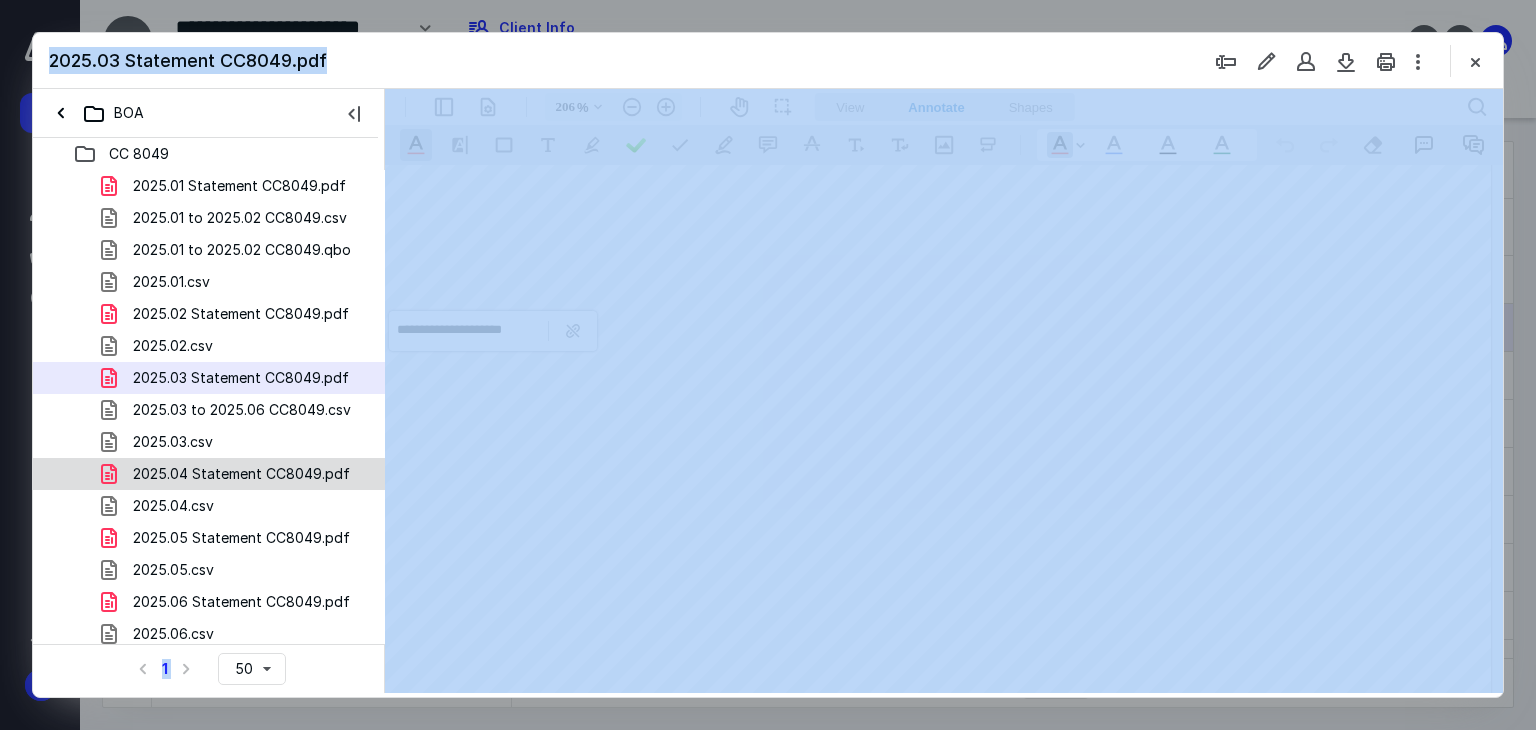 click on "2025.04 Statement CC8049.pdf" at bounding box center (241, 474) 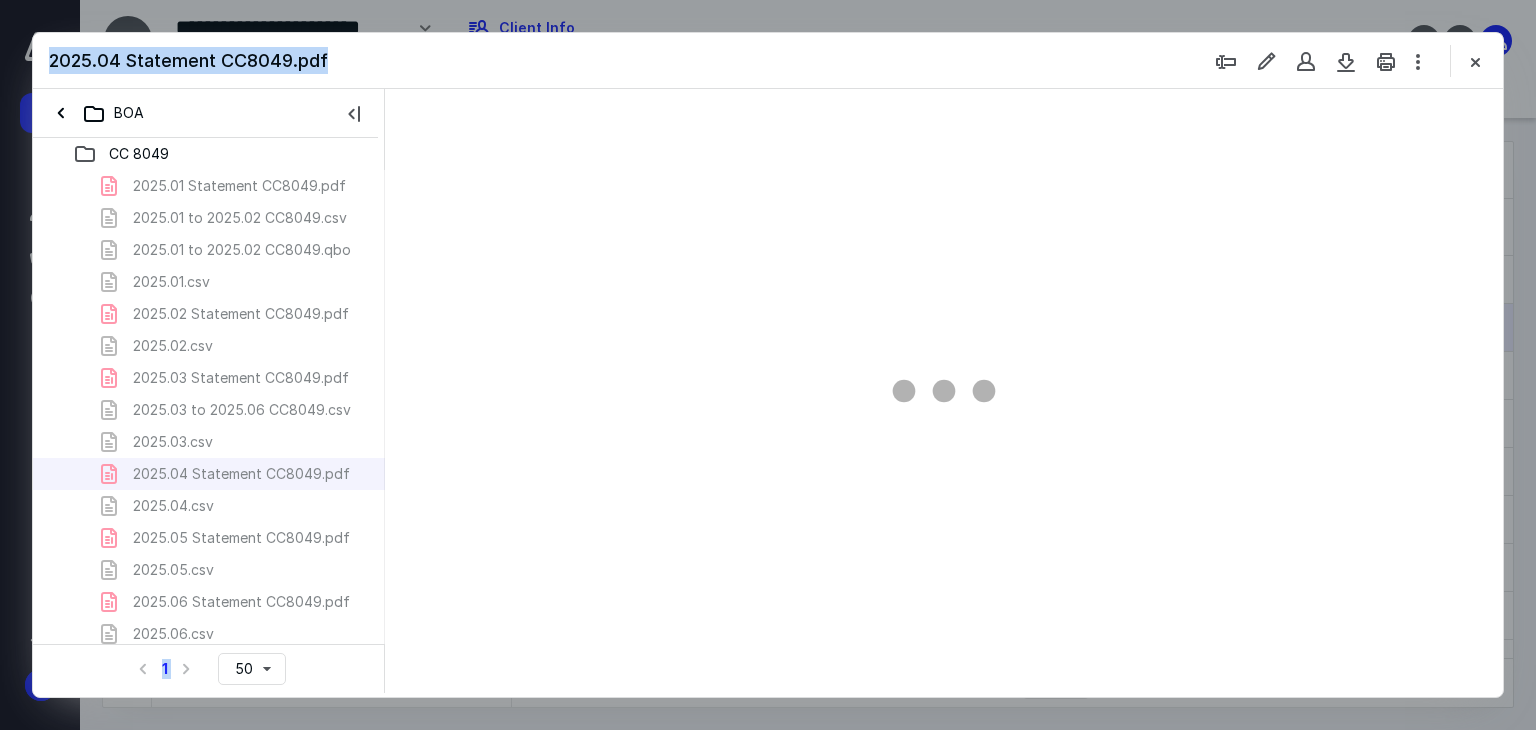 scroll, scrollTop: 79, scrollLeft: 0, axis: vertical 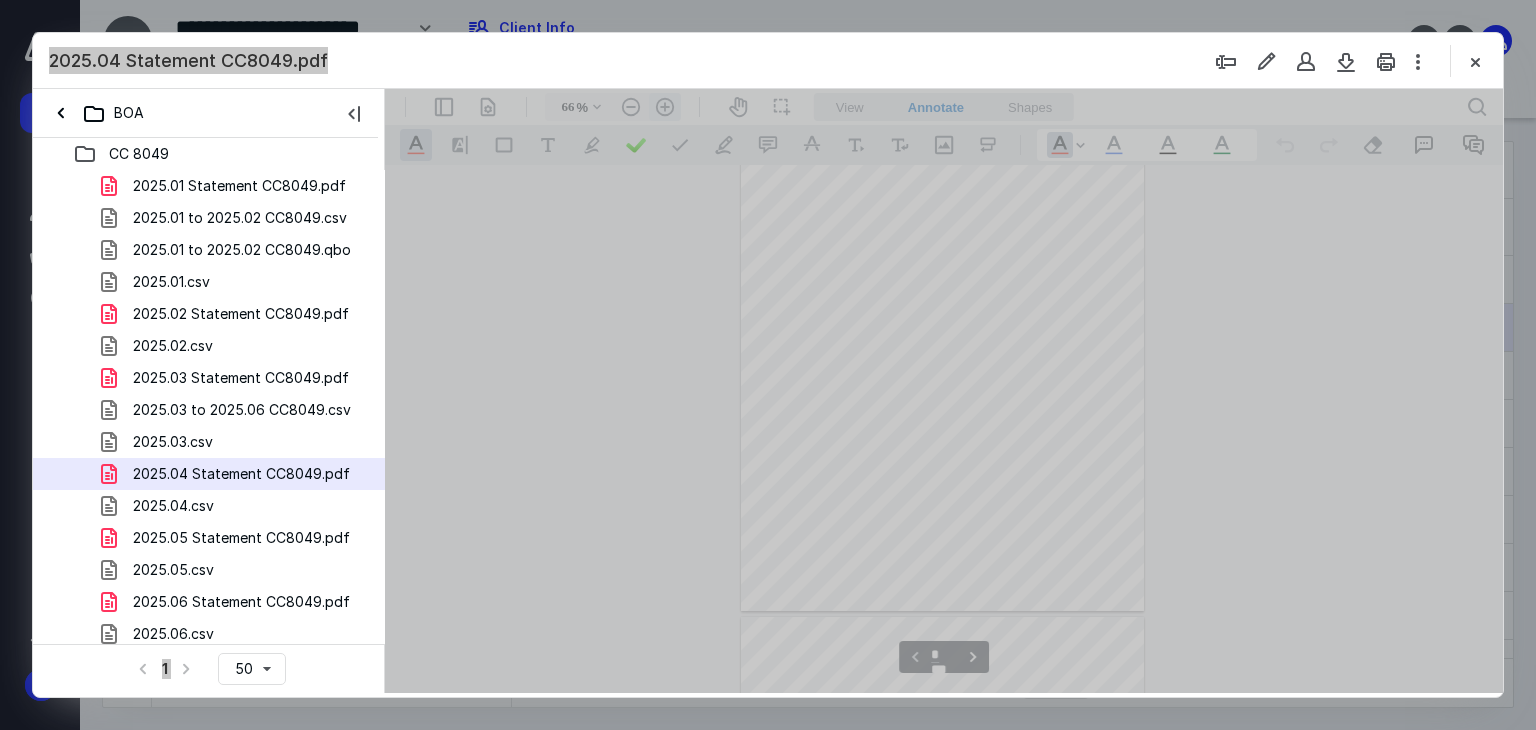 click on ".cls-1{fill:#abb0c4;} icon - header - zoom - in - line" at bounding box center [665, 107] 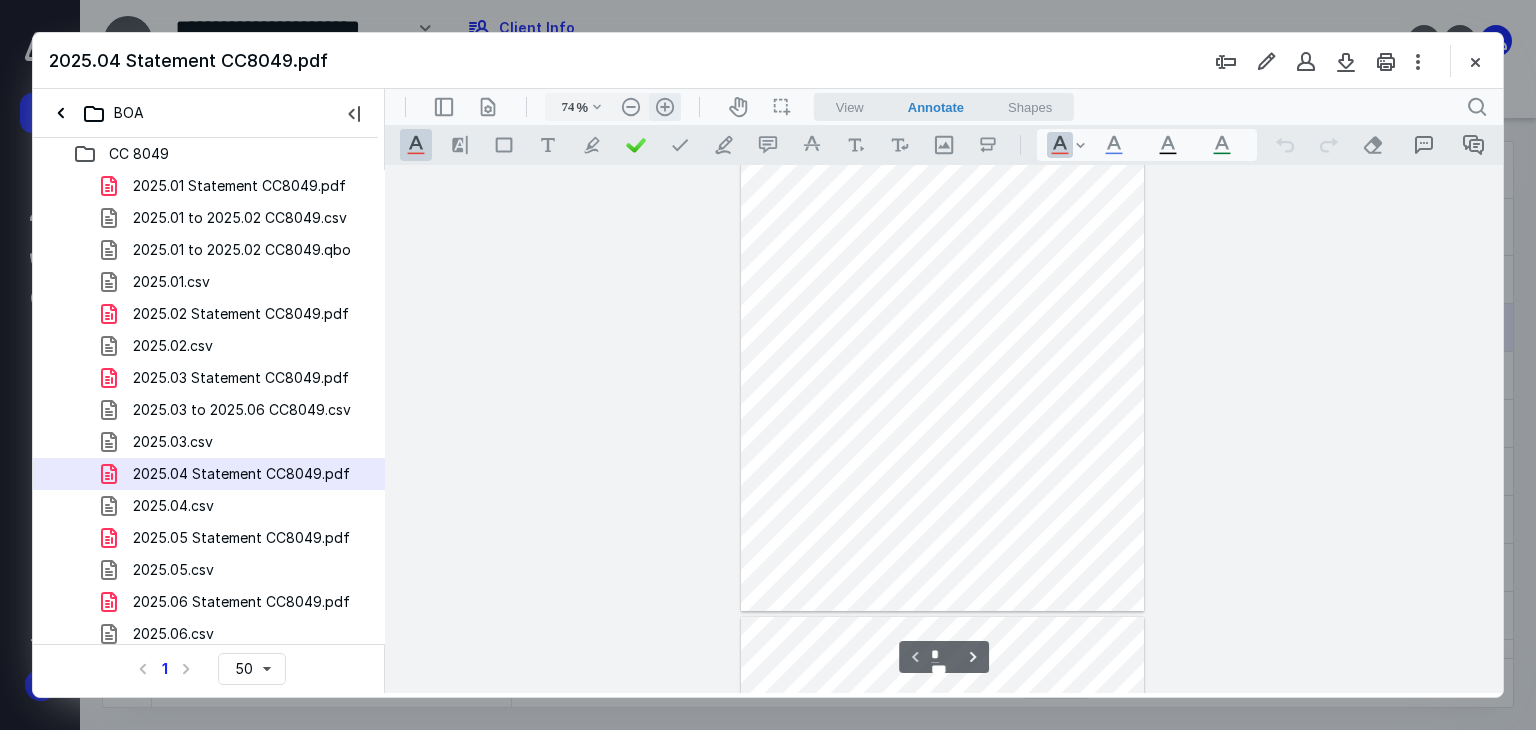 click on ".cls-1{fill:#abb0c4;} icon - header - zoom - in - line" at bounding box center (665, 107) 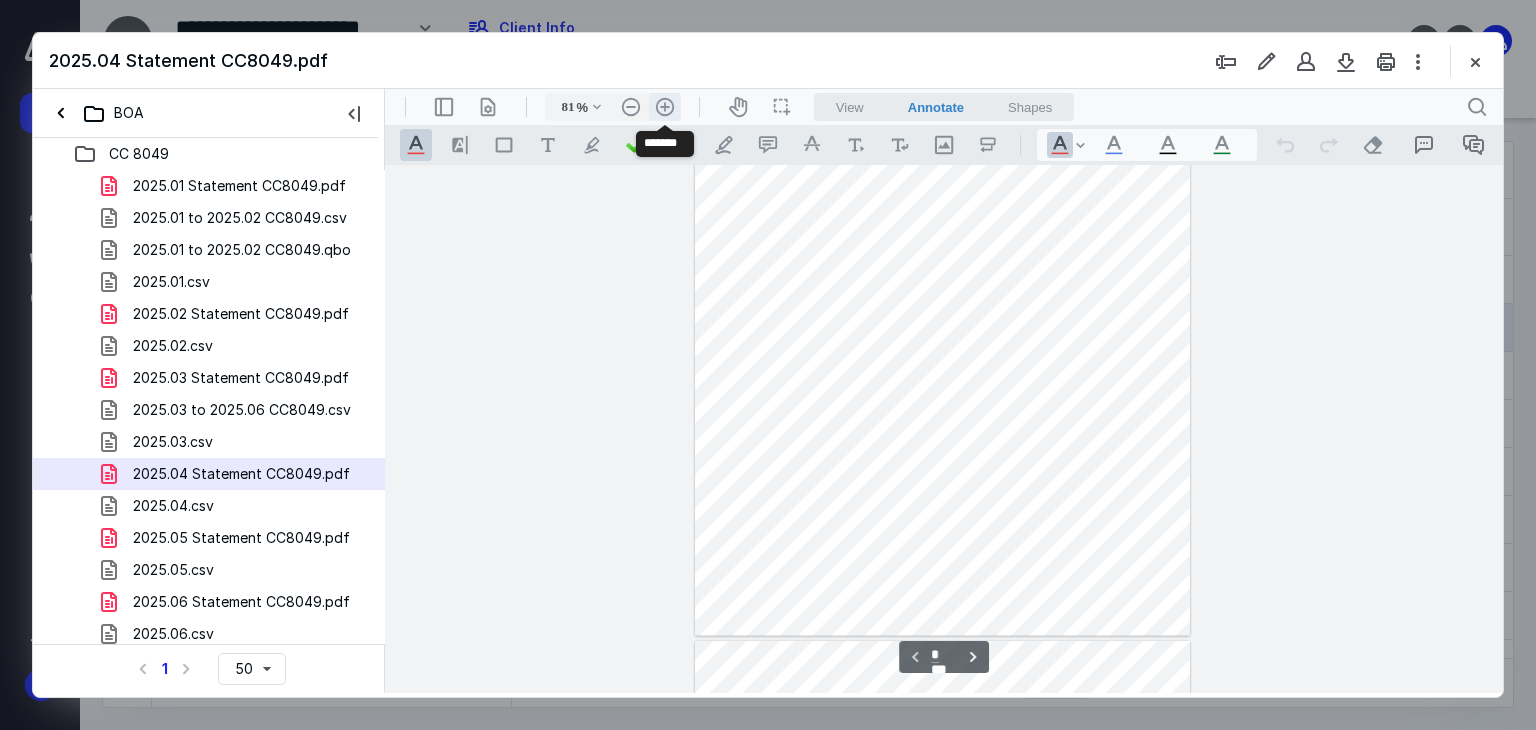 click on ".cls-1{fill:#abb0c4;} icon - header - zoom - in - line" at bounding box center (665, 107) 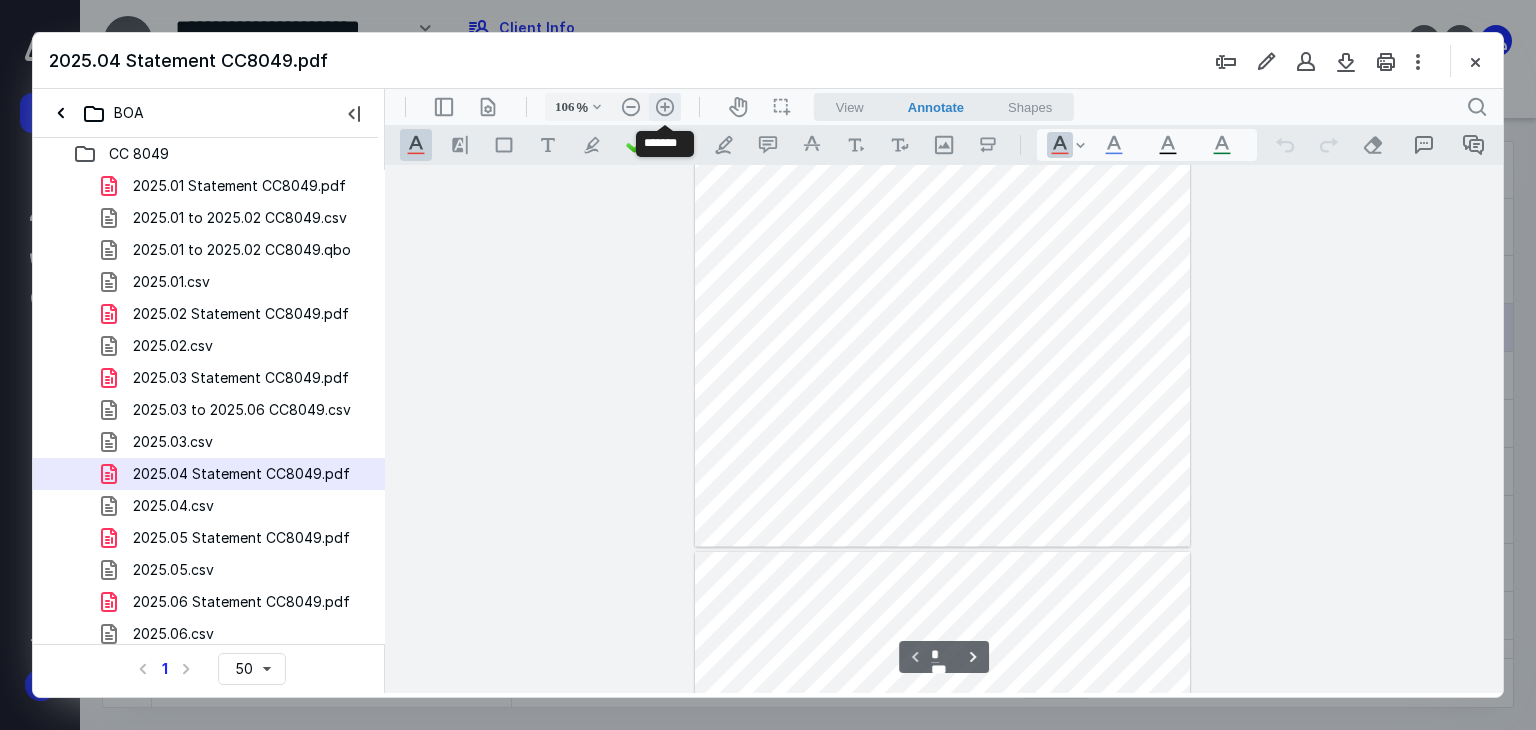 click on ".cls-1{fill:#abb0c4;} icon - header - zoom - in - line" at bounding box center (665, 107) 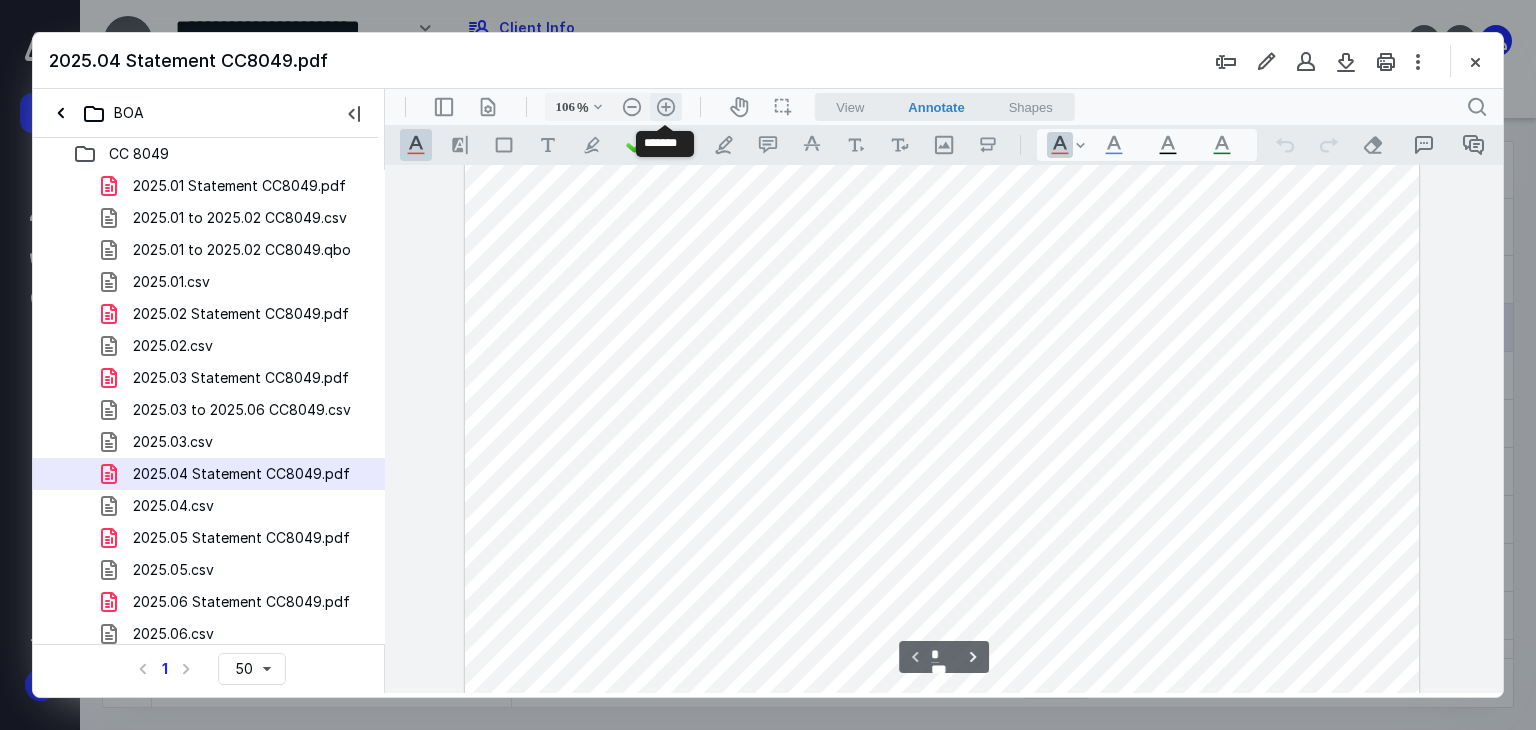 type on "156" 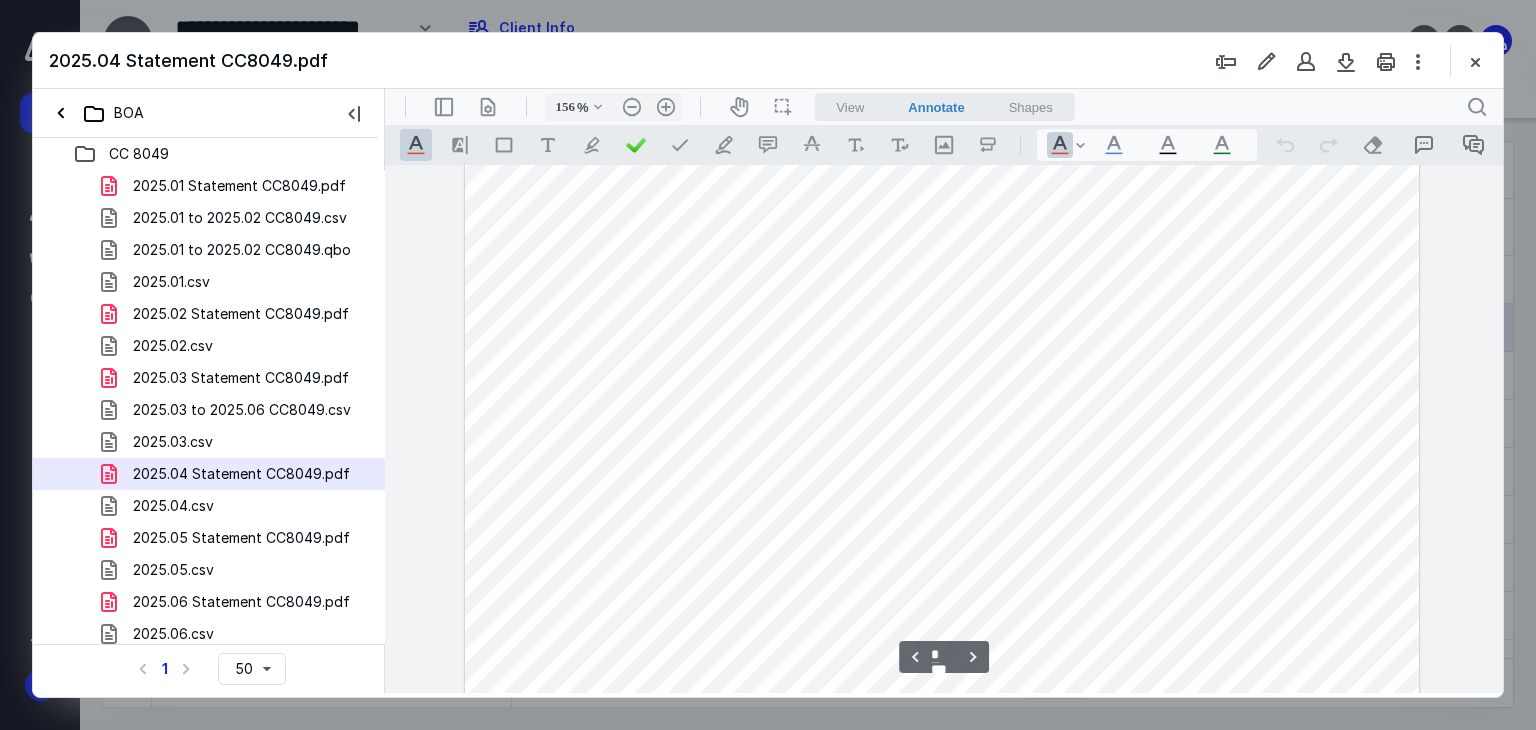 scroll, scrollTop: 2593, scrollLeft: 0, axis: vertical 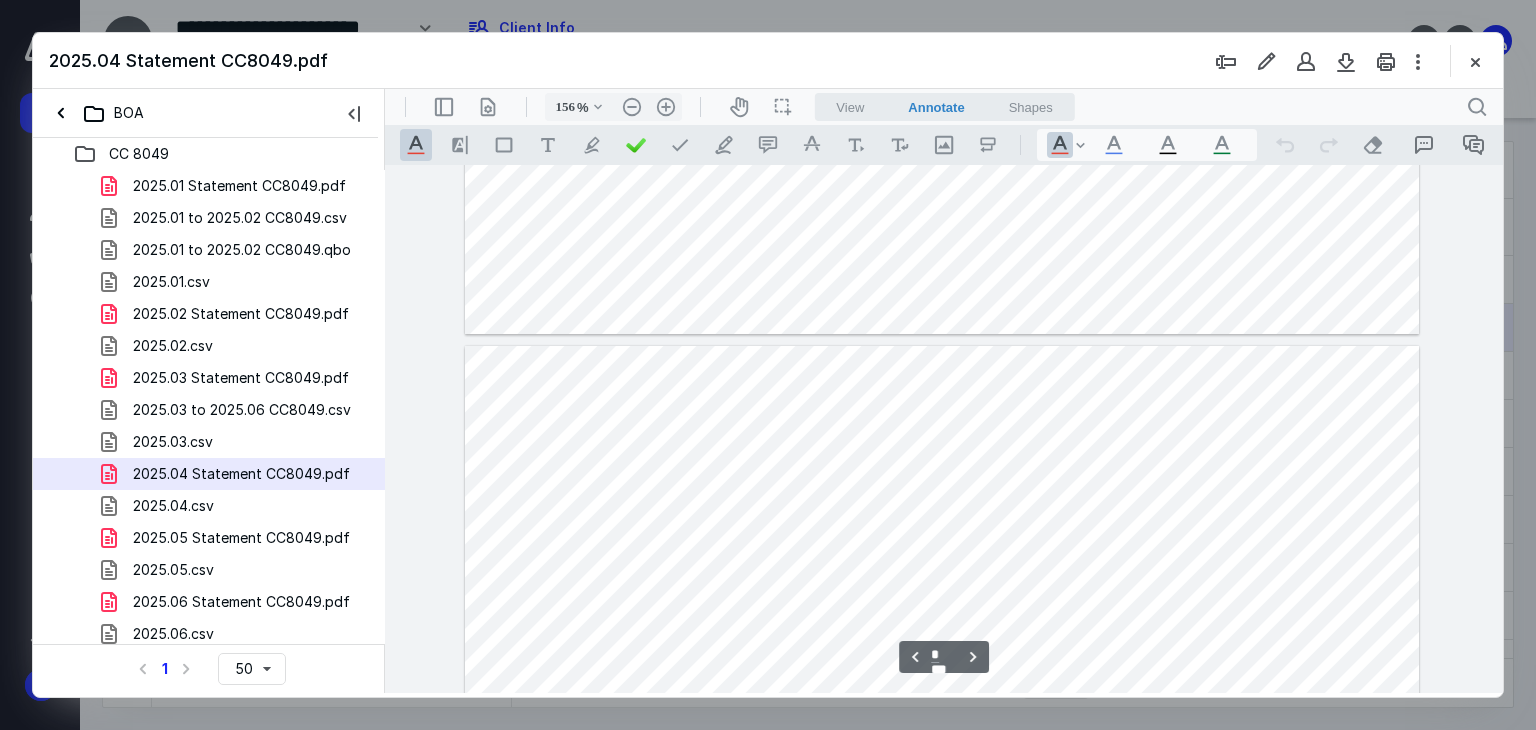 type on "*" 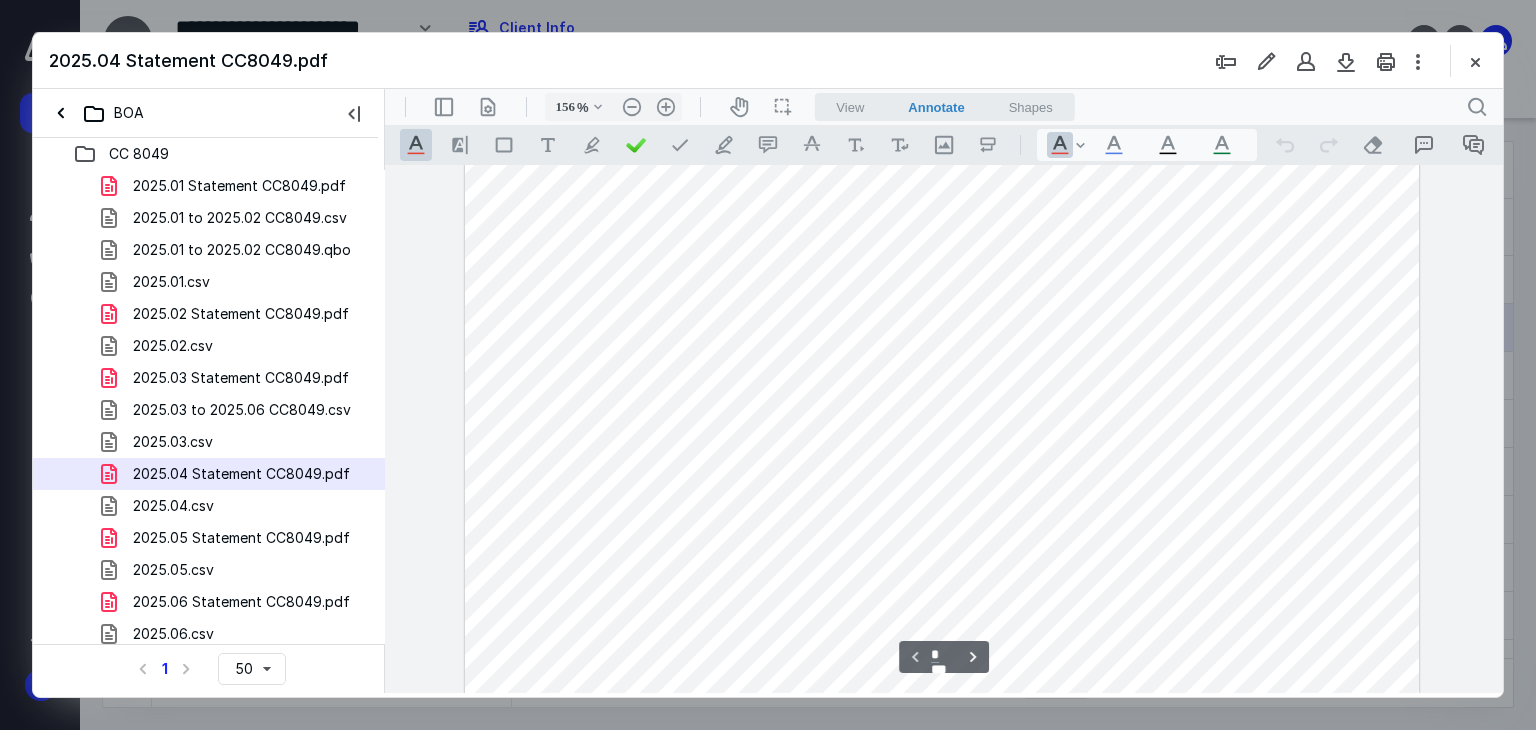 scroll, scrollTop: 0, scrollLeft: 0, axis: both 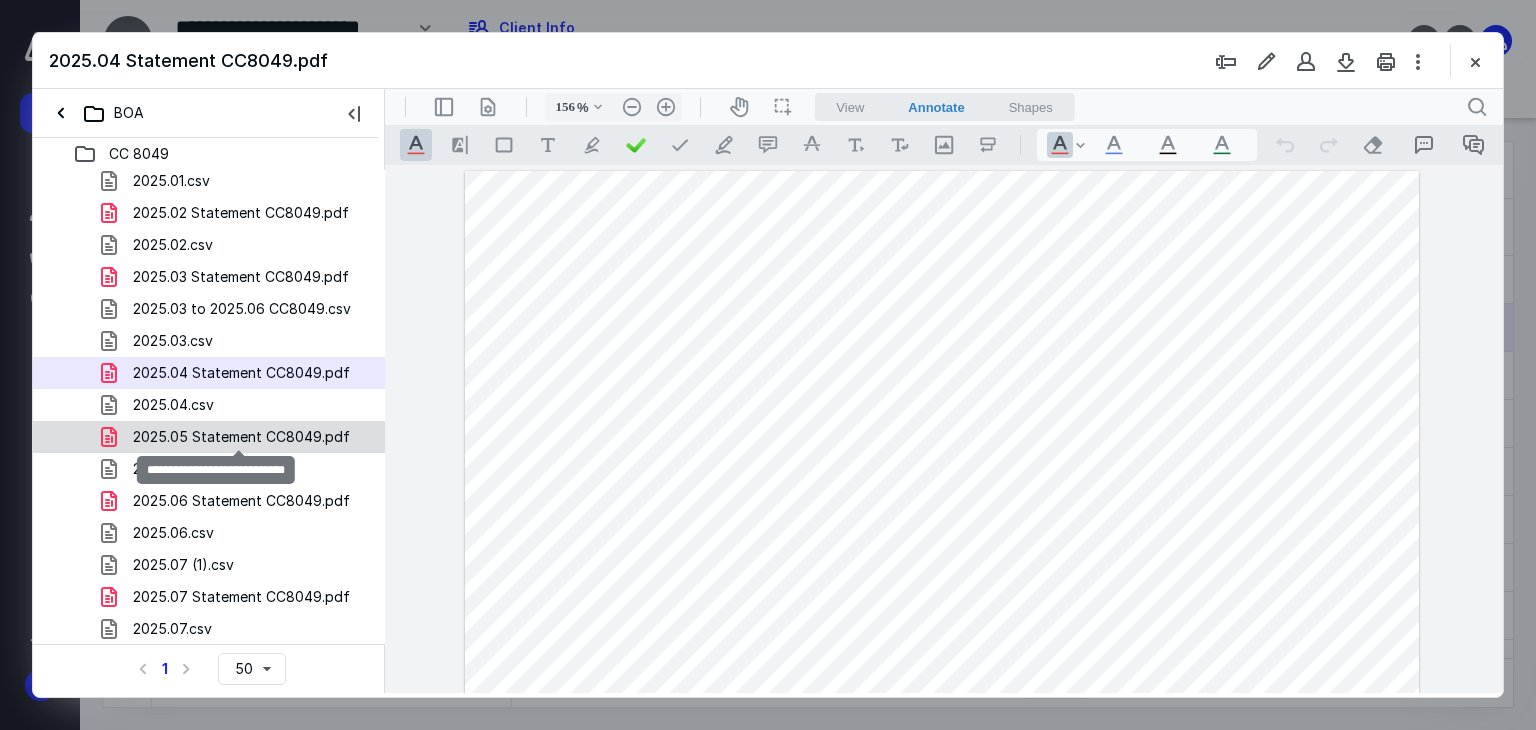 click on "2025.05 Statement CC8049.pdf" at bounding box center (241, 437) 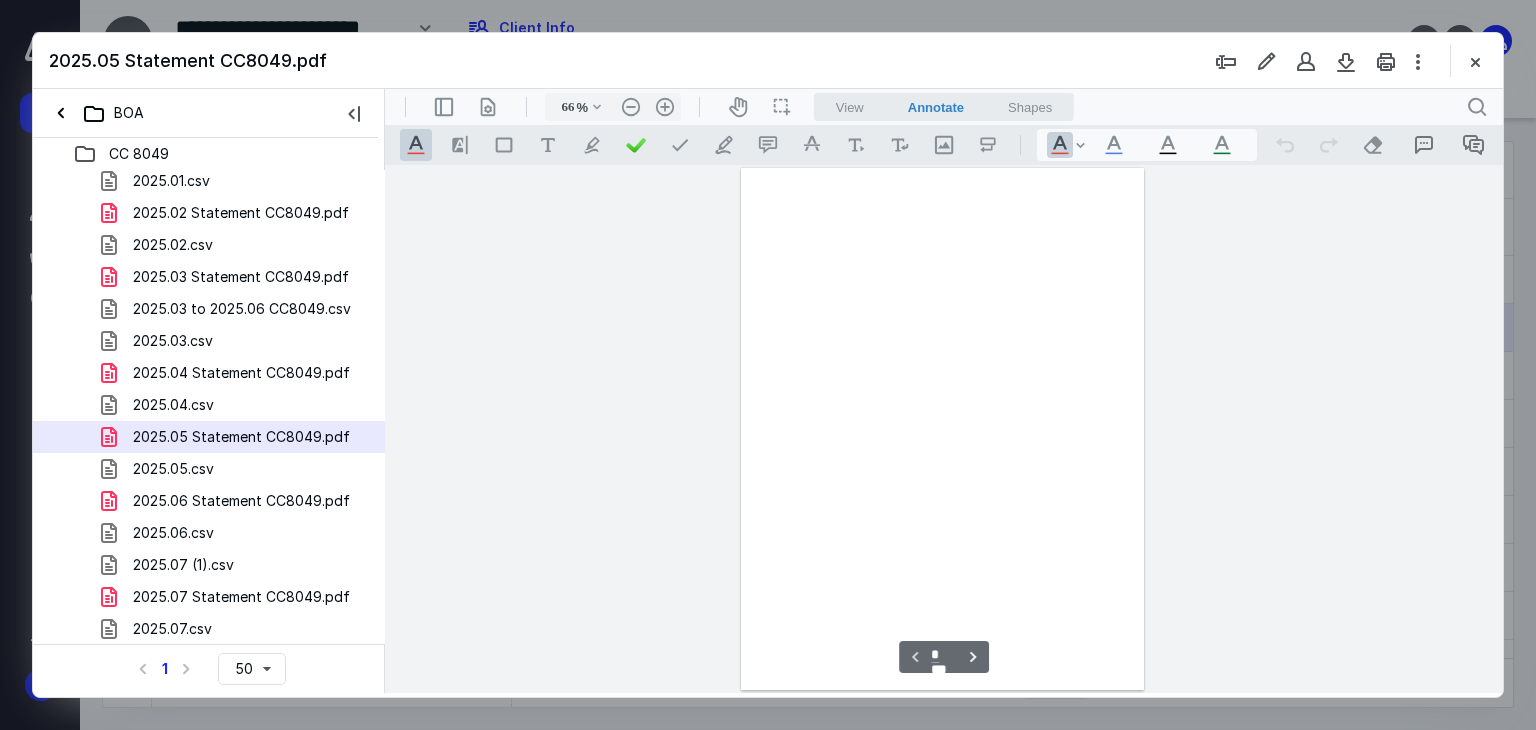 scroll, scrollTop: 79, scrollLeft: 0, axis: vertical 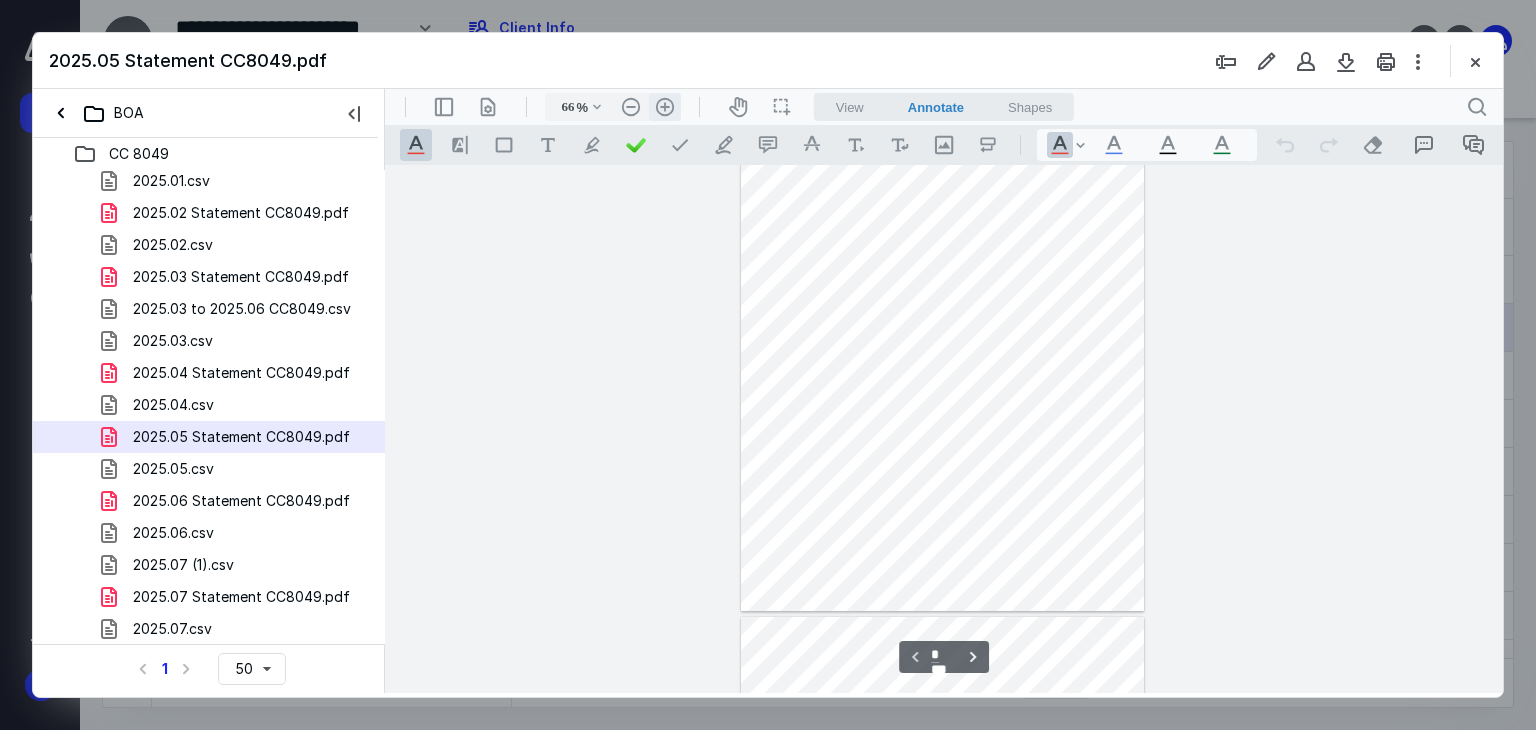 click on ".cls-1{fill:#abb0c4;} icon - header - zoom - in - line" at bounding box center [665, 107] 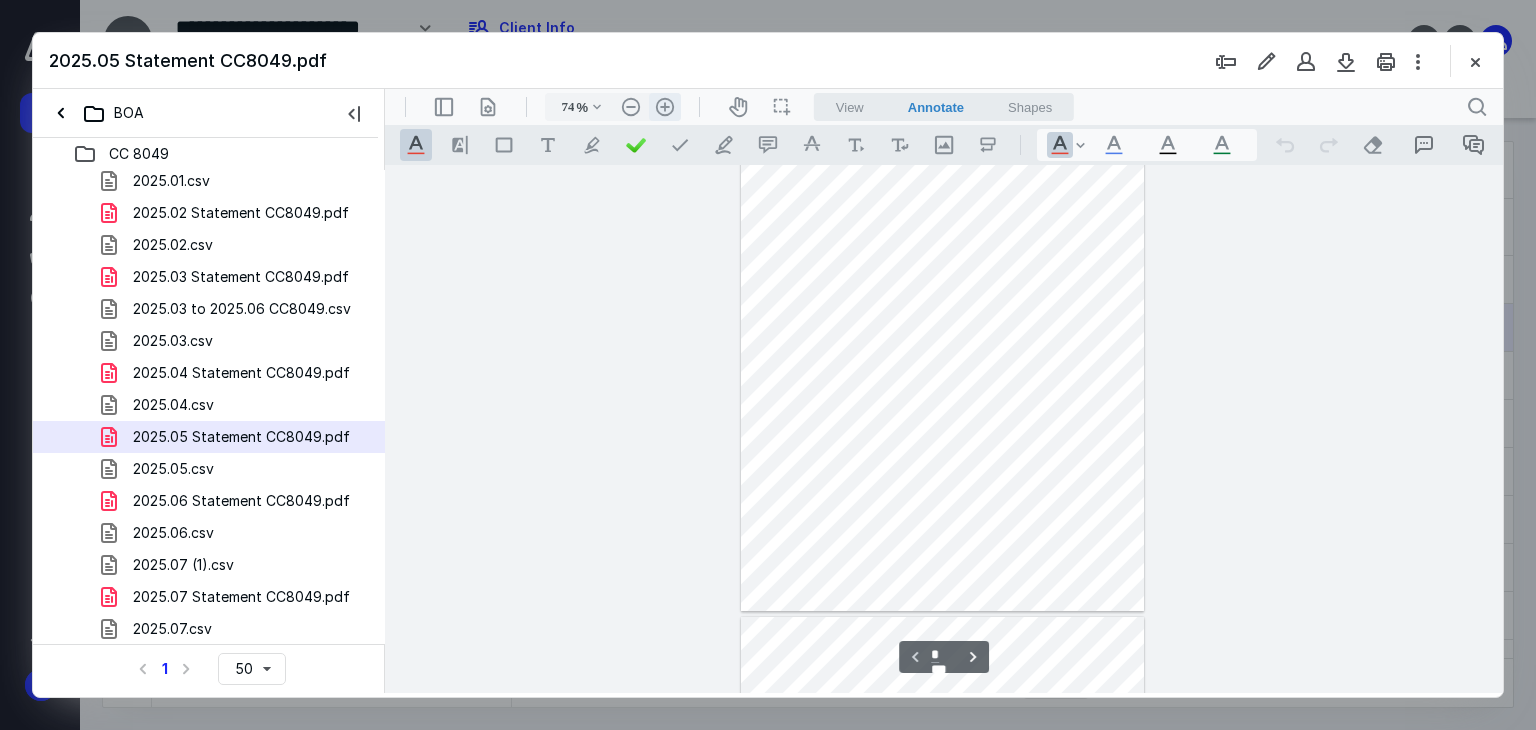 click on ".cls-1{fill:#abb0c4;} icon - header - zoom - in - line" at bounding box center [665, 107] 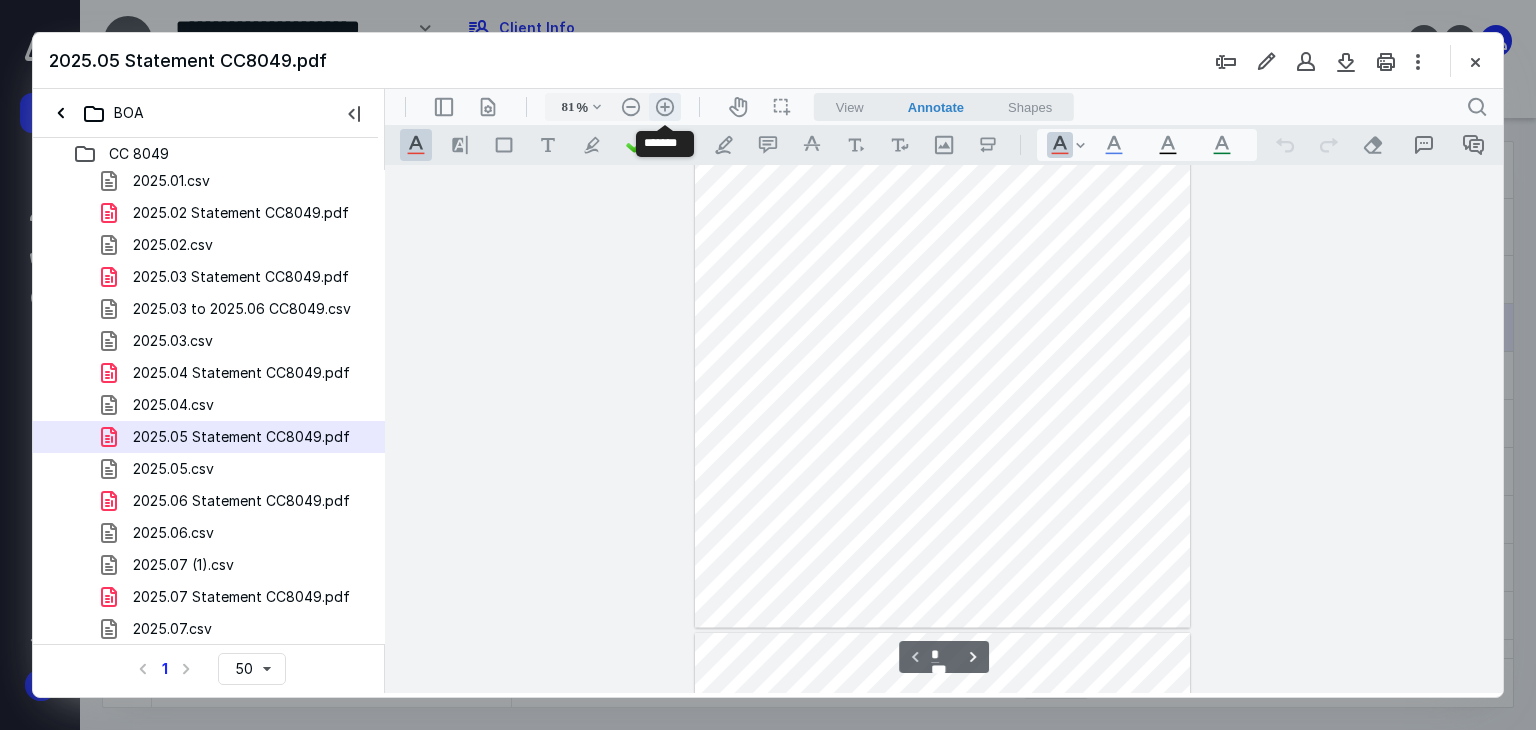 click on ".cls-1{fill:#abb0c4;} icon - header - zoom - in - line" at bounding box center [665, 107] 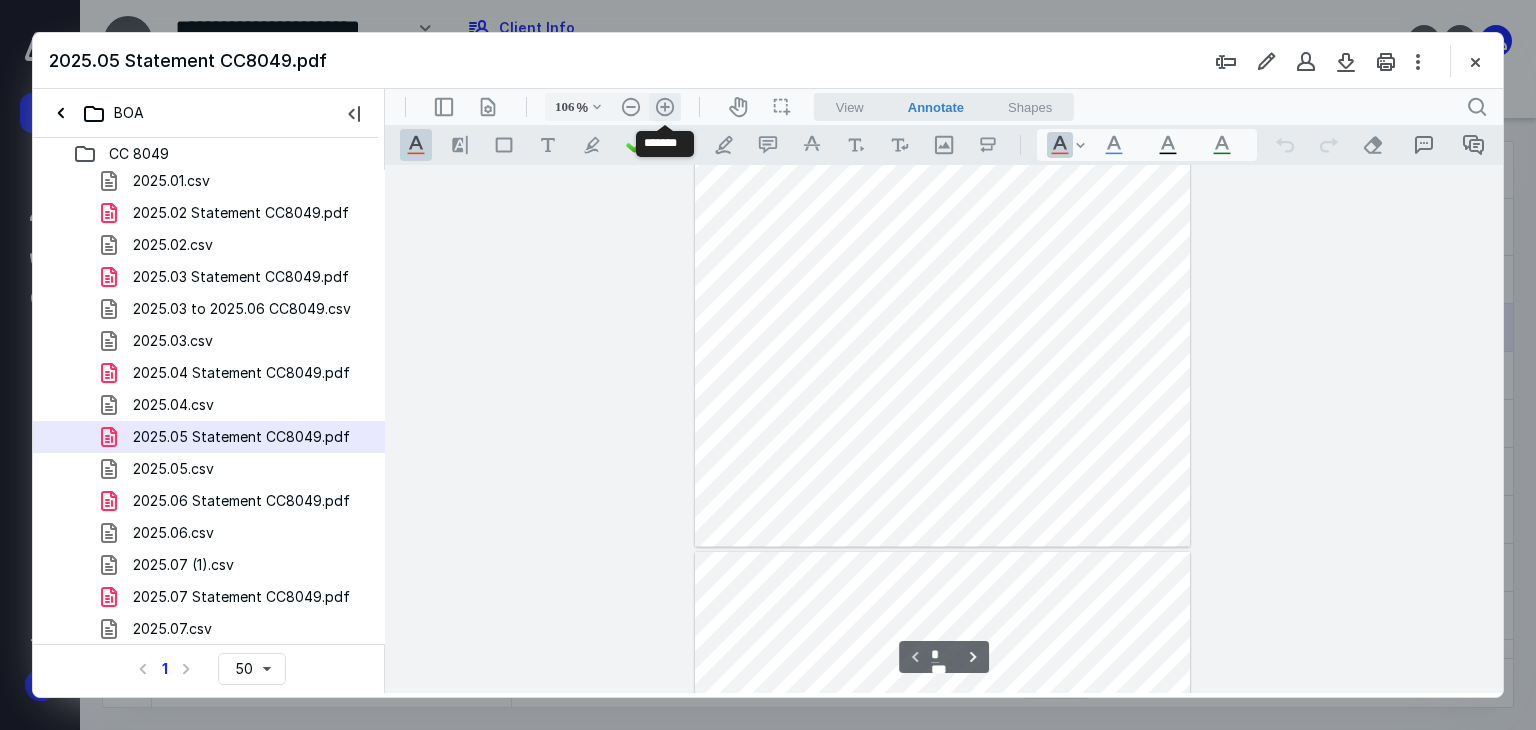 click on ".cls-1{fill:#abb0c4;} icon - header - zoom - in - line" at bounding box center (665, 107) 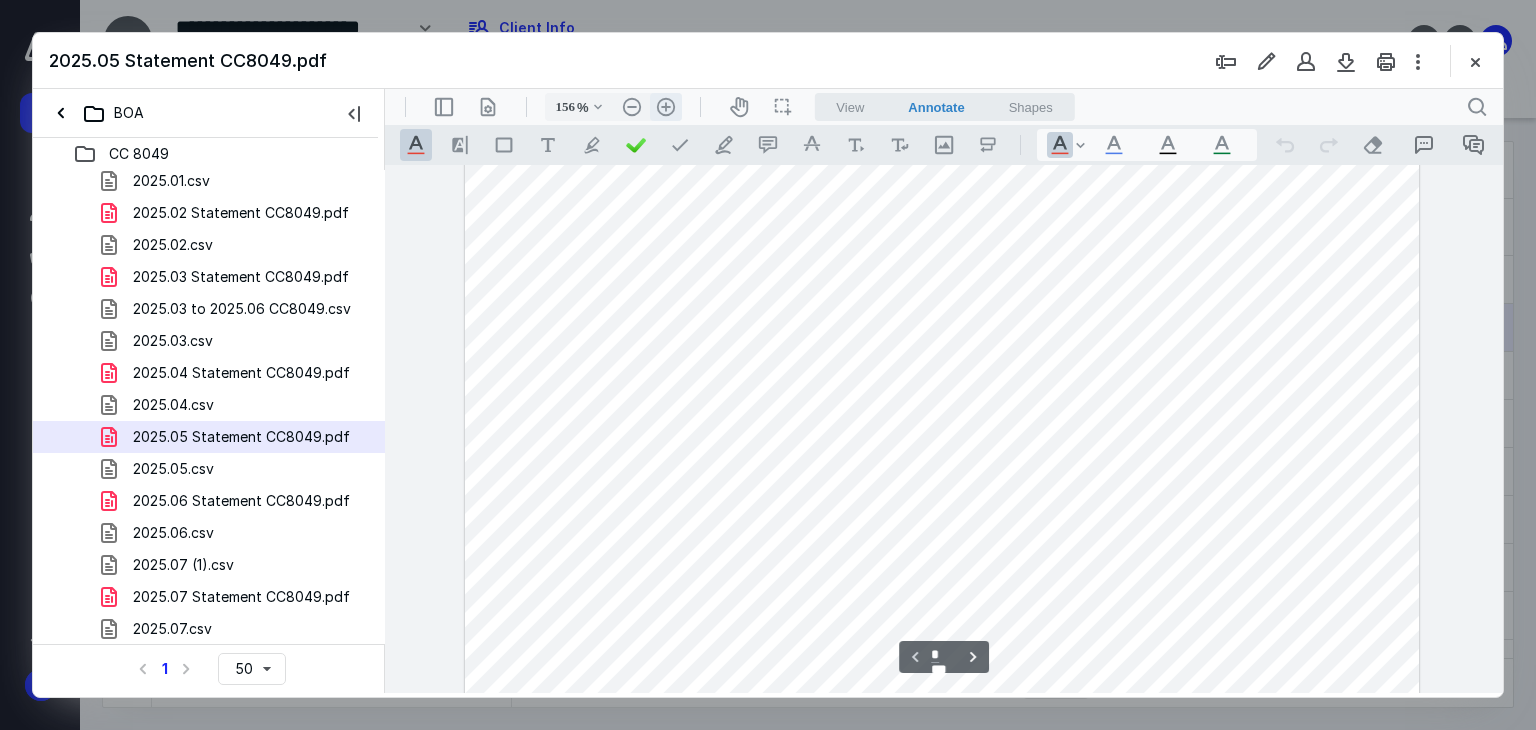 scroll, scrollTop: 193, scrollLeft: 0, axis: vertical 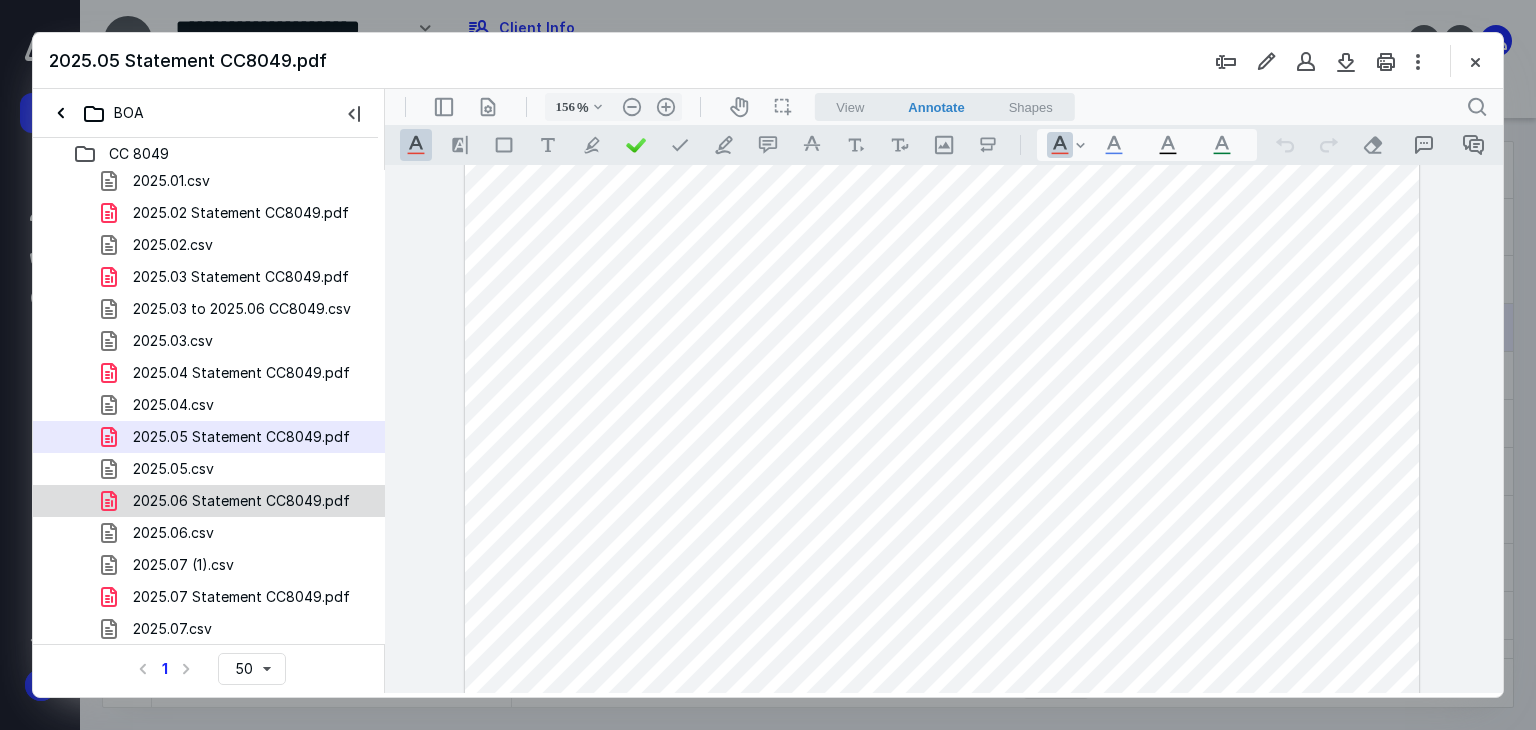 click on "2025.06 Statement CC8049.pdf" at bounding box center (241, 501) 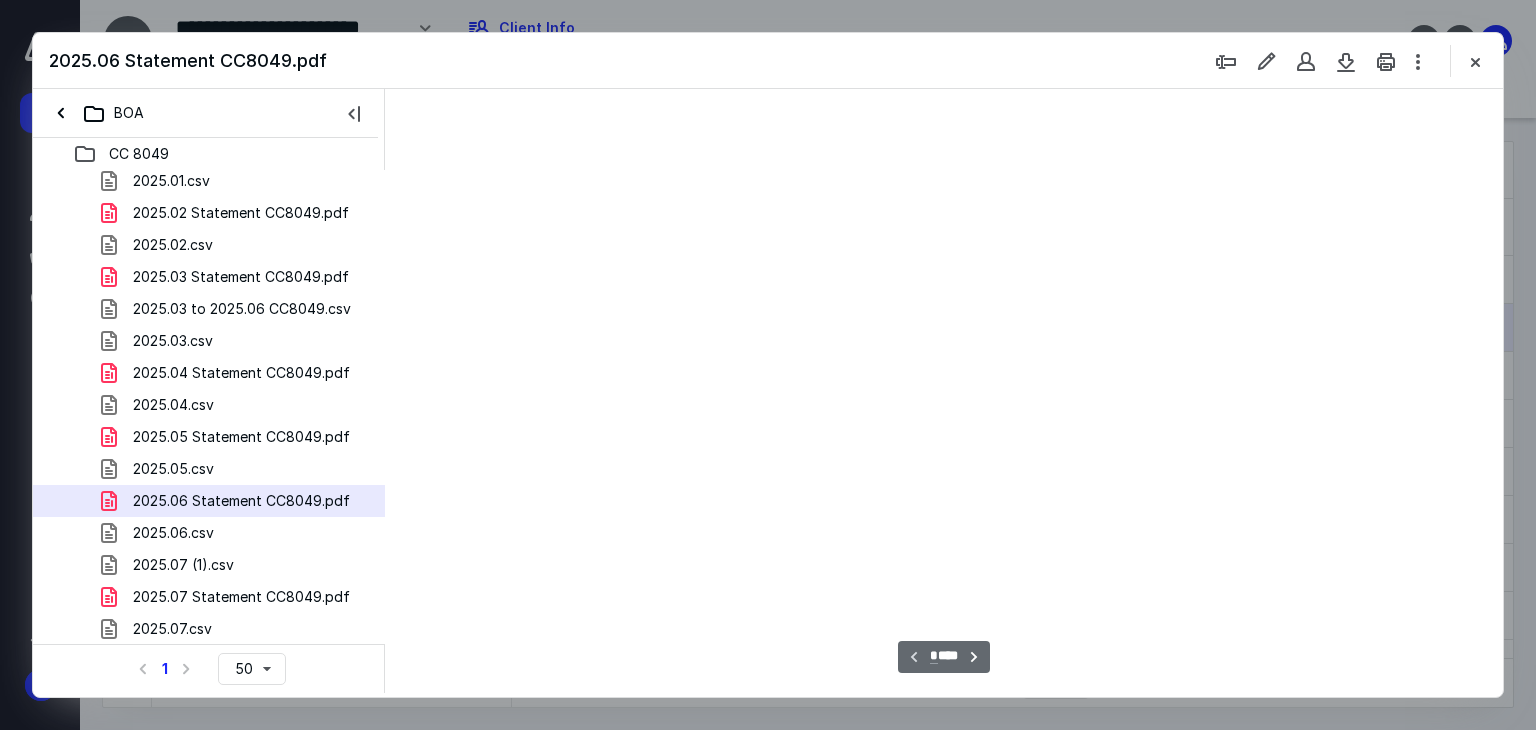 scroll, scrollTop: 79, scrollLeft: 0, axis: vertical 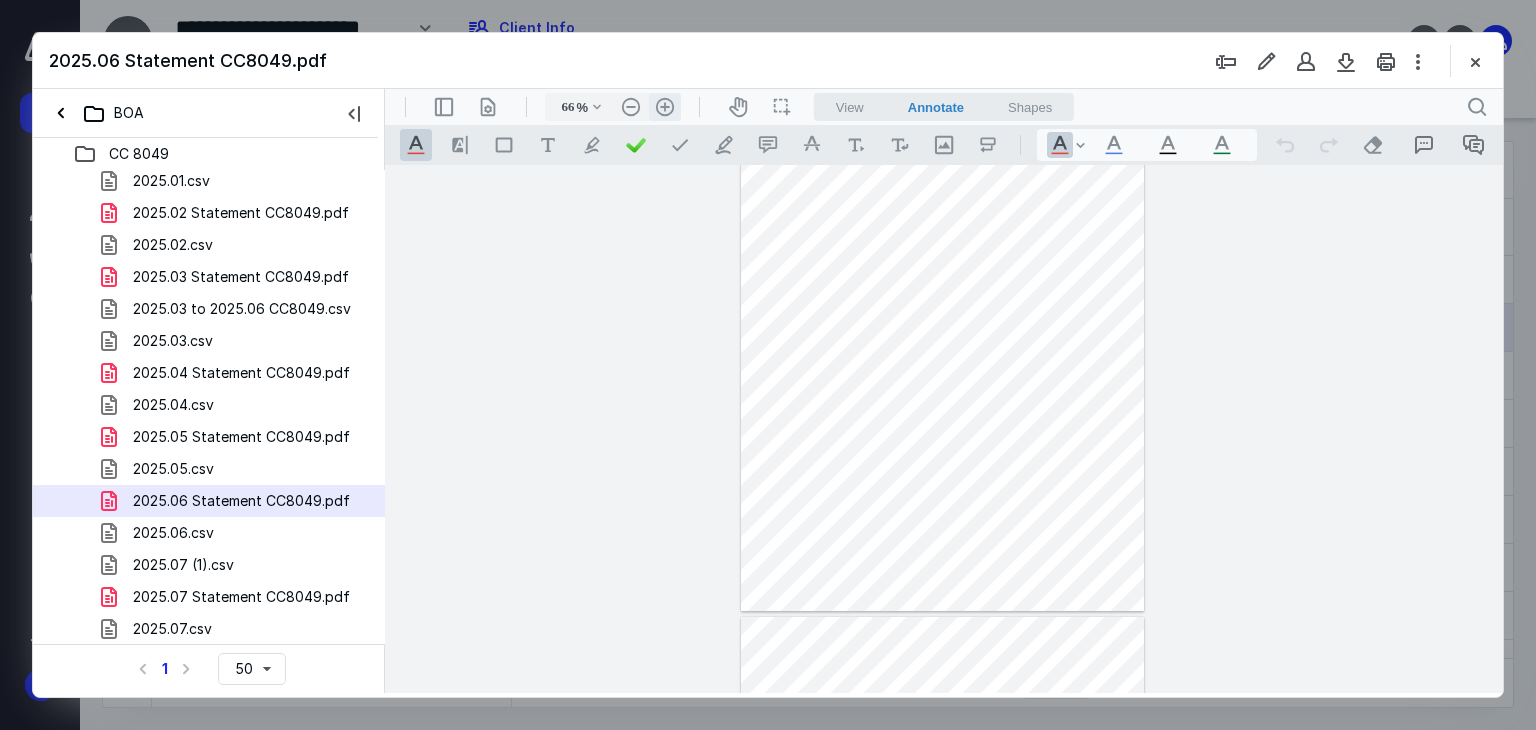 click on ".cls-1{fill:#abb0c4;} icon - header - zoom - in - line" at bounding box center (665, 107) 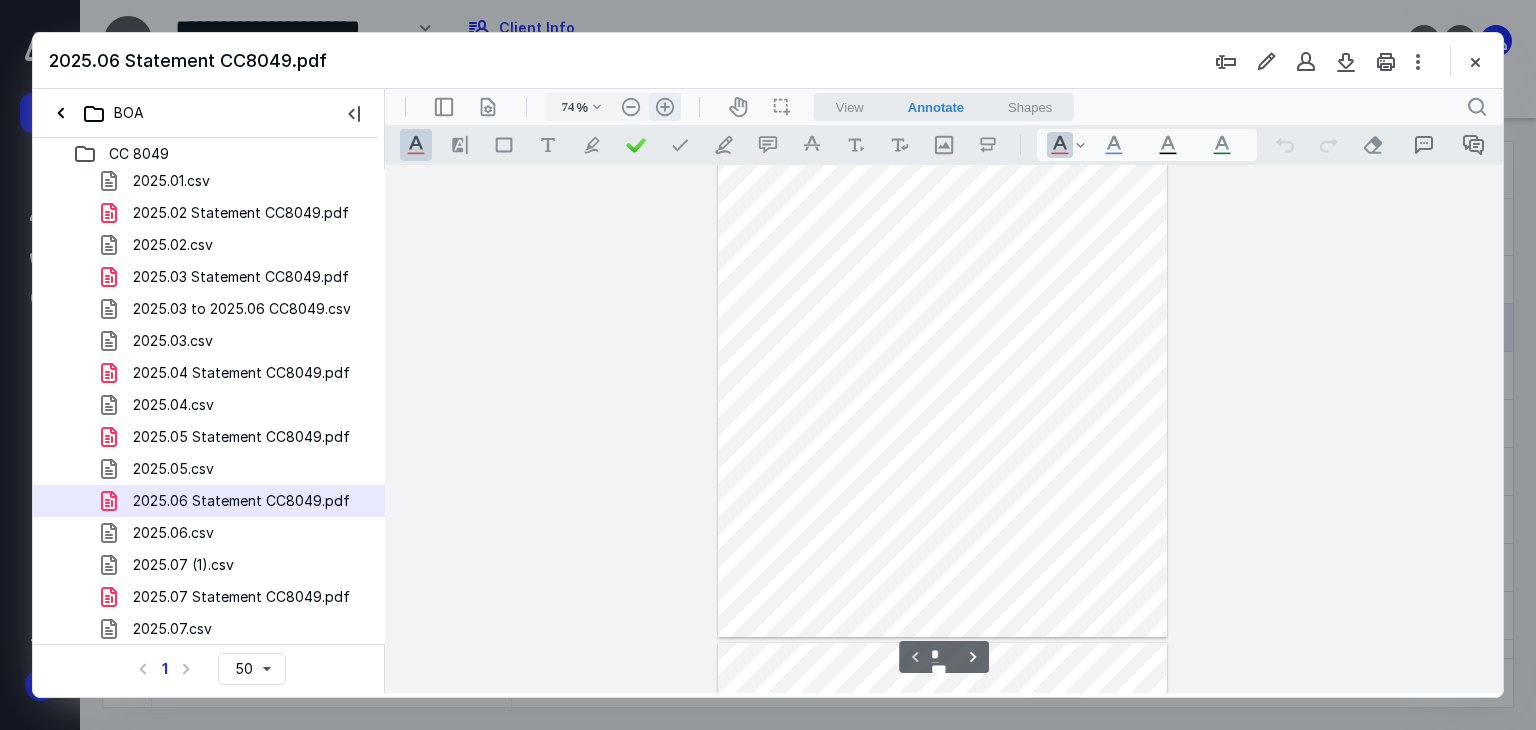 click on ".cls-1{fill:#abb0c4;} icon - header - zoom - in - line" at bounding box center (665, 107) 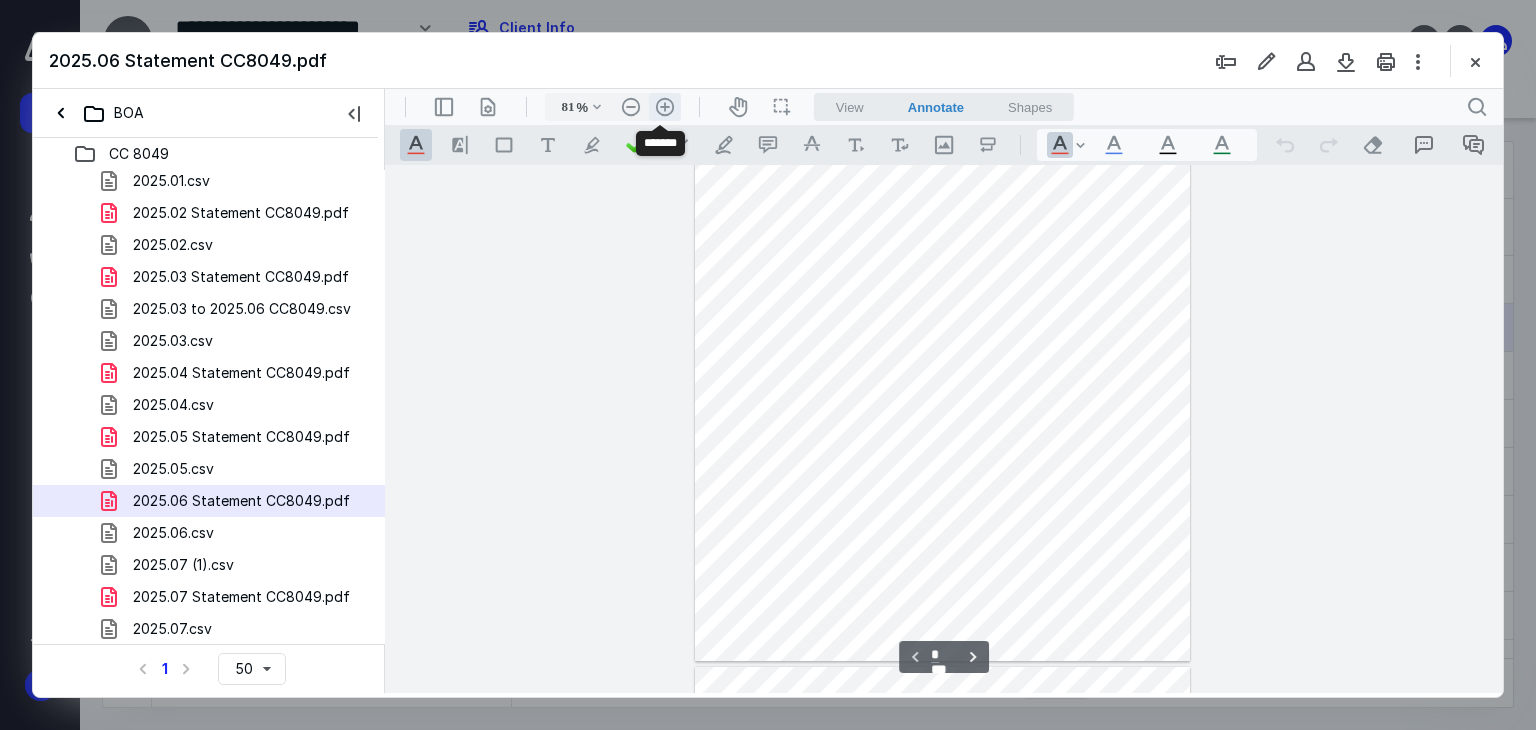 click on ".cls-1{fill:#abb0c4;} icon - header - zoom - in - line" at bounding box center [665, 107] 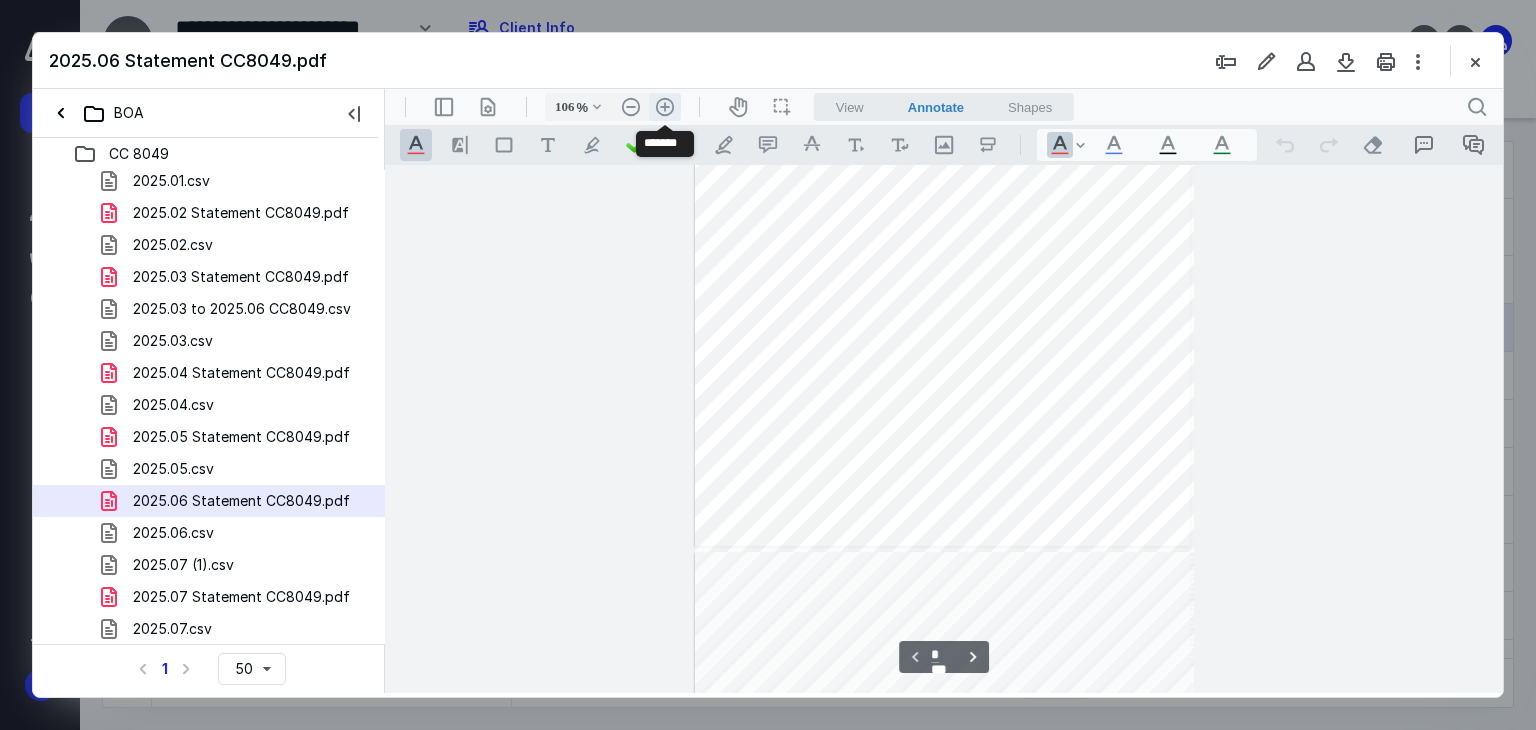 click on ".cls-1{fill:#abb0c4;} icon - header - zoom - in - line" at bounding box center [665, 107] 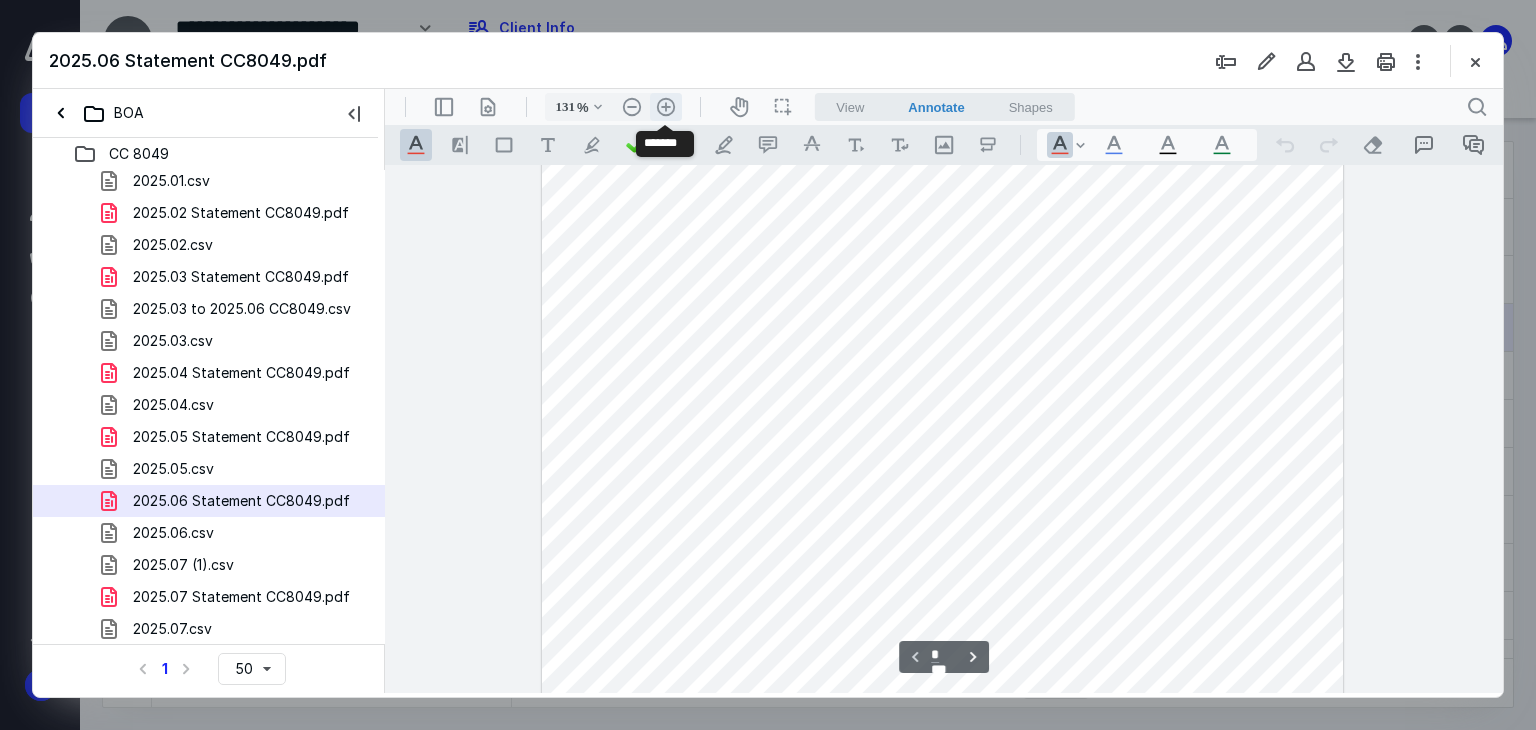 click on ".cls-1{fill:#abb0c4;} icon - header - zoom - in - line" at bounding box center [666, 107] 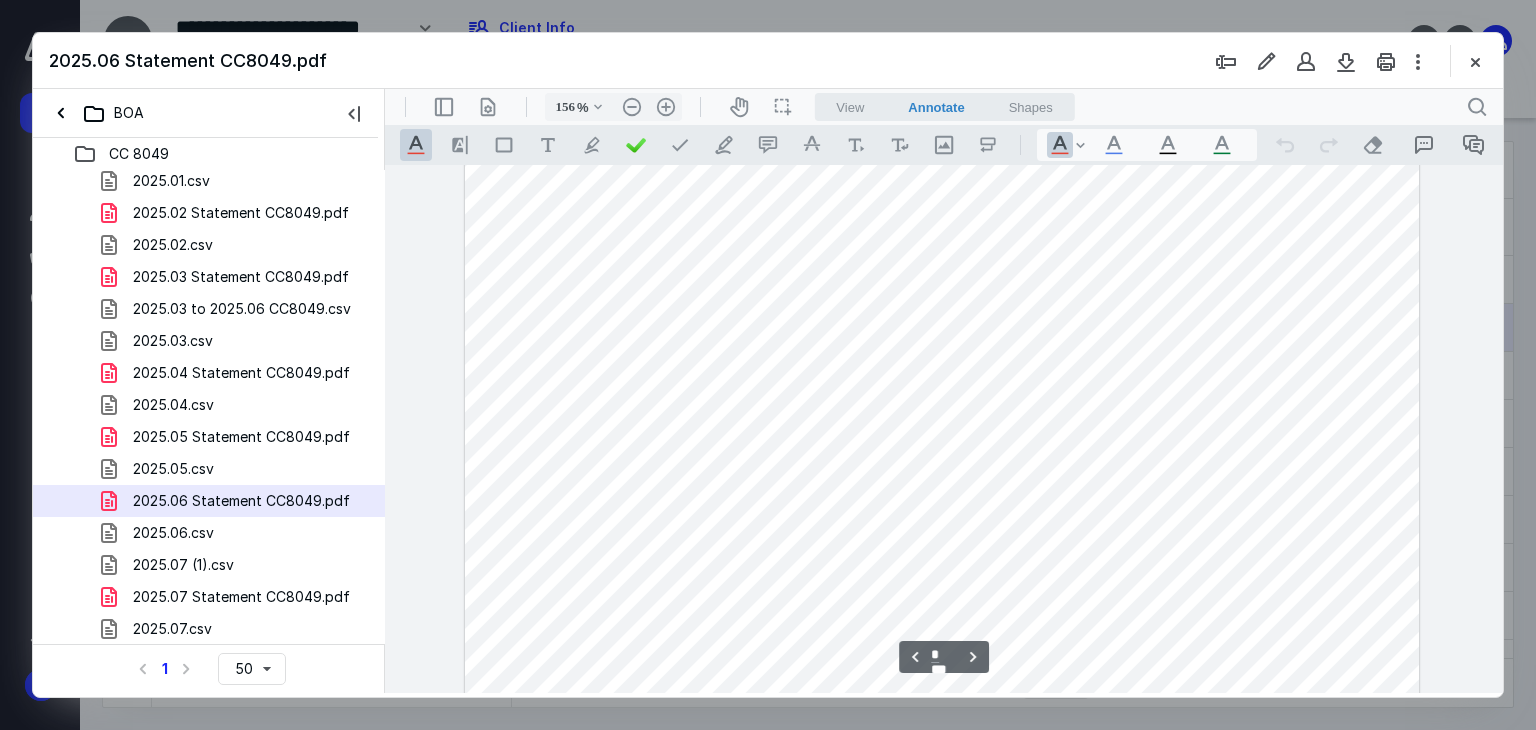 scroll, scrollTop: 4793, scrollLeft: 0, axis: vertical 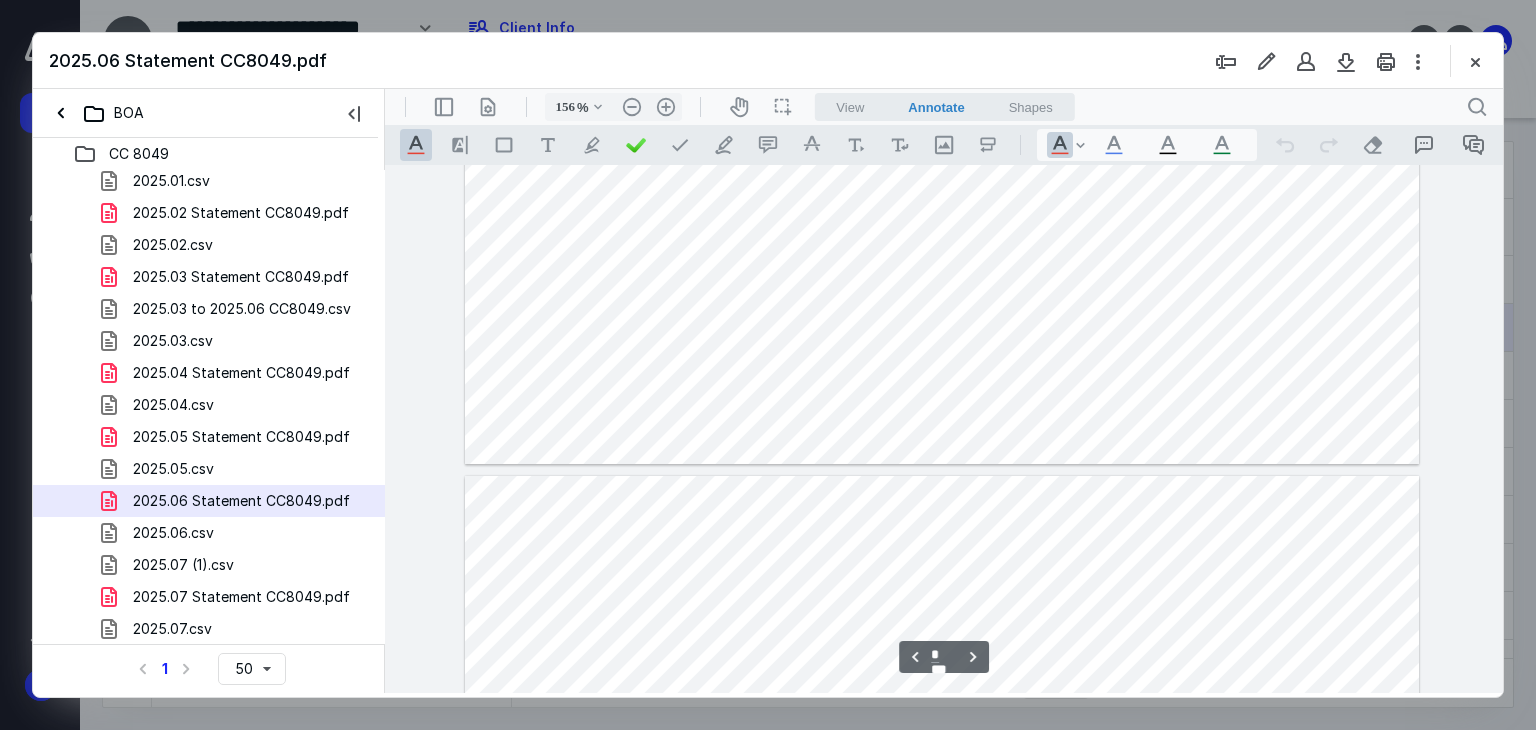 type on "*" 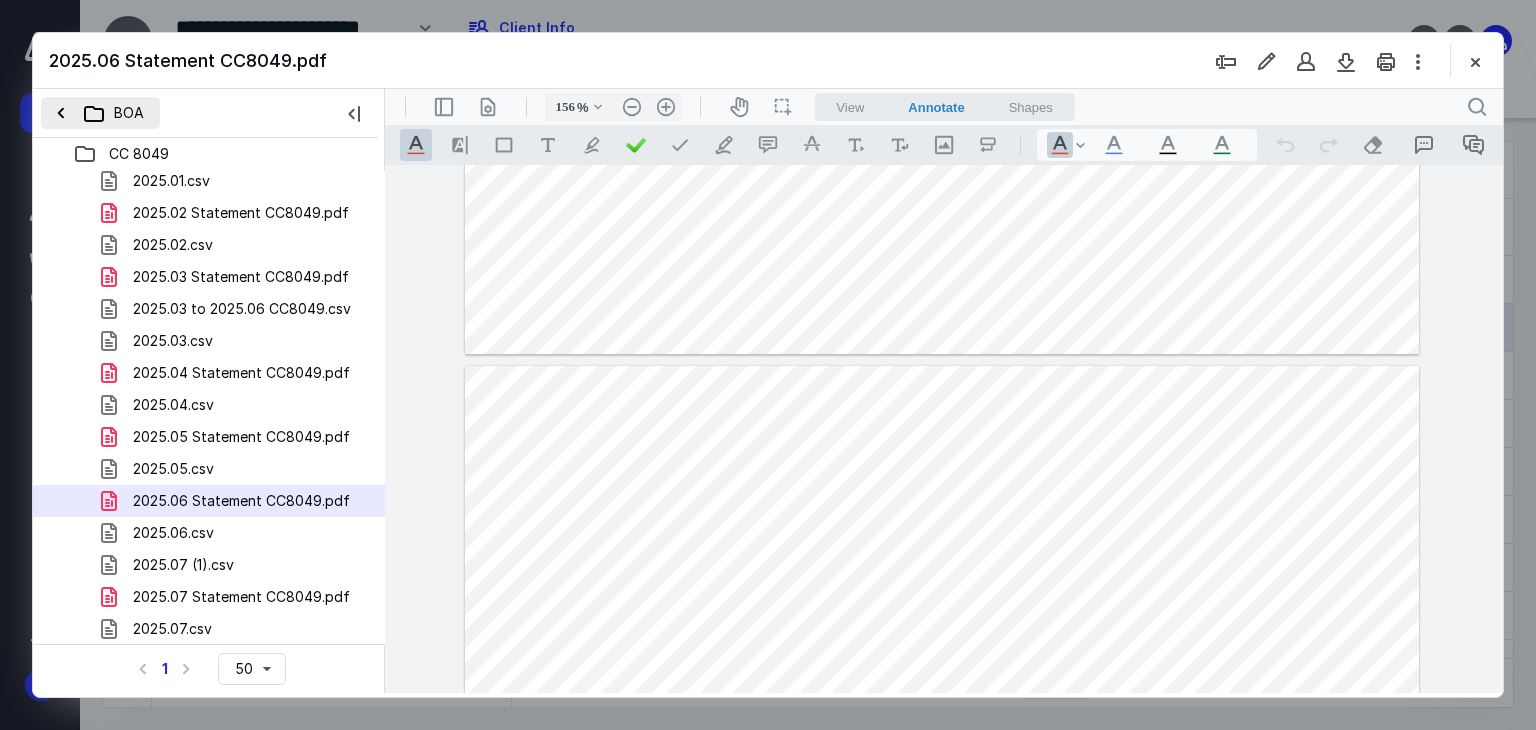 click on "BOA" at bounding box center (100, 113) 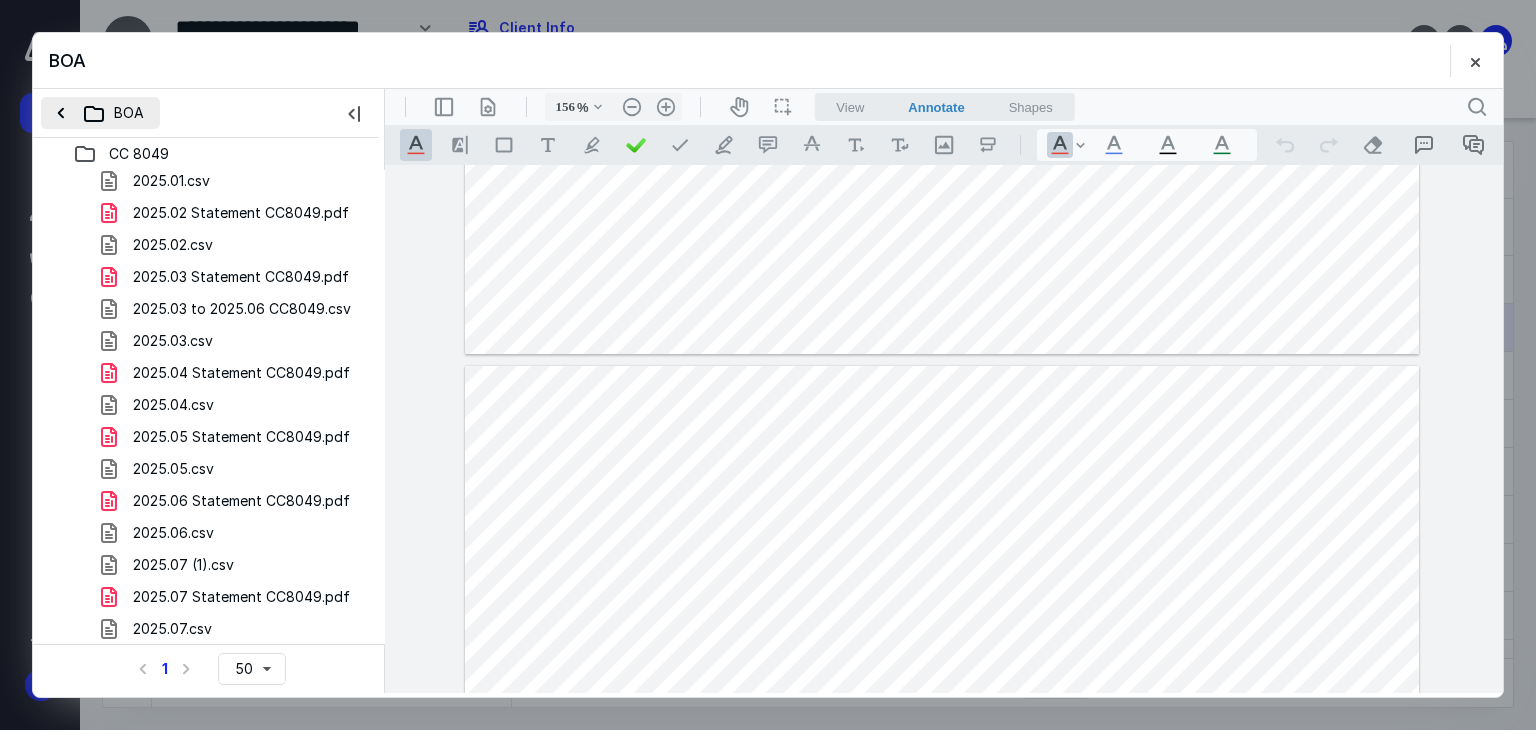 scroll, scrollTop: 0, scrollLeft: 0, axis: both 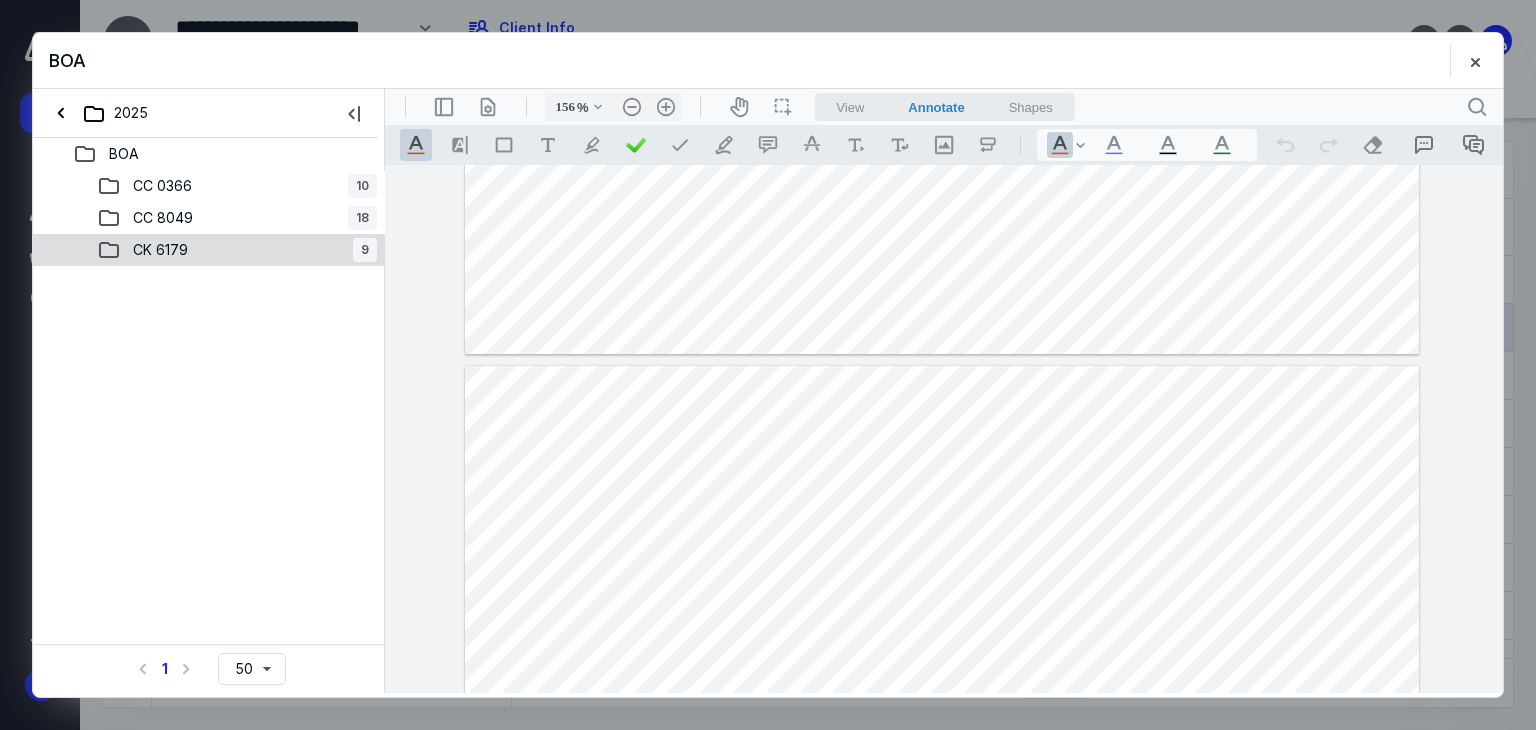 click on "CK 6179 9" at bounding box center (237, 250) 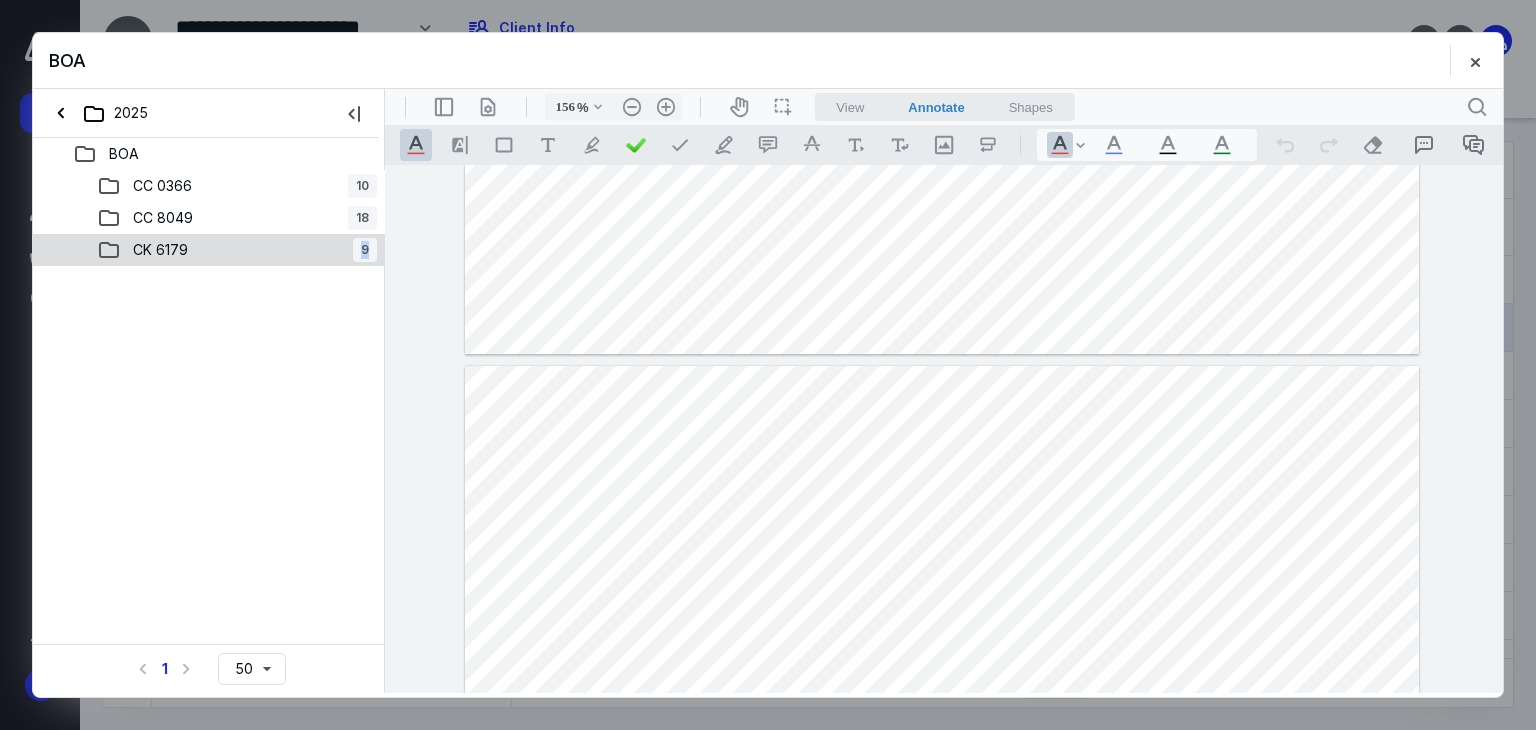 click on "CK 6179 9" at bounding box center [237, 250] 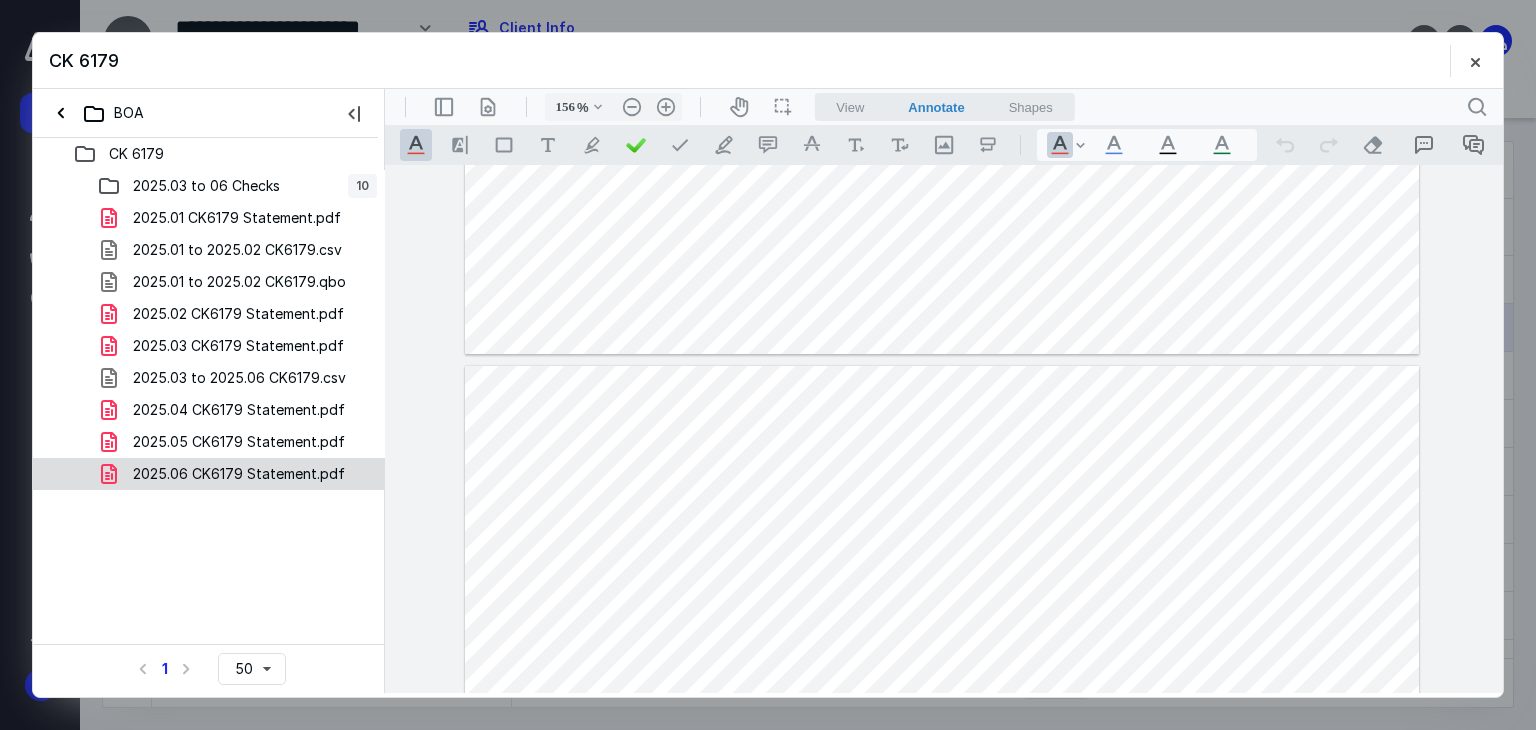 click on "2025.06 CK6179 Statement.pdf" at bounding box center (239, 474) 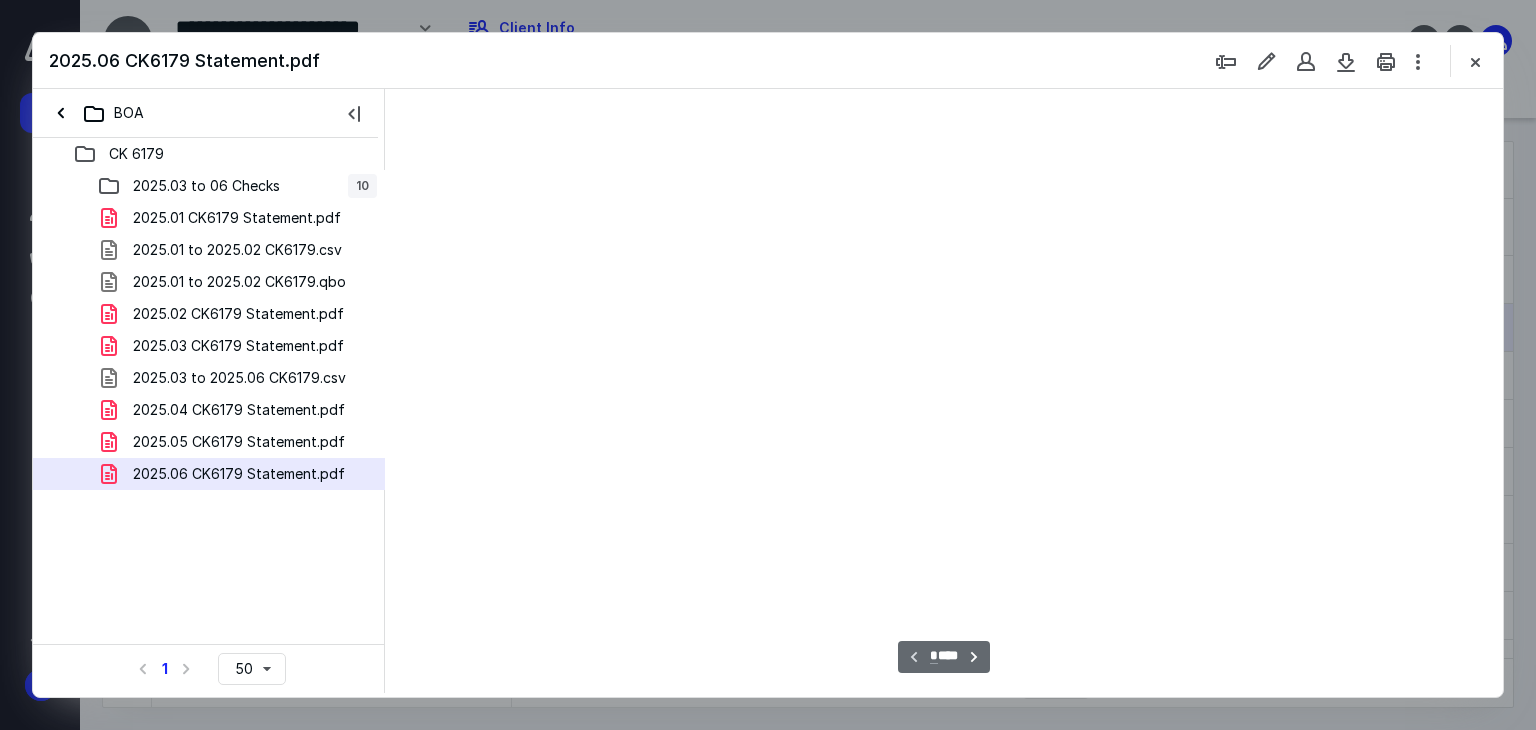 scroll, scrollTop: 79, scrollLeft: 0, axis: vertical 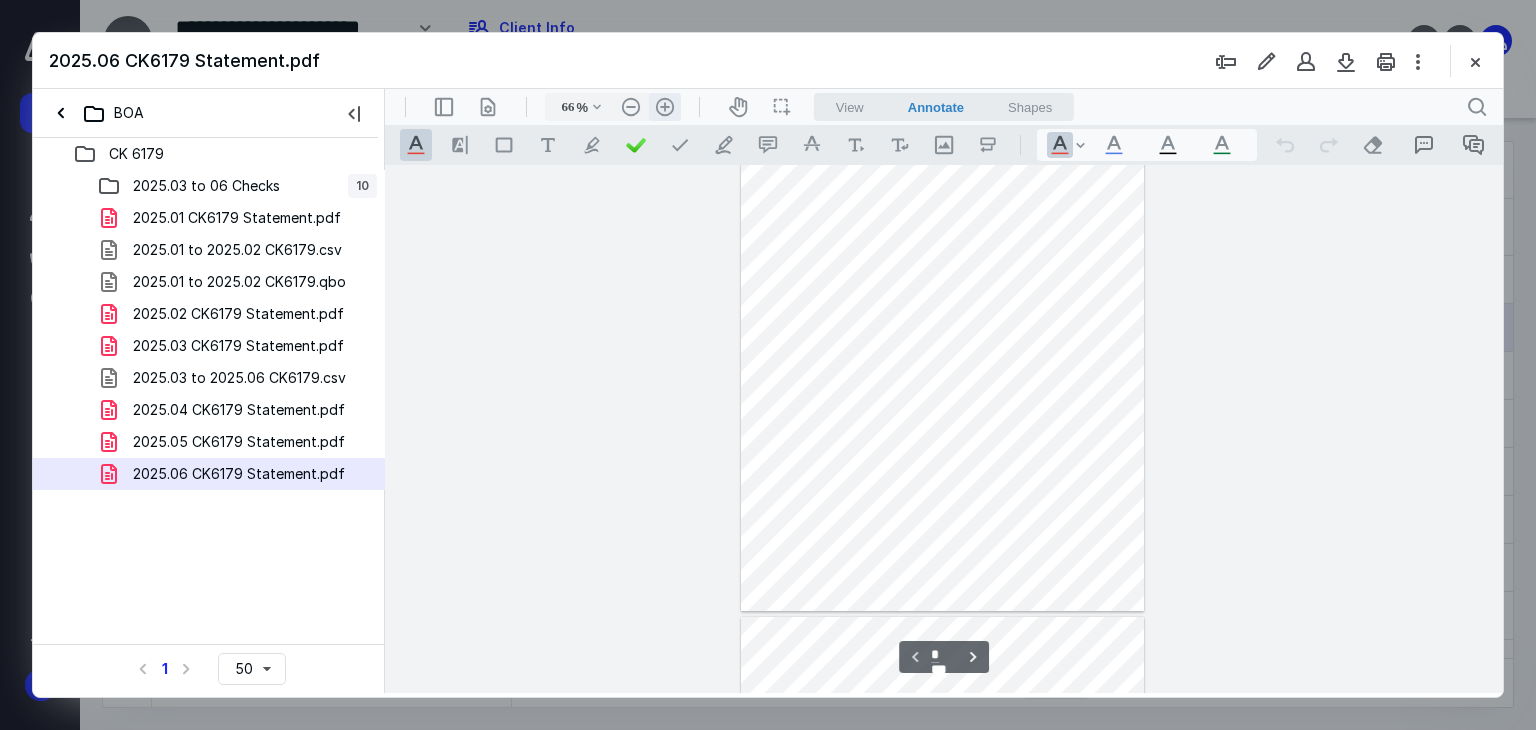 click on ".cls-1{fill:#abb0c4;} icon - header - zoom - in - line" at bounding box center (665, 107) 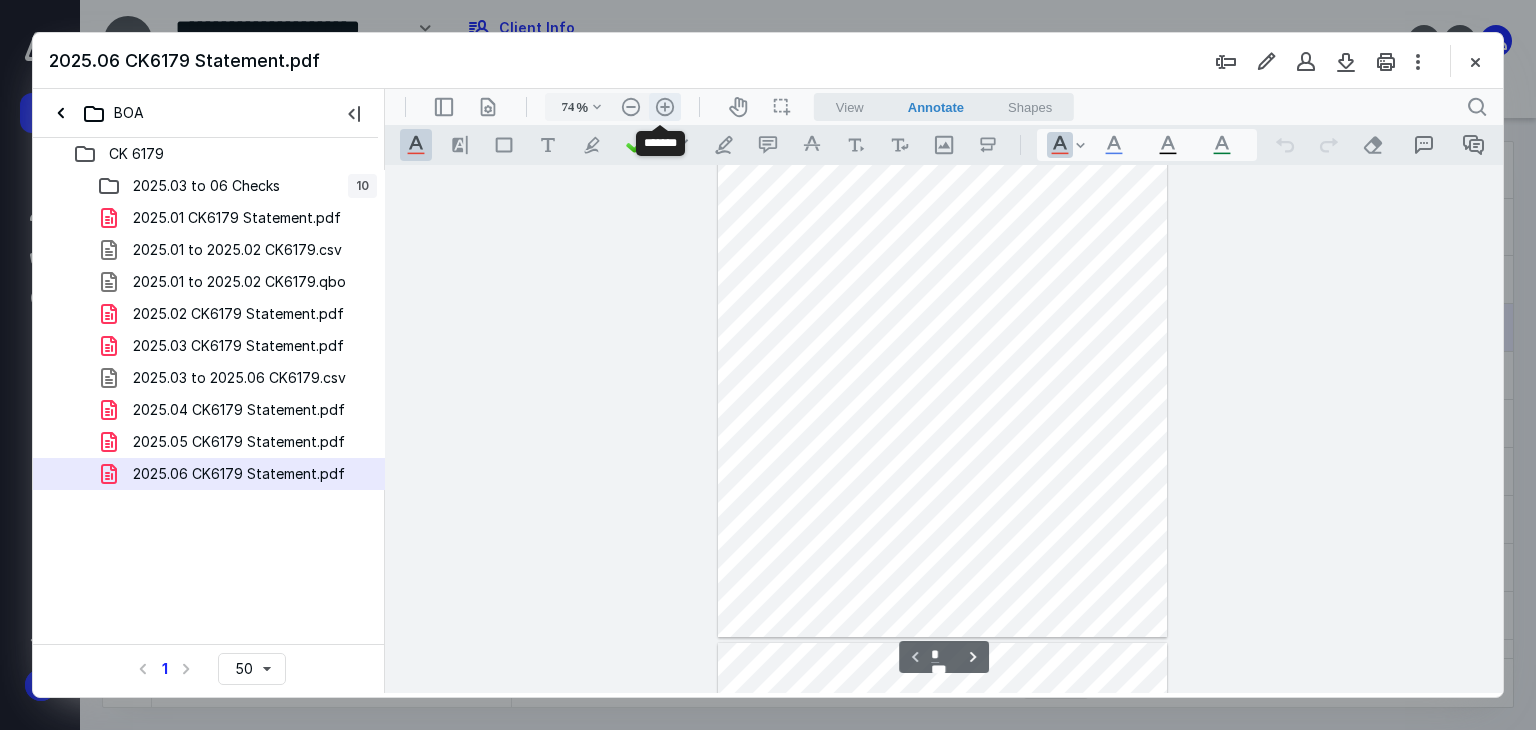 click on ".cls-1{fill:#abb0c4;} icon - header - zoom - in - line" at bounding box center [665, 107] 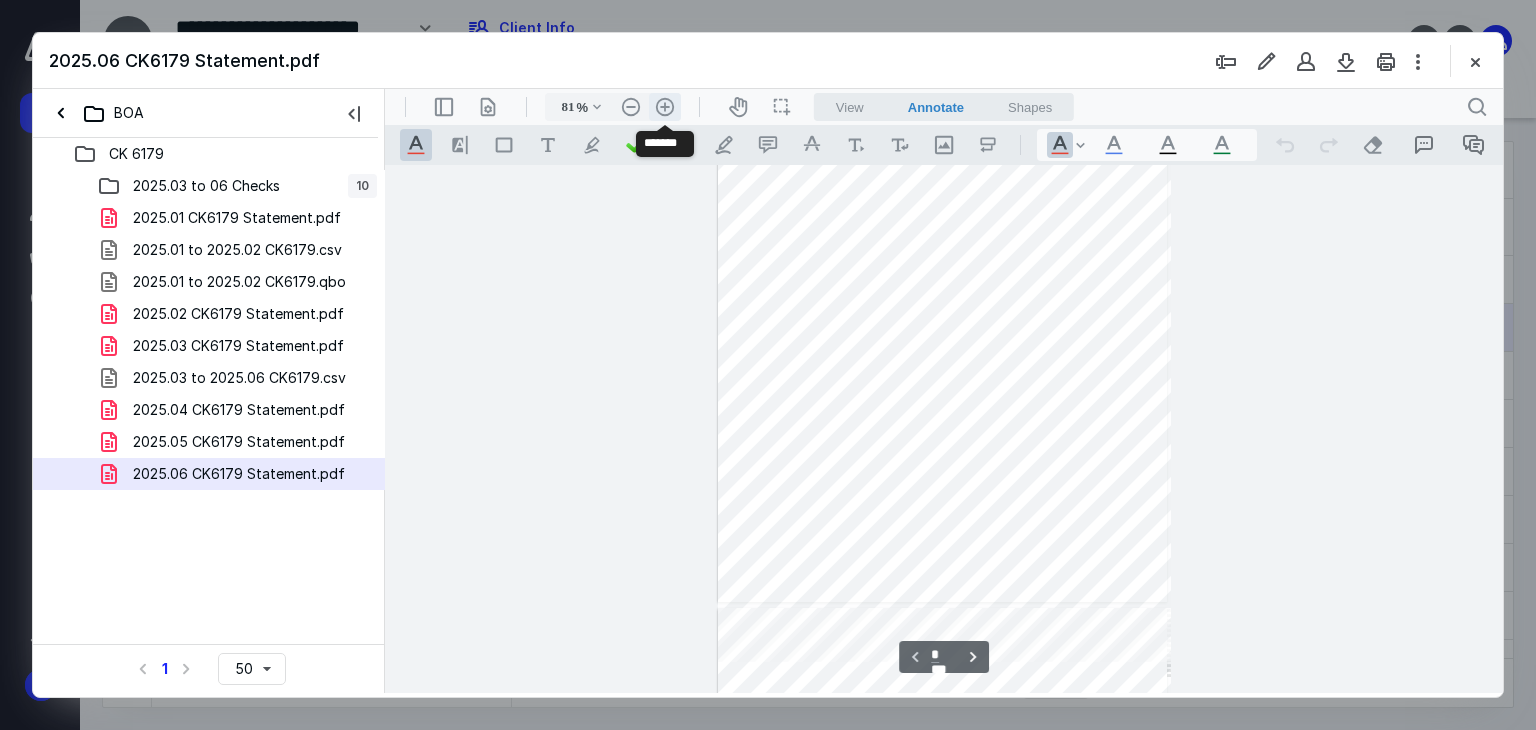 click on ".cls-1{fill:#abb0c4;} icon - header - zoom - in - line" at bounding box center [665, 107] 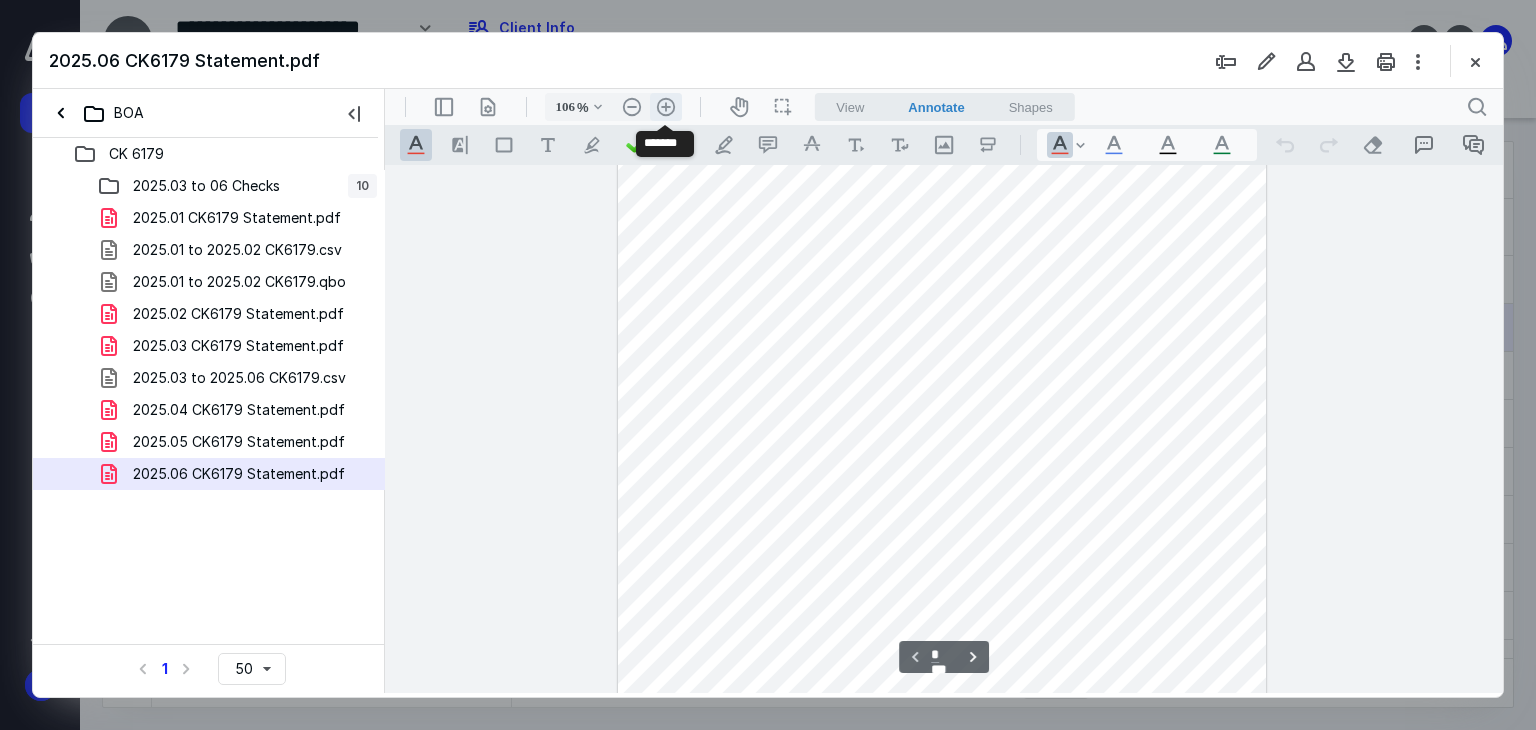 click on ".cls-1{fill:#abb0c4;} icon - header - zoom - in - line" at bounding box center [666, 107] 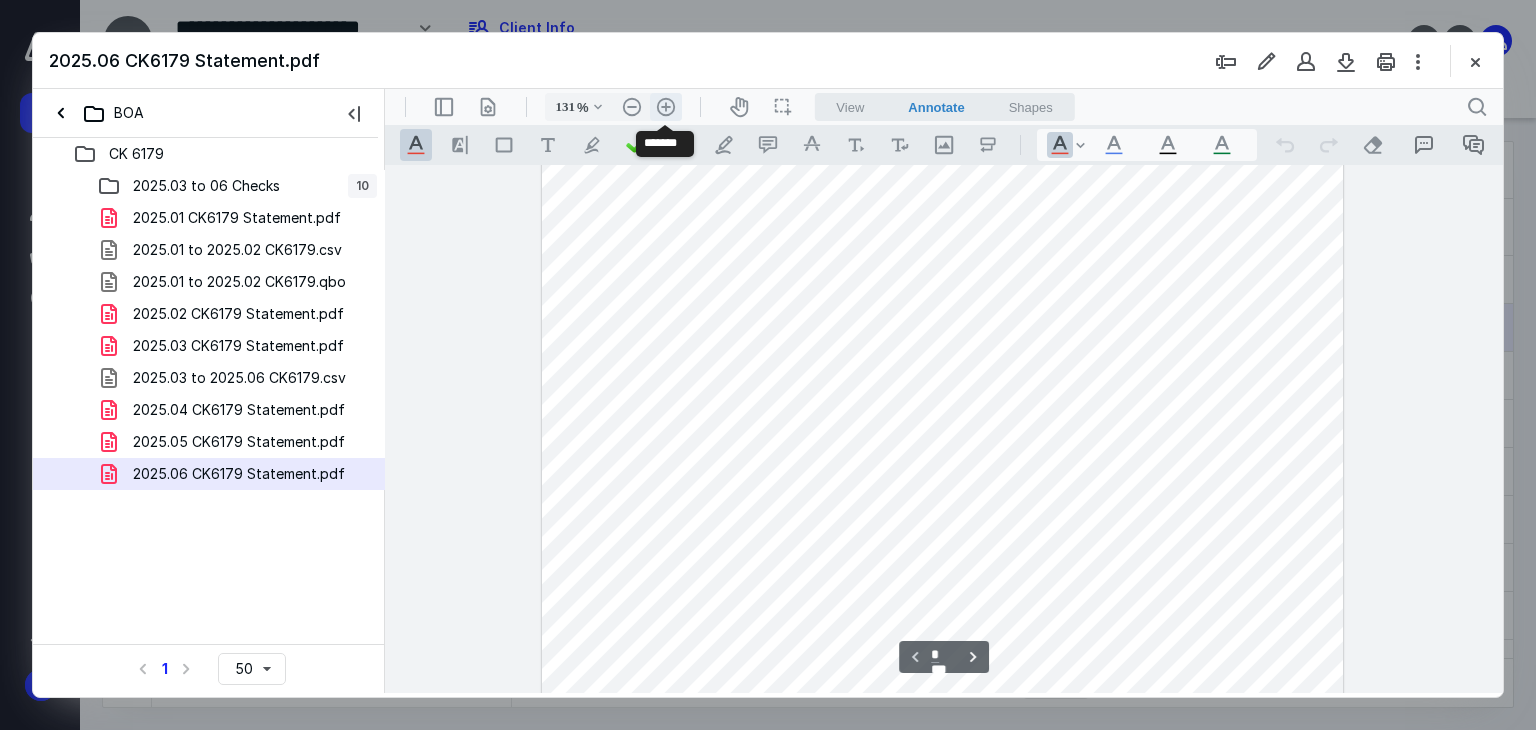 click on ".cls-1{fill:#abb0c4;} icon - header - zoom - in - line" at bounding box center (666, 107) 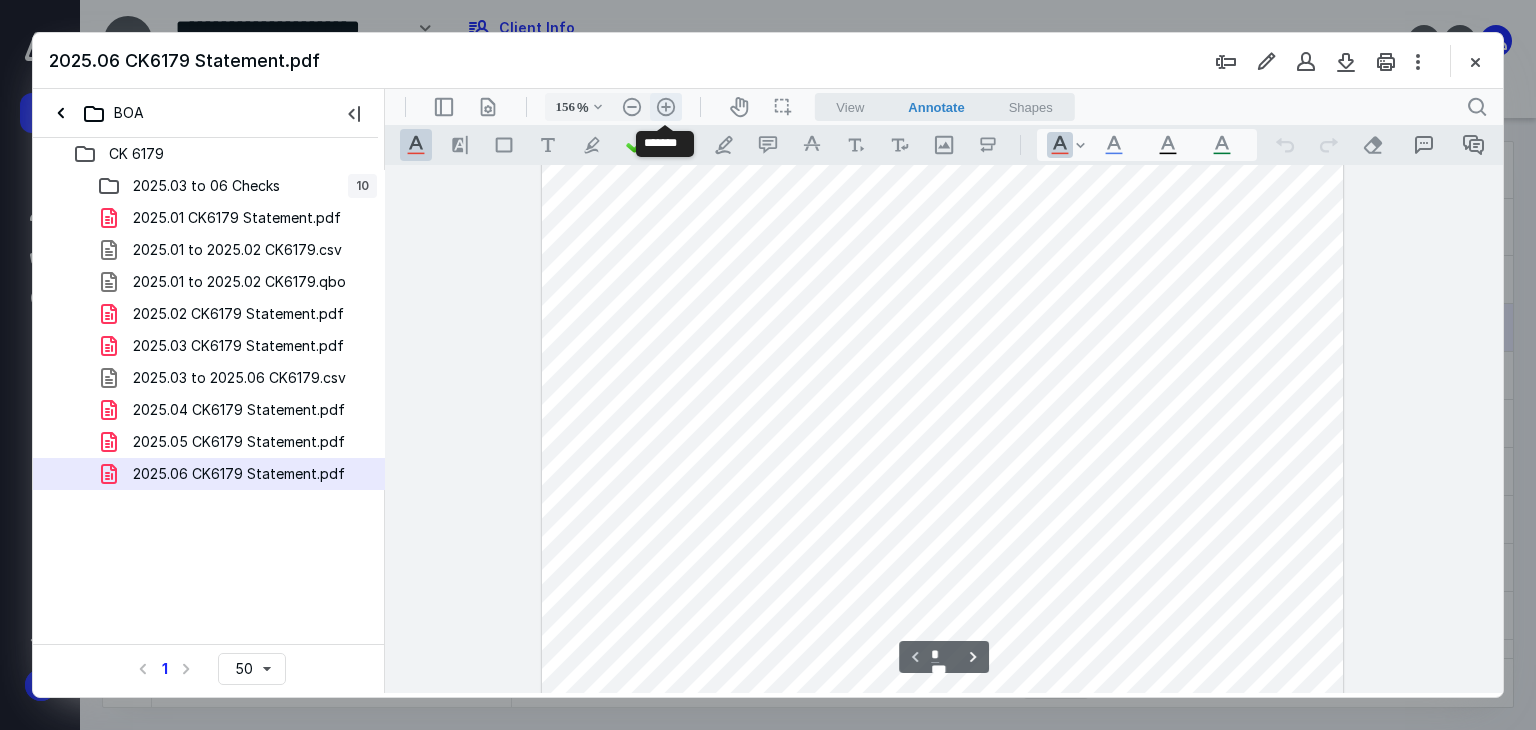 scroll, scrollTop: 493, scrollLeft: 0, axis: vertical 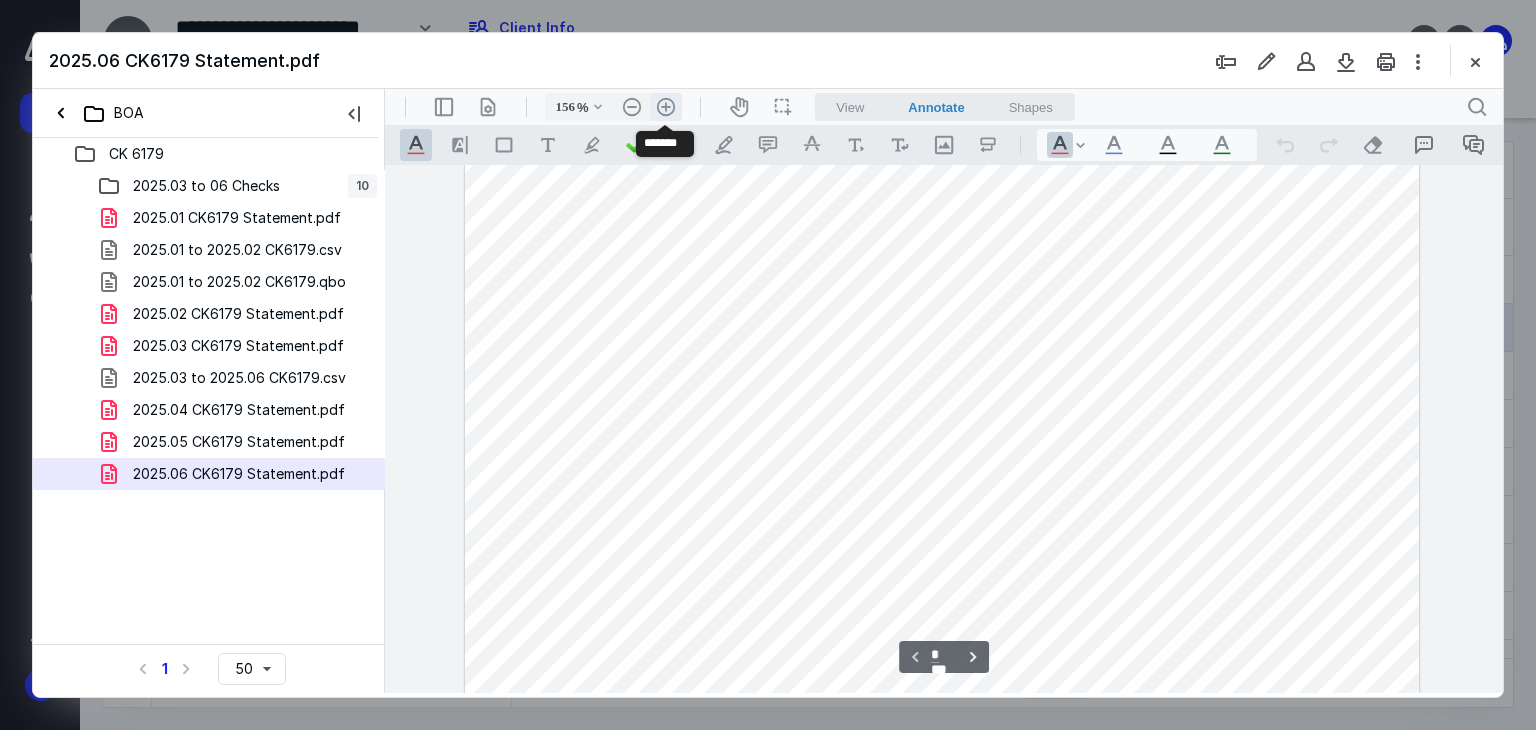click on ".cls-1{fill:#abb0c4;} icon - header - zoom - in - line" at bounding box center [666, 107] 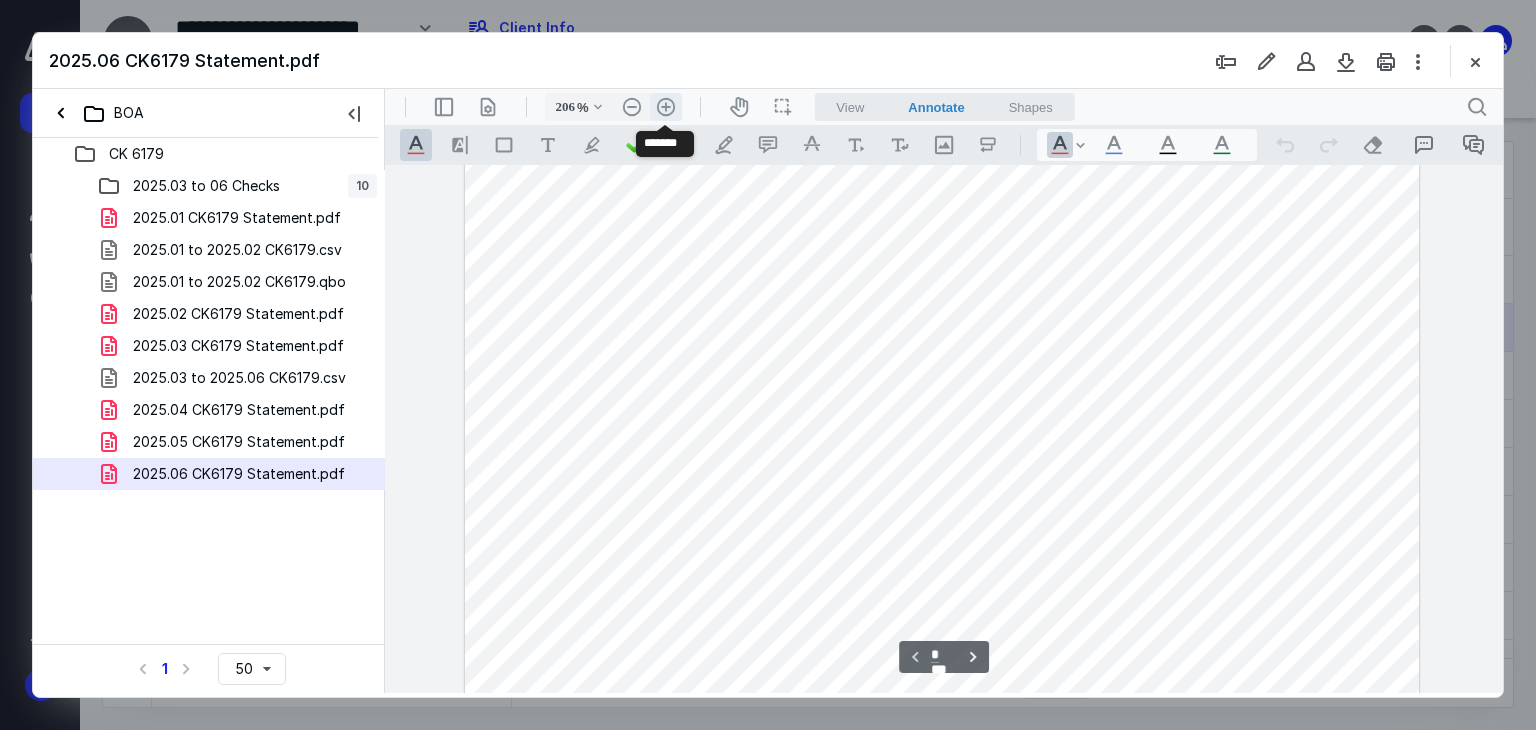scroll, scrollTop: 724, scrollLeft: 85, axis: both 